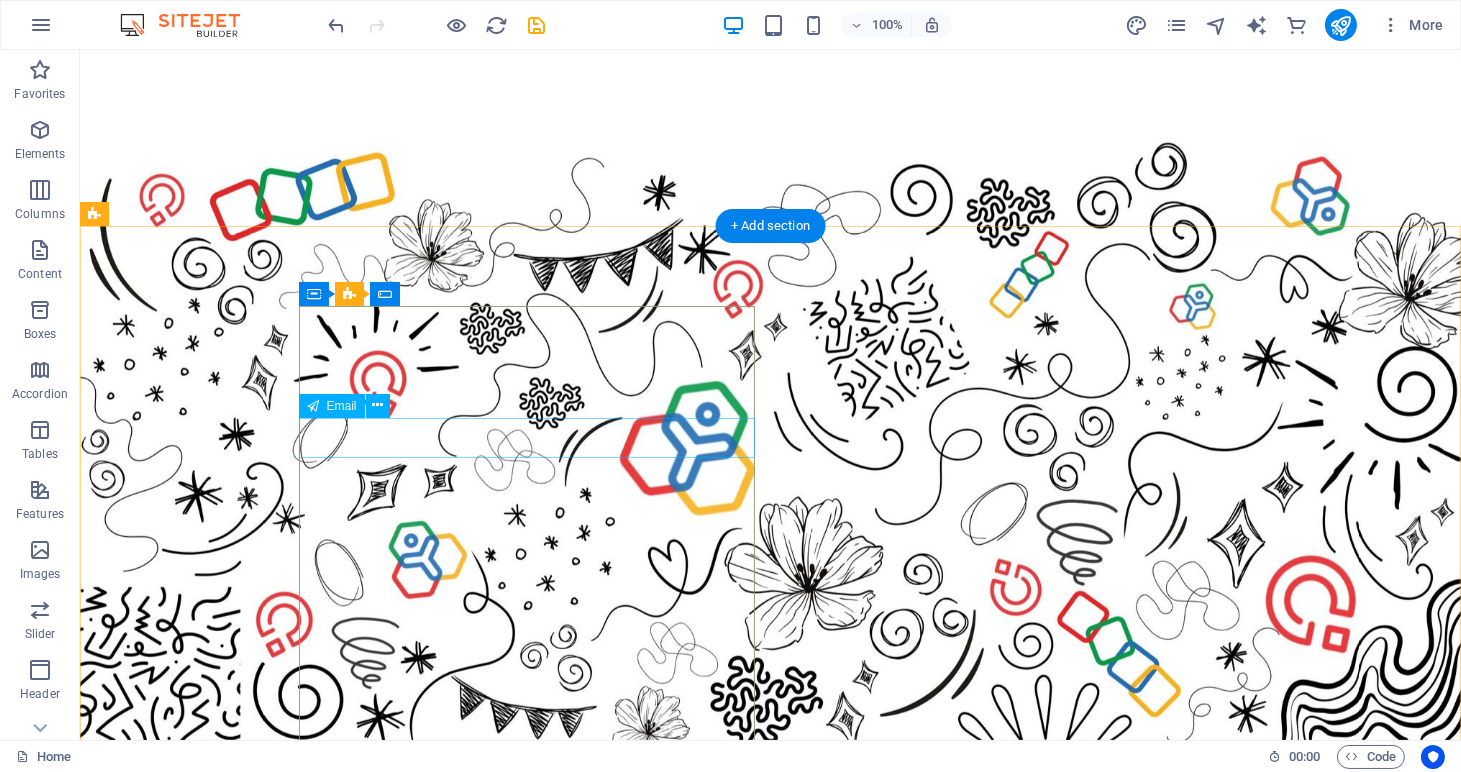 scroll, scrollTop: 5902, scrollLeft: 0, axis: vertical 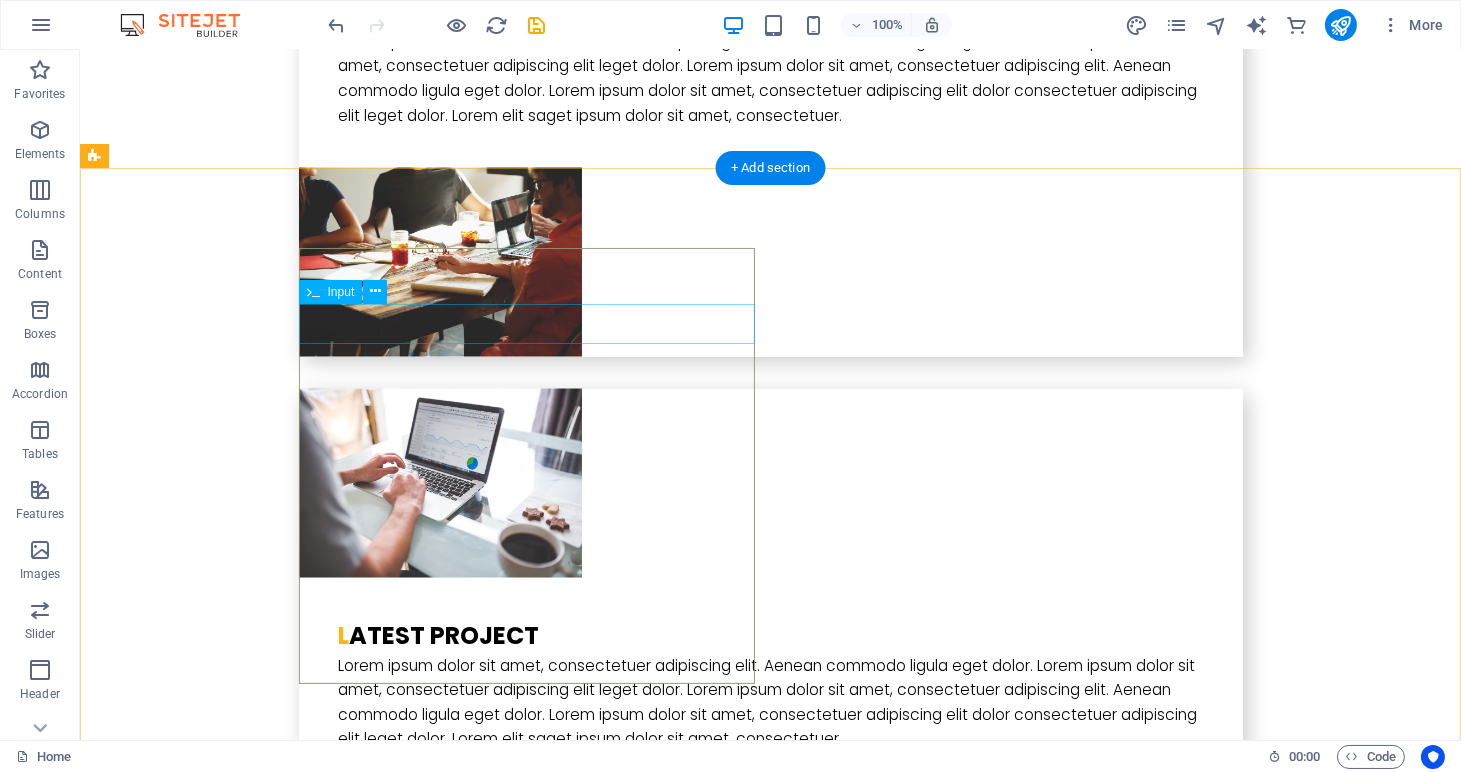 click at bounding box center [324, 5364] 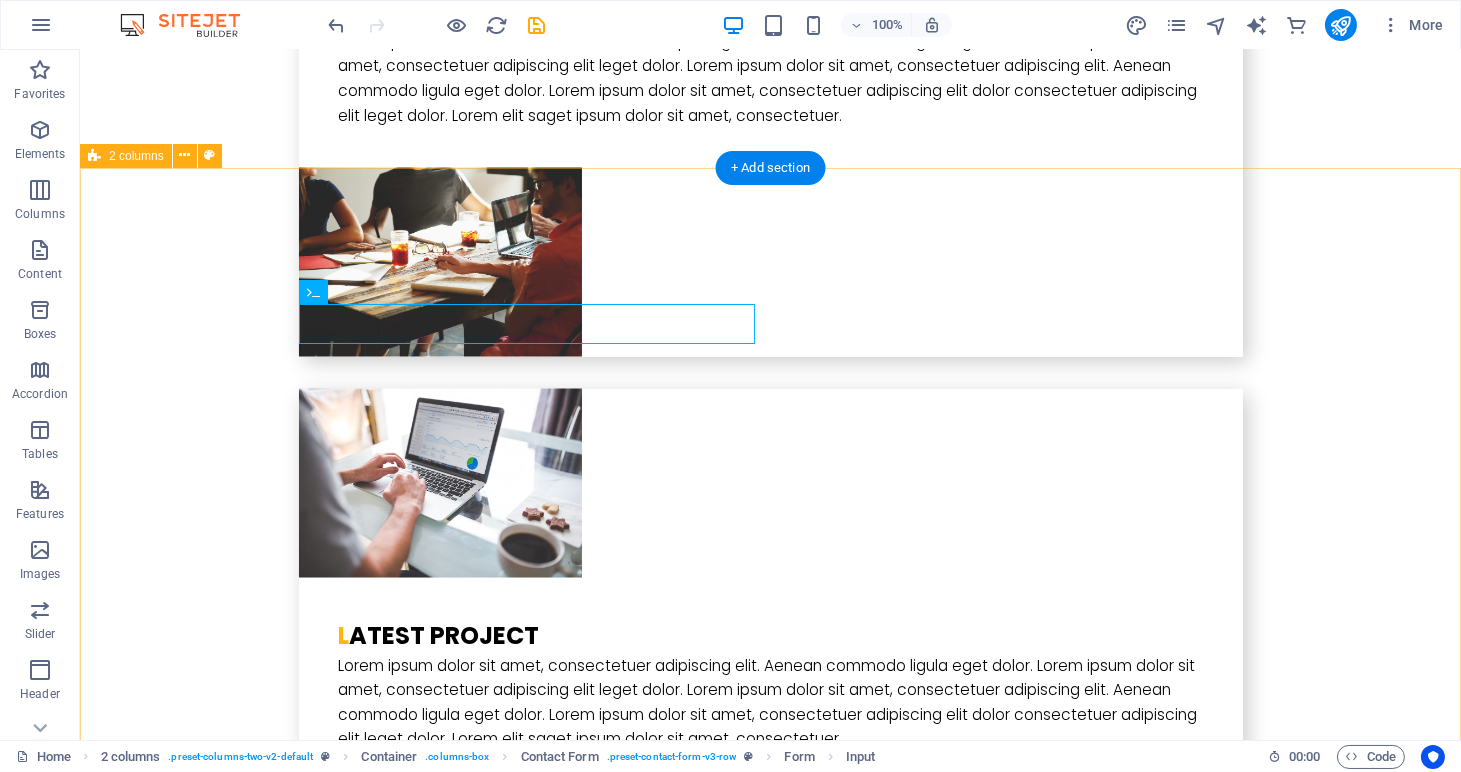 click on "I have read and understand the privacy policy. Unreadable? Load new Submit" at bounding box center [770, 5511] 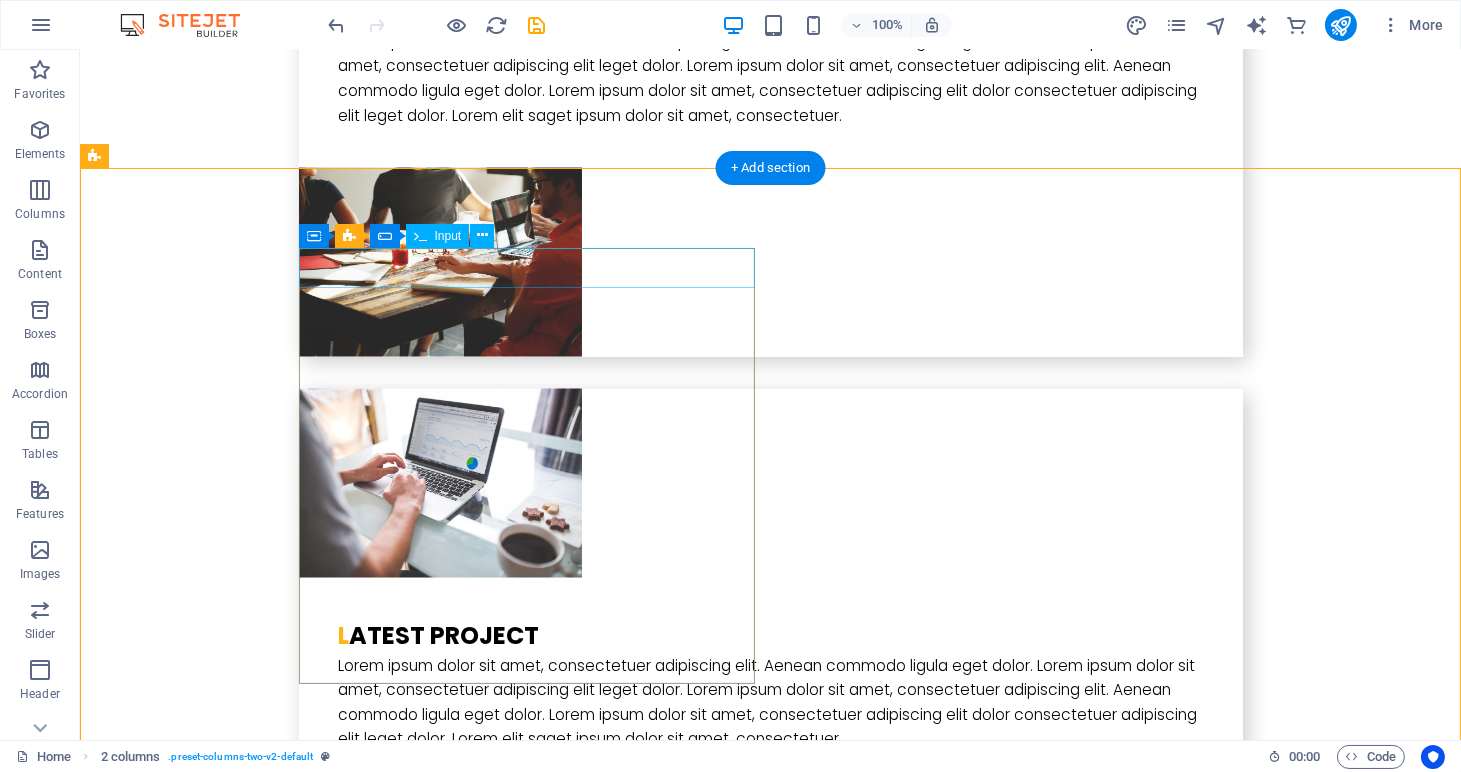 click at bounding box center [324, 5308] 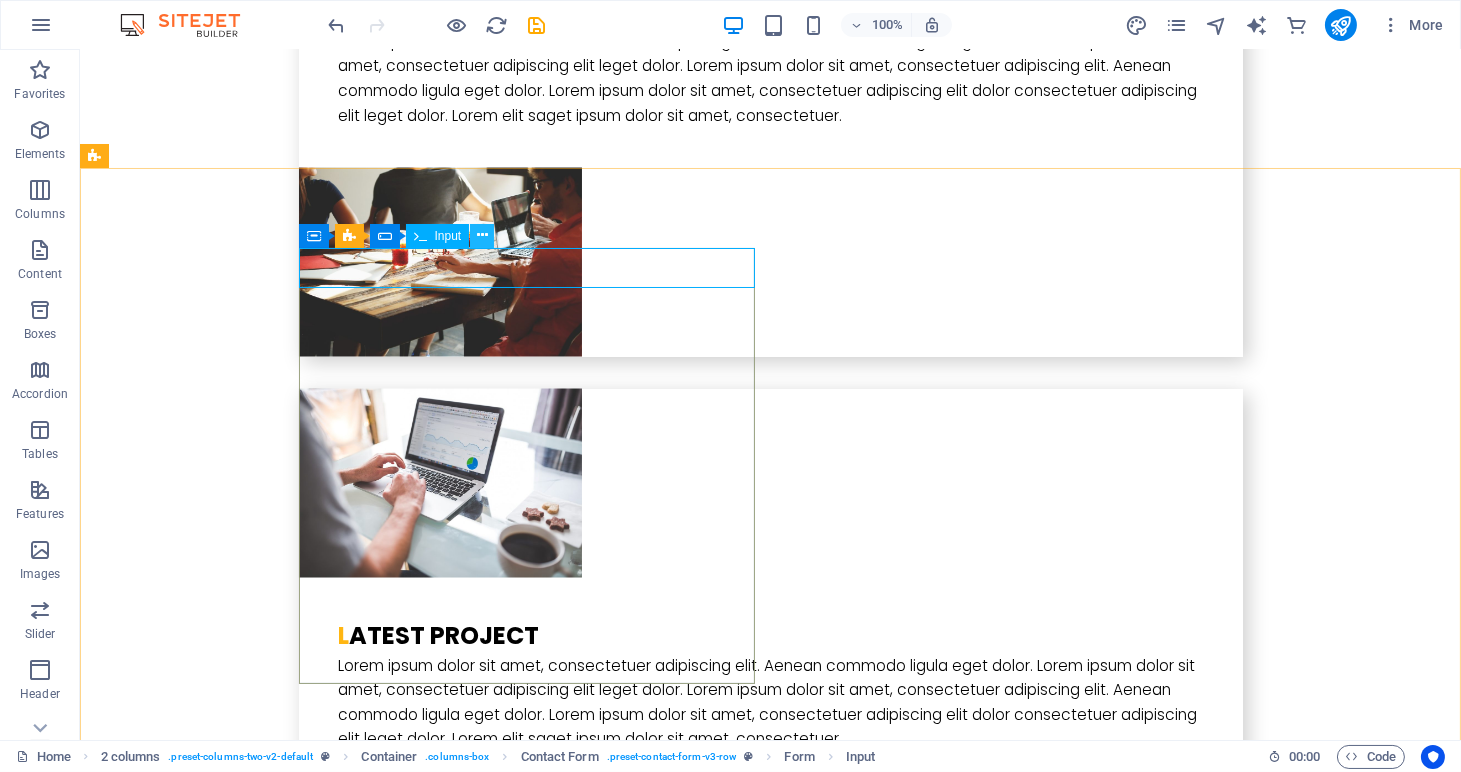 click at bounding box center [482, 235] 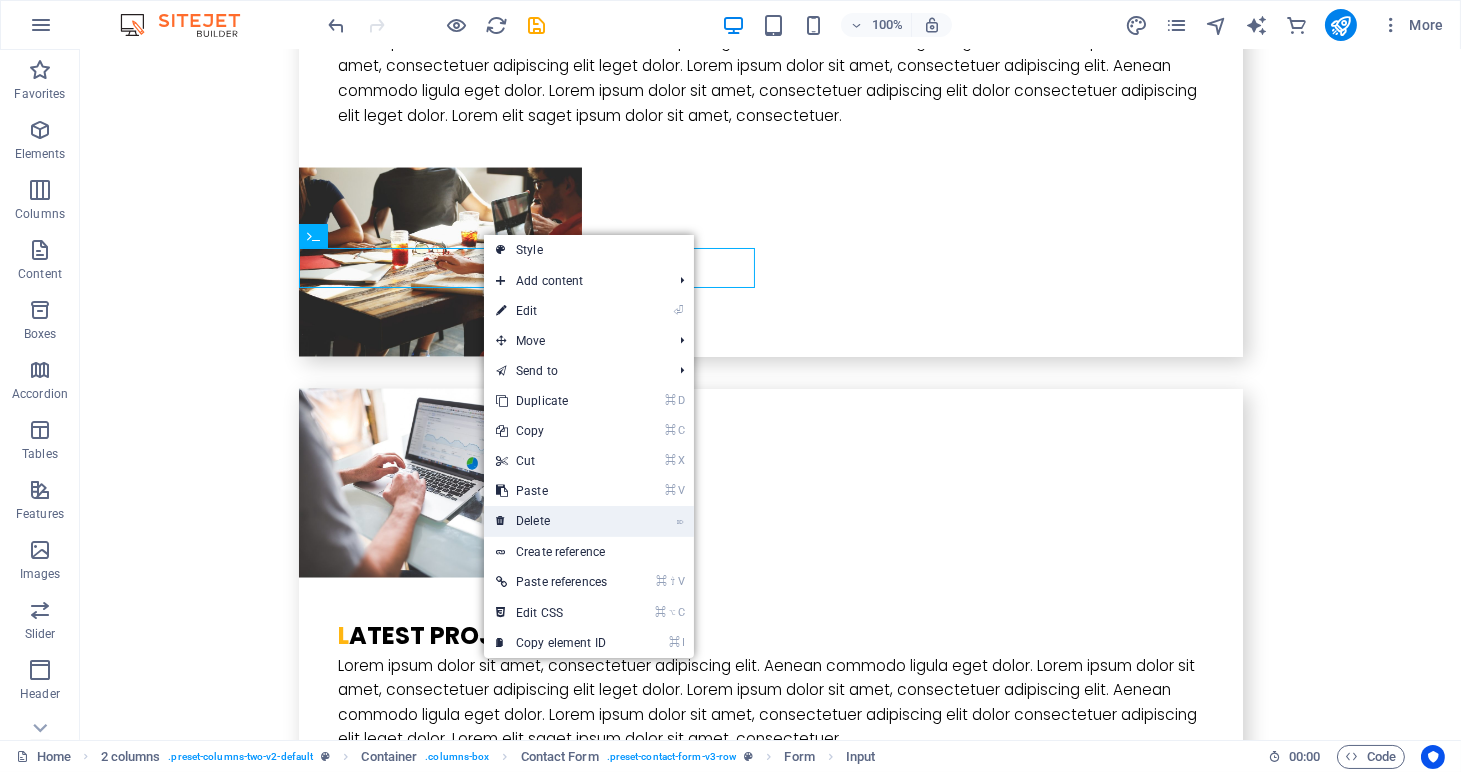 drag, startPoint x: 452, startPoint y: 472, endPoint x: 532, endPoint y: 522, distance: 94.33981 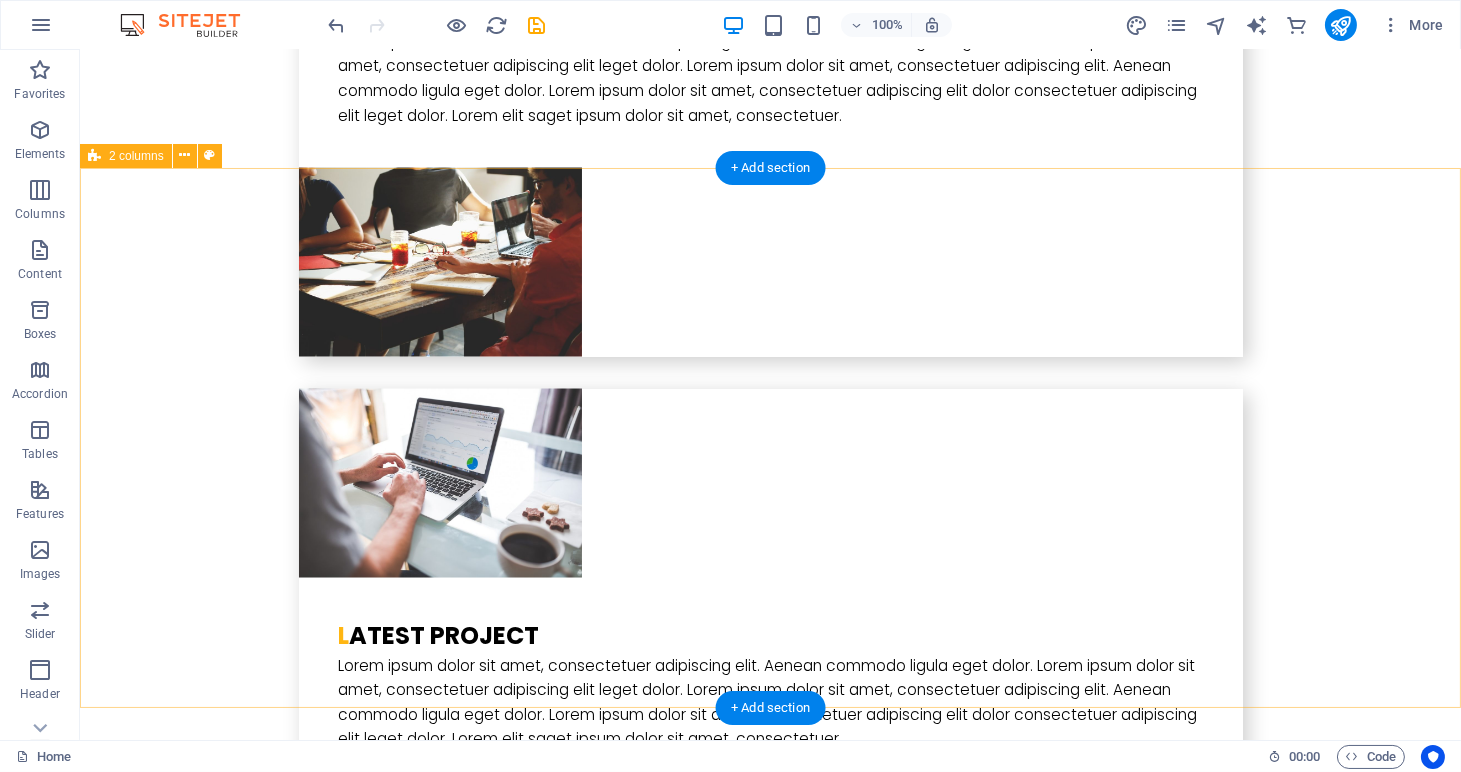 click on "I have read and understand the privacy policy. Unreadable? Load new Submit" at bounding box center [770, 5483] 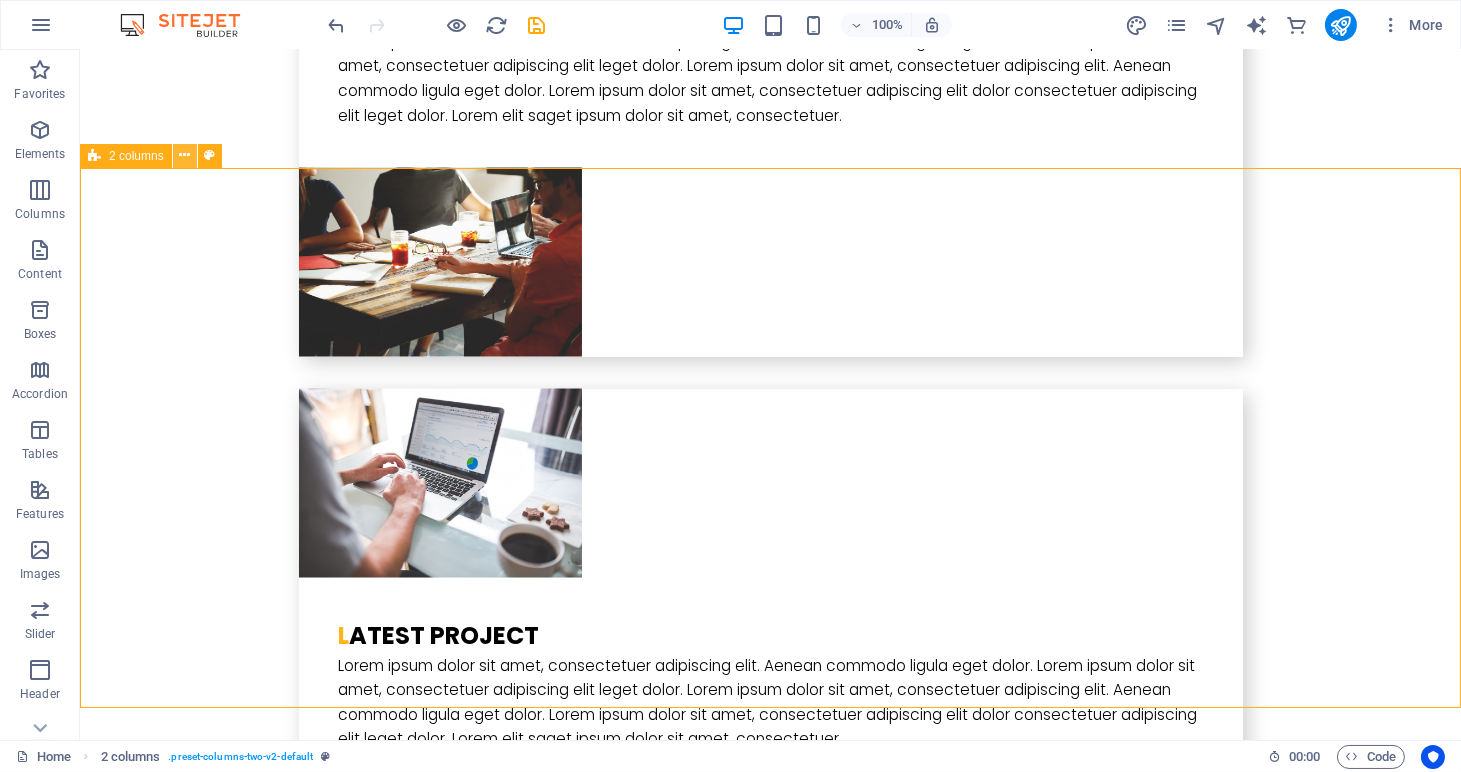 click at bounding box center (184, 155) 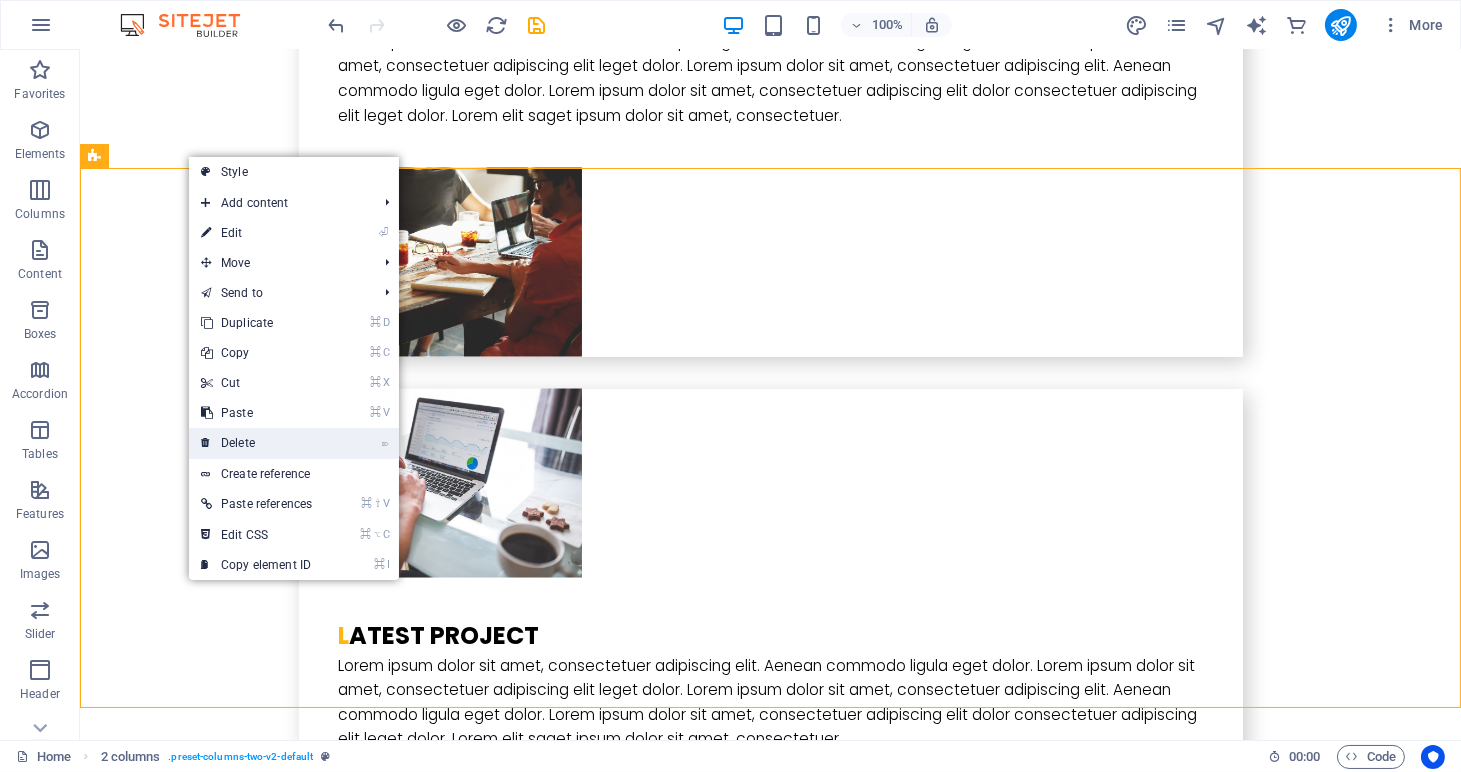 click on "⌦  Delete" at bounding box center (256, 443) 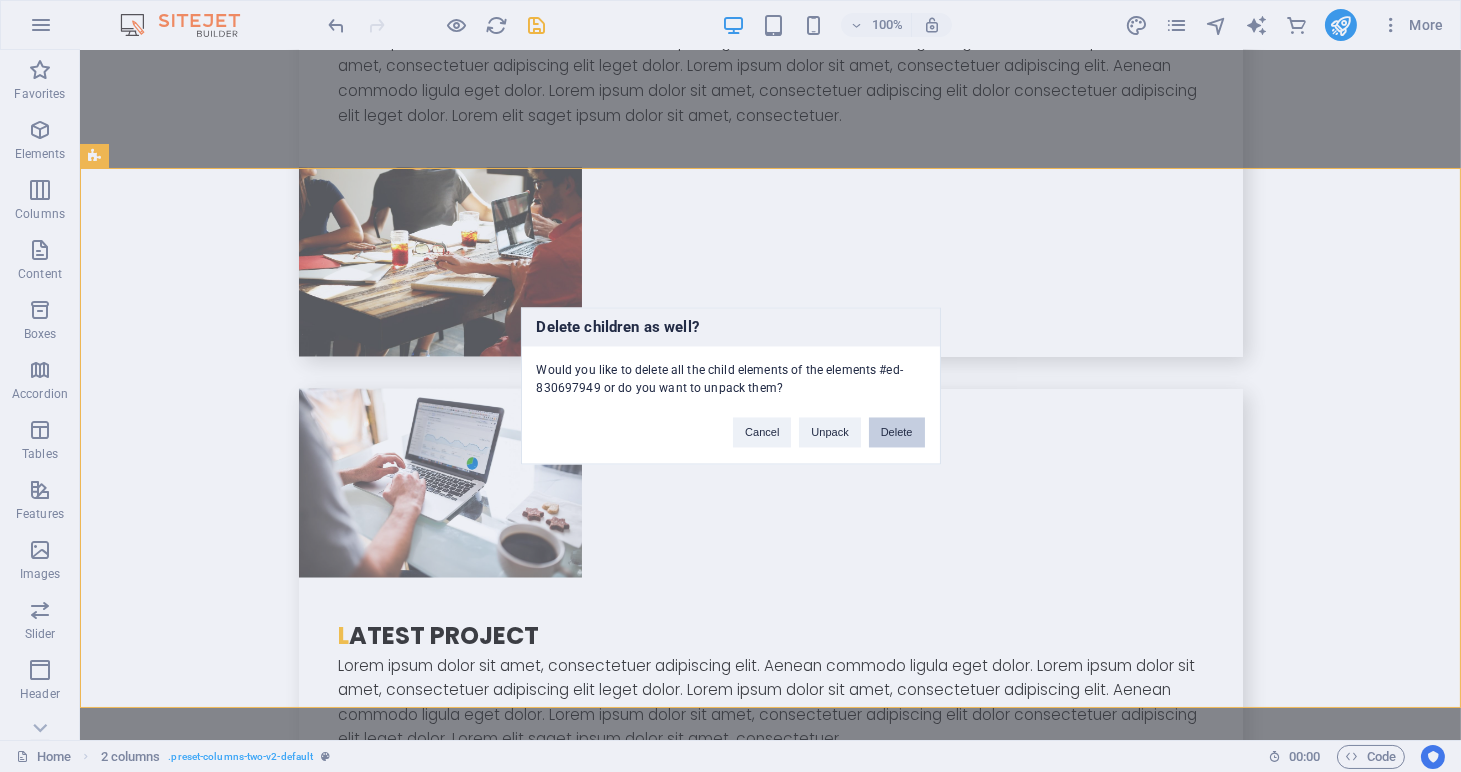 click on "Delete" at bounding box center [897, 433] 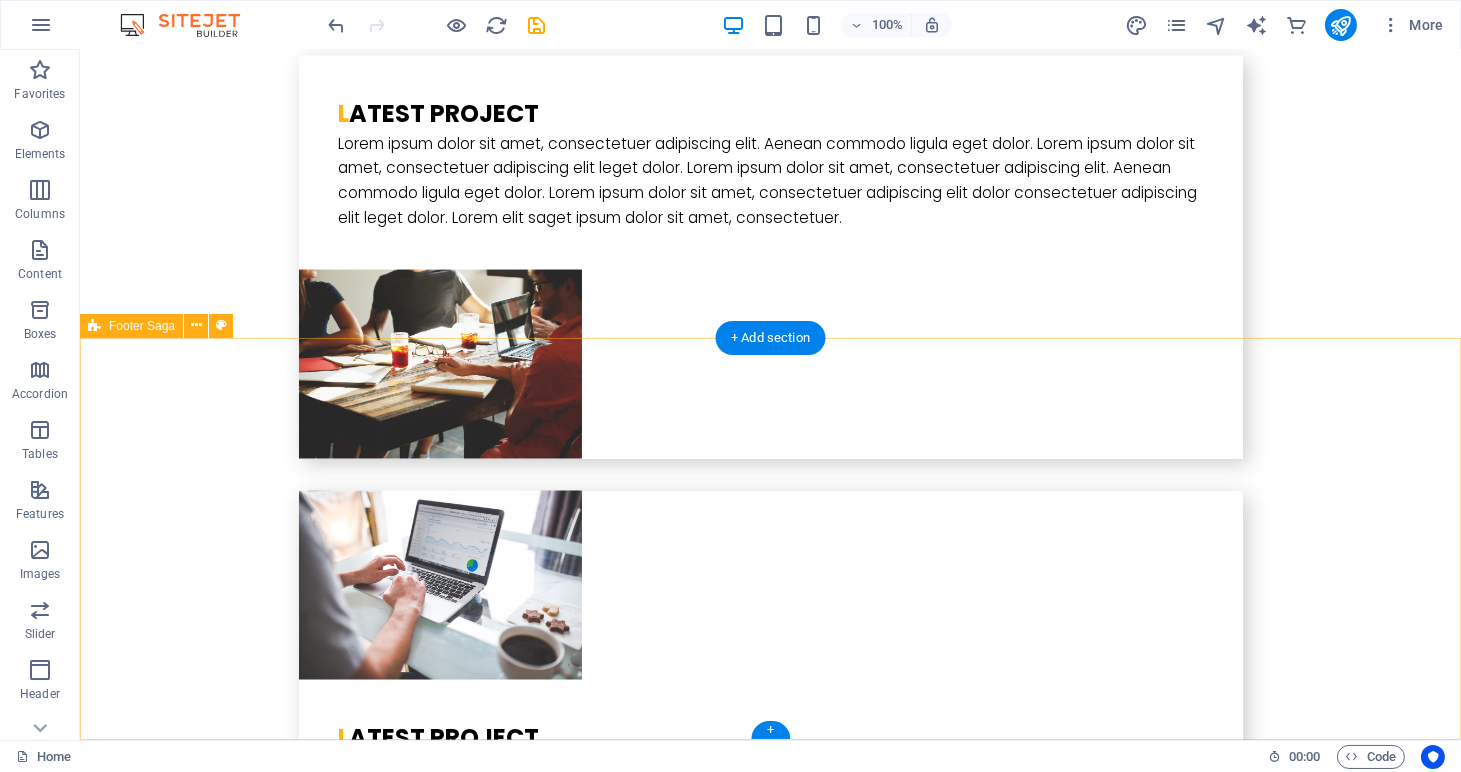 scroll, scrollTop: 5812, scrollLeft: 0, axis: vertical 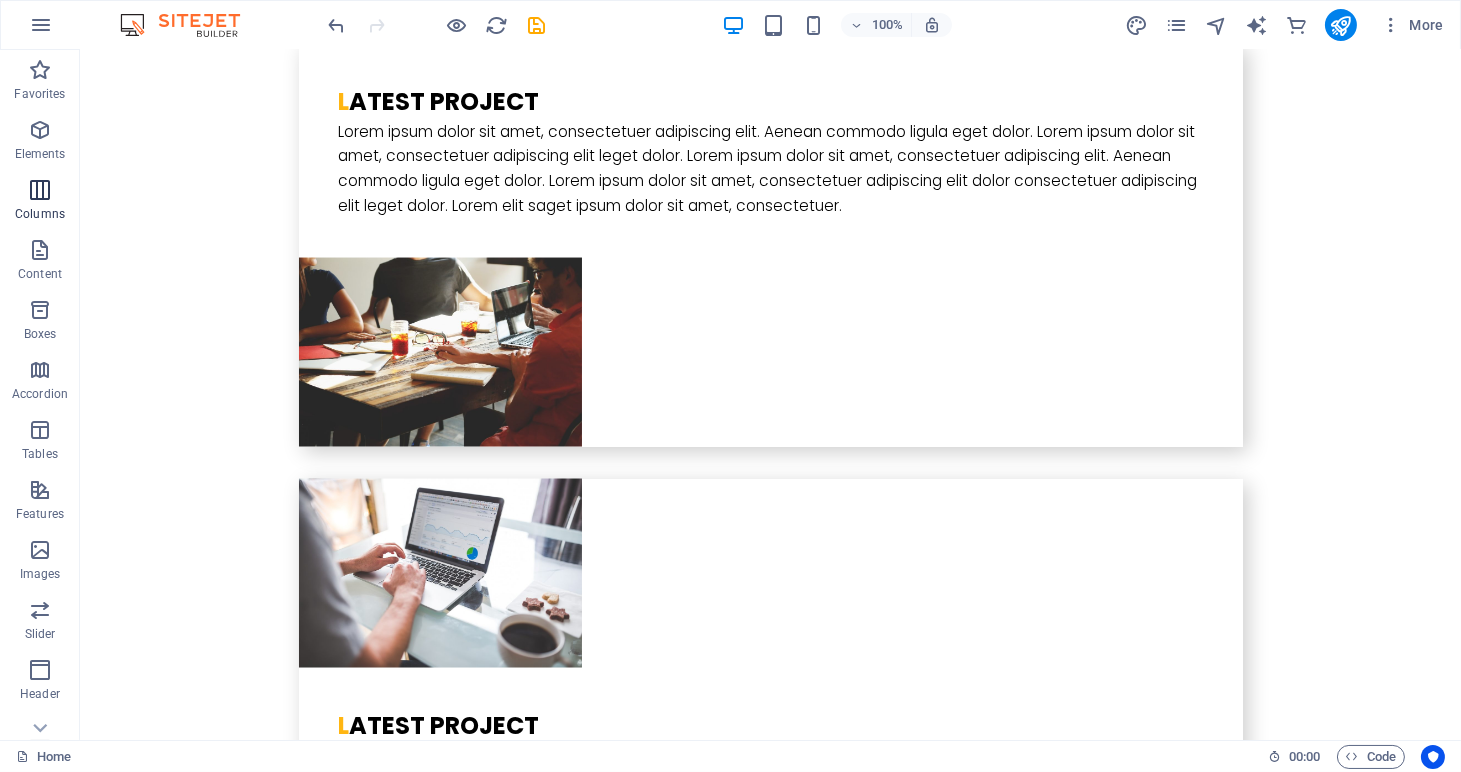 click at bounding box center [40, 190] 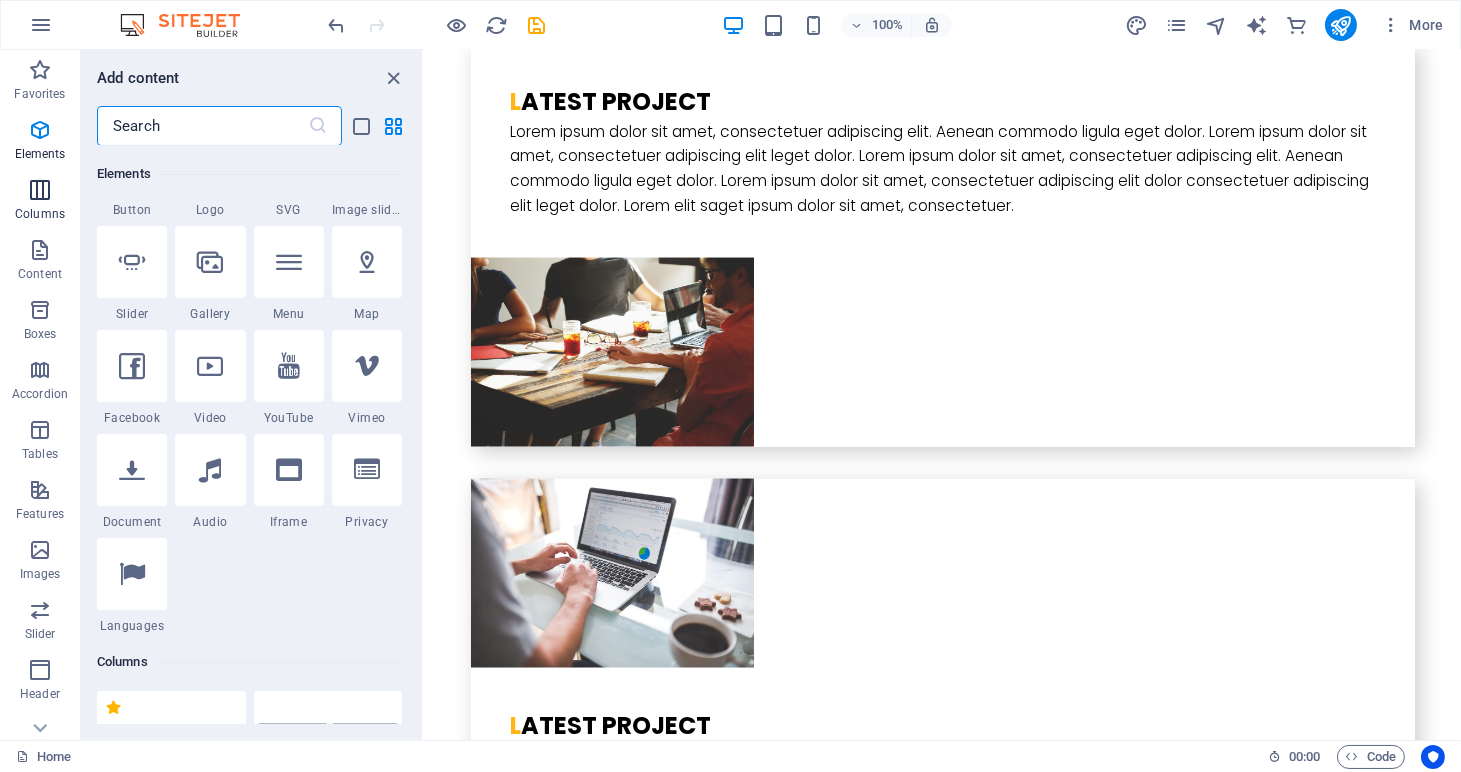 scroll, scrollTop: 990, scrollLeft: 0, axis: vertical 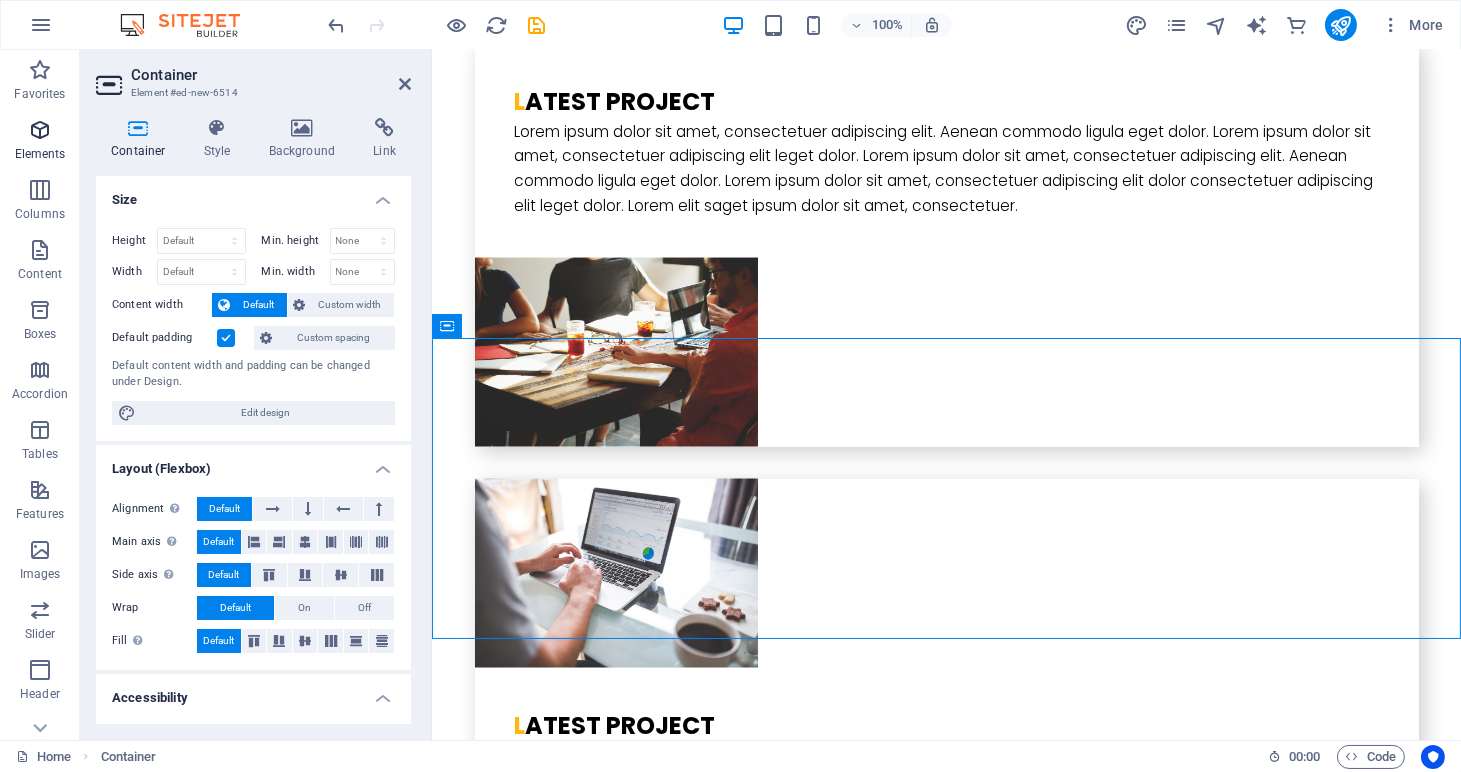 click at bounding box center [40, 130] 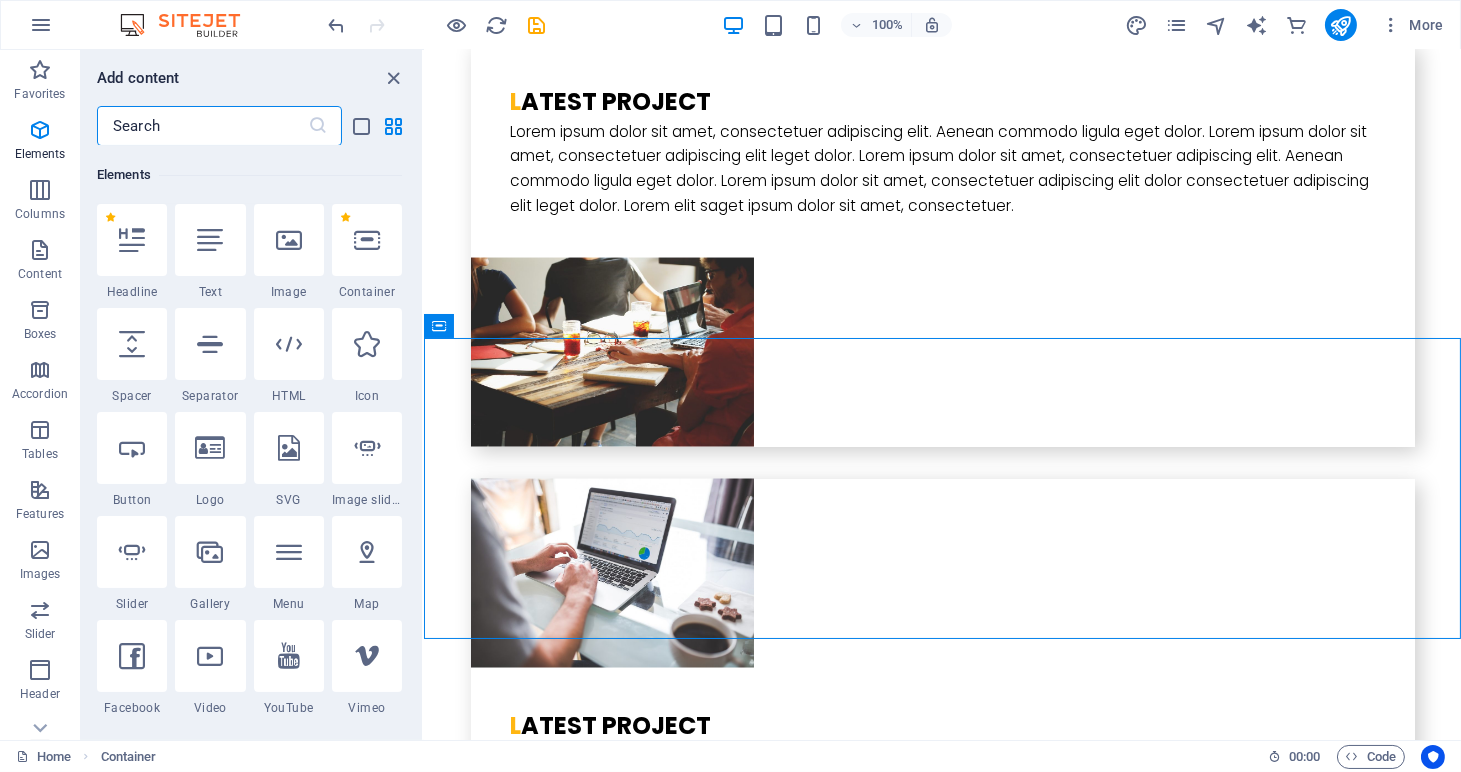 scroll, scrollTop: 212, scrollLeft: 0, axis: vertical 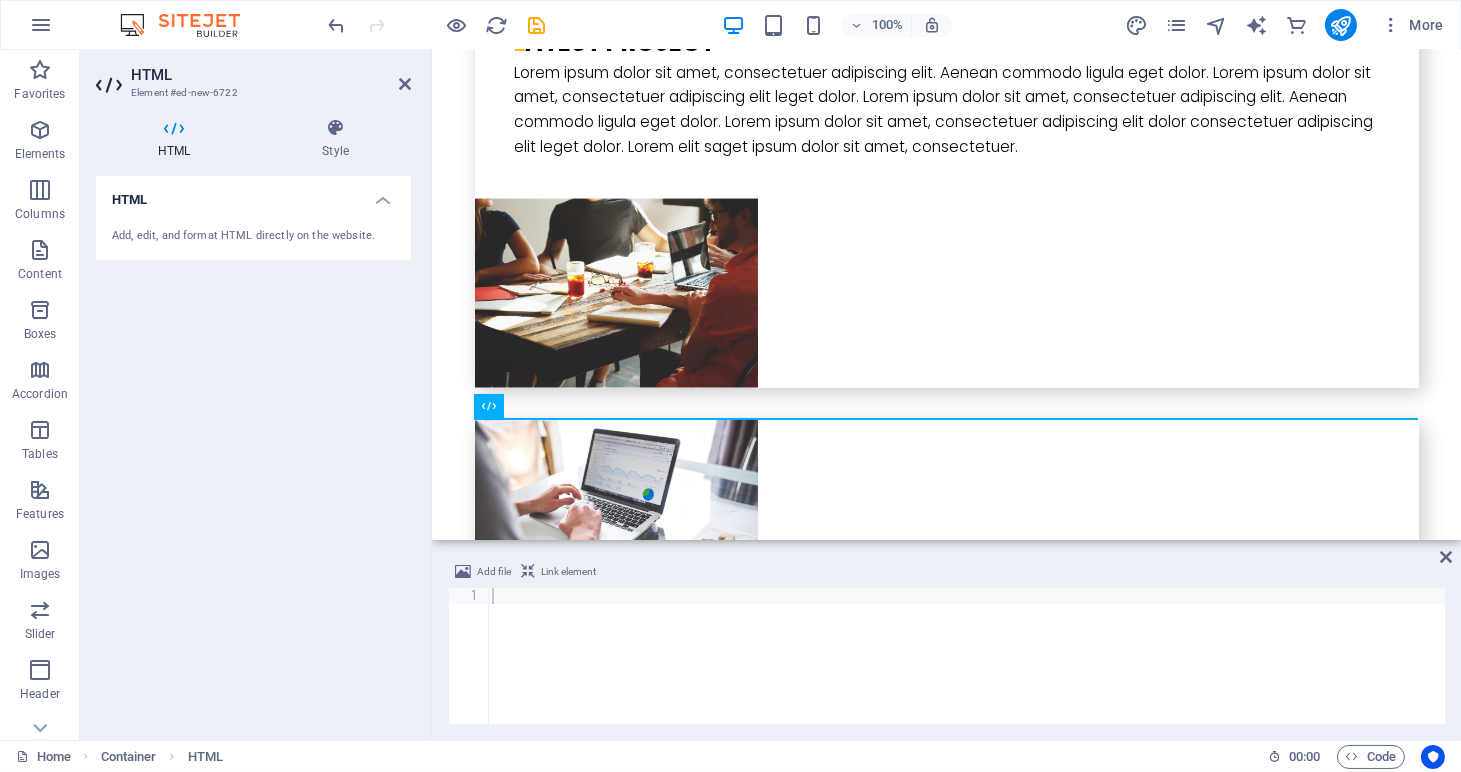 drag, startPoint x: 294, startPoint y: 354, endPoint x: 1096, endPoint y: 12, distance: 871.87616 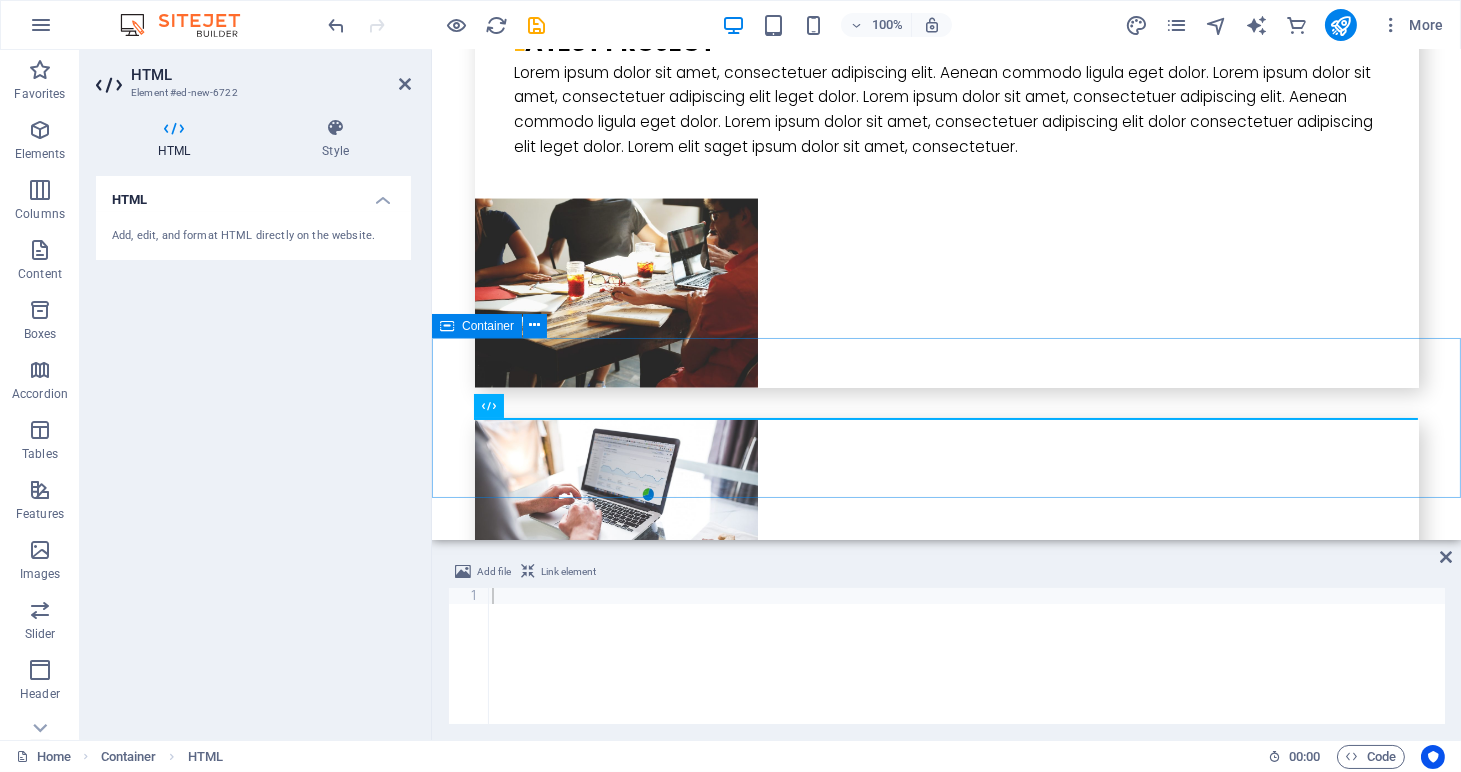 click at bounding box center [945, 5399] 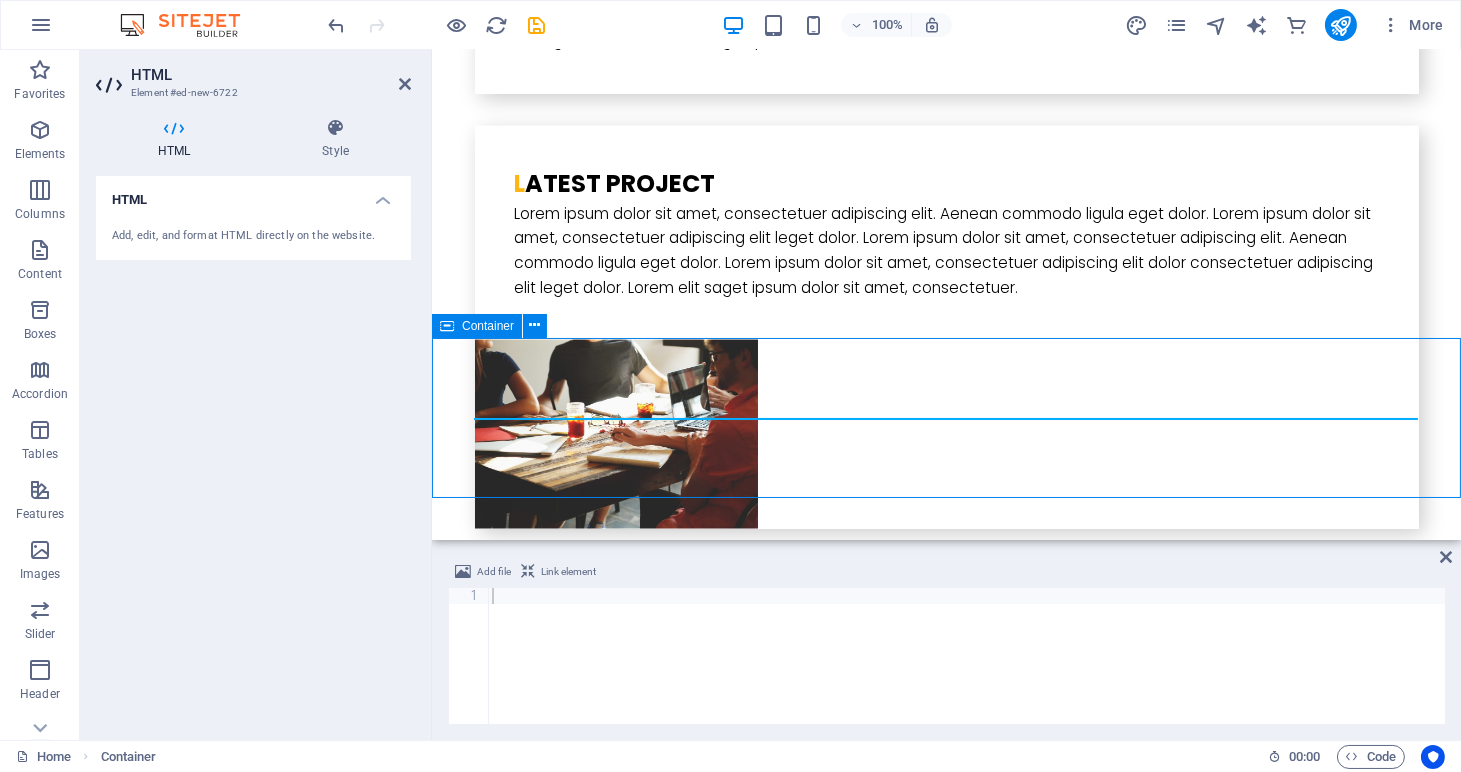 scroll, scrollTop: 5812, scrollLeft: 0, axis: vertical 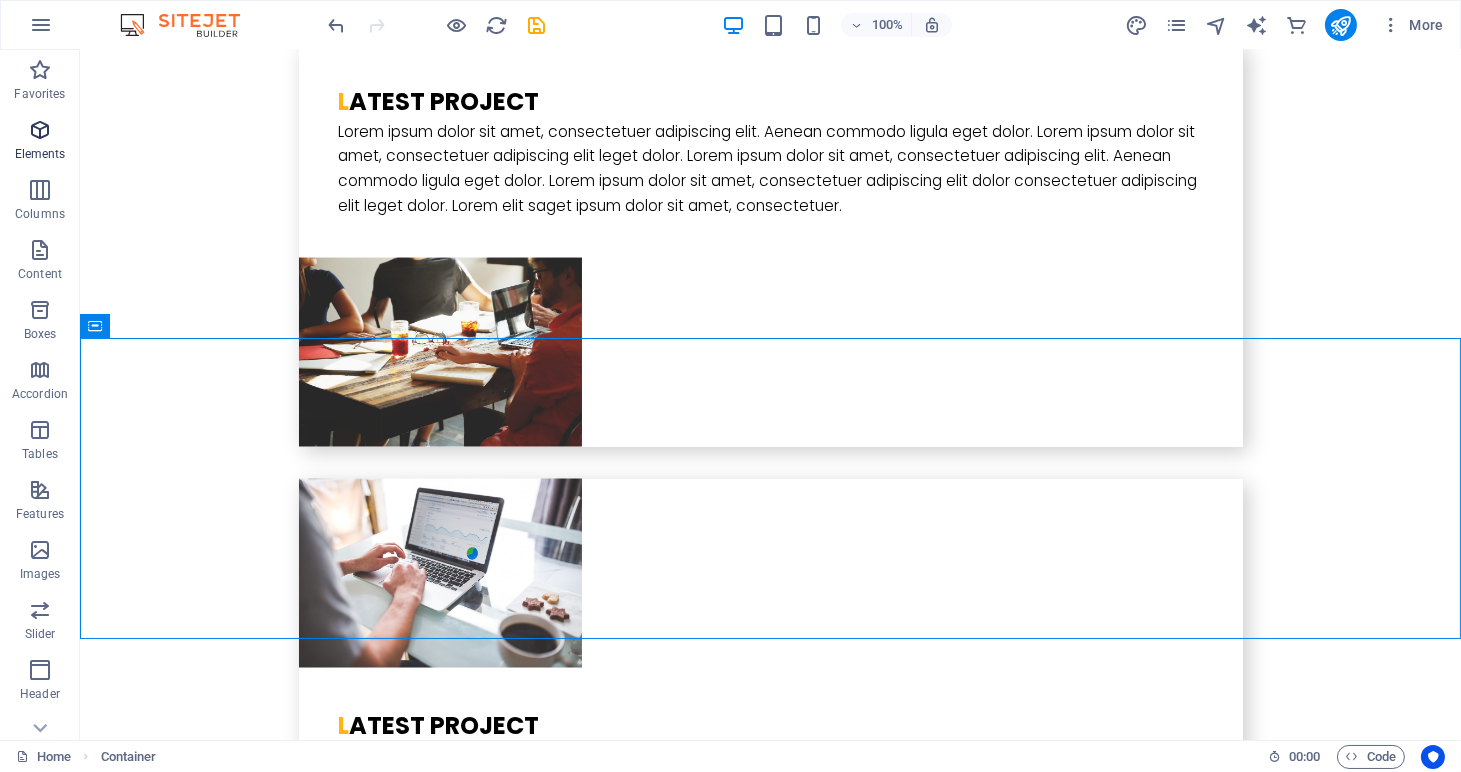 click at bounding box center [40, 130] 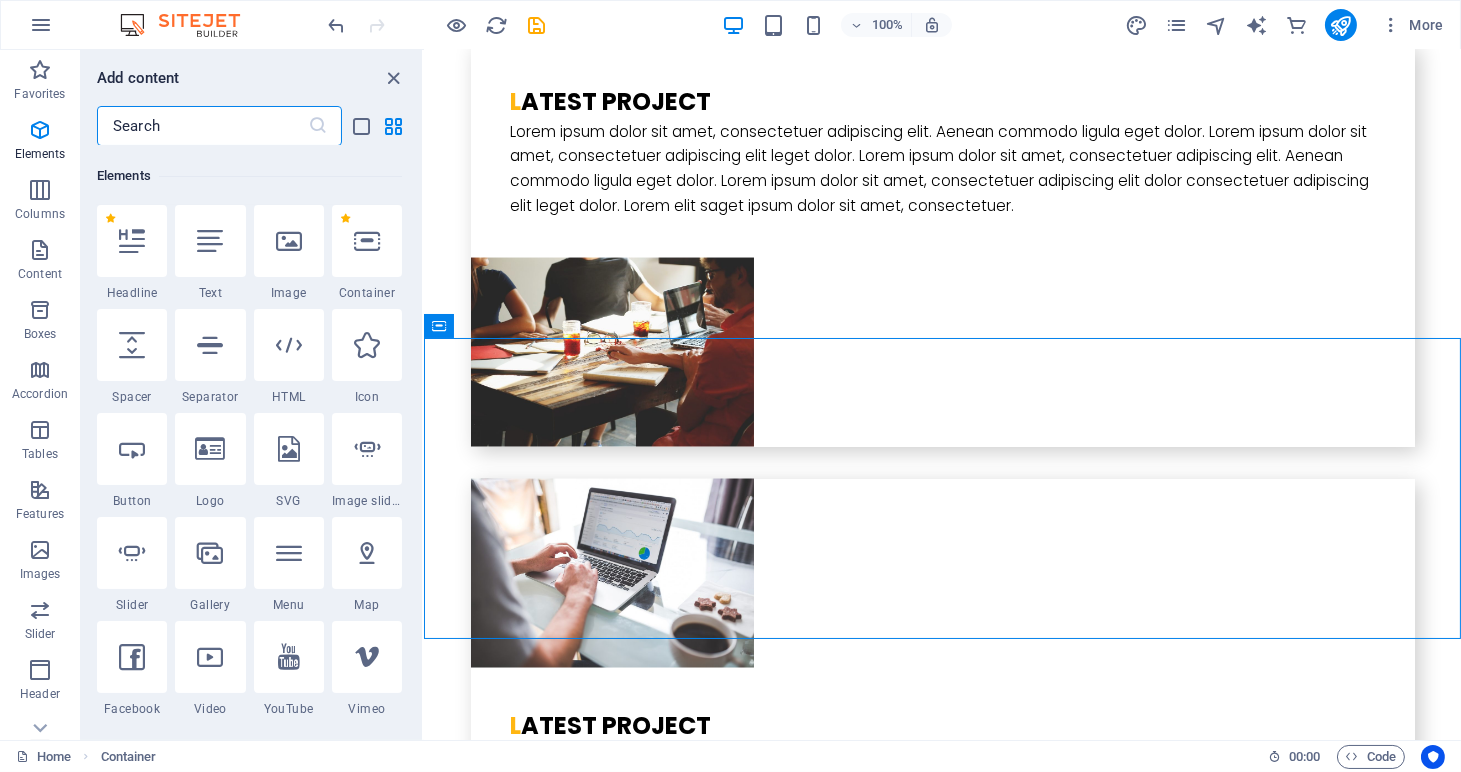 scroll, scrollTop: 212, scrollLeft: 0, axis: vertical 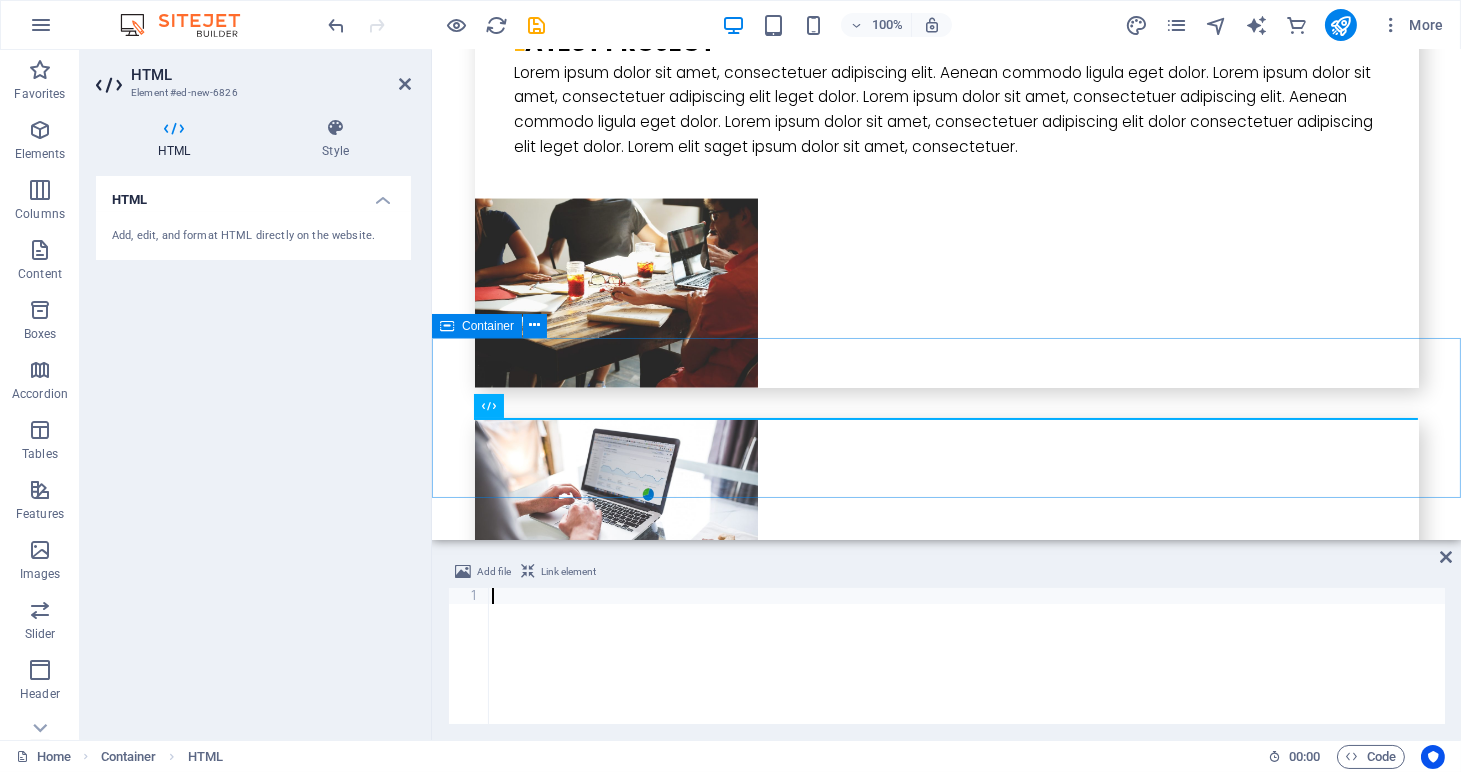 type on "<script id='formScript4700427000027403001' src='https://crm.zoho.com/crm/WebFormServeServlet?rid=75e0f28cfa6fd08ec17ca87ec21e7b6f0fe906e9ea256d65edd5f764c667609ceef34963a8e3ef40b09eec6723c16e5cgid8e4a1070e59609a8f3cf290e98c88622d6c564a6965e231e1ee61fbafd95a549&script=$sYG'></script>" 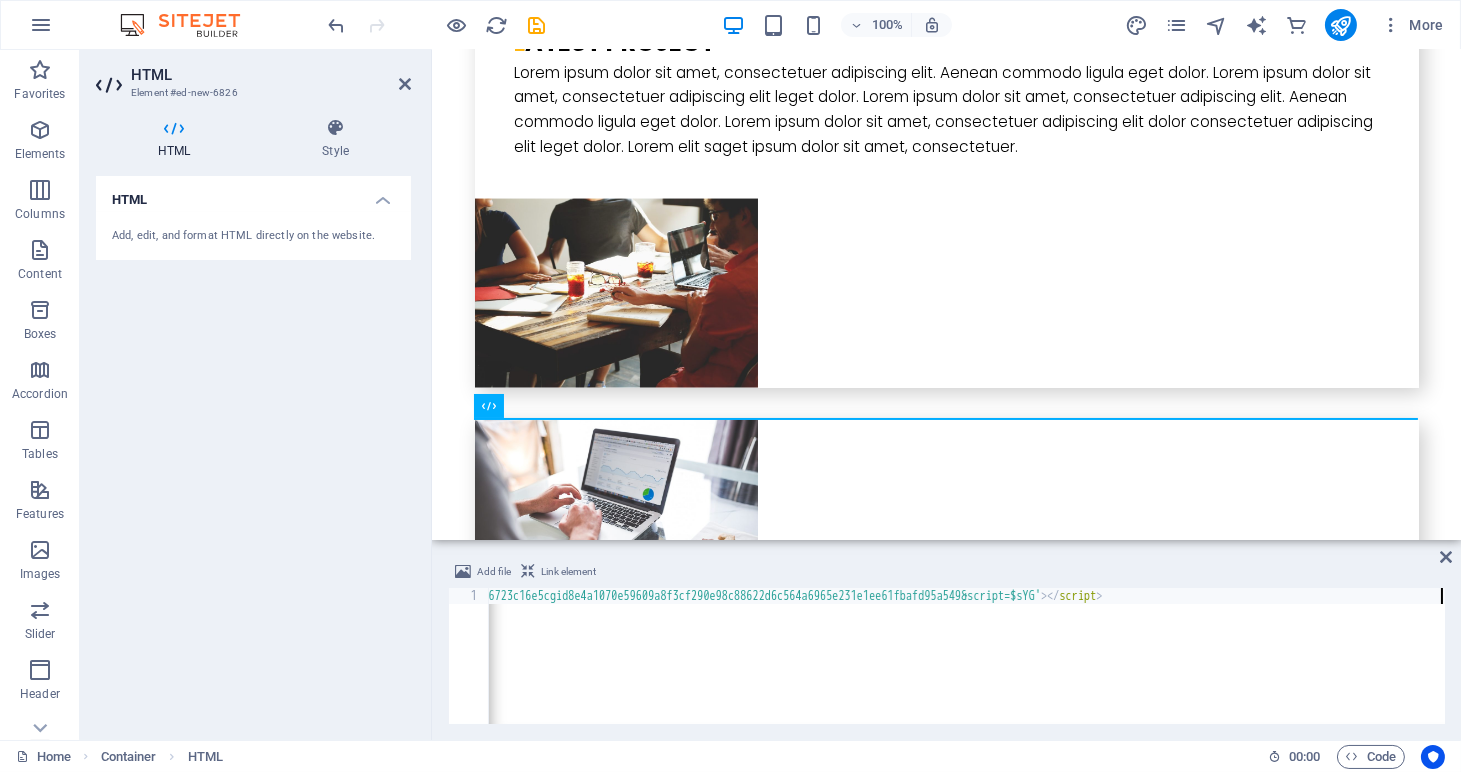 scroll, scrollTop: 0, scrollLeft: 0, axis: both 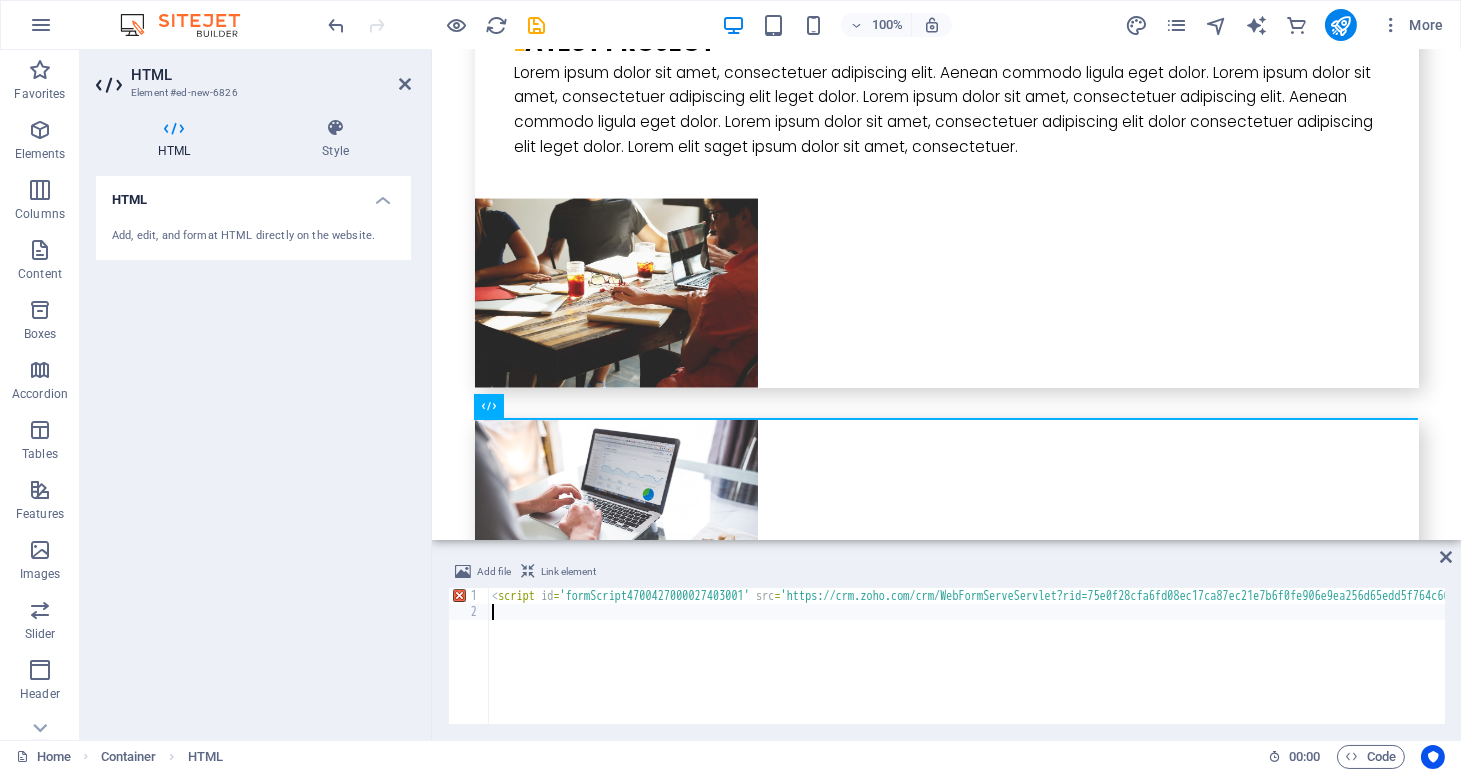 type on "<script id='formScript4700427000027403001' src='https://crm.zoho.com/crm/WebFormServeServlet?rid=75e0f28cfa6fd08ec17ca87ec21e7b6f0fe906e9ea256d65edd5f764c667609ceef34963a8e3ef40b09eec6723c16e5cgid8e4a1070e59609a8f3cf290e98c88622d6c564a6965e231e1ee61fbafd95a549&script=$sYG'></script>" 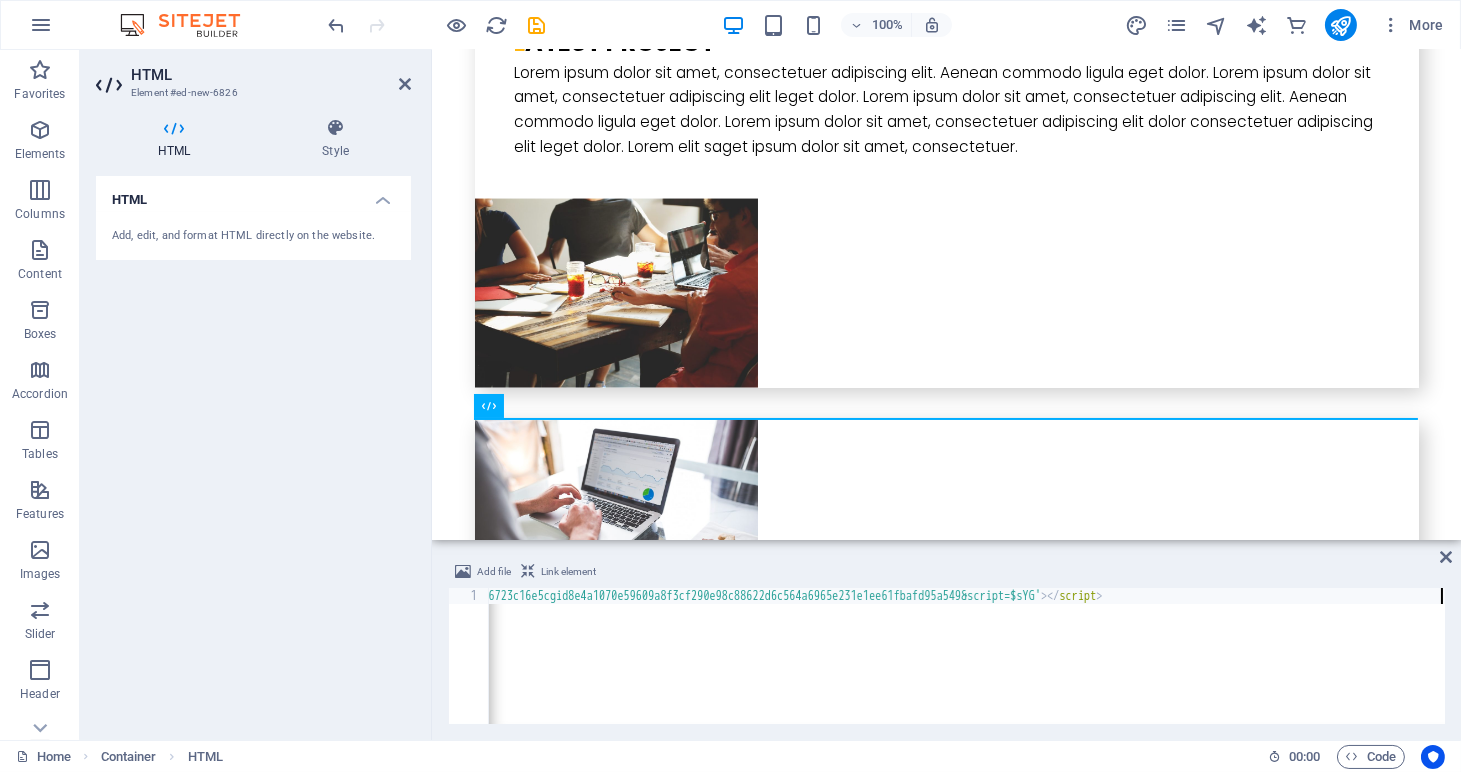 click on "HTML Add, edit, and format HTML directly on the website." at bounding box center [253, 450] 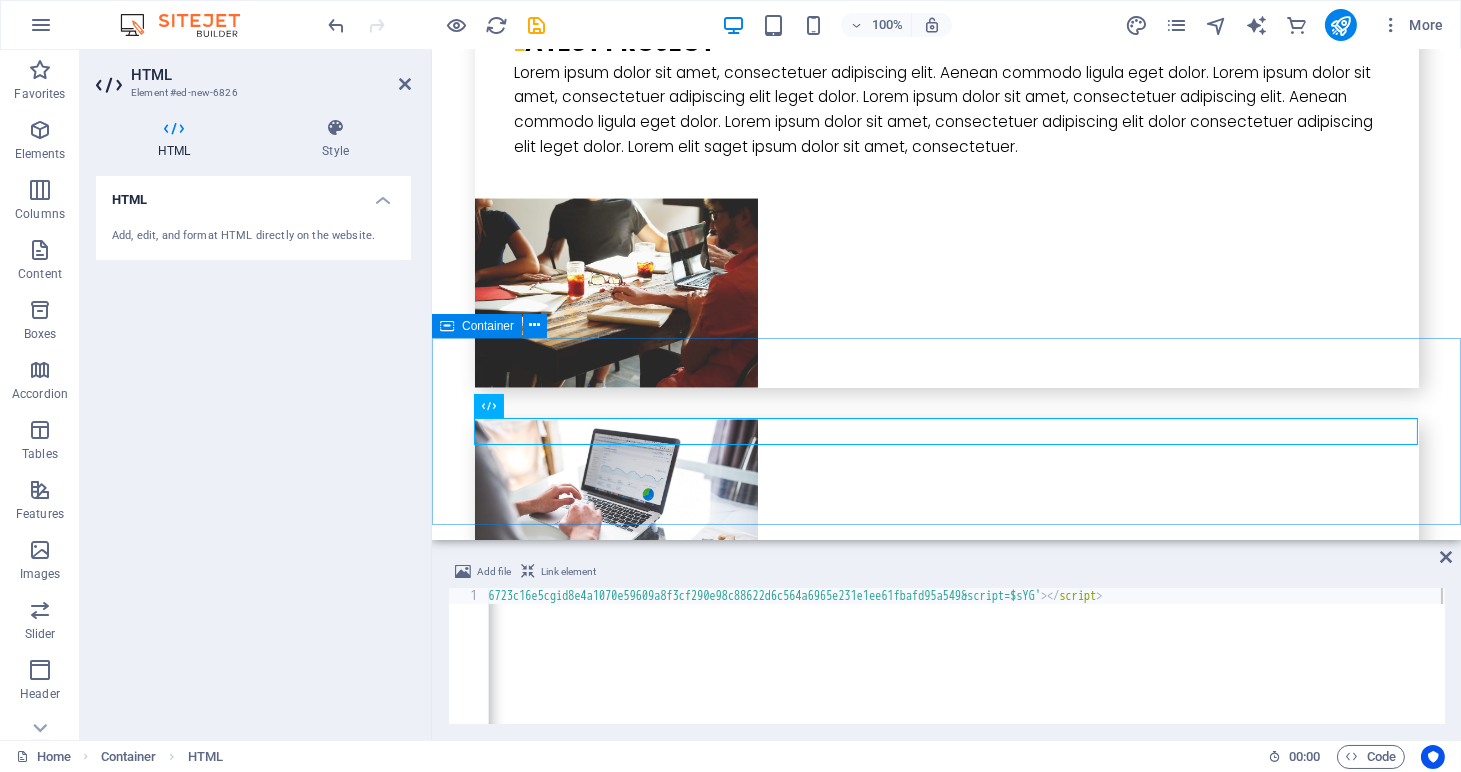 click at bounding box center (945, 5412) 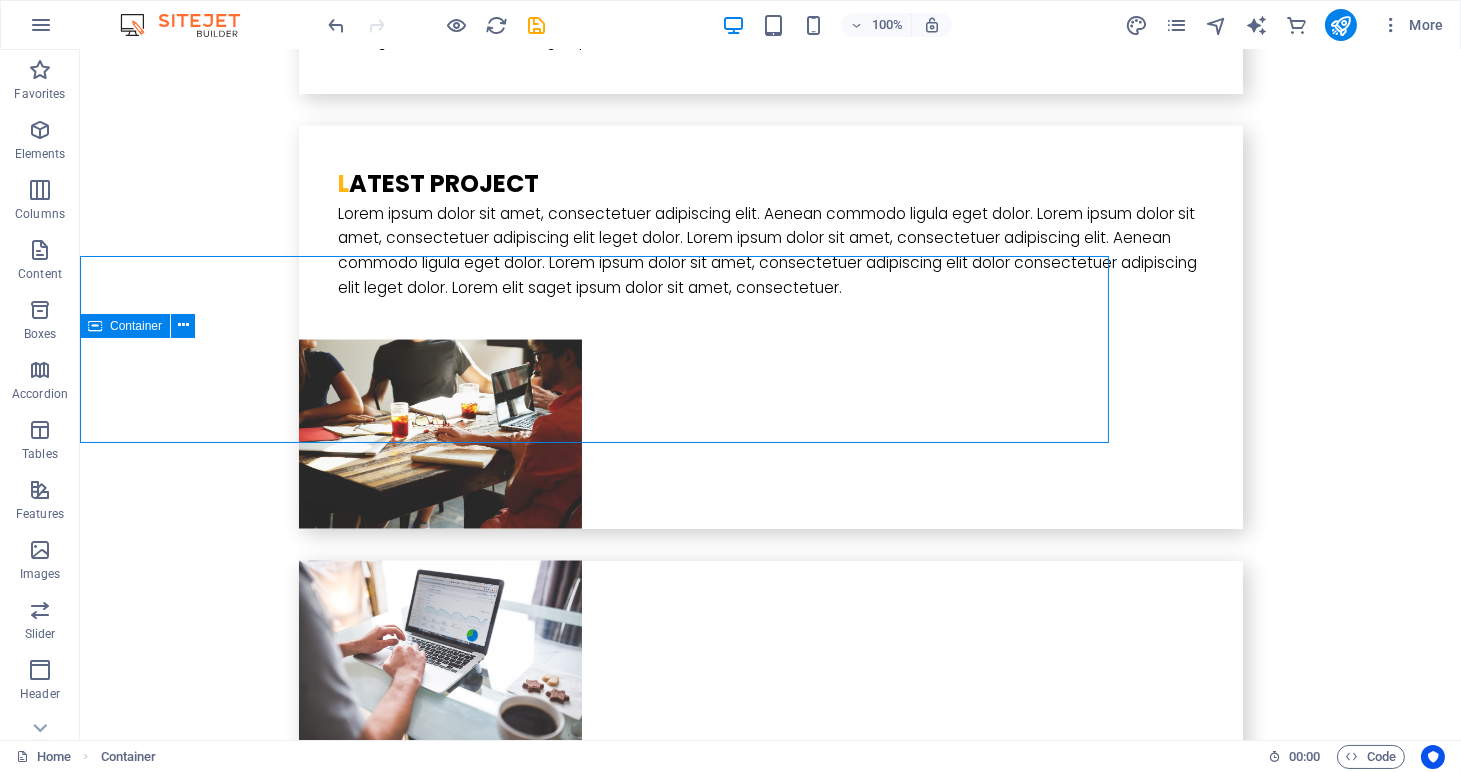 scroll, scrollTop: 5812, scrollLeft: 0, axis: vertical 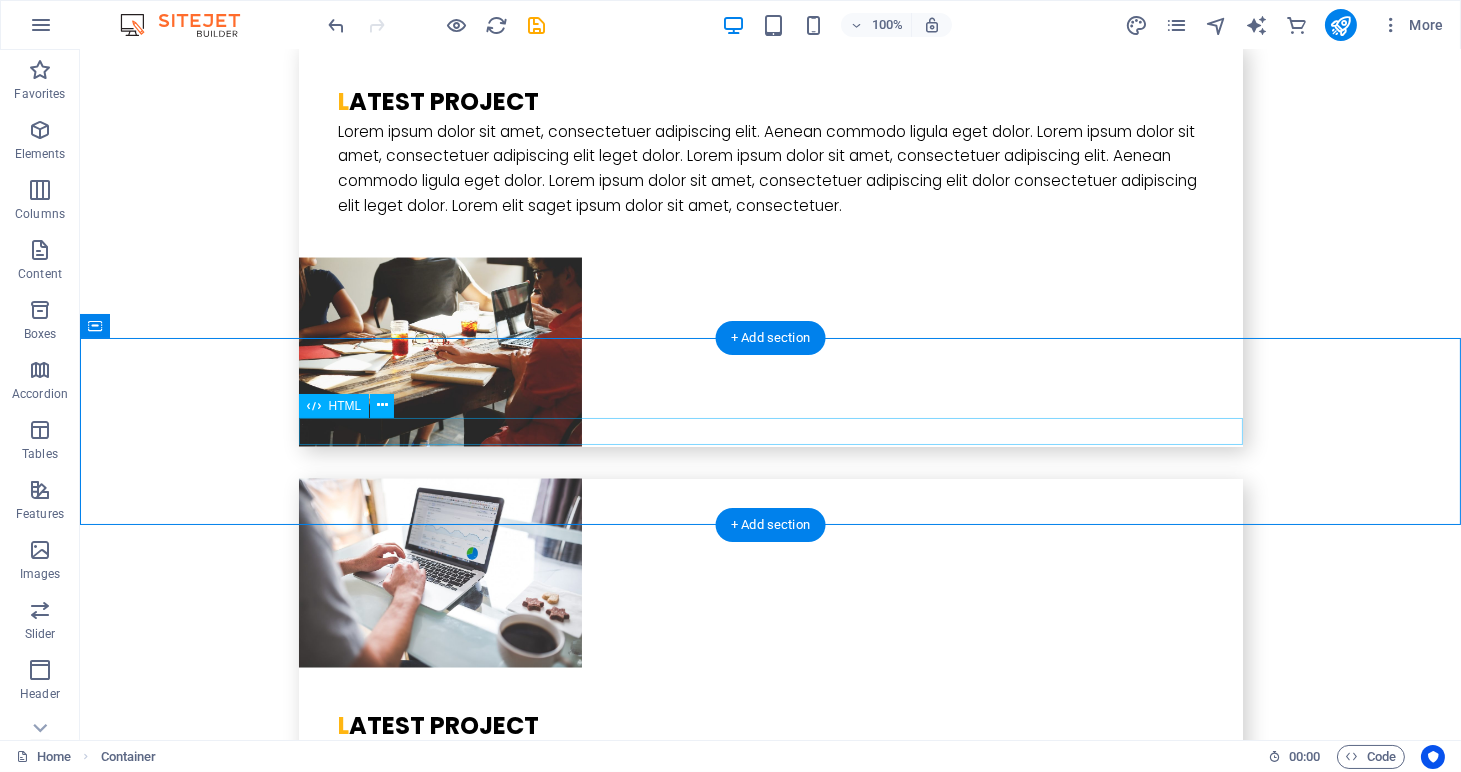 click at bounding box center [771, 5471] 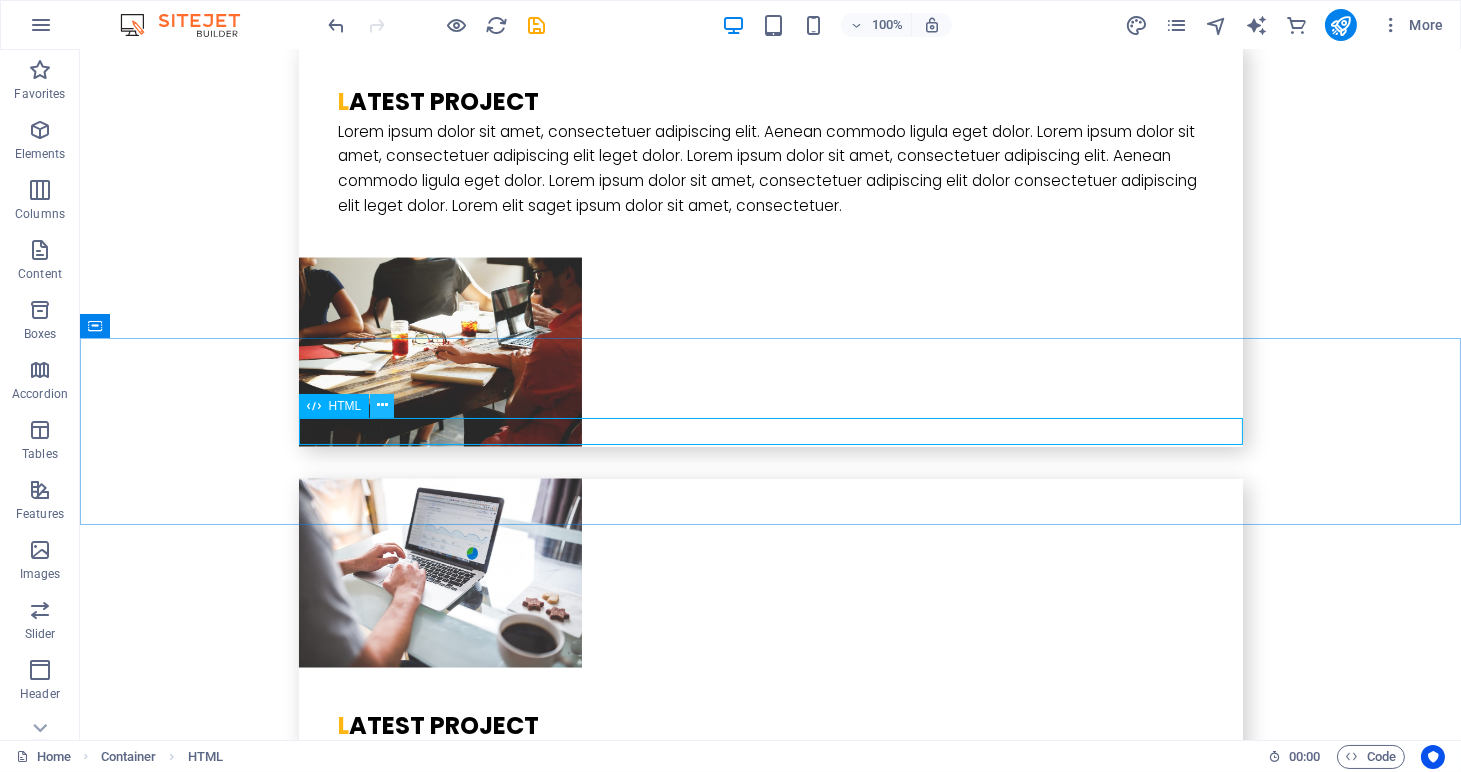 click at bounding box center (382, 405) 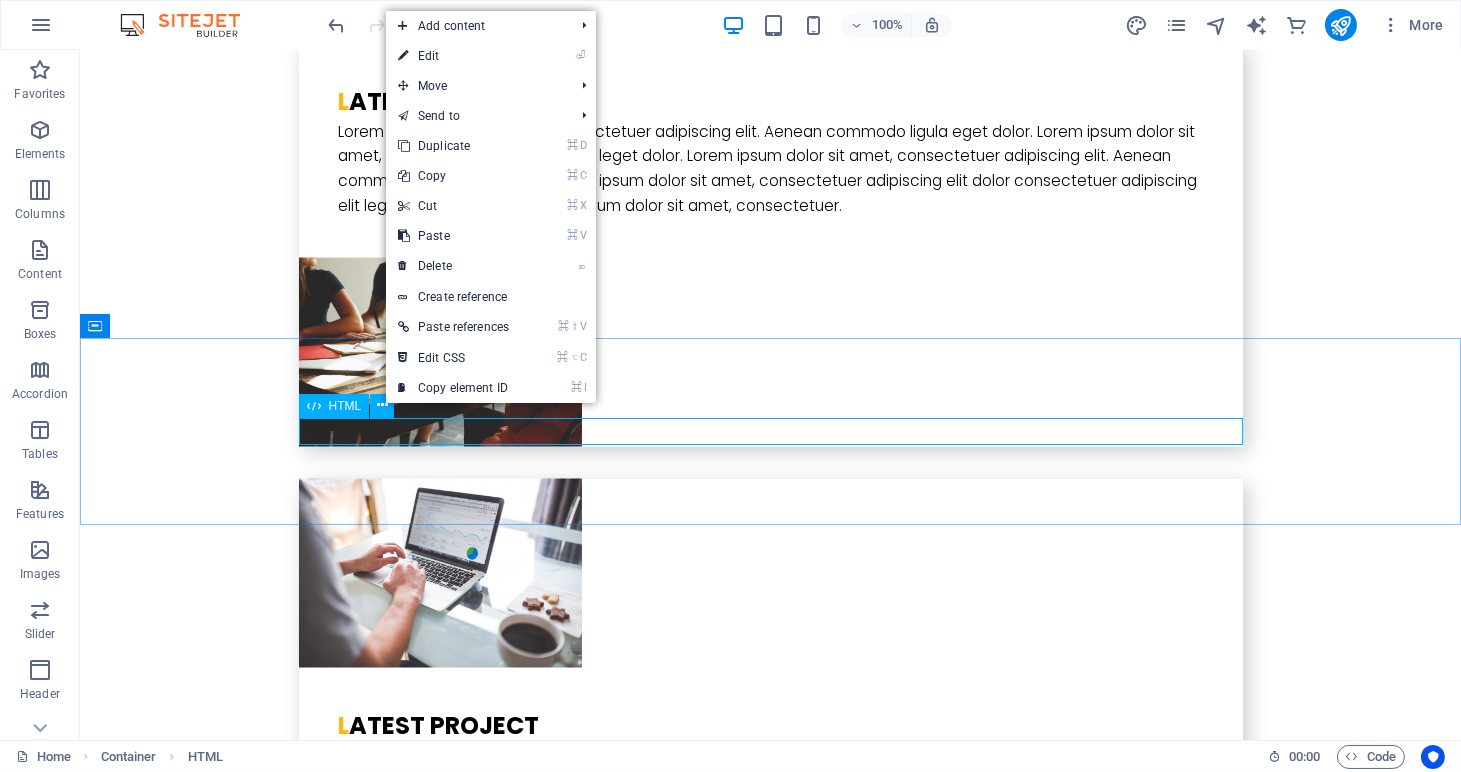 click at bounding box center [314, 406] 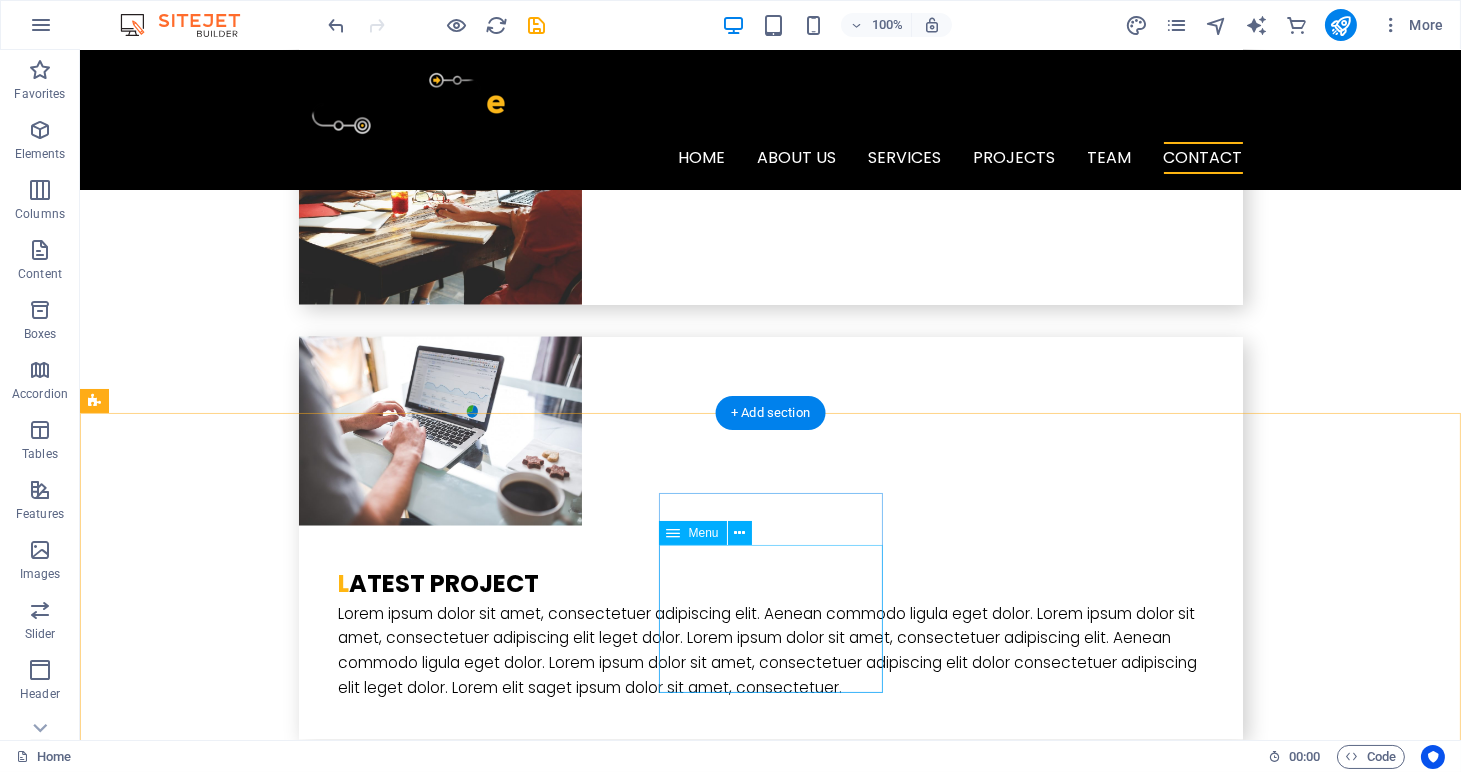 scroll, scrollTop: 5923, scrollLeft: 0, axis: vertical 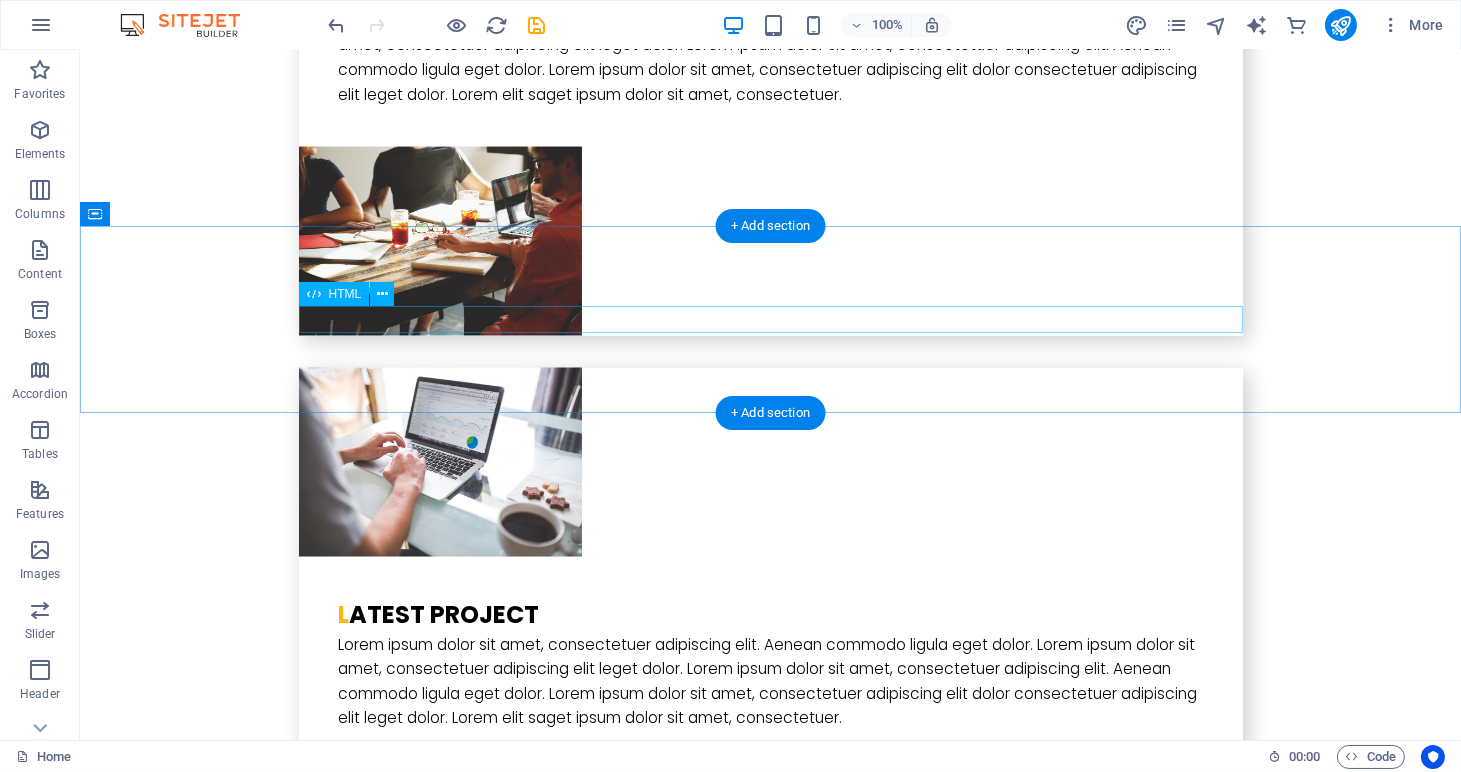 click at bounding box center [771, 5360] 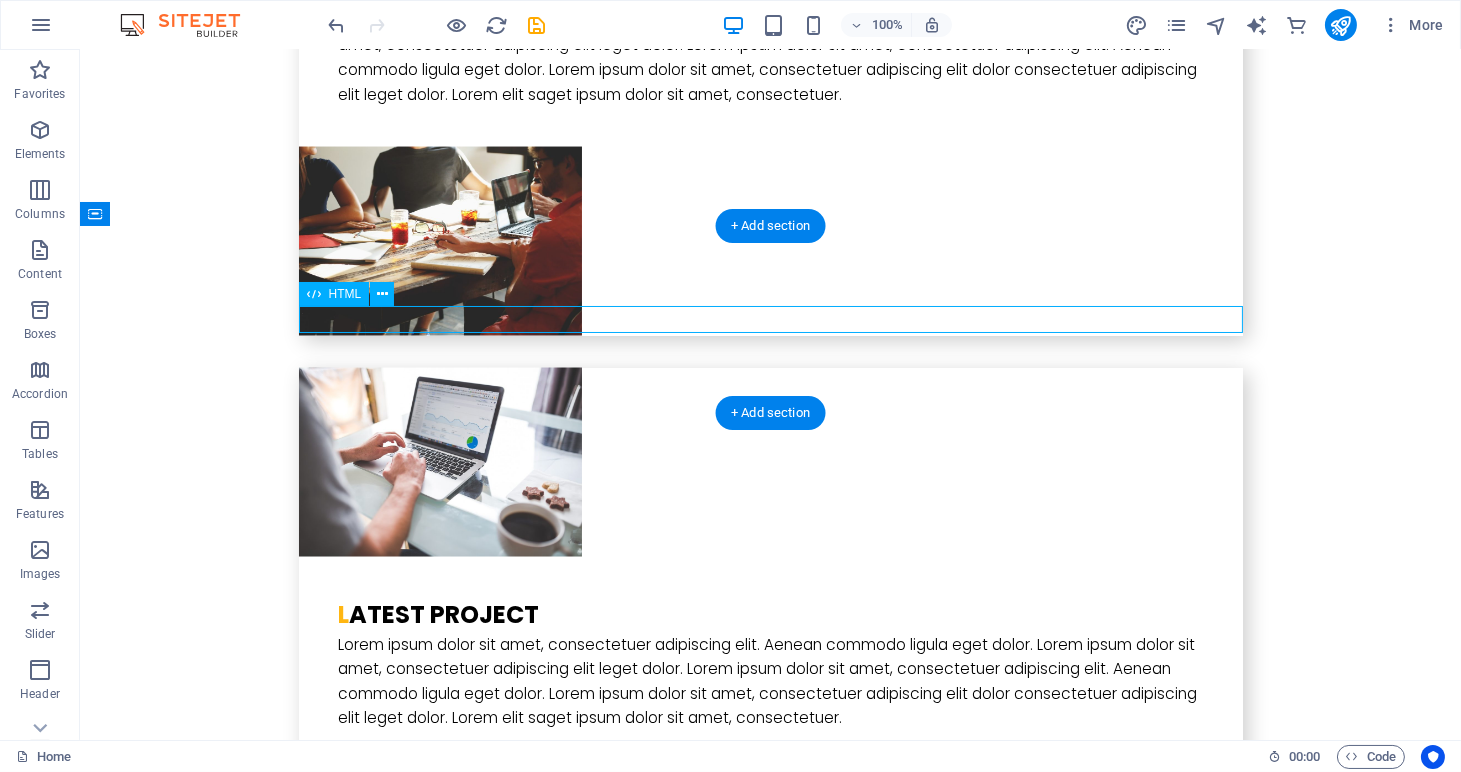 click at bounding box center (771, 5360) 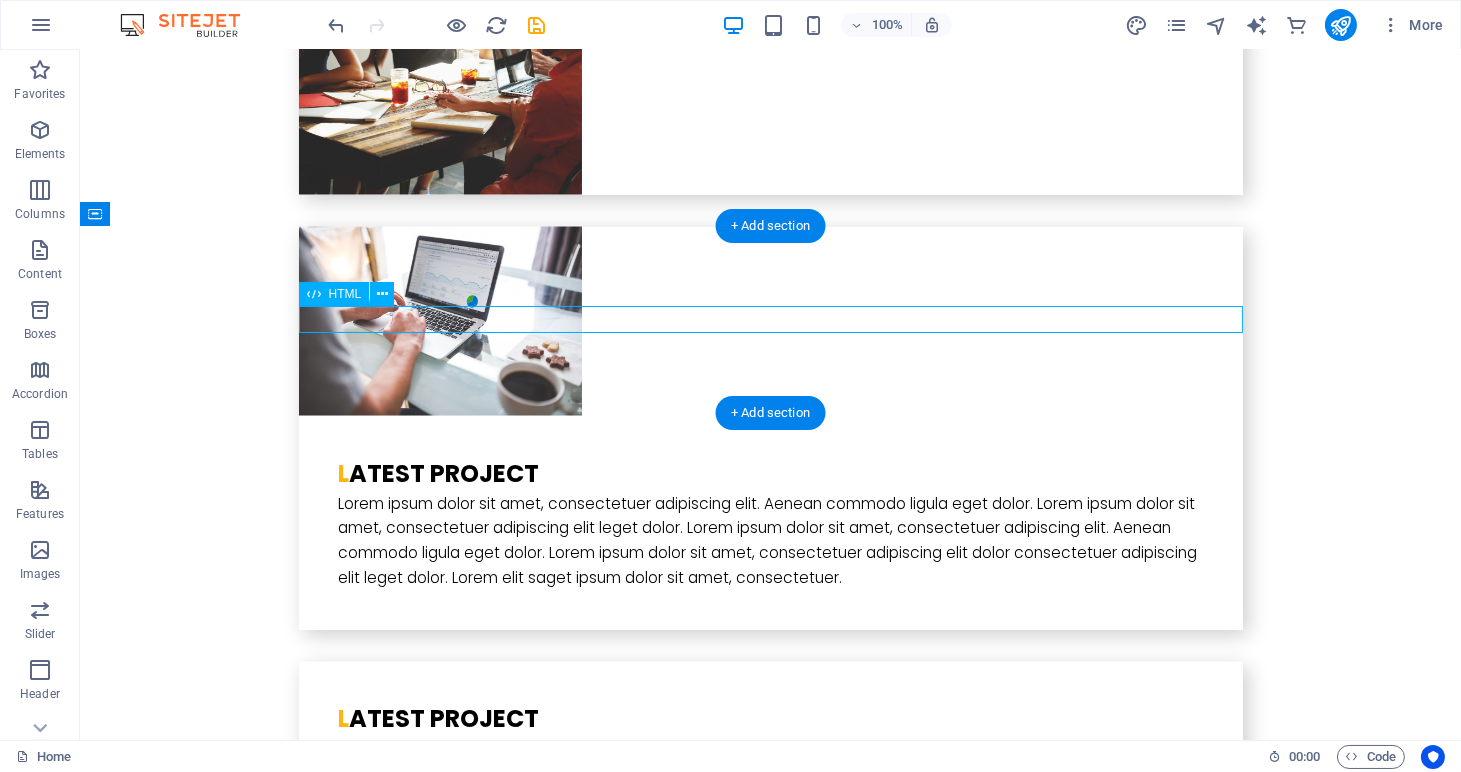 scroll, scrollTop: 5841, scrollLeft: 0, axis: vertical 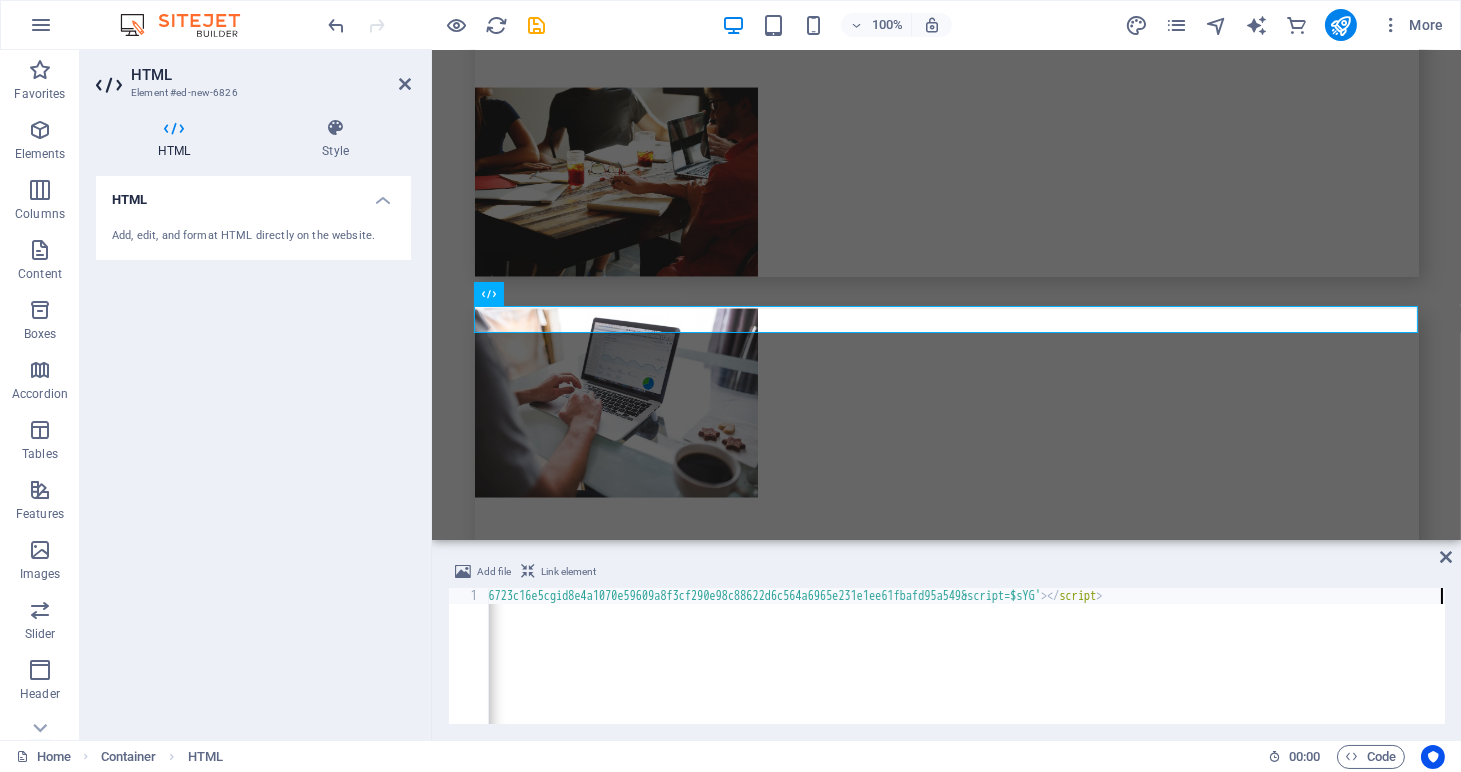 click on "Element [ID] src='https://crm.zoho.com/crm/WebFormServeServlet?rid=75e0f28cfa6fd08ec17ca87ec21e7b6f0fe906e9ea256d65edd5f764c667609ceef34963a8e3ef40b09eec6723c16e5cgid8e4a1070e59609a8f3cf290e98c88622d6c564a6965e231e1ee61fbafd95a549&script=$sYG' > </ script >" at bounding box center [403, 670] 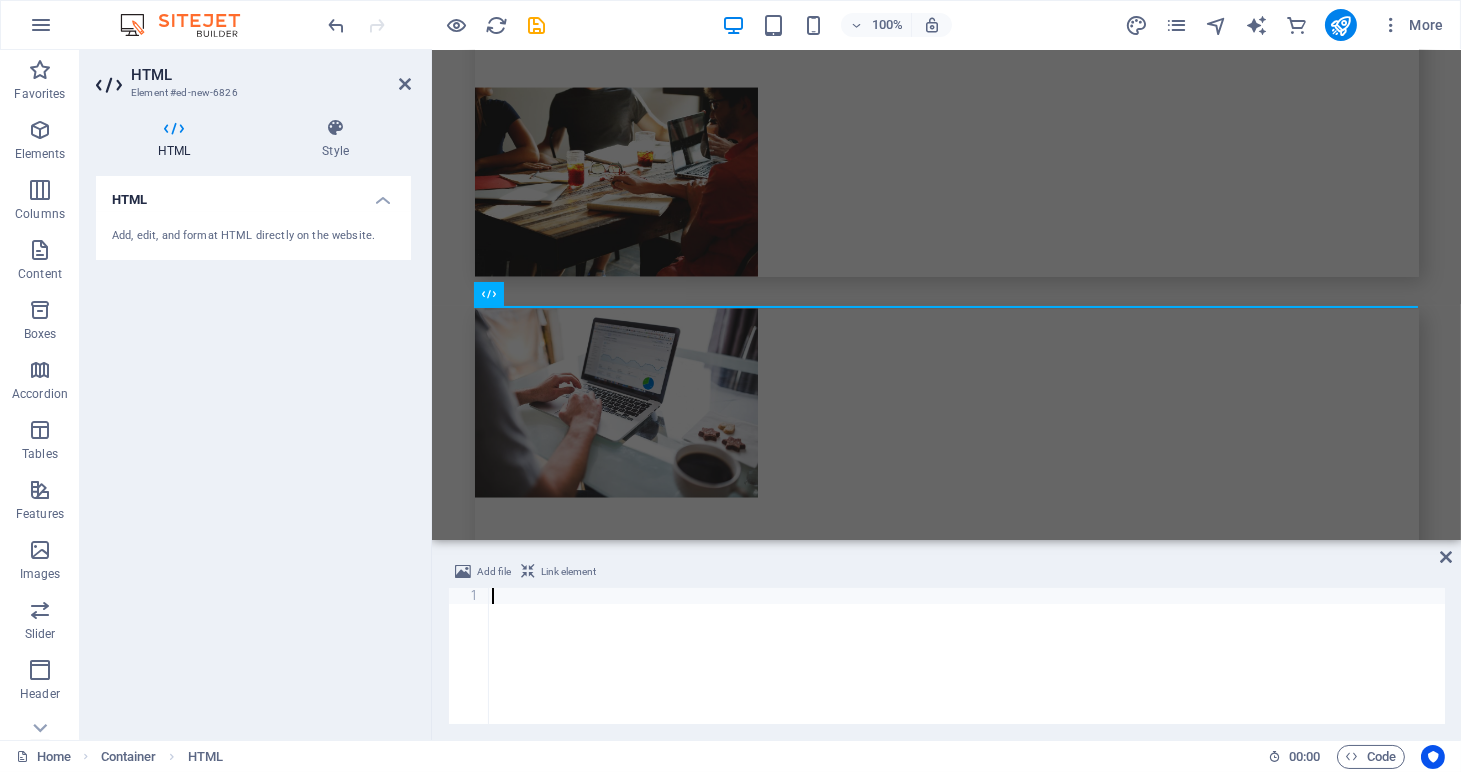 type on "<script id='formScript4700427000027403001' src='https://crm.zoho.com/crm/WebFormServeServlet?rid=75e0f28cfa6fd08ec17ca87ec21e7b6f0fe906e9ea256d65edd5f764c667609ceef34963a8e3ef40b09eec6723c16e5cgid8e4a1070e59609a8f3cf290e98c88622d6c564a6965e231e1ee61fbafd95a549&script=$sYG'></script>" 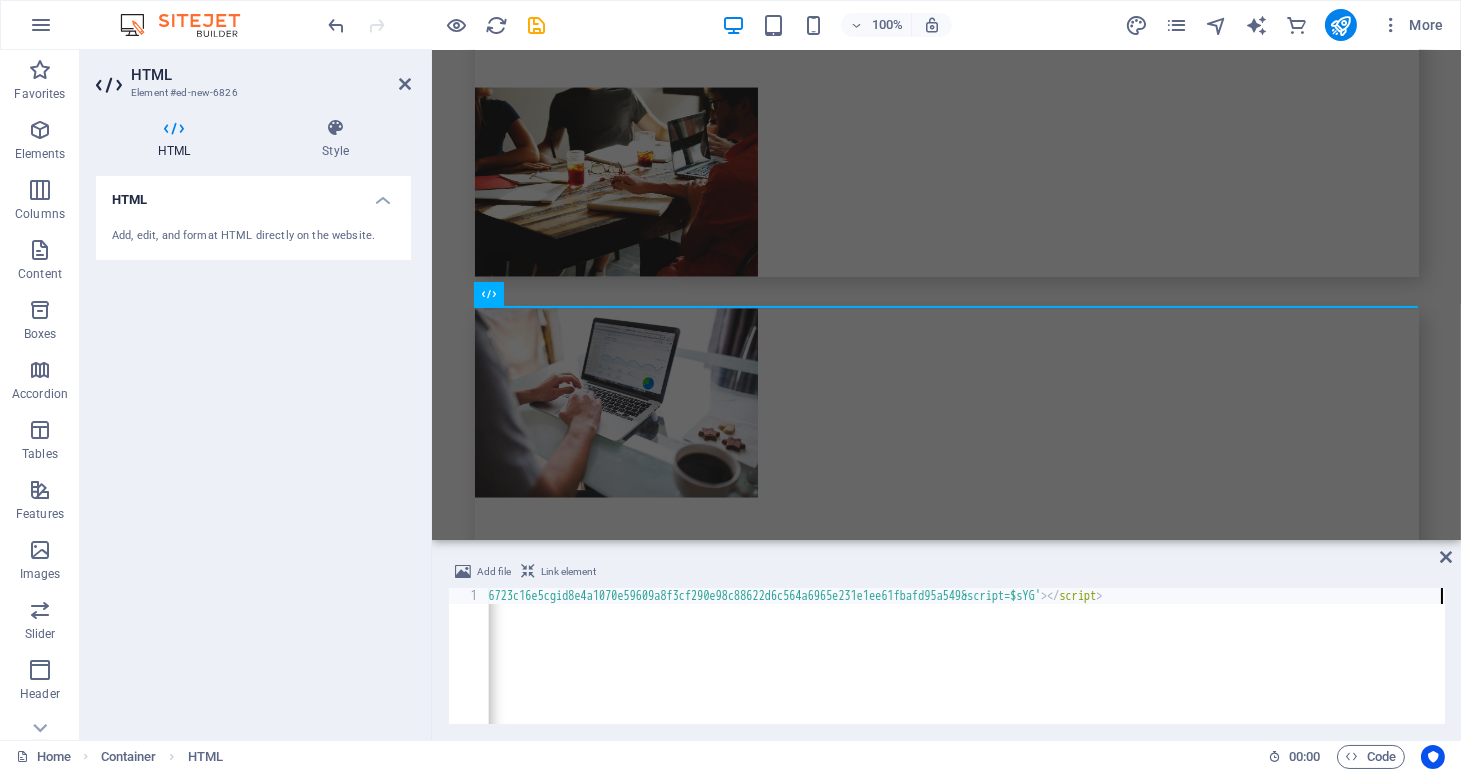 click on "Link element" at bounding box center [568, 572] 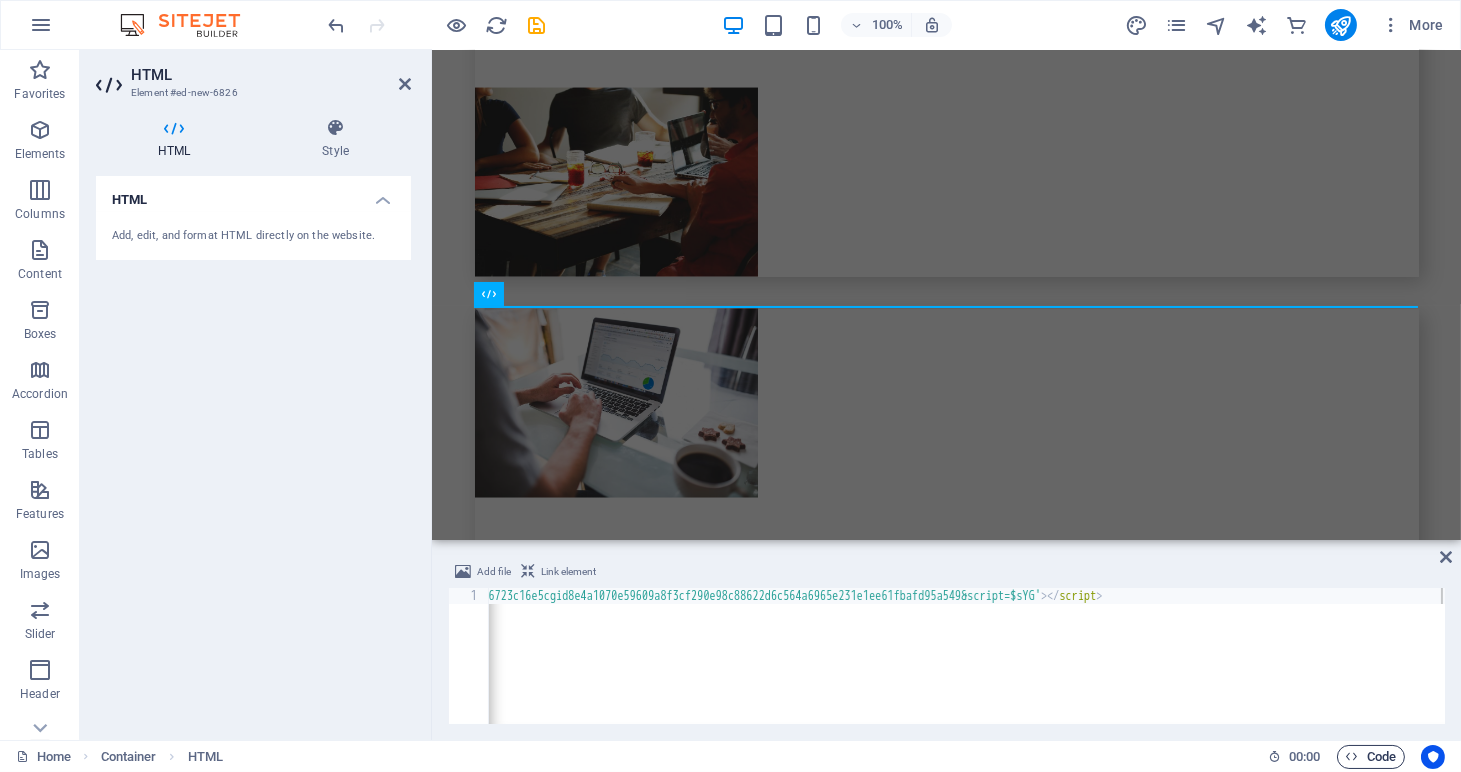 click on "Code" at bounding box center (1371, 757) 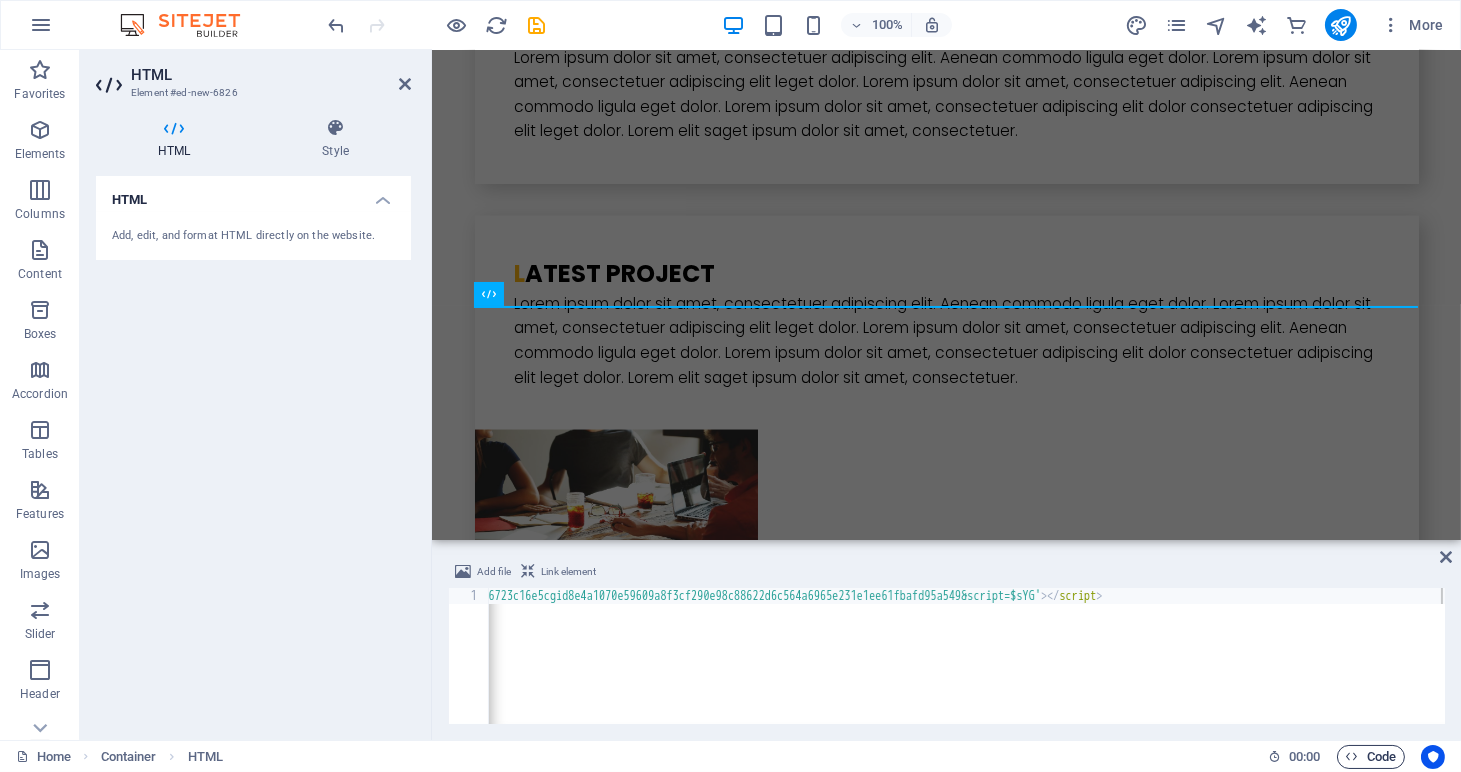 scroll, scrollTop: 5942, scrollLeft: 0, axis: vertical 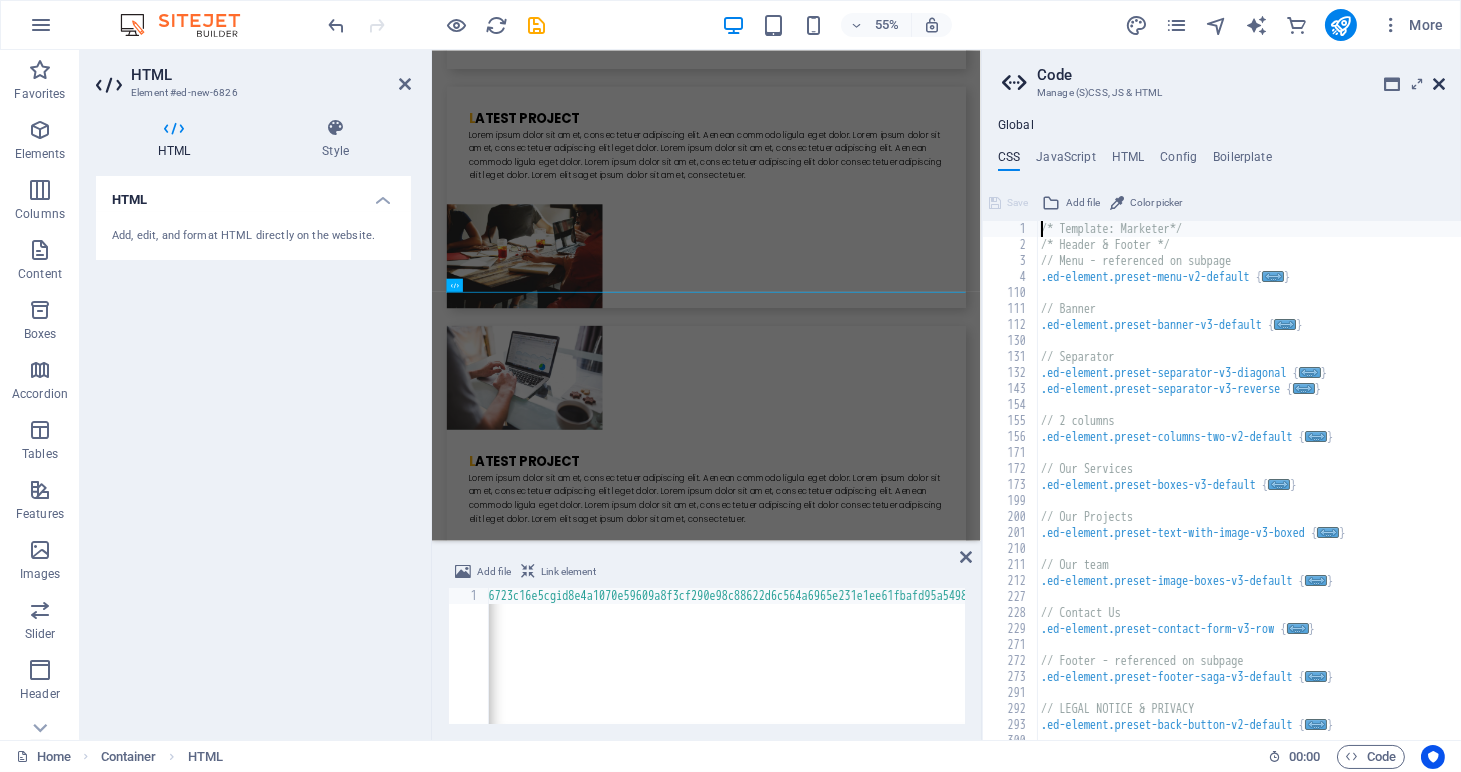 click at bounding box center [1439, 84] 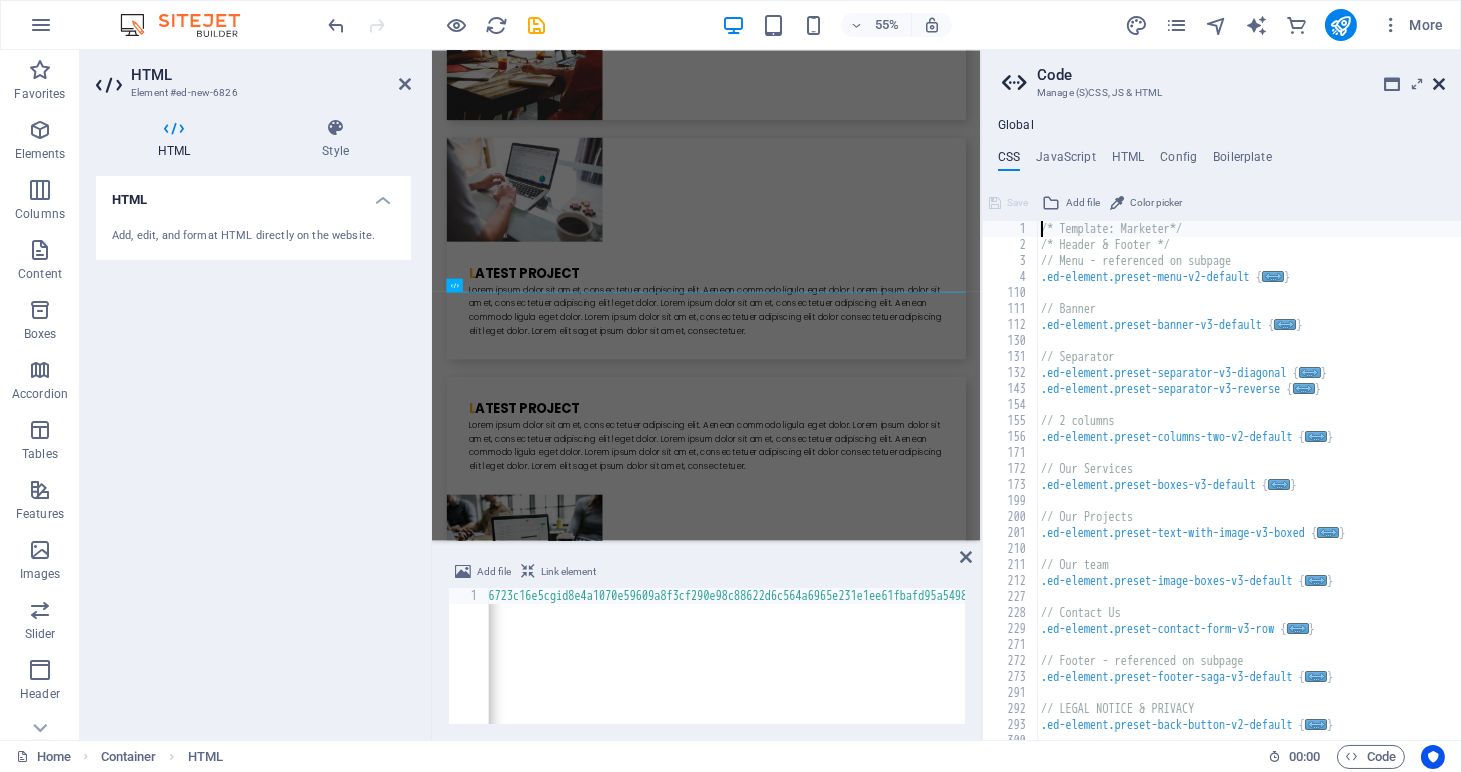 scroll, scrollTop: 5658, scrollLeft: 0, axis: vertical 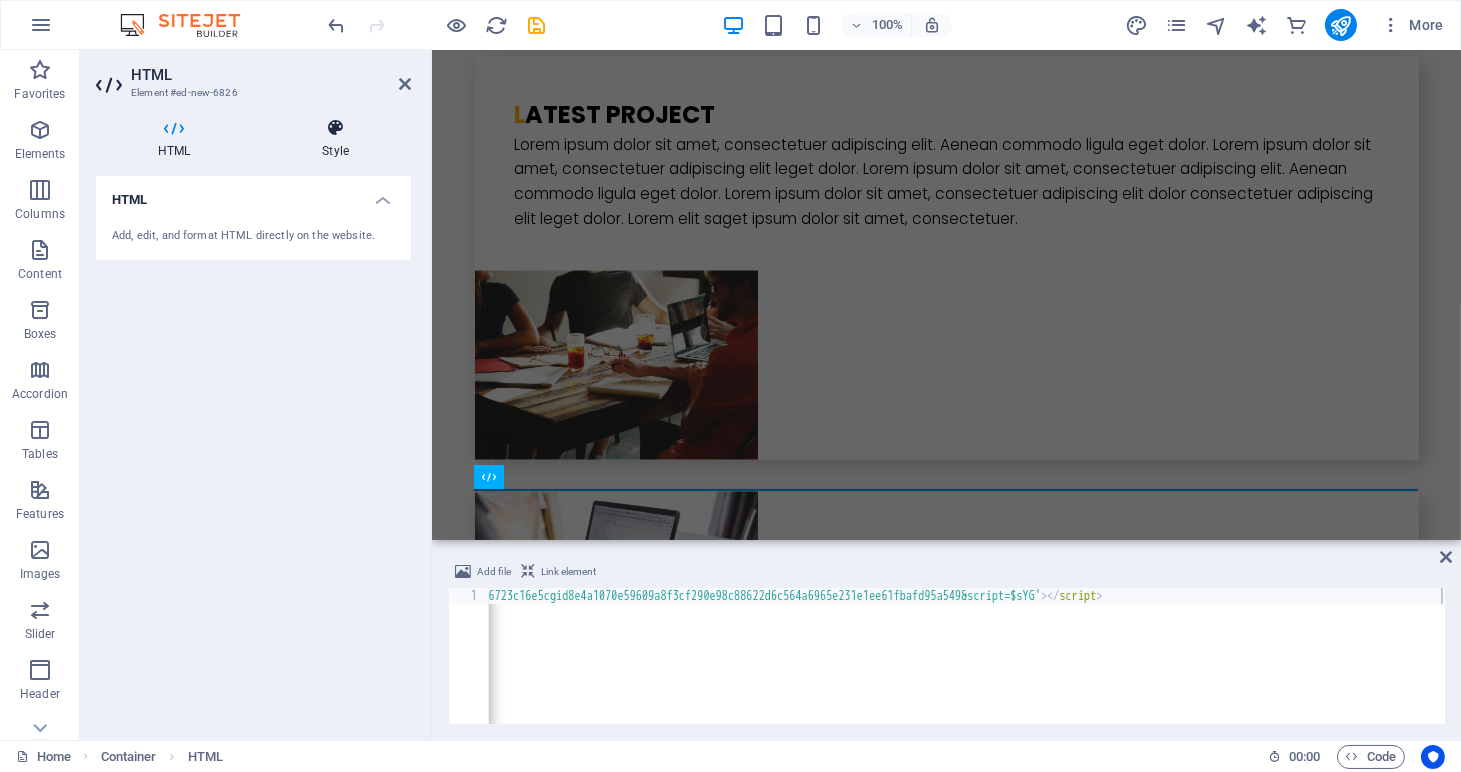 click on "Style" at bounding box center [335, 139] 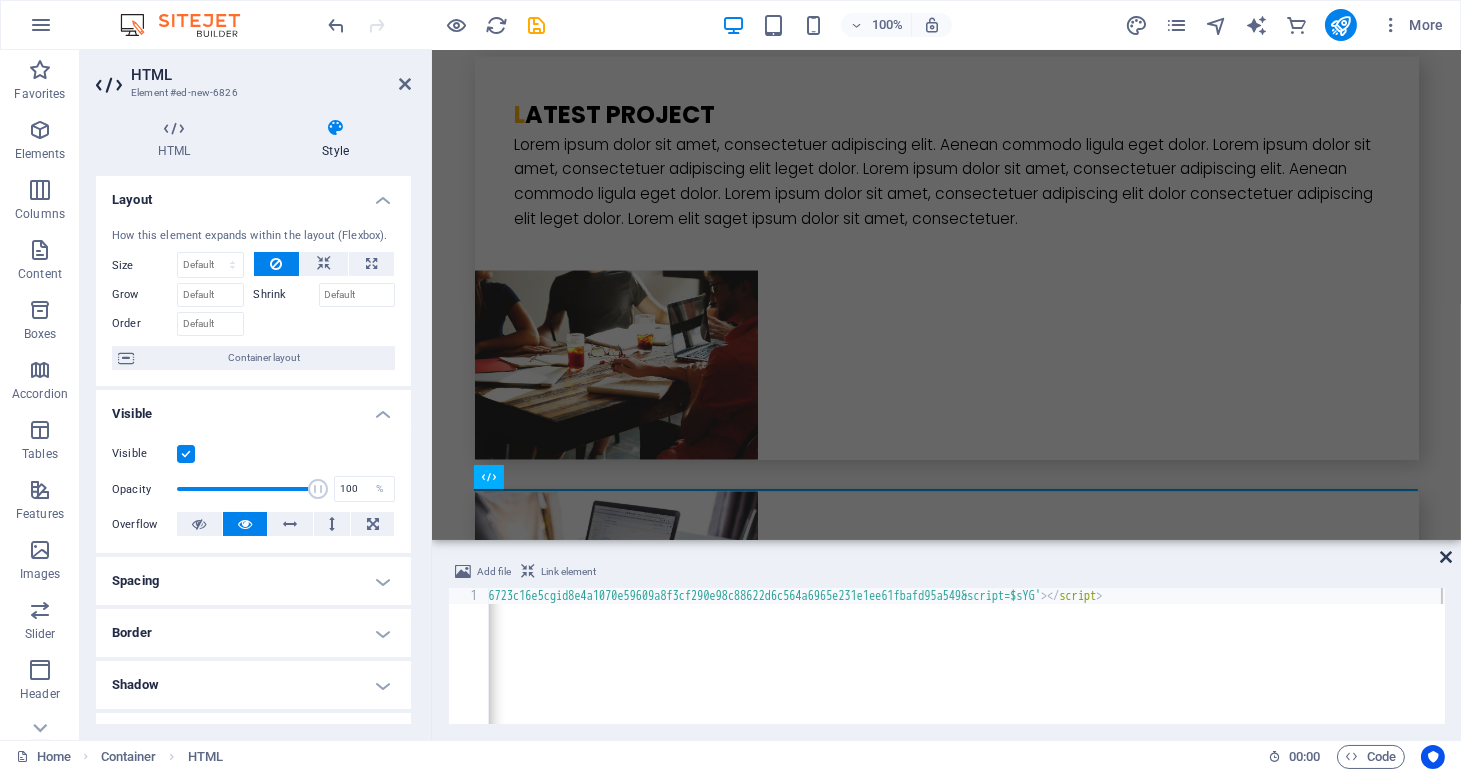 click at bounding box center [1446, 557] 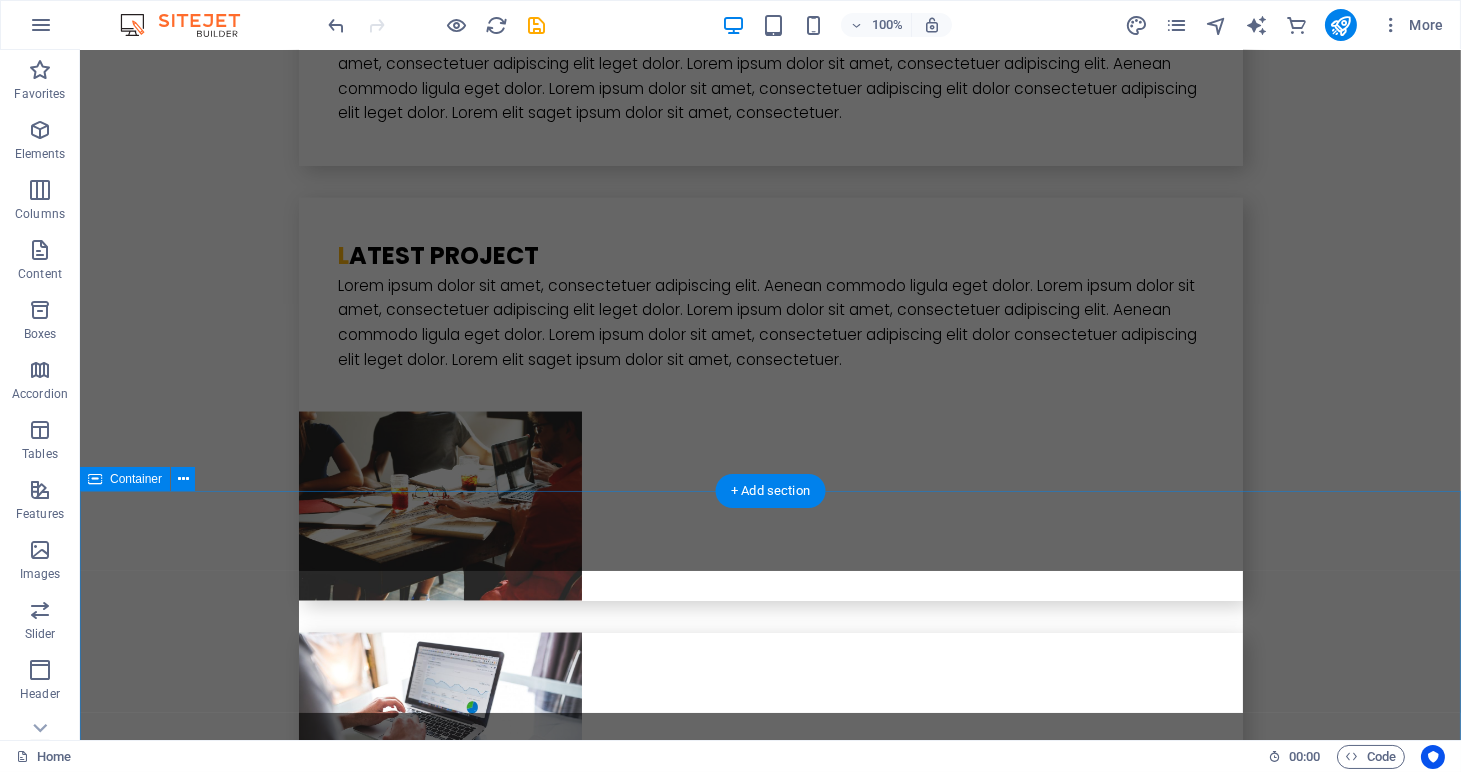 click on "Drop content here or  Add elements  Paste clipboard" at bounding box center [771, 5683] 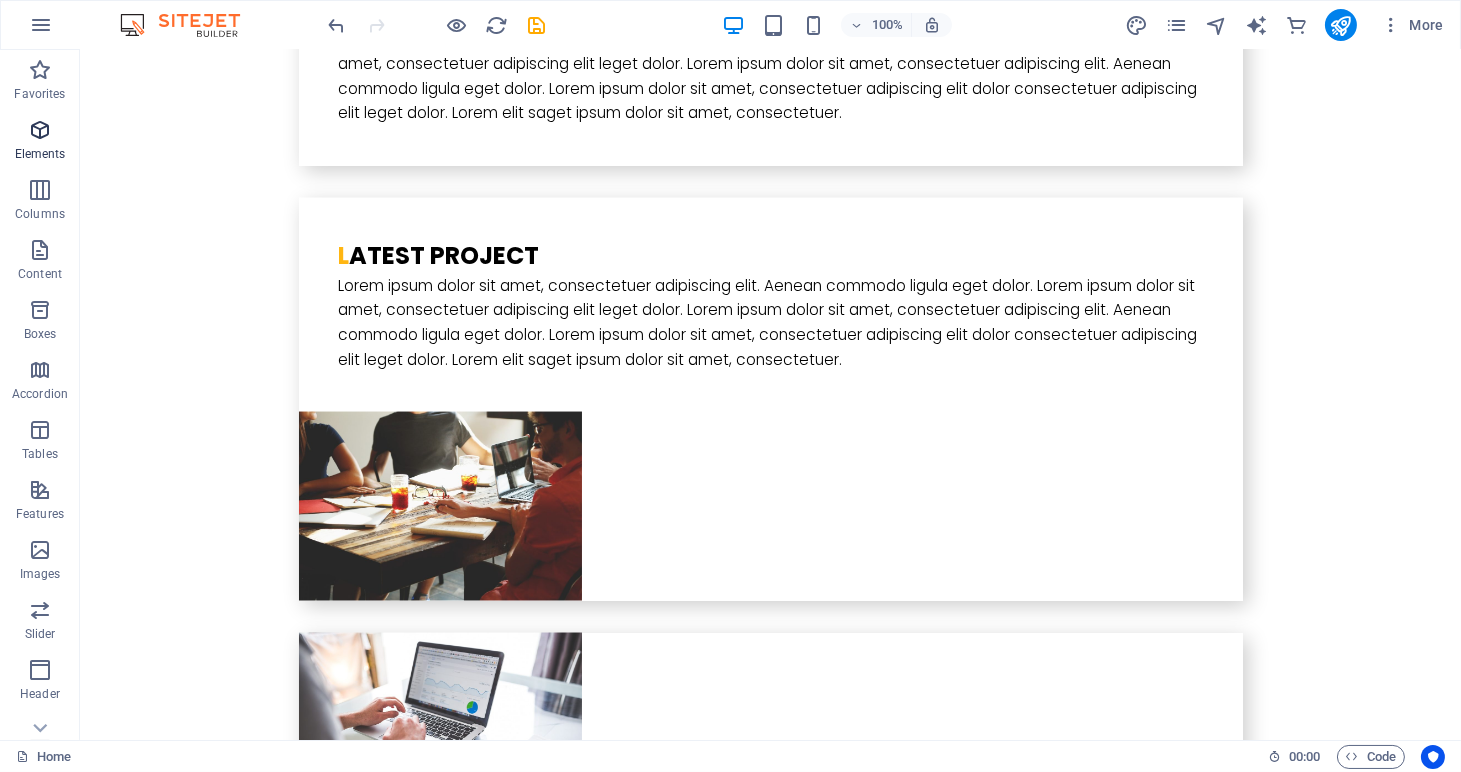 click at bounding box center [40, 130] 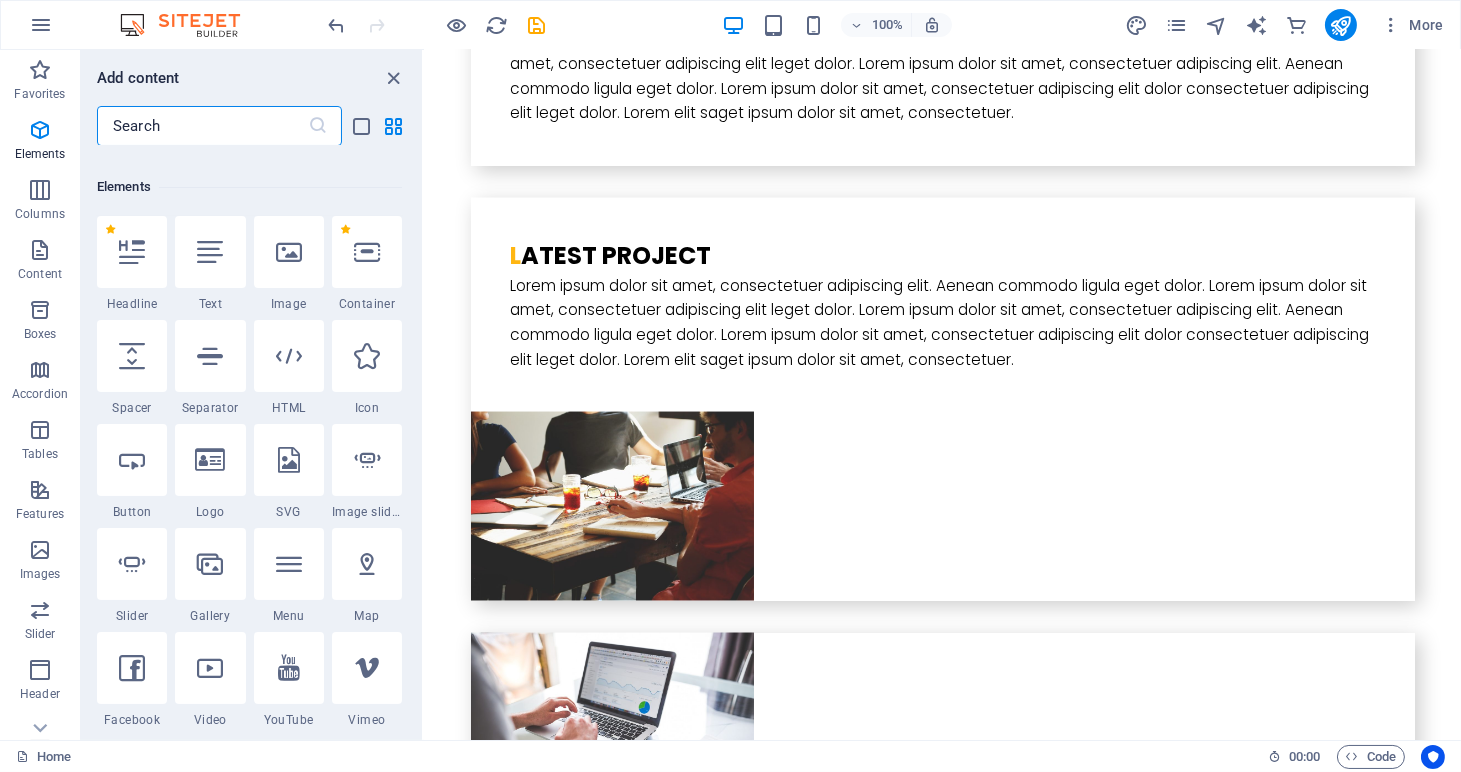 scroll, scrollTop: 212, scrollLeft: 0, axis: vertical 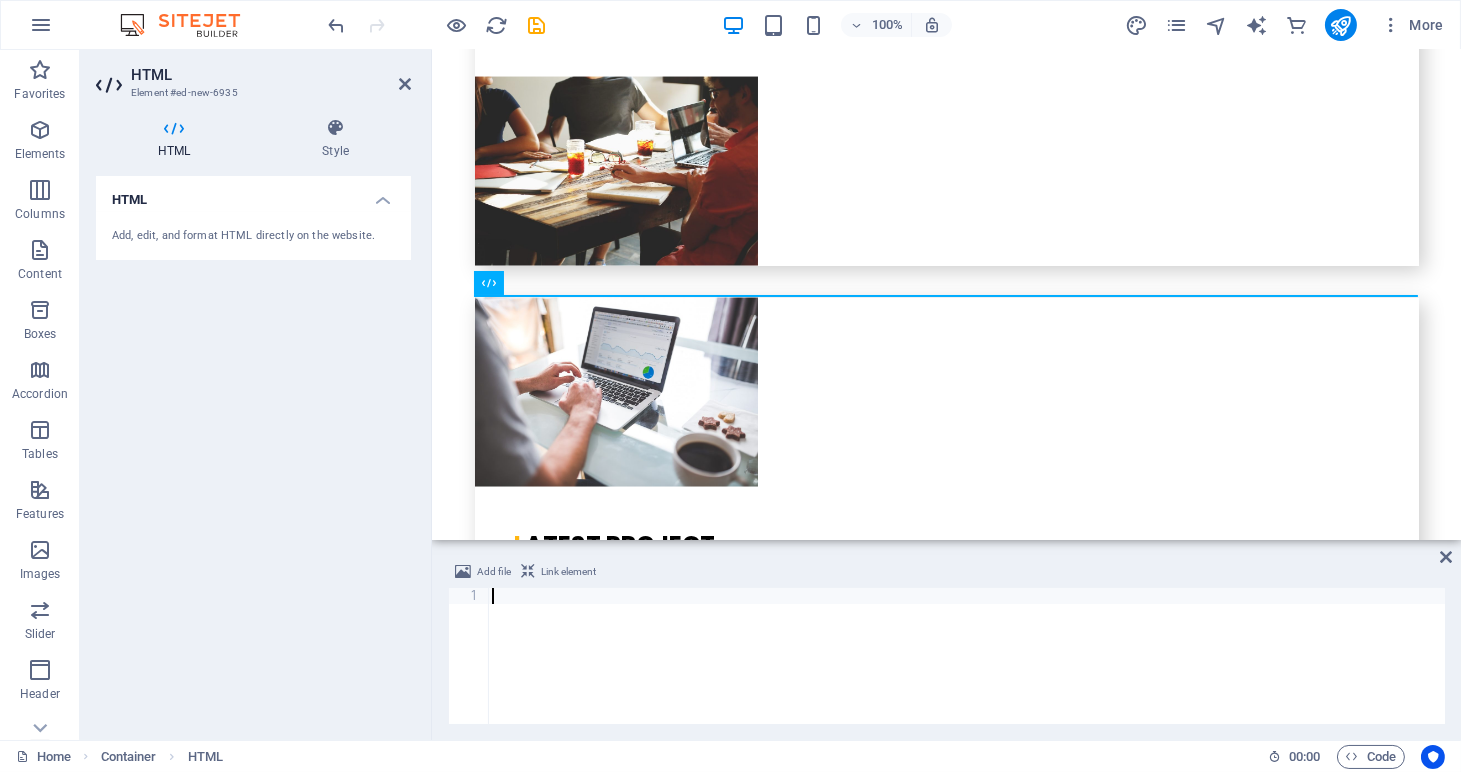 type on "<script id='formScript4700427000027403001' src='https://crm.zoho.com/crm/WebFormServeServlet?rid=75e0f28cfa6fd08ec17ca87ec21e7b6f0fe906e9ea256d65edd5f764c667609ceef34963a8e3ef40b09eec6723c16e5cgid8e4a1070e59609a8f3cf290e98c88622d6c564a6965e231e1ee61fbafd95a549&script=$sYG'></script>" 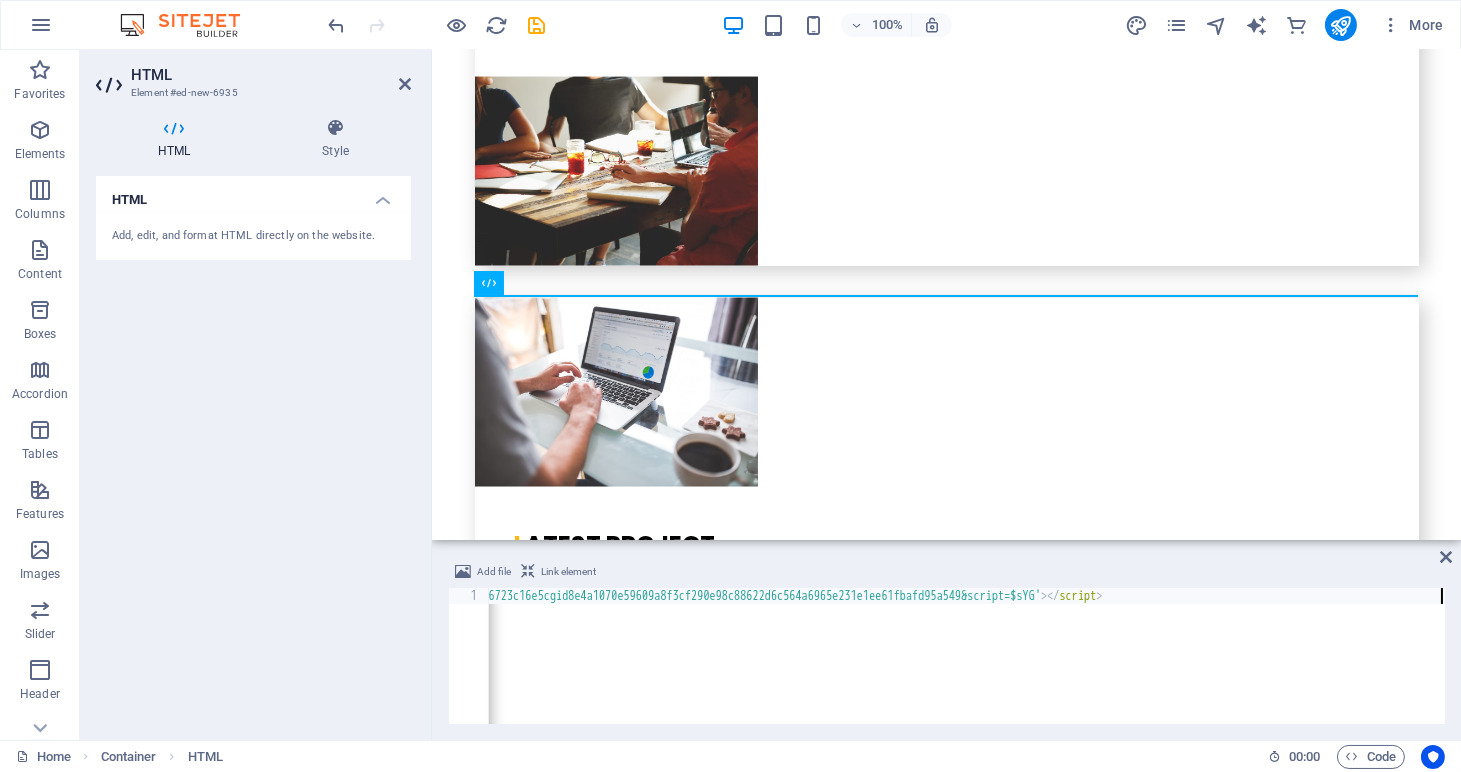 scroll, scrollTop: 0, scrollLeft: 1127, axis: horizontal 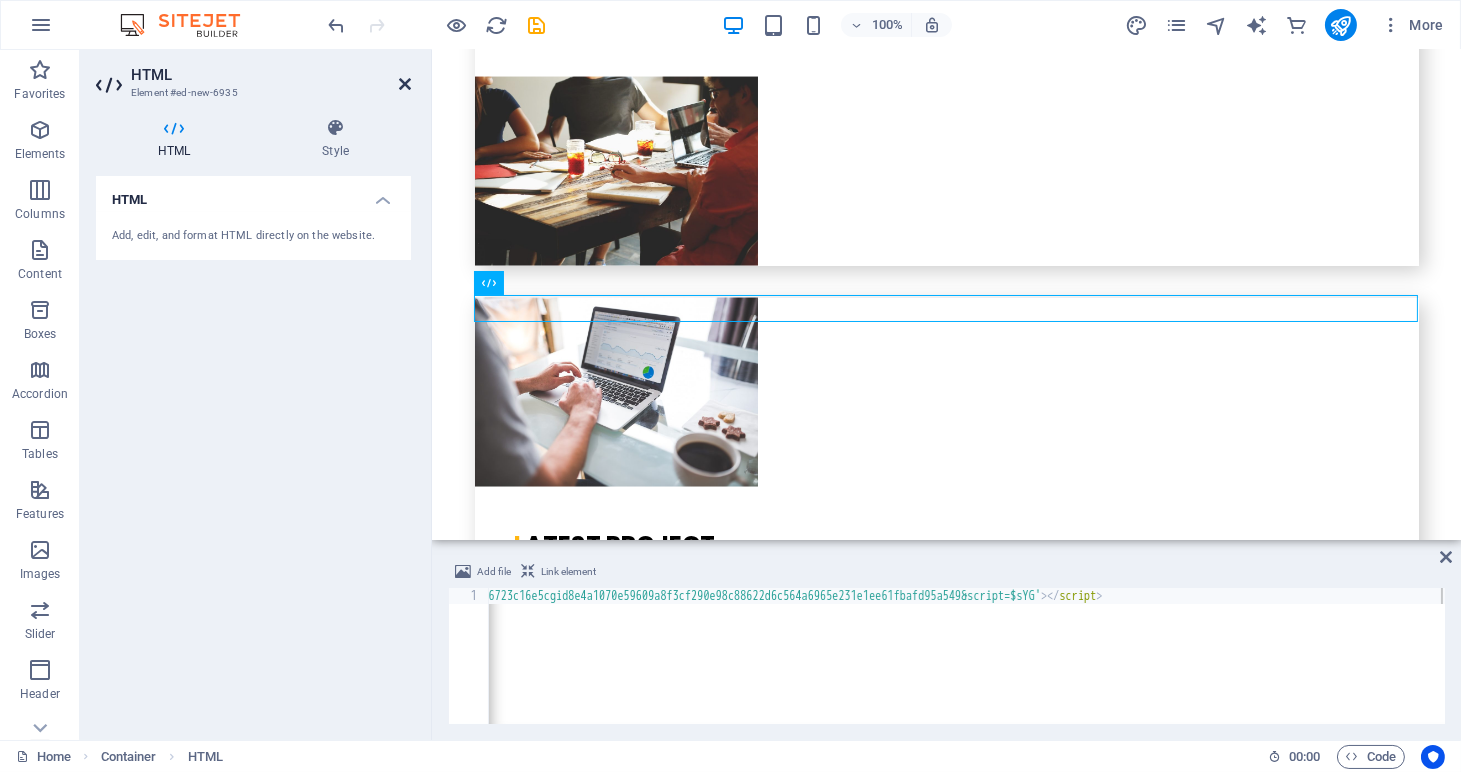 drag, startPoint x: 401, startPoint y: 83, endPoint x: 321, endPoint y: 32, distance: 94.873604 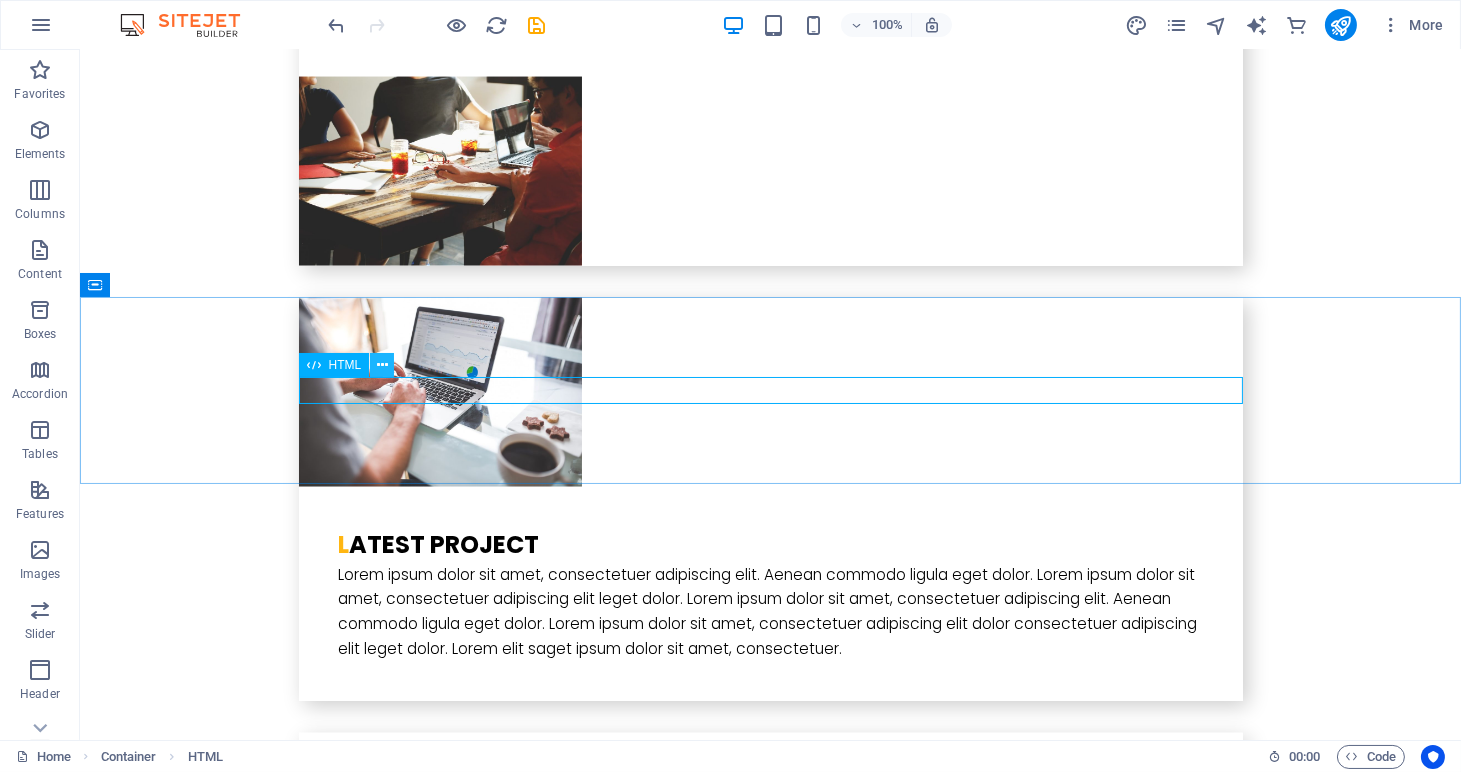 click at bounding box center [382, 365] 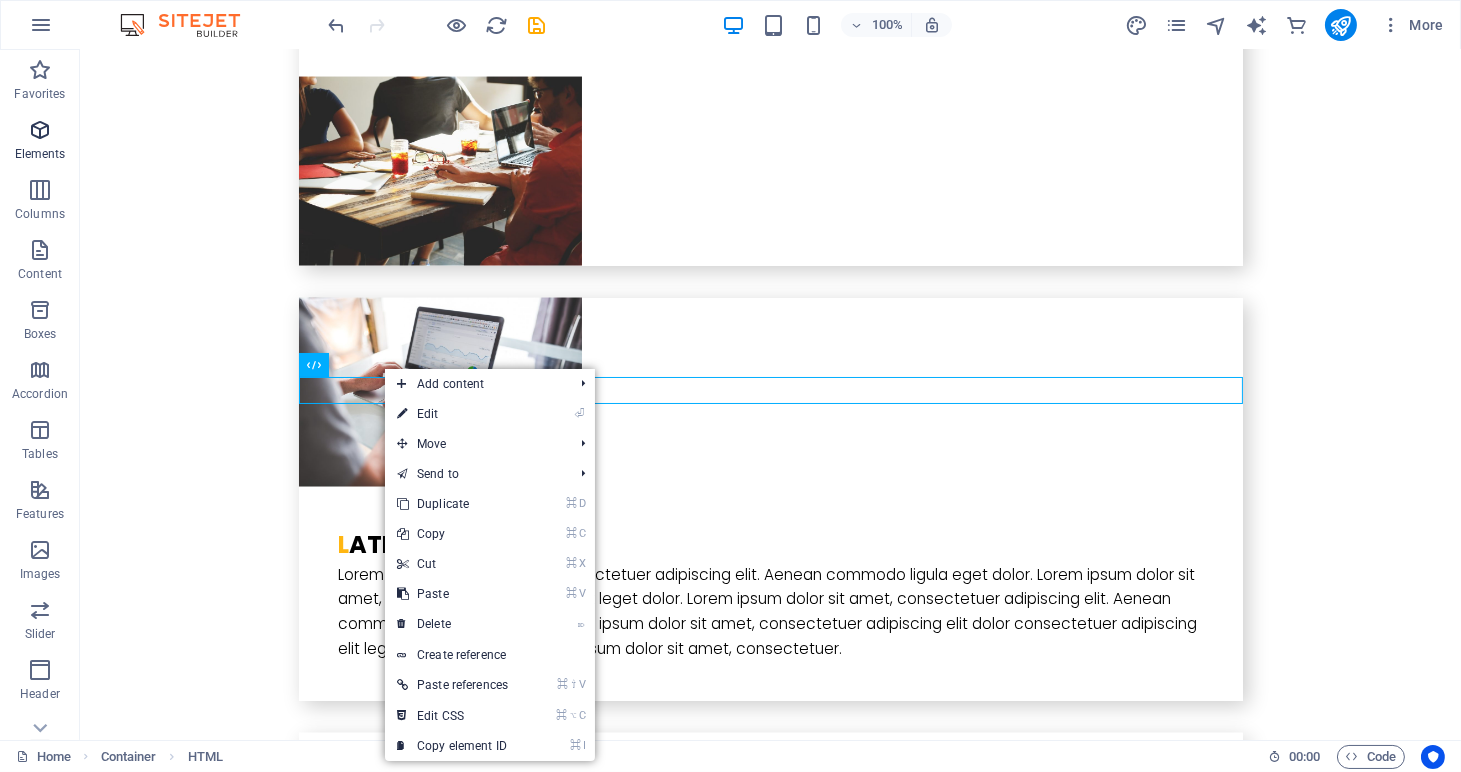 click on "Elements" at bounding box center (40, 142) 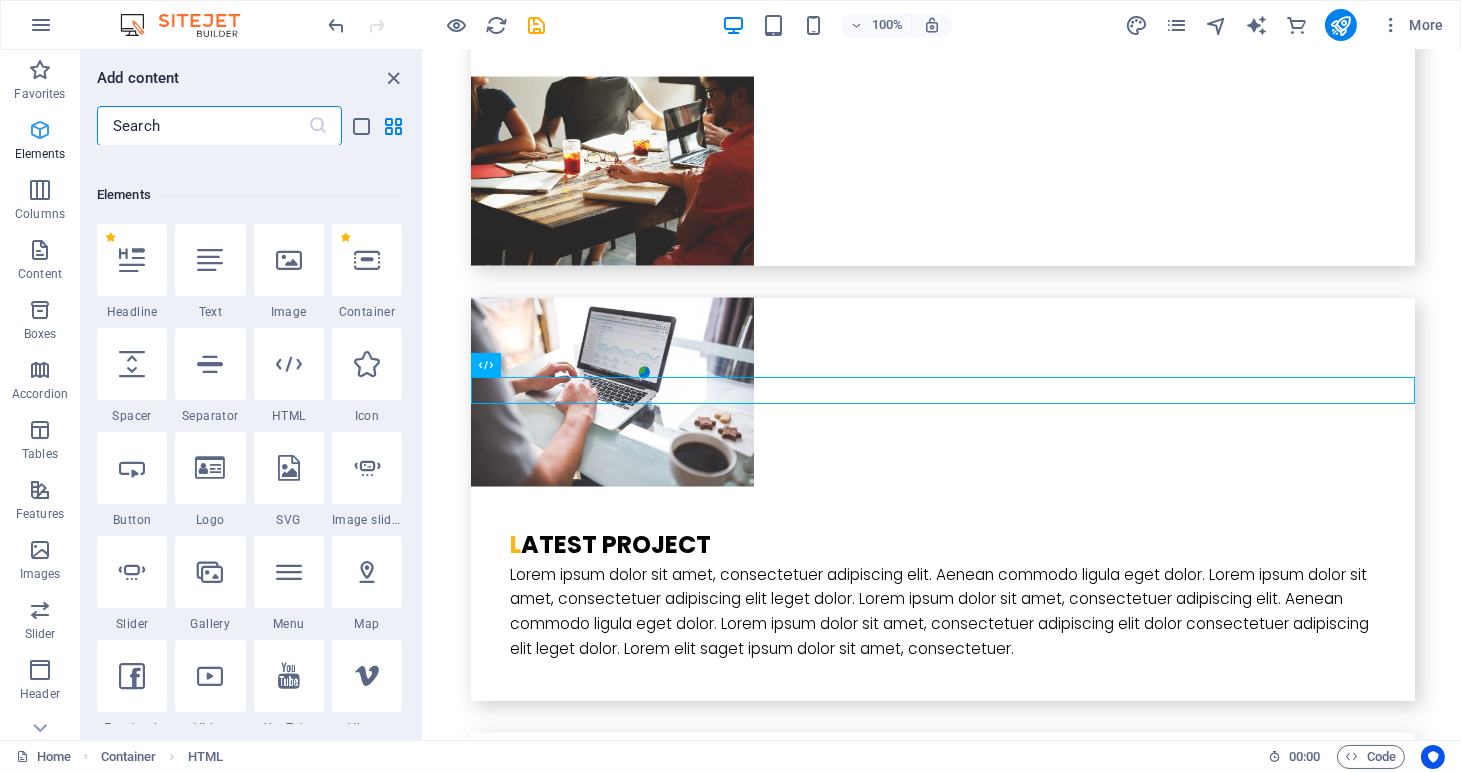 scroll, scrollTop: 212, scrollLeft: 0, axis: vertical 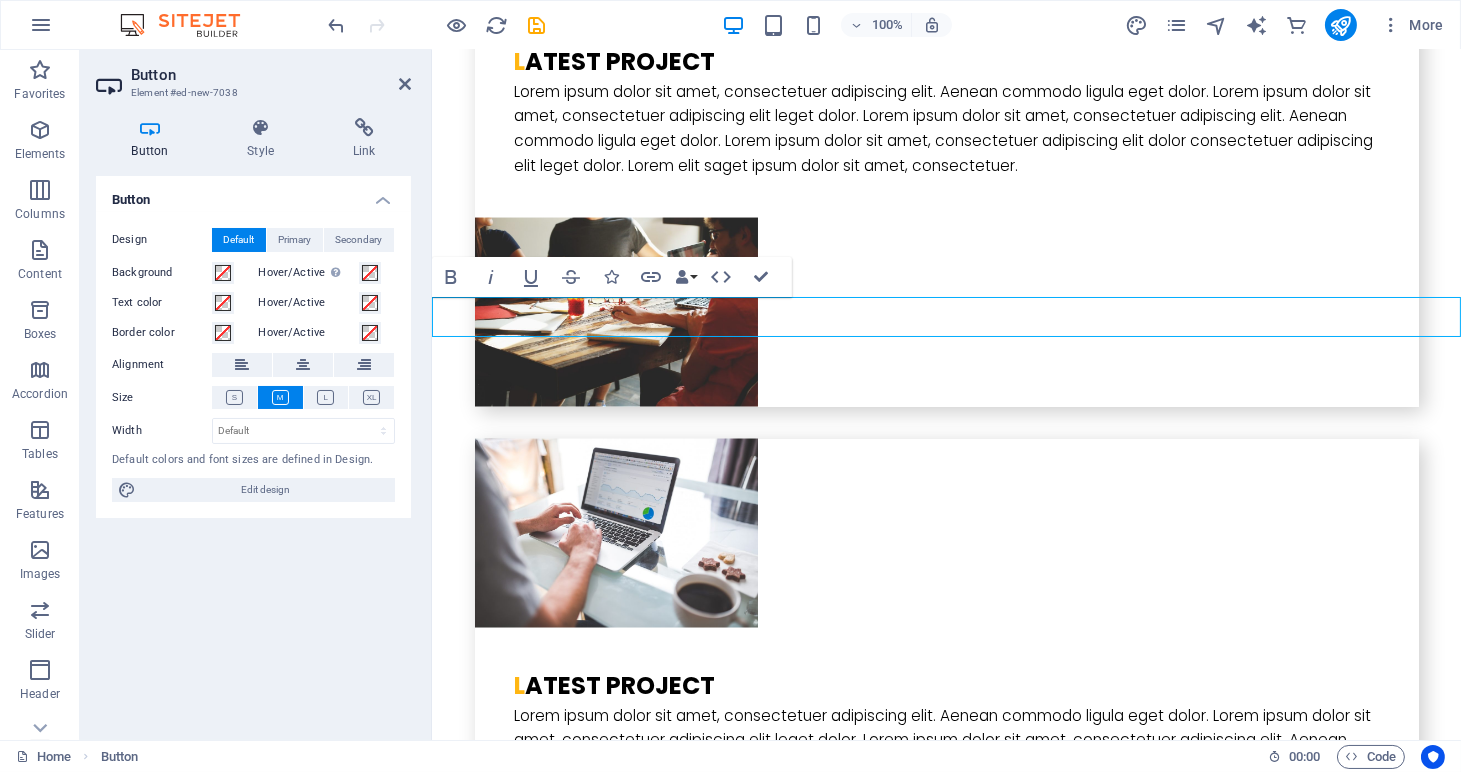 type 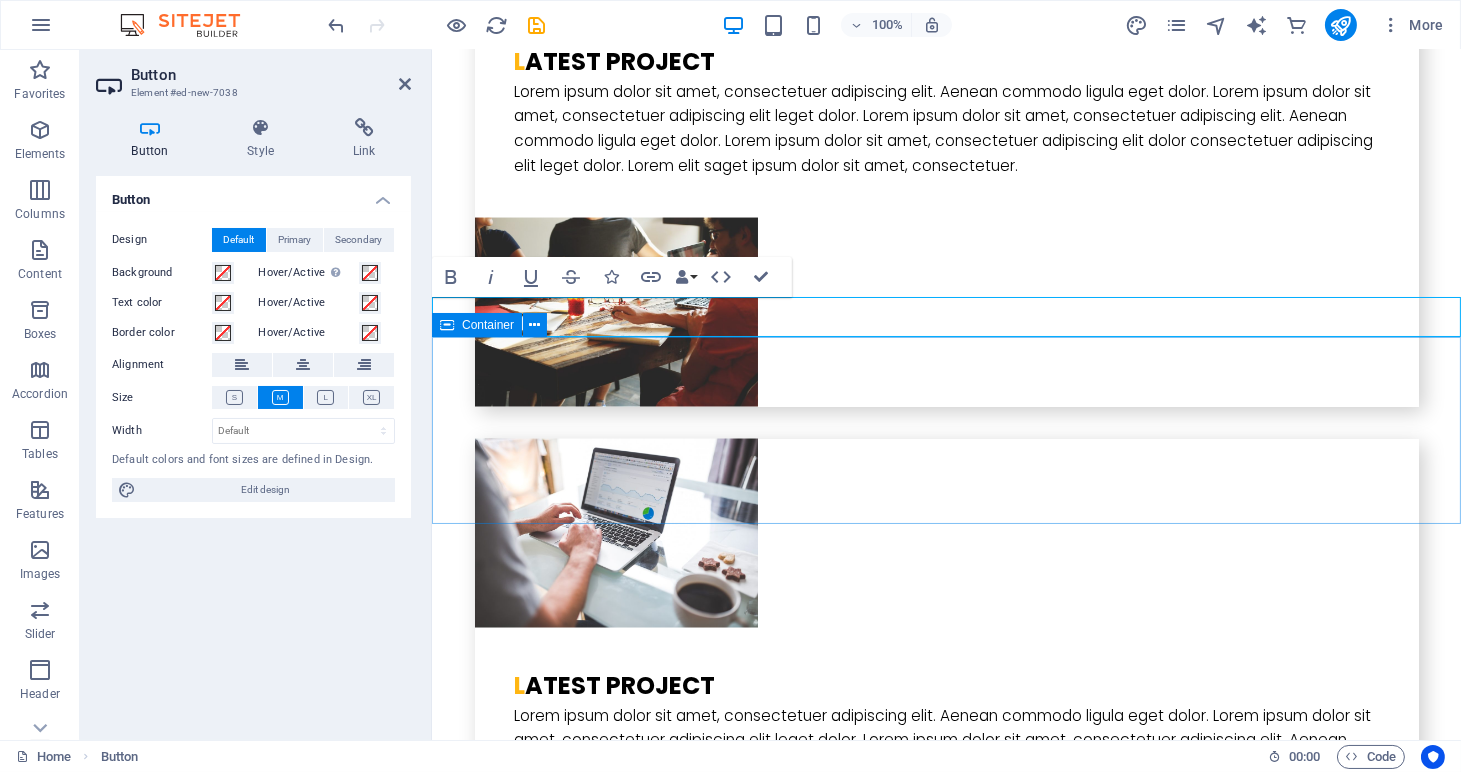 click at bounding box center (945, 5472) 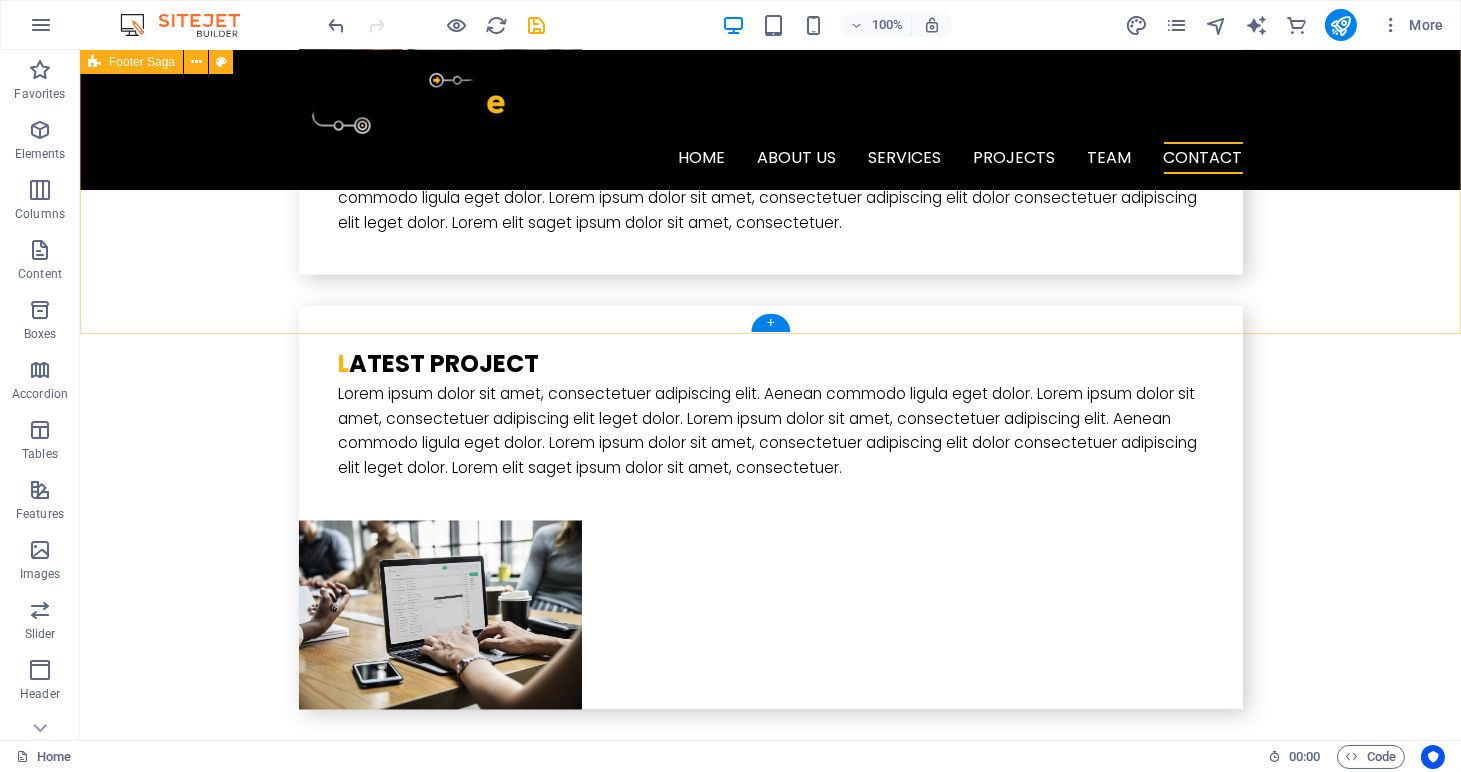 scroll, scrollTop: 6378, scrollLeft: 0, axis: vertical 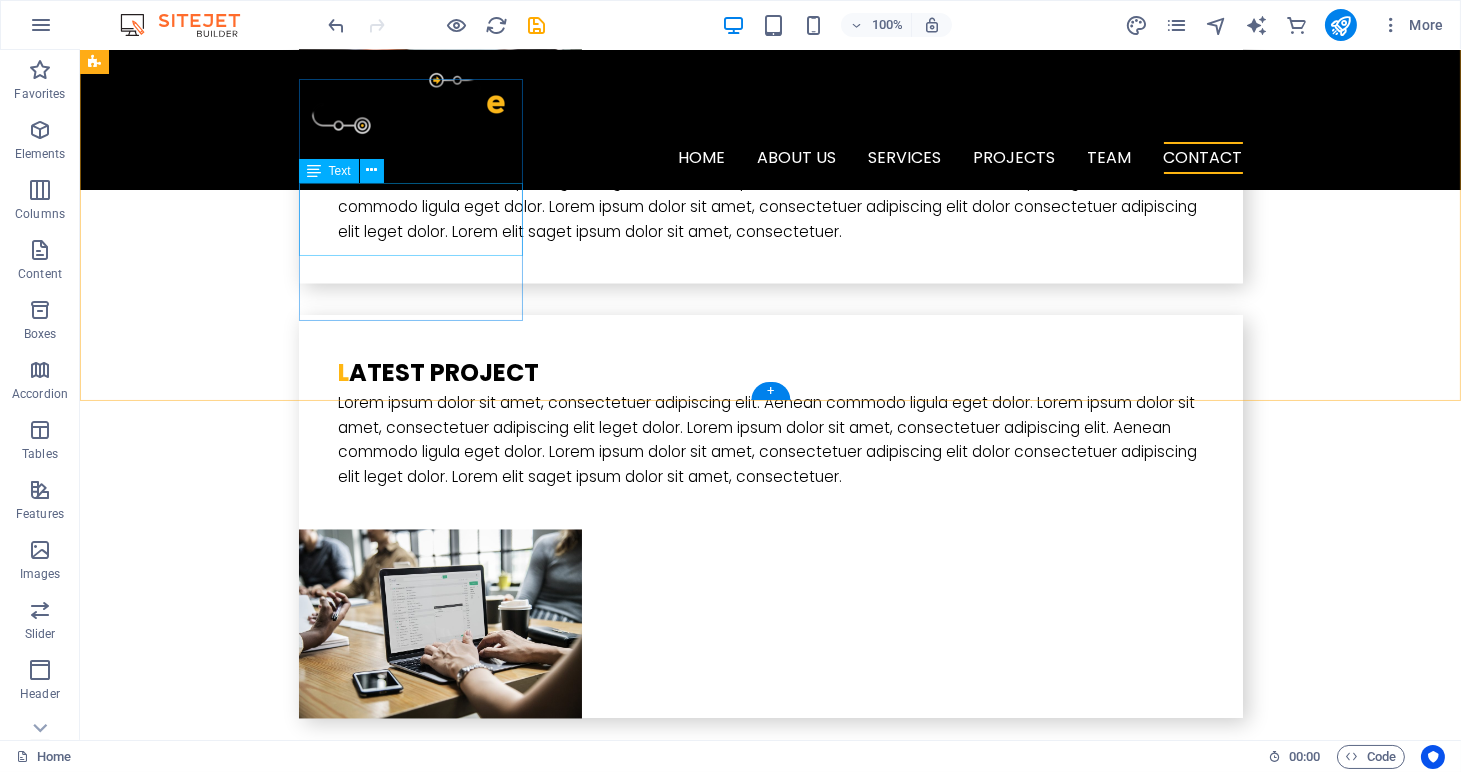 click on "Johannesburg" at bounding box center [149, 5505] 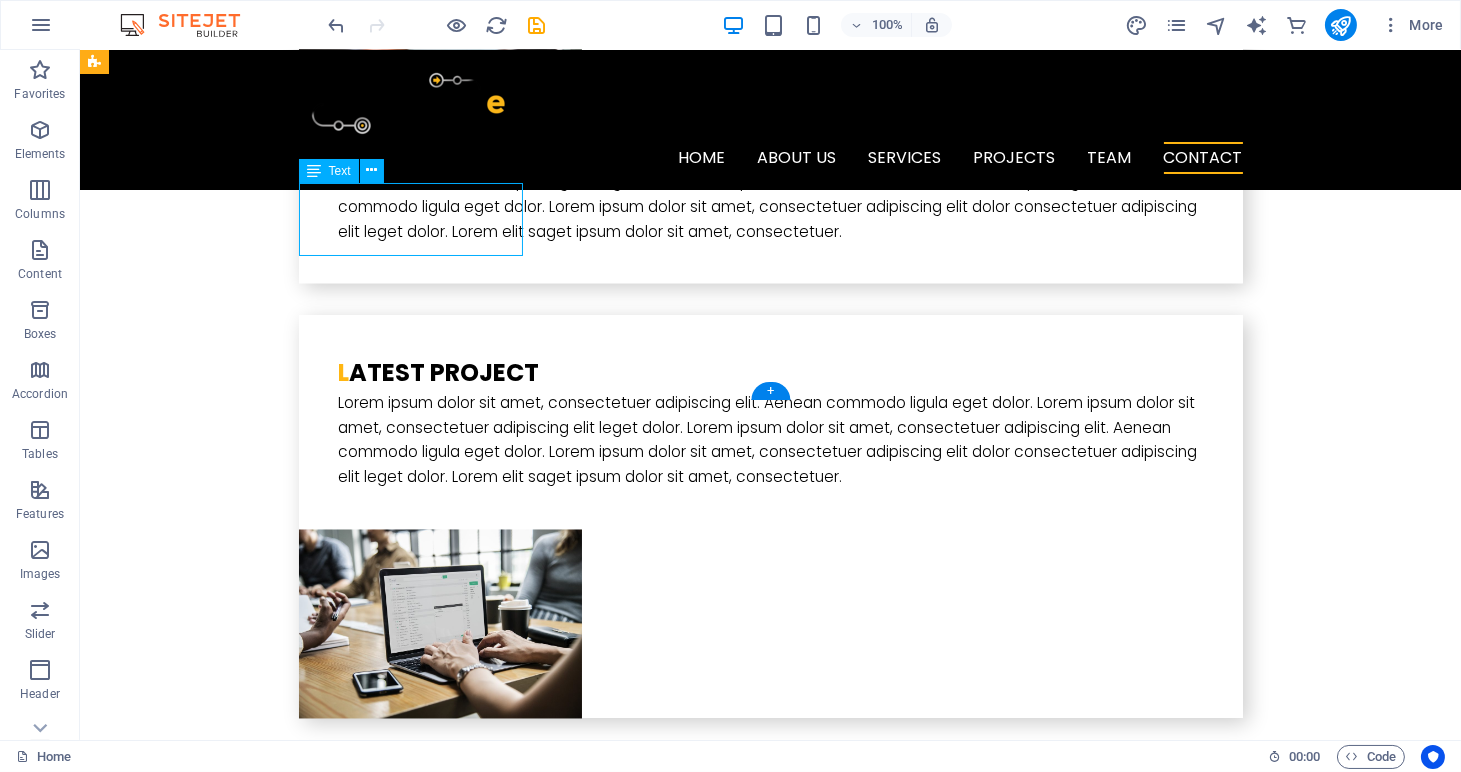 click on "Johannesburg" at bounding box center [149, 5505] 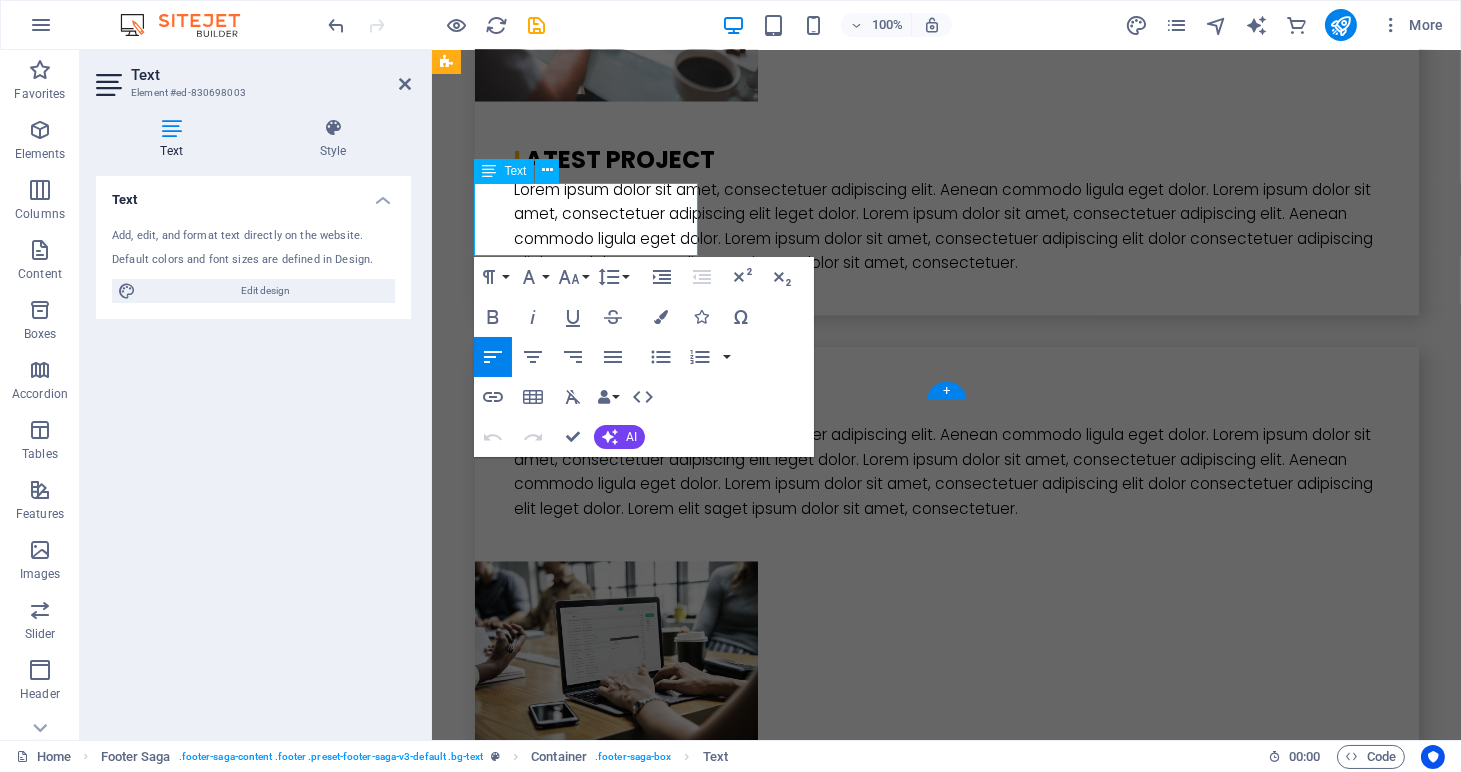 click on "Add, edit, and format text directly on the website. Default colors and font sizes are defined in Design. Edit design" at bounding box center [253, 265] 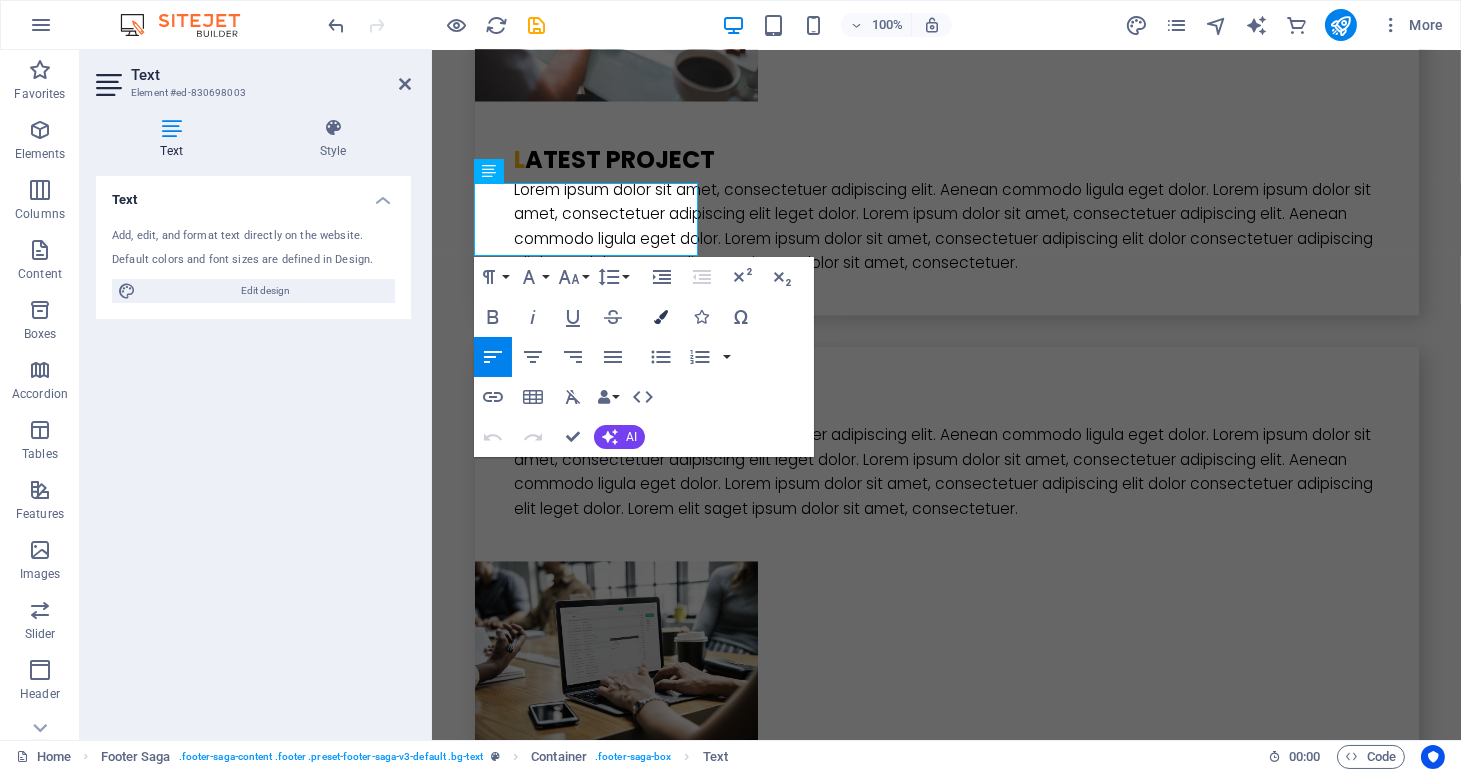 click at bounding box center [661, 317] 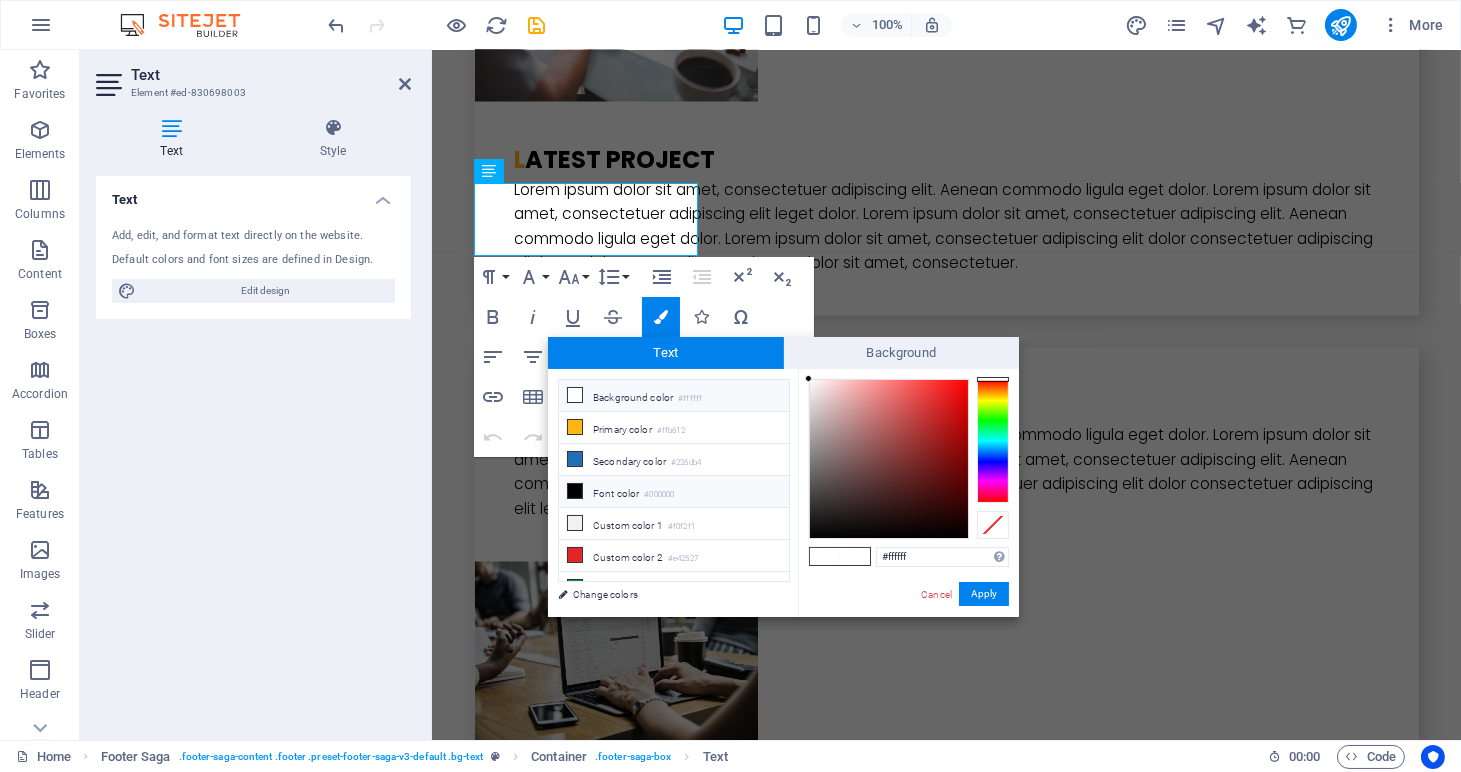 click at bounding box center (575, 491) 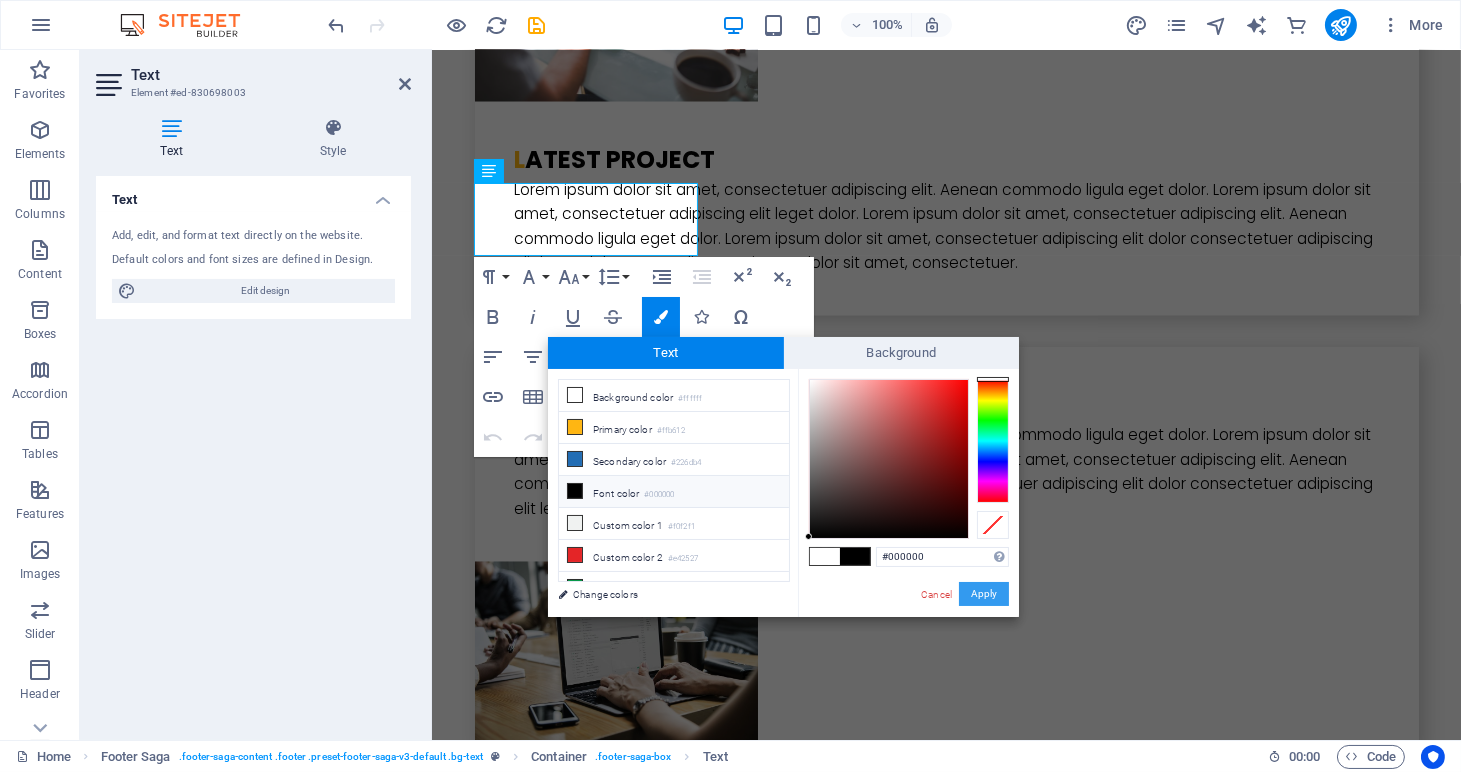 click on "Apply" at bounding box center [984, 594] 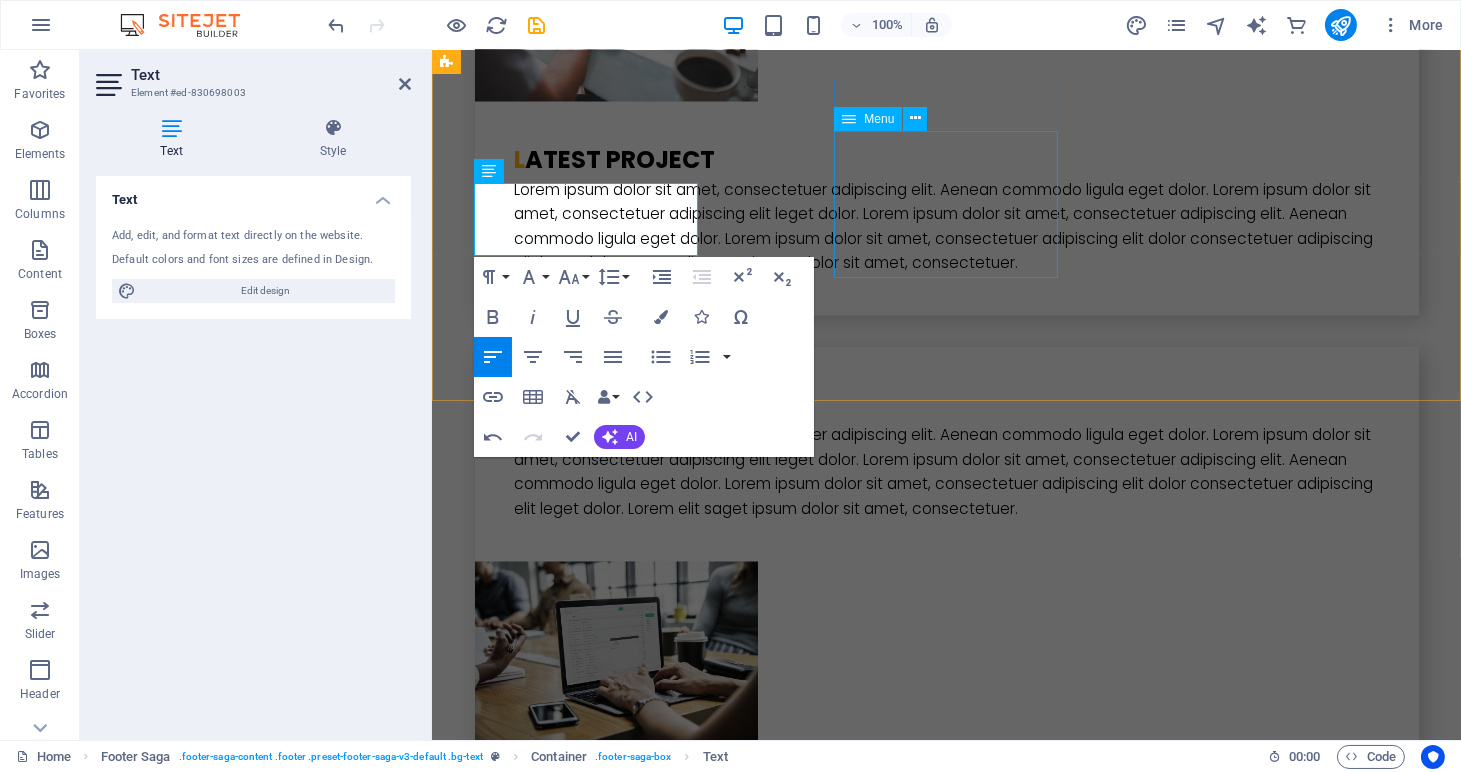 click on "Home About us Services Projects Team Contact" at bounding box center (559, 5773) 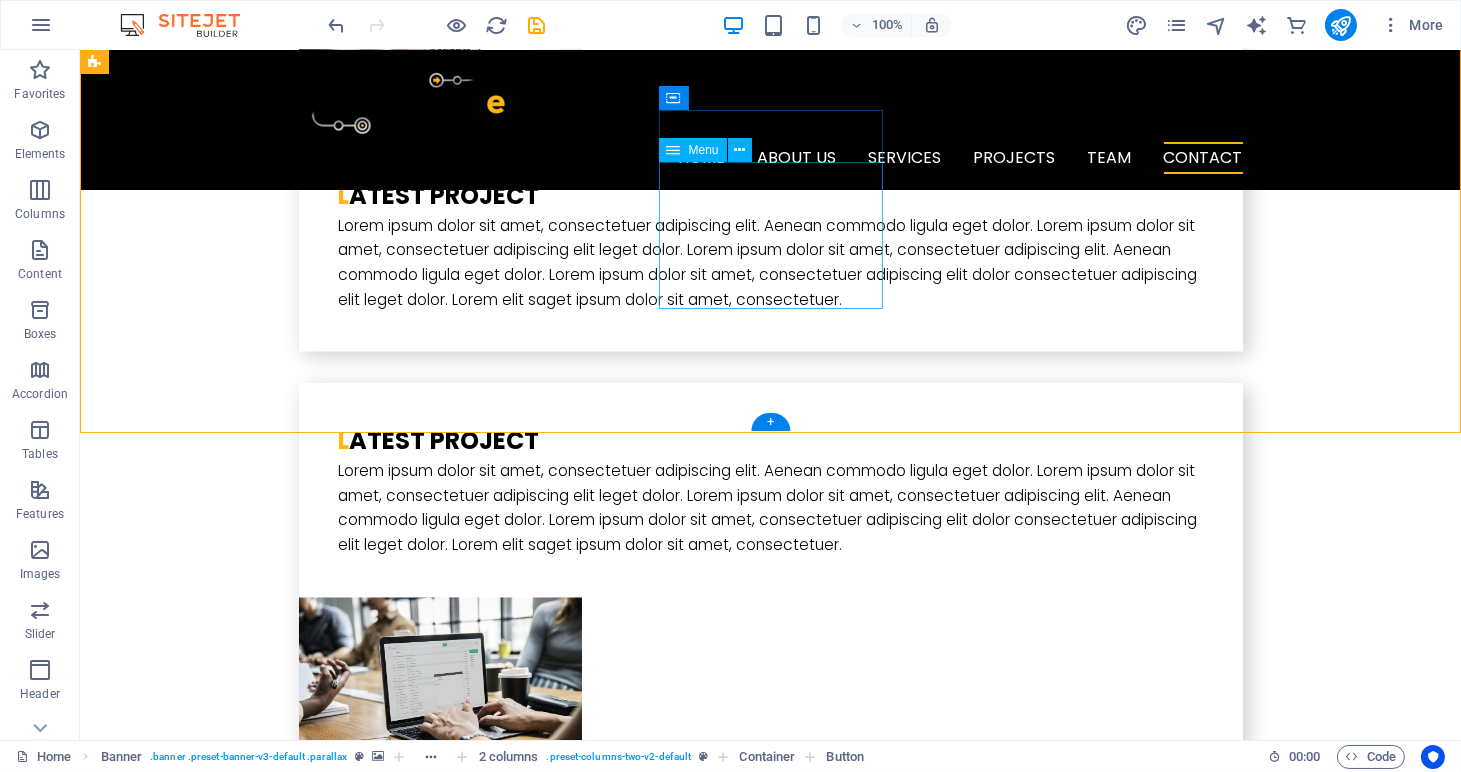scroll, scrollTop: 6307, scrollLeft: 0, axis: vertical 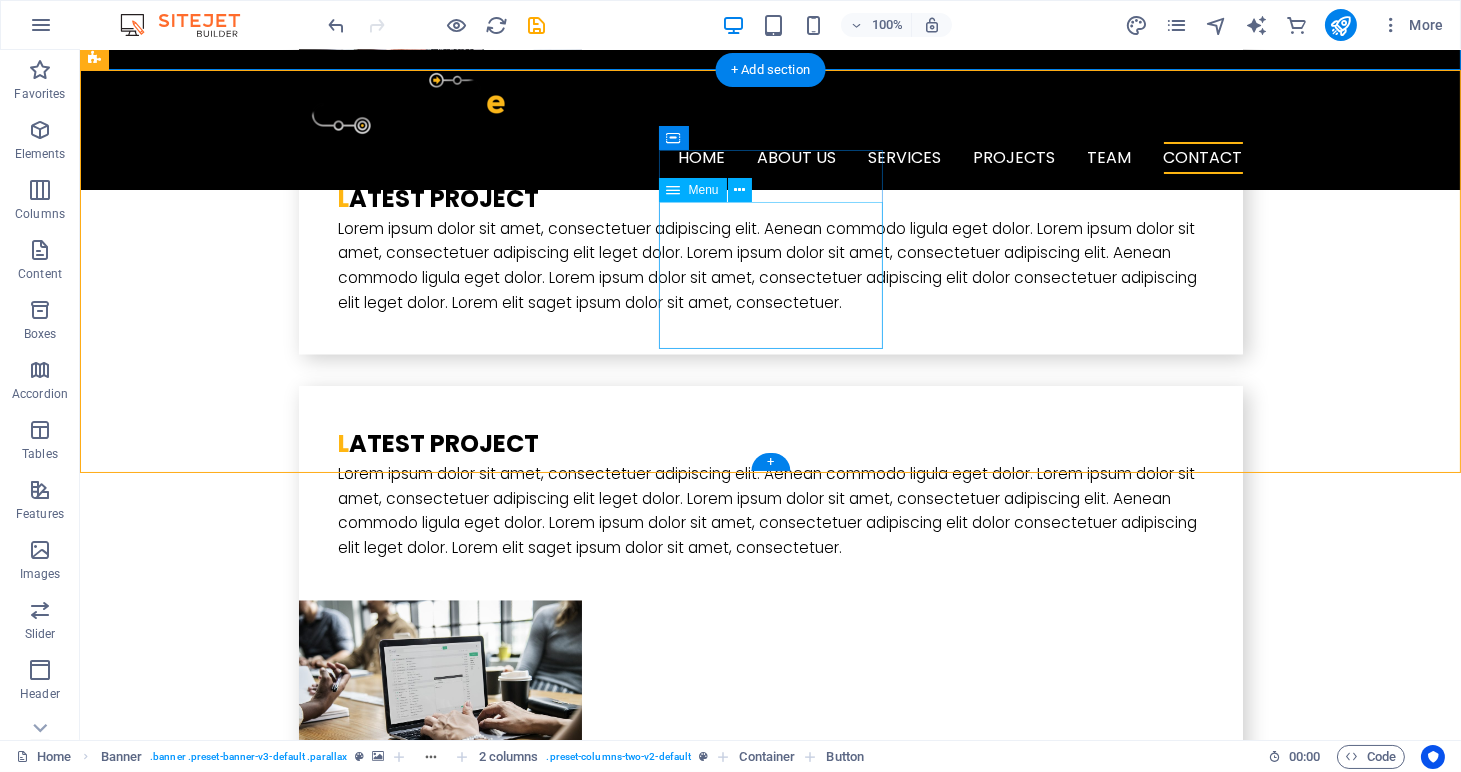 click on "Home About us Services Projects Team Contact" at bounding box center [208, 5812] 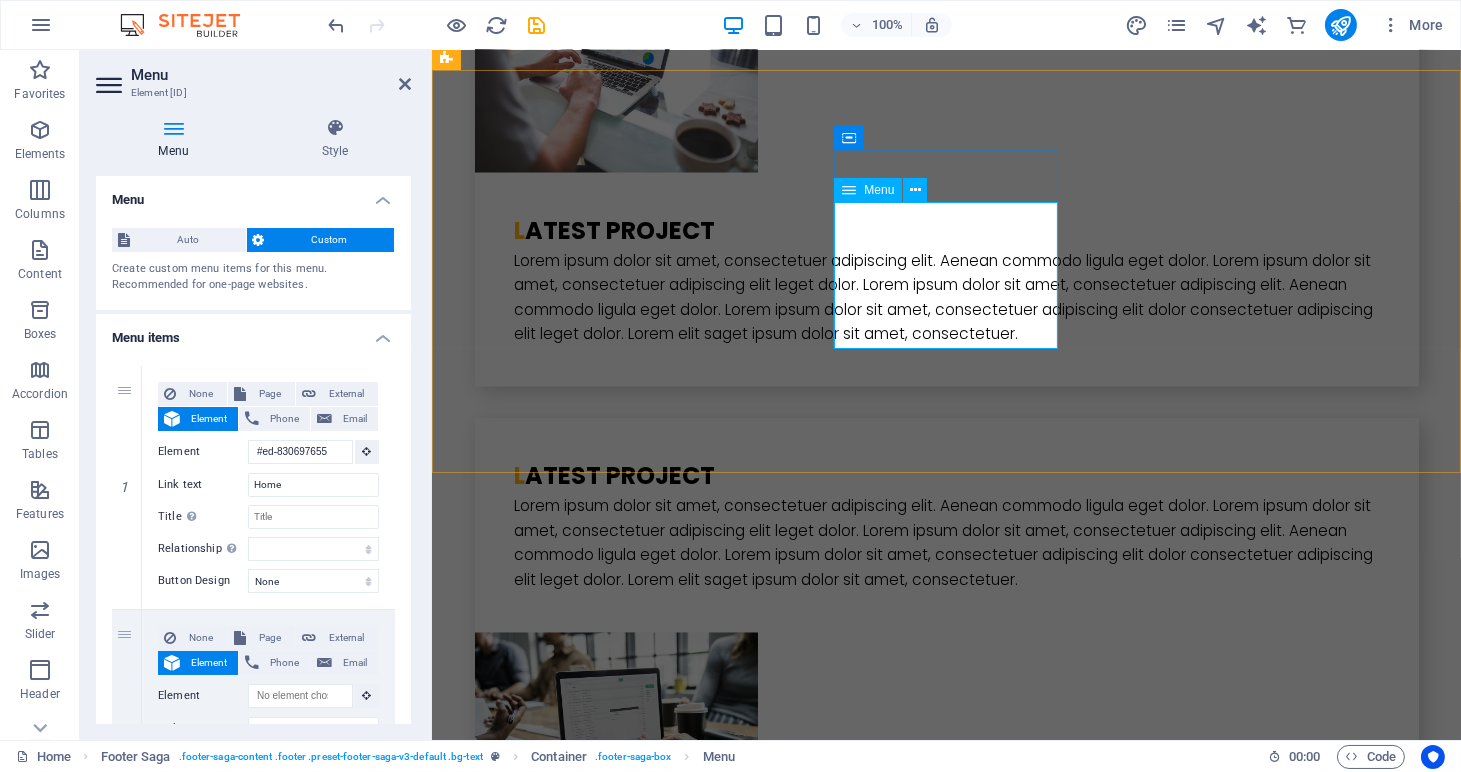 click on "Home About us Services Projects Team Contact" at bounding box center (559, 5844) 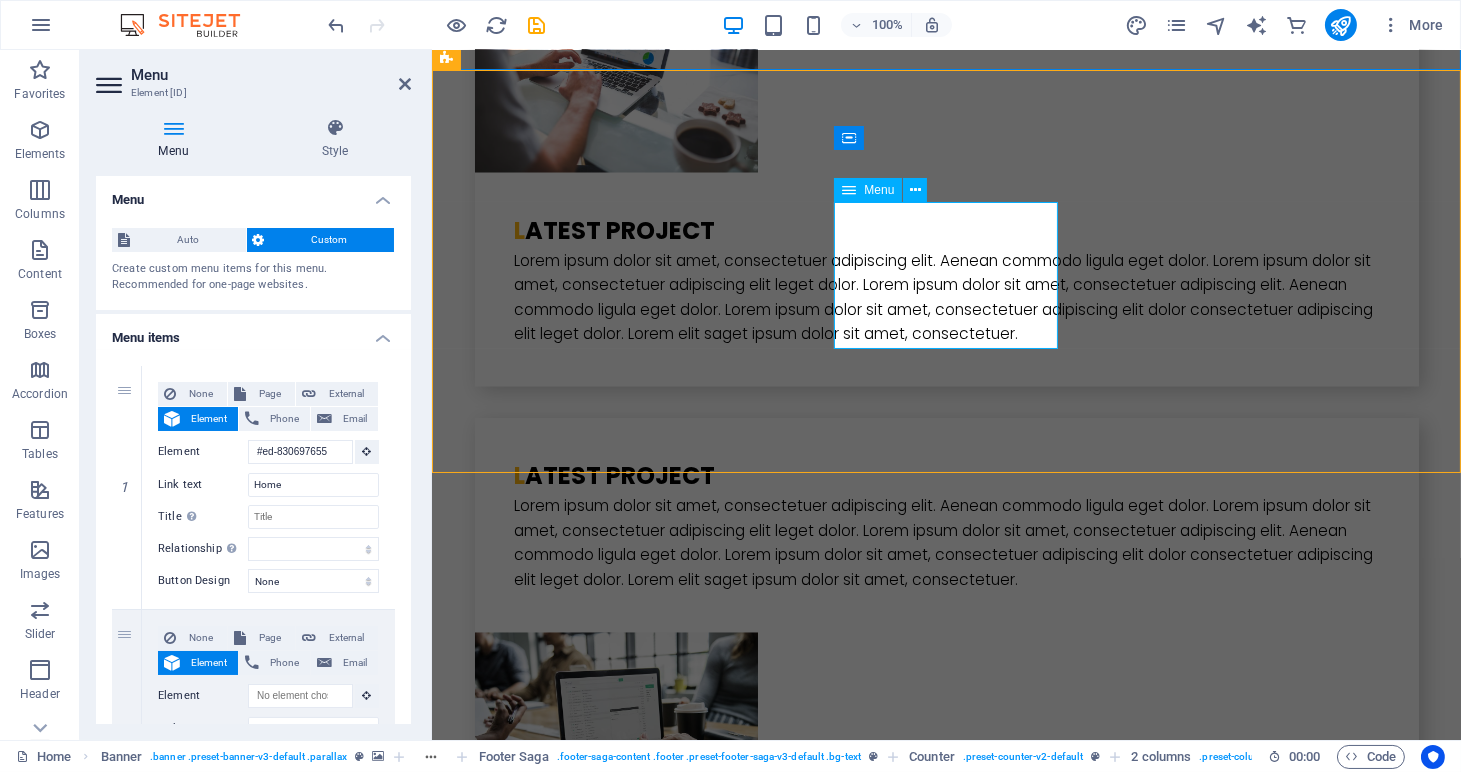 scroll, scrollTop: 0, scrollLeft: 0, axis: both 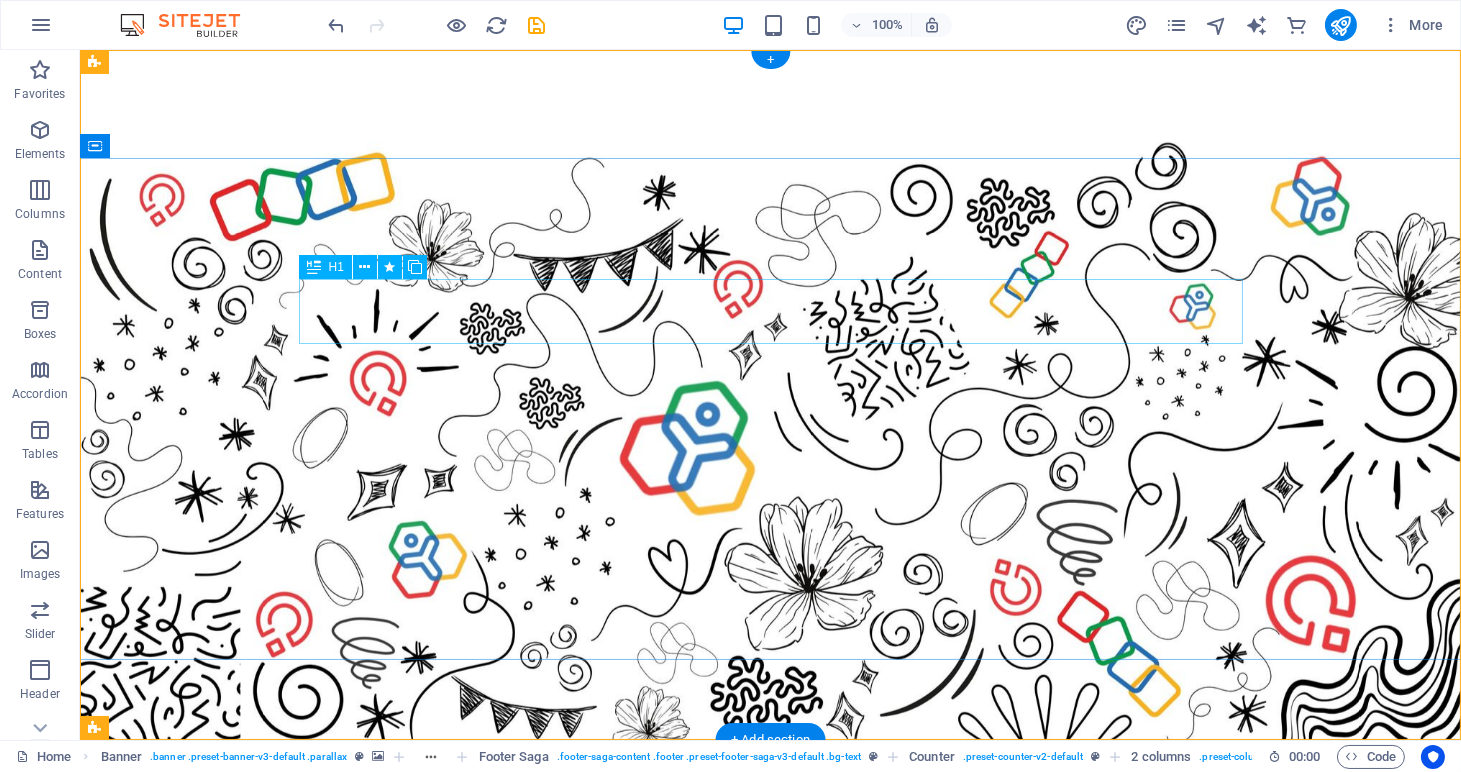 click on "The Zoho people & recruit experts Whatsapp chat" at bounding box center (770, 1090) 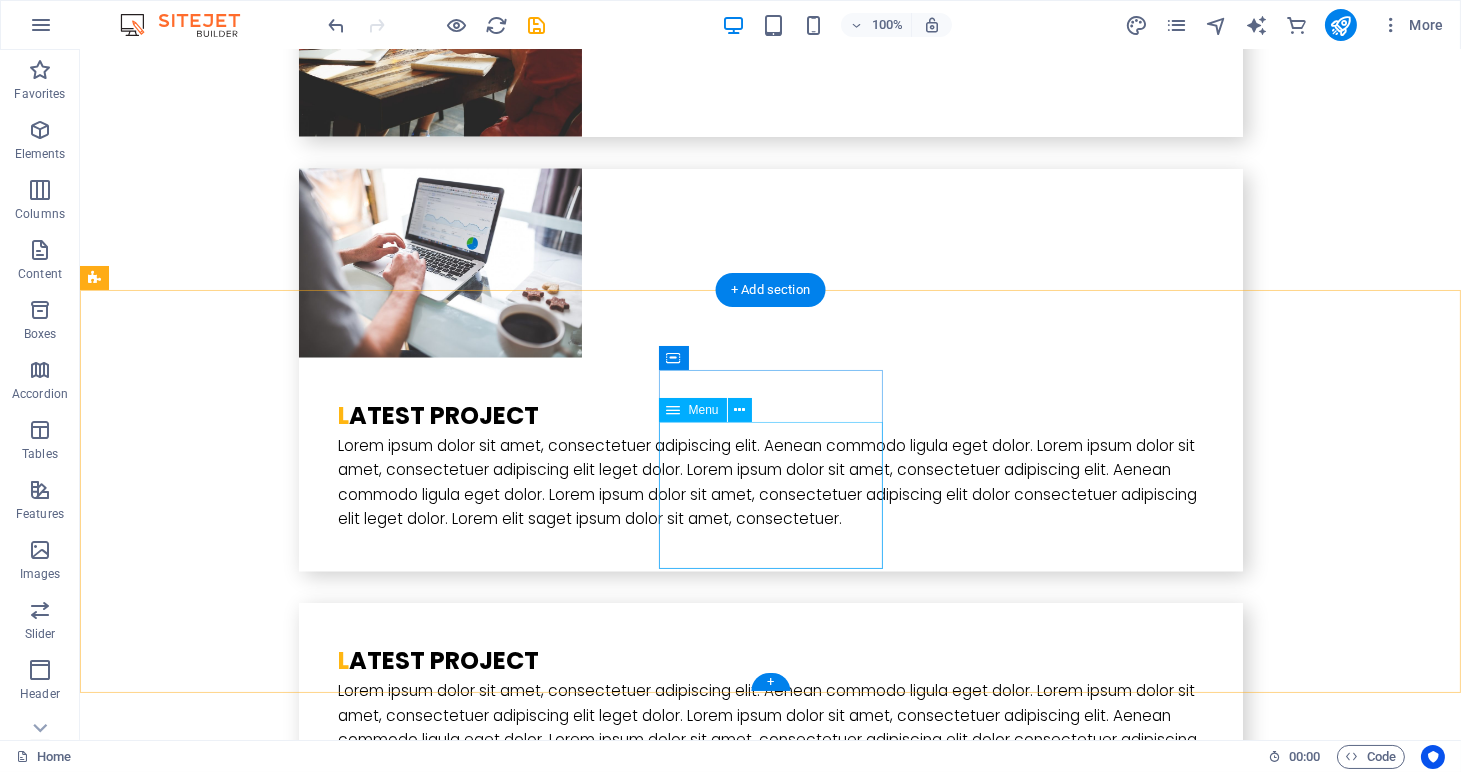 scroll, scrollTop: 6132, scrollLeft: 0, axis: vertical 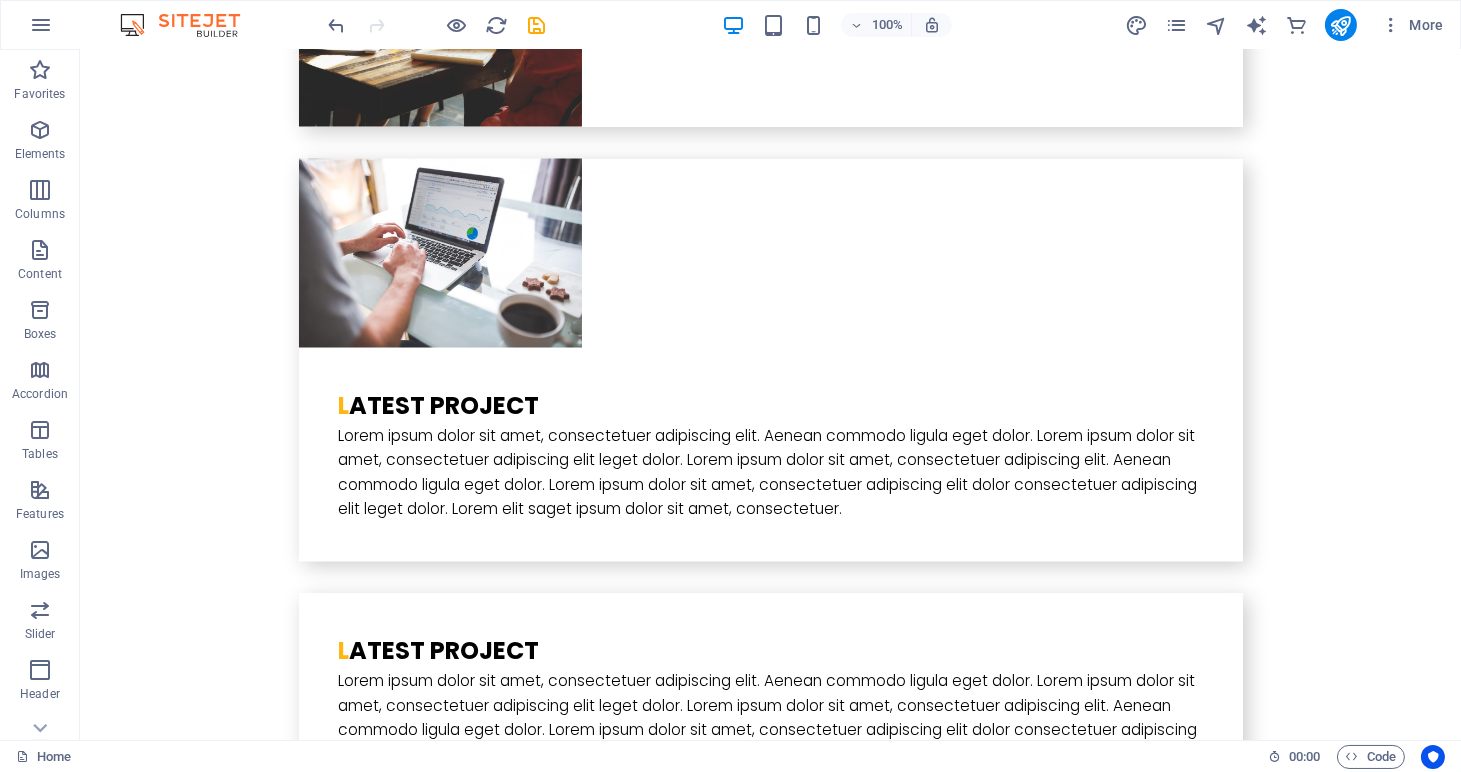 click on "[HASH]        [HASH]    TGVhZHM=    https://awetomate.co.za/contact/   	      Stage  			 -None-  		 Not Contacted  			 Prospecting  			 Demo Date Pending  			 Qualified  			 Follow up weekly  			 Follow up monthly  			 Undecided Recruit  			 Undecided People  			 Undecided People and Recruit  			 Closed Lost  			 Junk lead  		 Lead Source  			 -None-  			 Zoho HQ Lead  			 Zoho South Africa Lead  			 Zoho Direct Sales Lead  			 HR Indaba  			 Client Referral  			 Zoho Partner Listing  			 External Referral  			 Marketing Campaign  		 Awetomate Website  			 Upwork  			 Linkedin  			 Google AdWords  			 Facebook  			 Twitter  			 WhatsApp  			 Zoholics  		 Company First Name * Last Name * Mobile / Contact * Email * Details Submit Reset" at bounding box center [771, 6596] 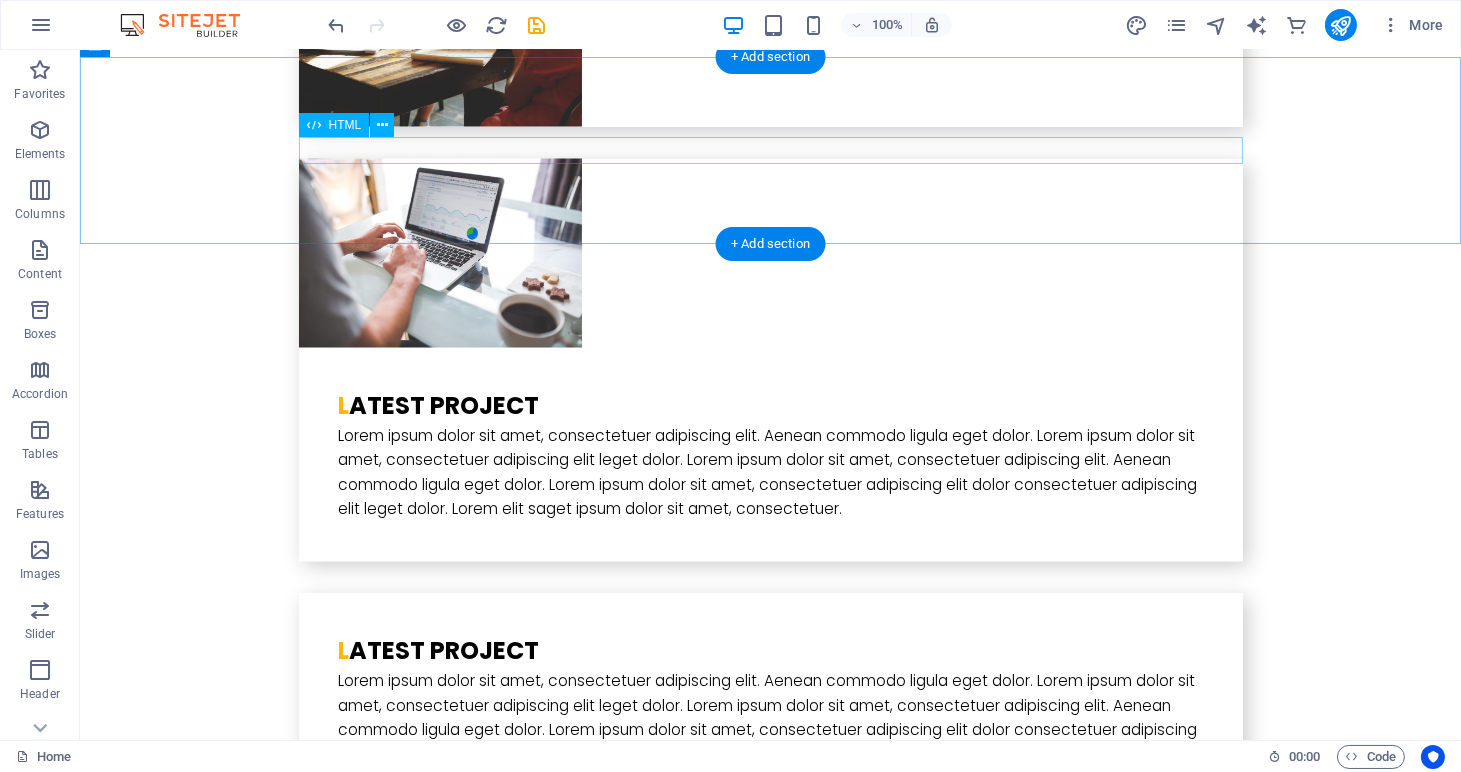 drag, startPoint x: 613, startPoint y: 673, endPoint x: 605, endPoint y: 154, distance: 519.06165 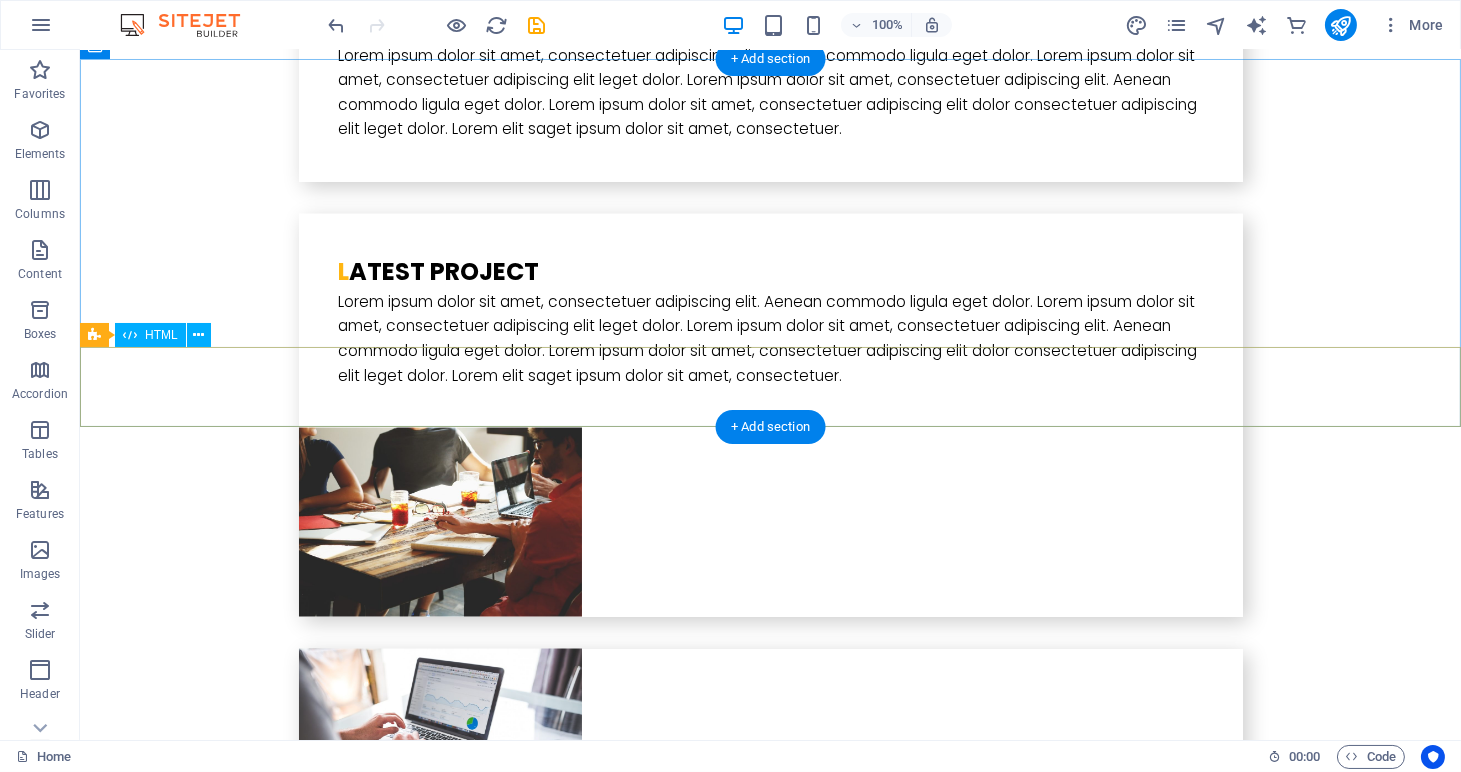 scroll, scrollTop: 5742, scrollLeft: 0, axis: vertical 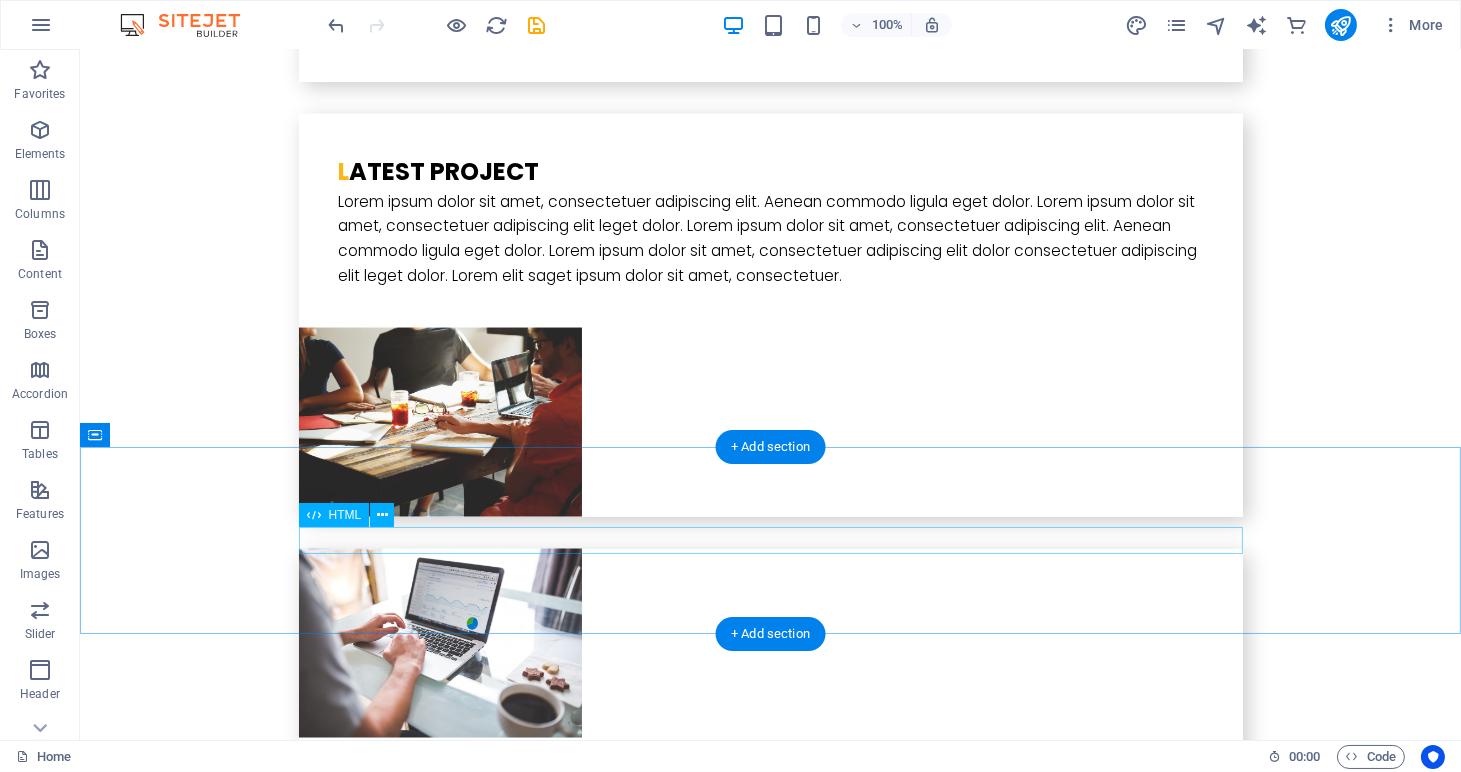 click at bounding box center (771, 5582) 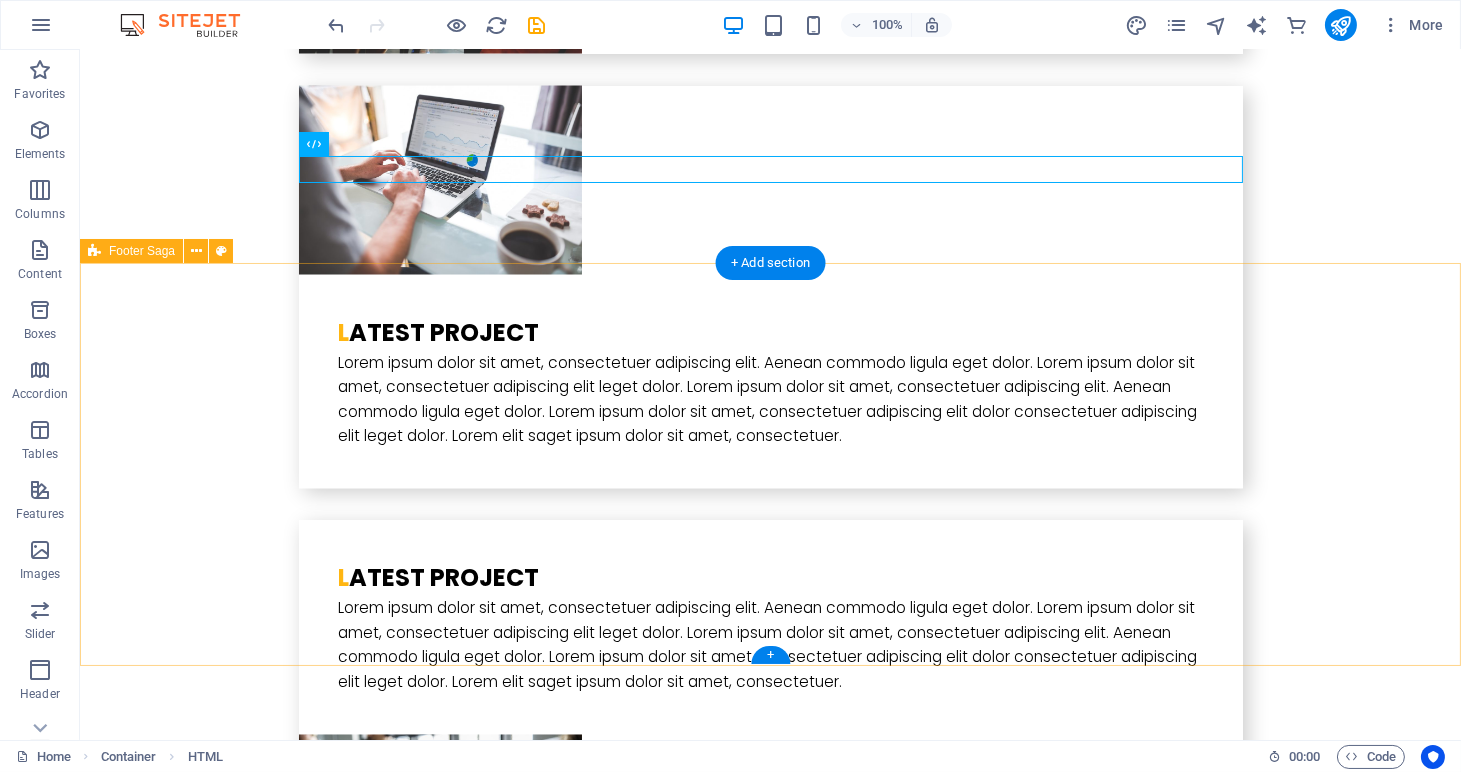 scroll, scrollTop: 6378, scrollLeft: 0, axis: vertical 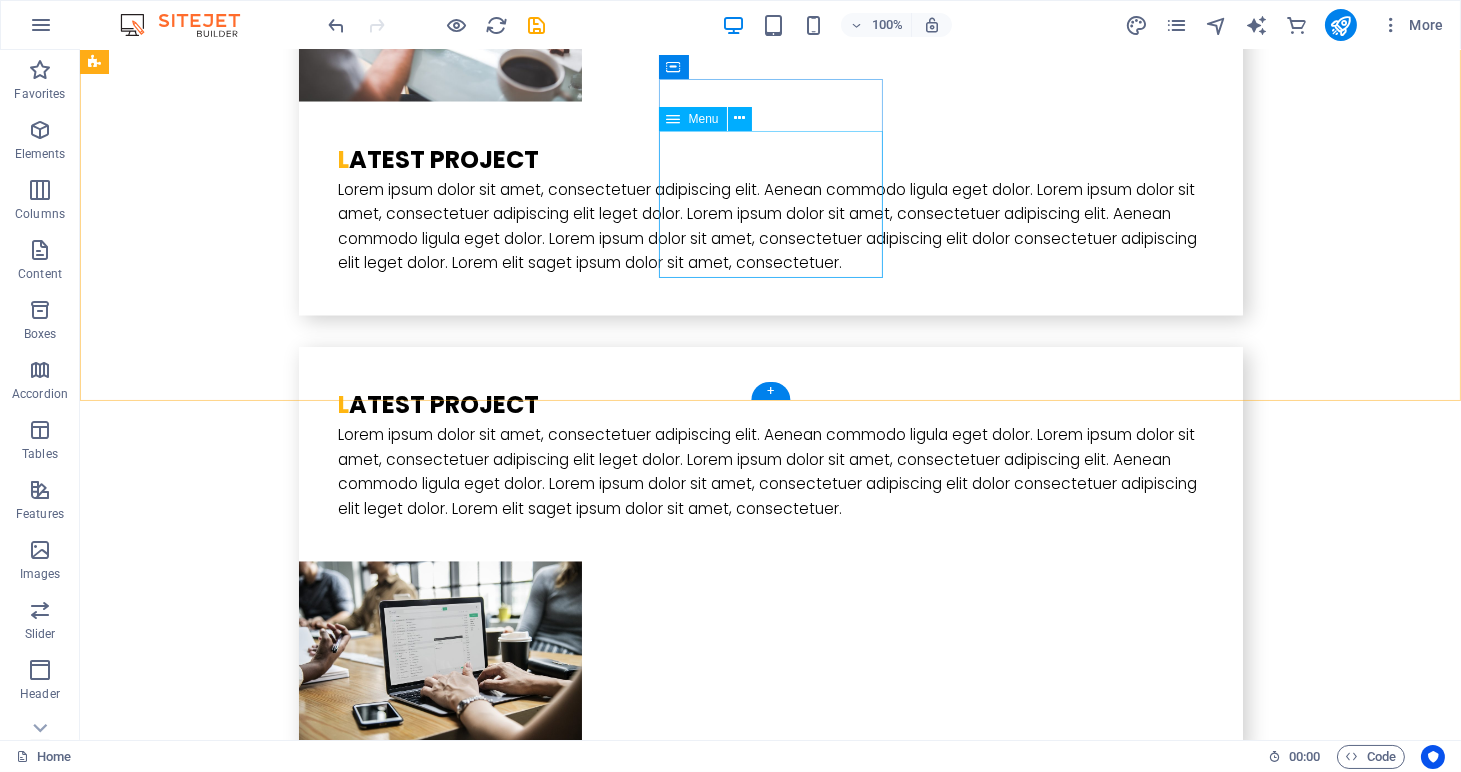 click on "Home About us Services Projects Team Contact" at bounding box center [208, 5773] 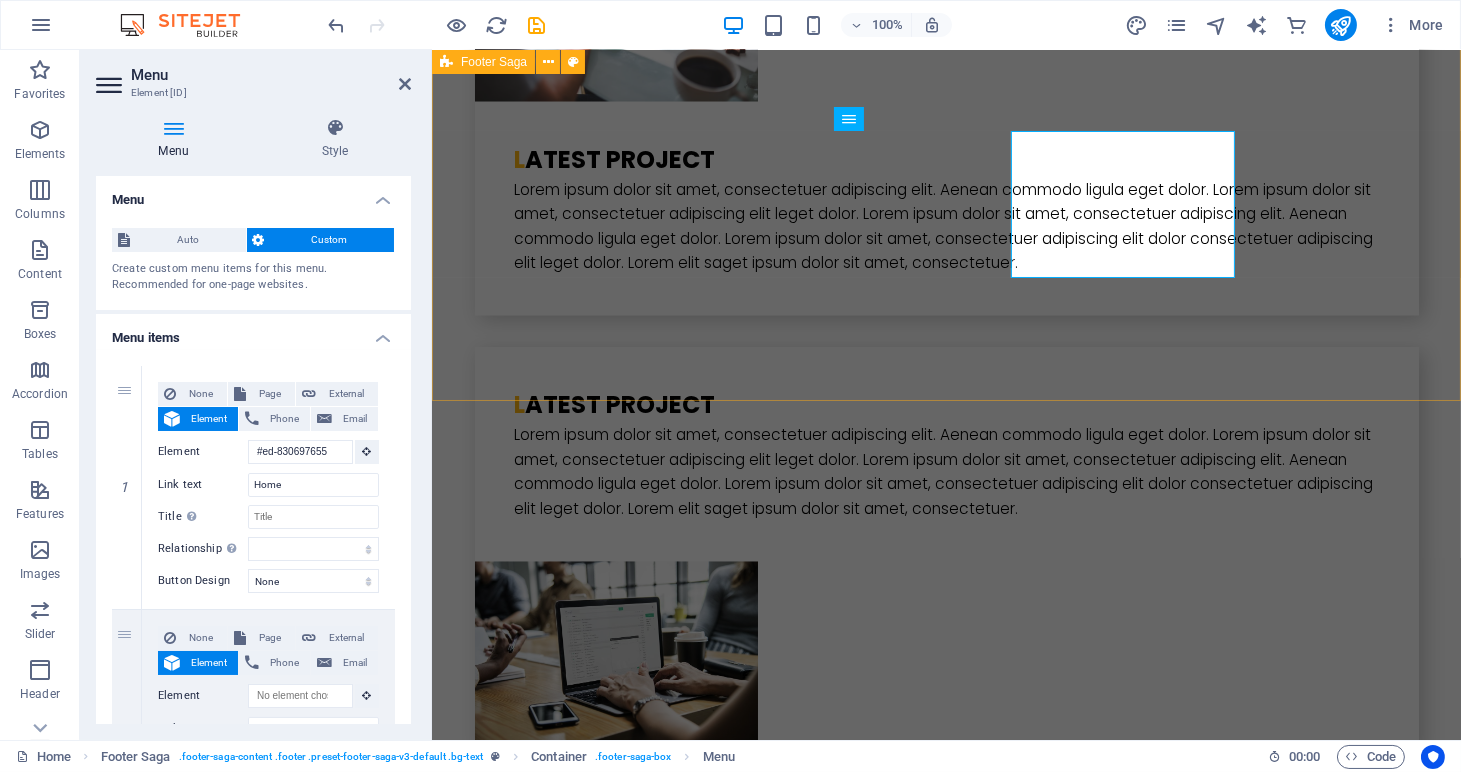 click on "[DISTRICT] [CITY] 2197 Legal Notice Privacy Policy Navigation Home About us Services Projects Team Contact Social Media Facebook Twitter Instagram" at bounding box center [945, 5587] 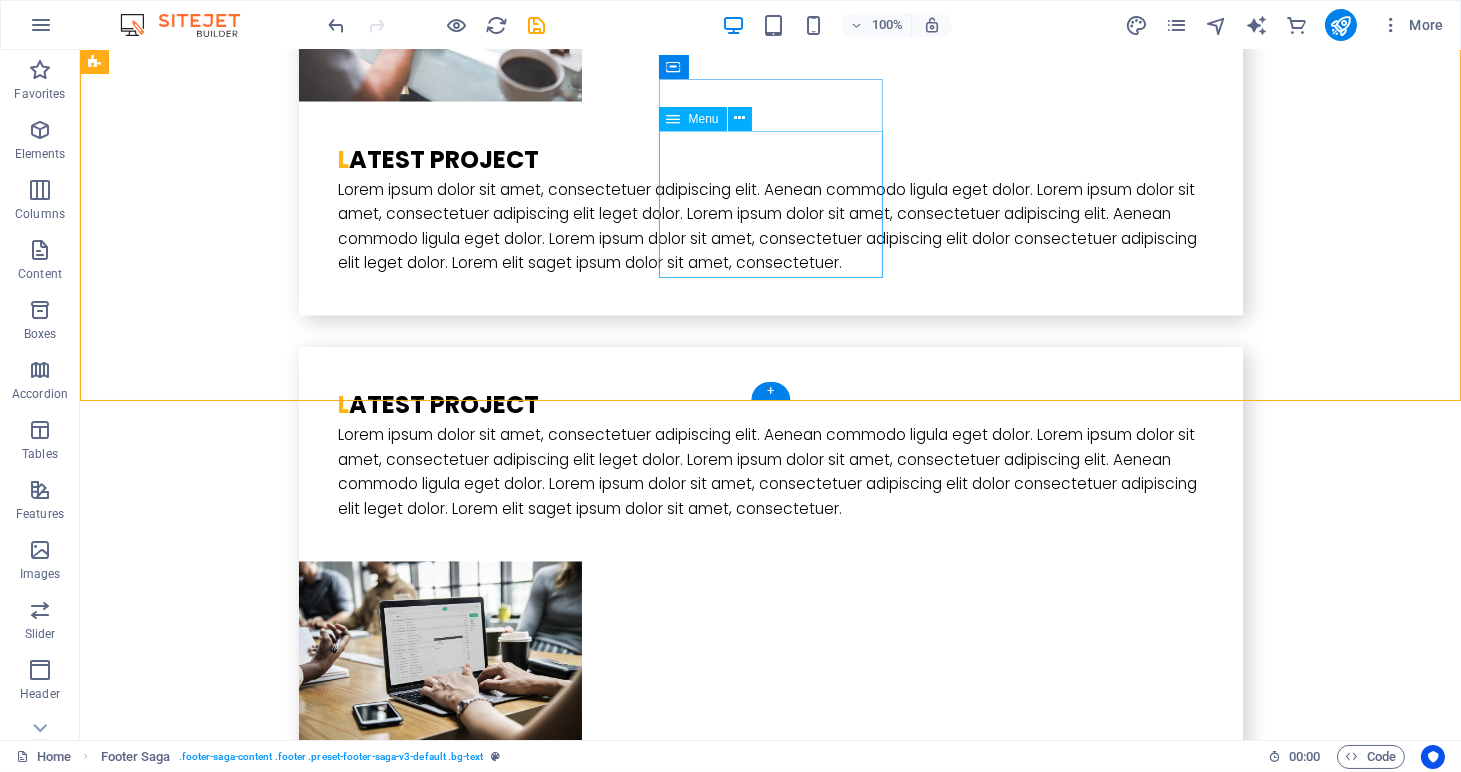 click on "Home About us Services Projects Team Contact" at bounding box center (208, 5773) 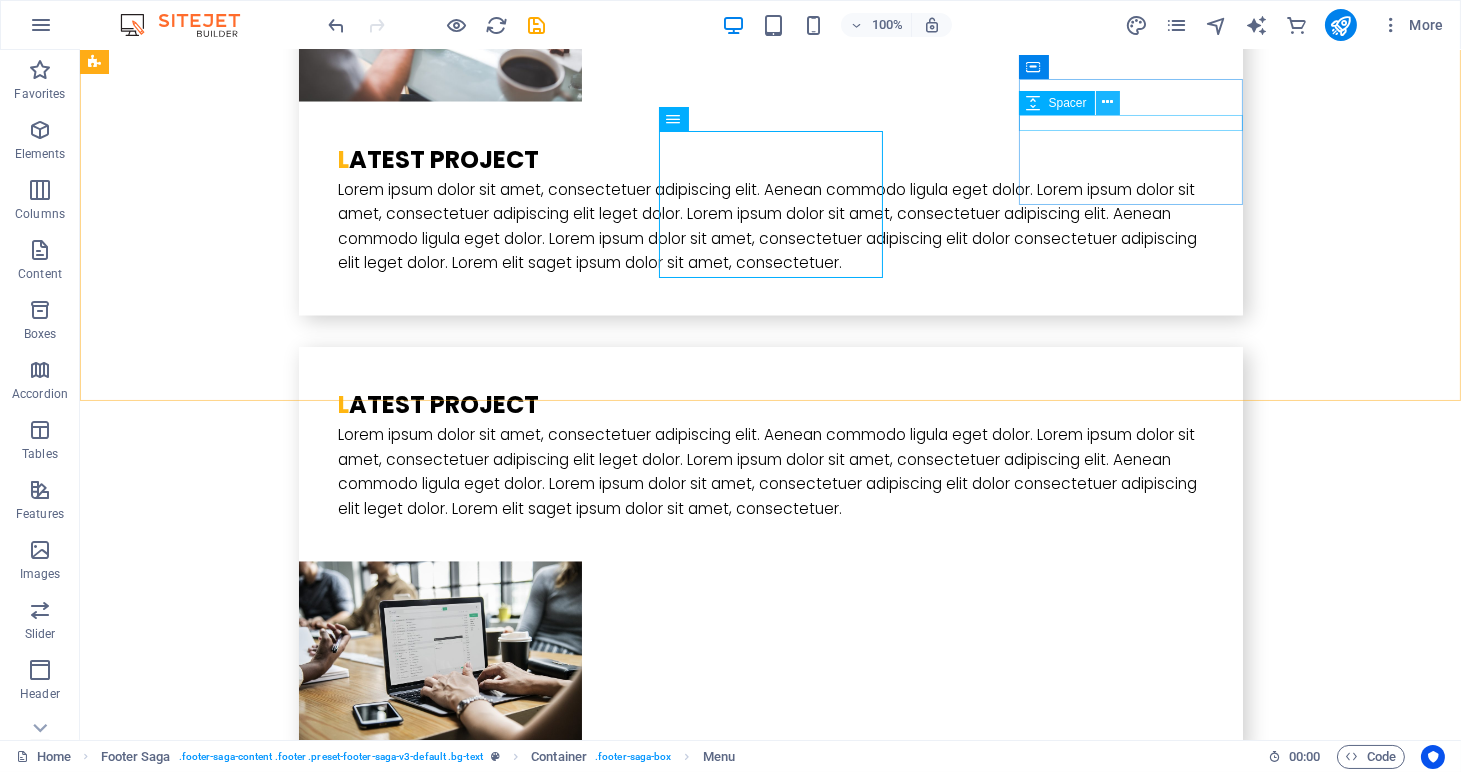 click at bounding box center (1108, 103) 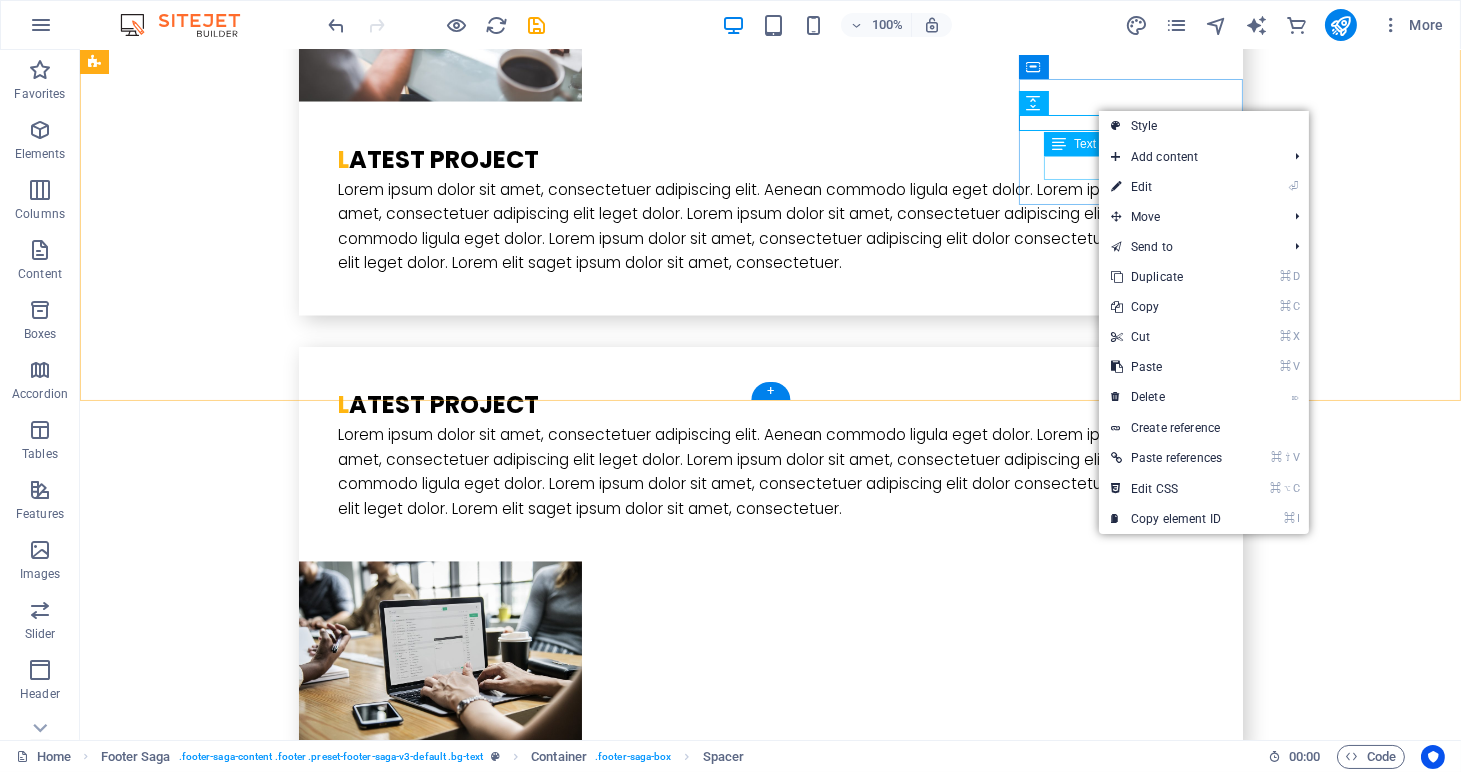 click on "Twitter" at bounding box center [208, 5993] 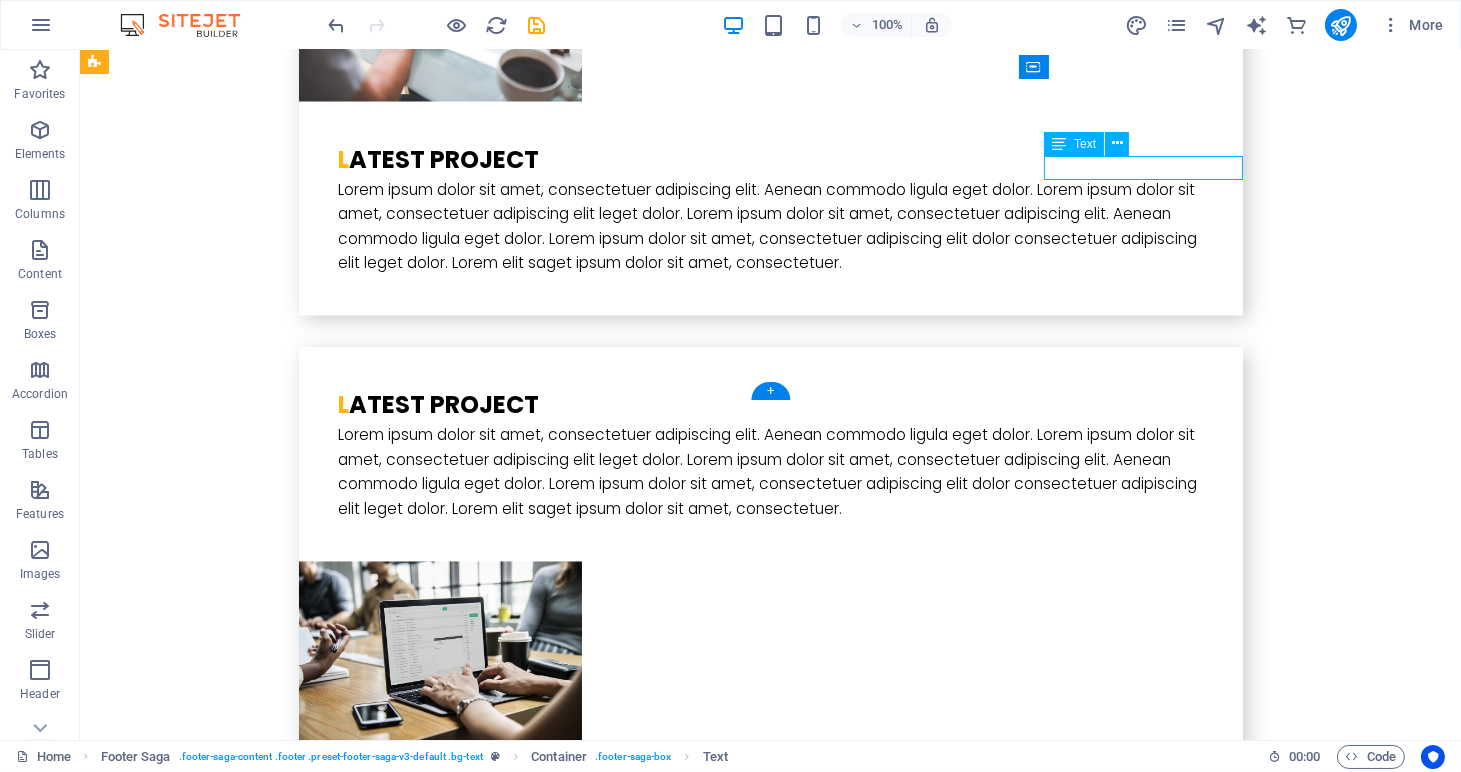 click on "Twitter" at bounding box center [208, 5993] 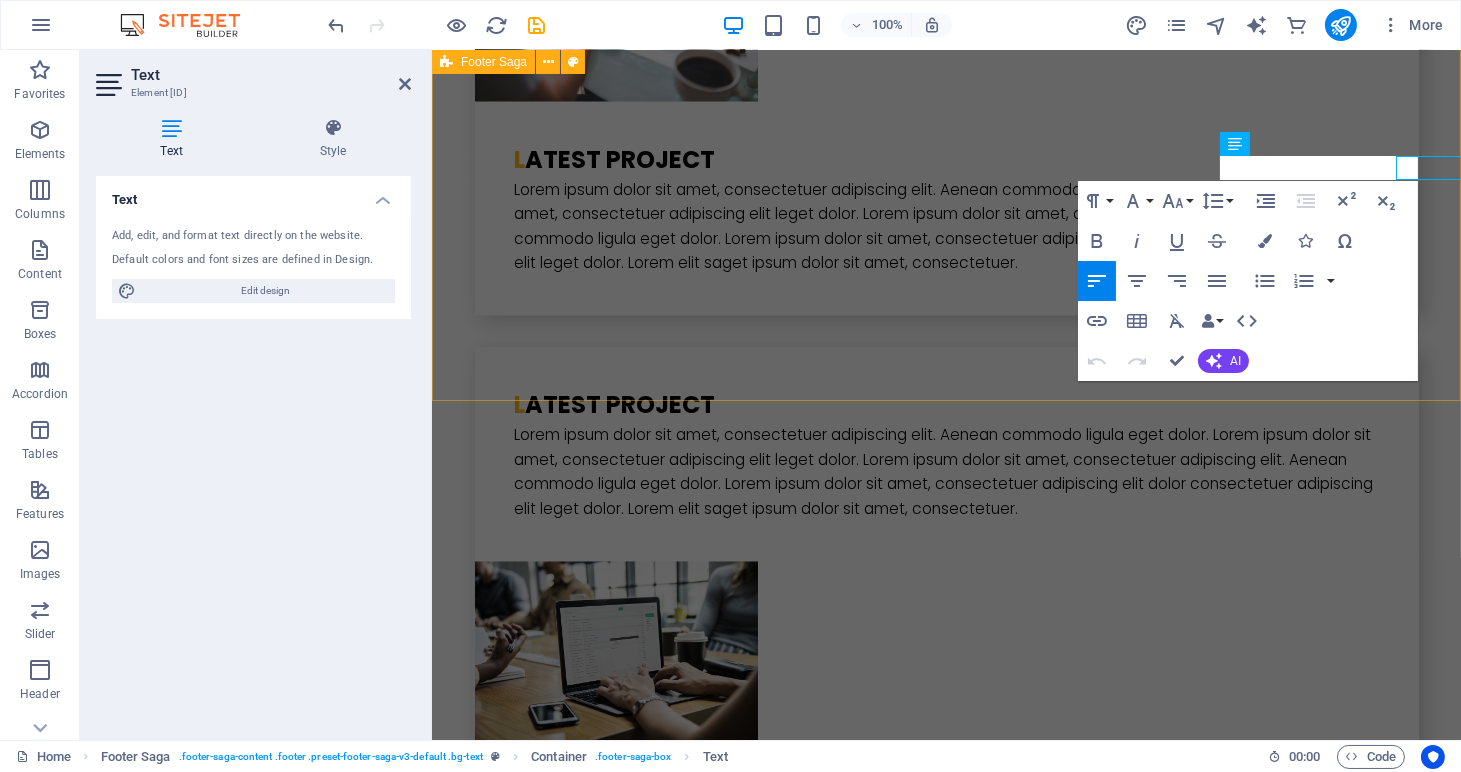 click on "[DISTRICT] [CITY] 2197 Legal Notice Privacy Policy Navigation Home About us Services Projects Team Contact Social Media Facebook Twitter Instagram" at bounding box center [945, 5587] 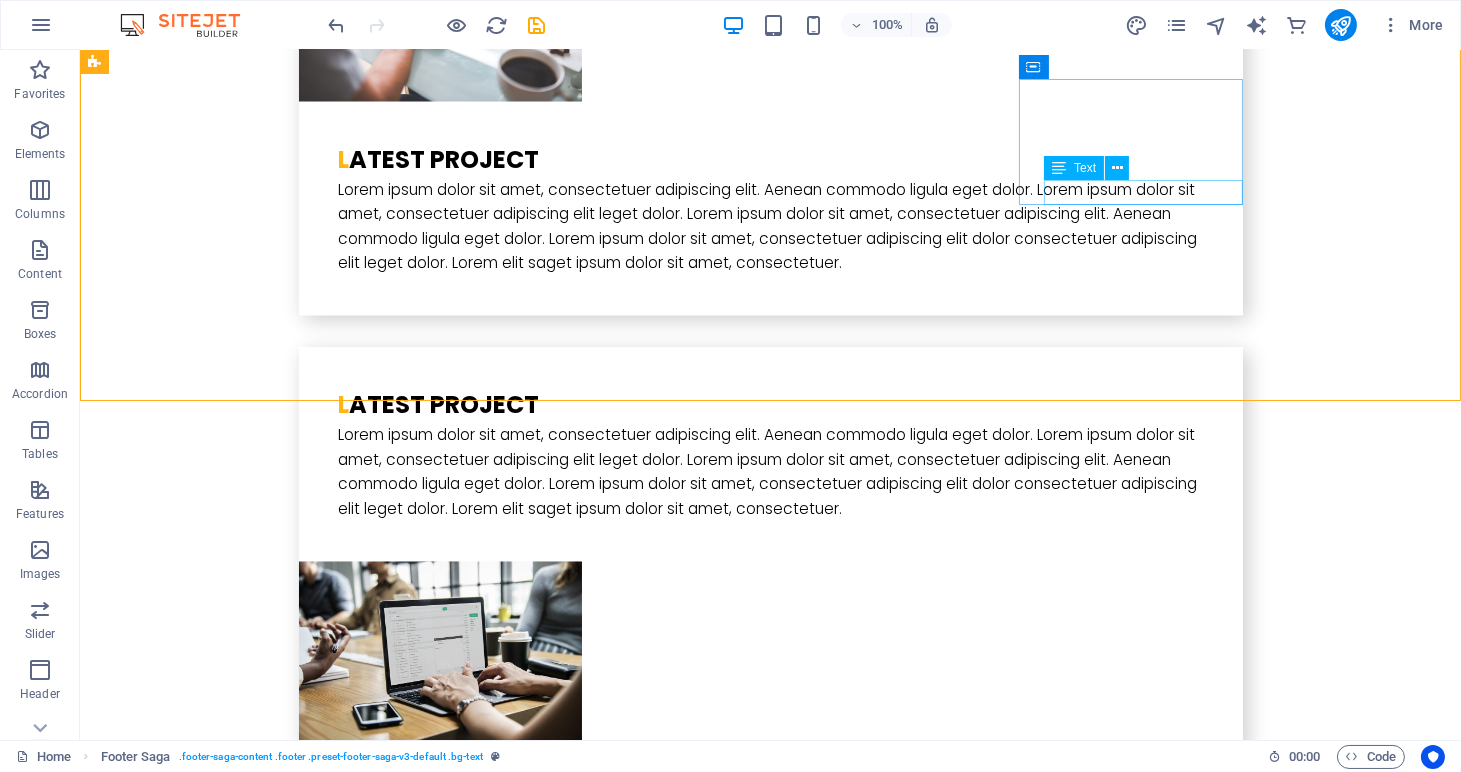 click on "Text" at bounding box center (1074, 168) 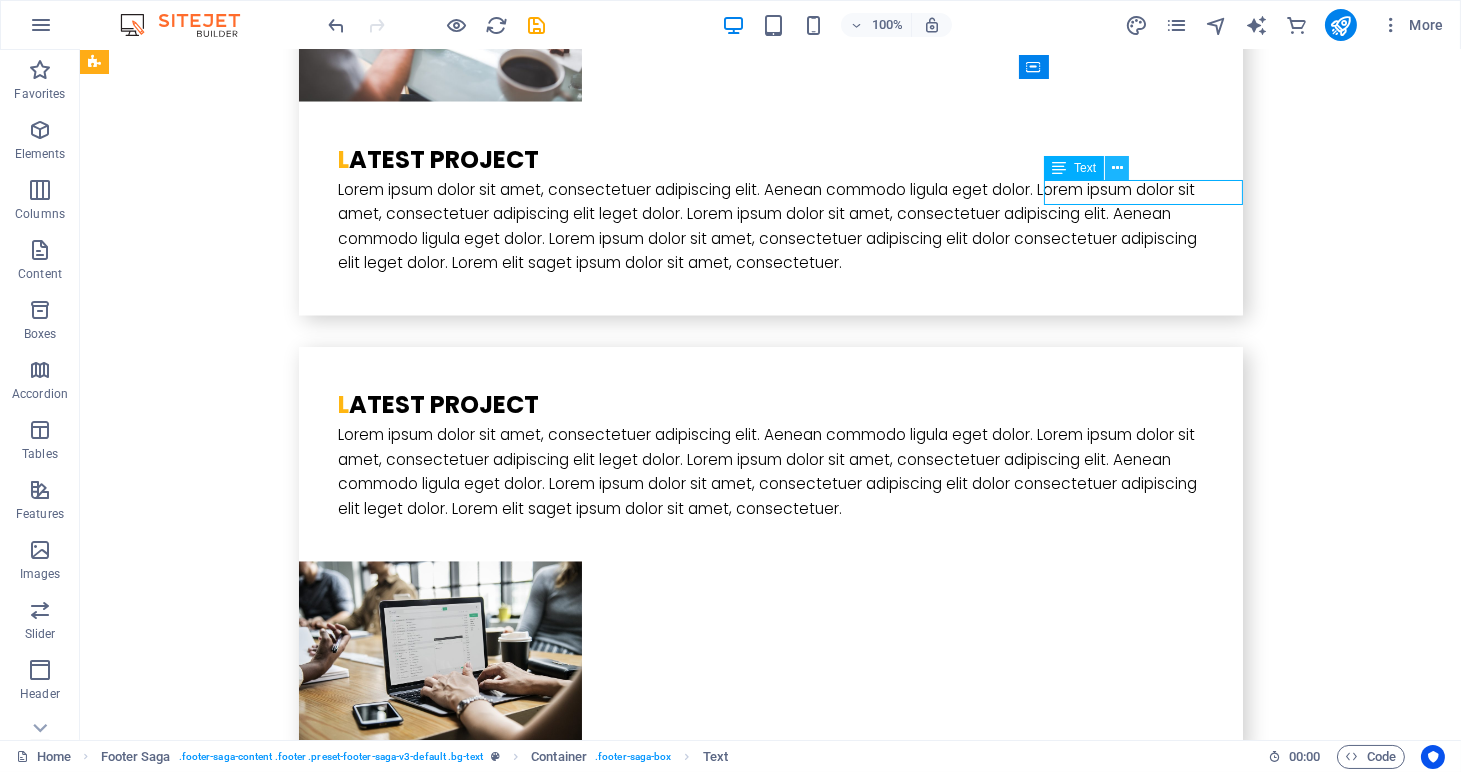 click at bounding box center (1117, 168) 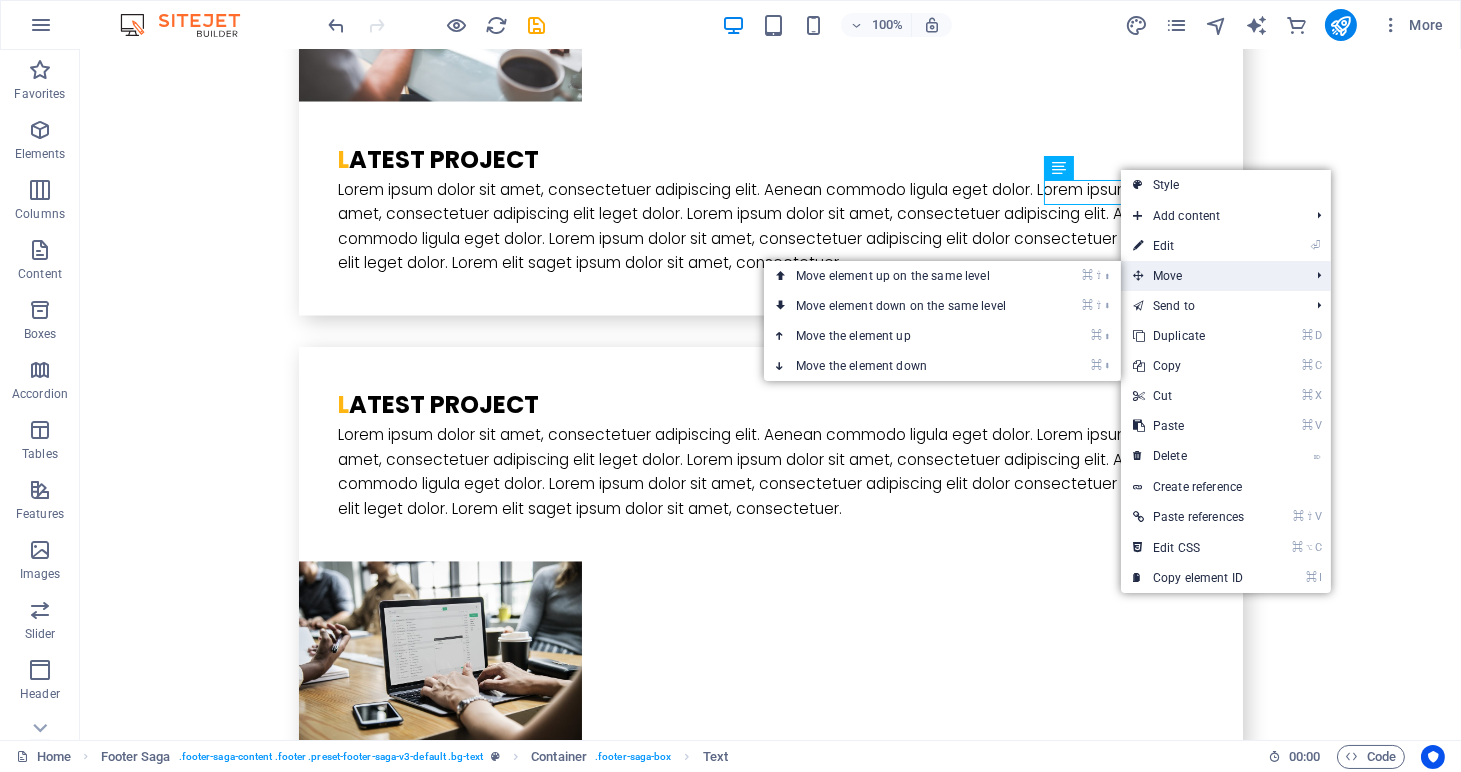 click on "Move" at bounding box center (1211, 276) 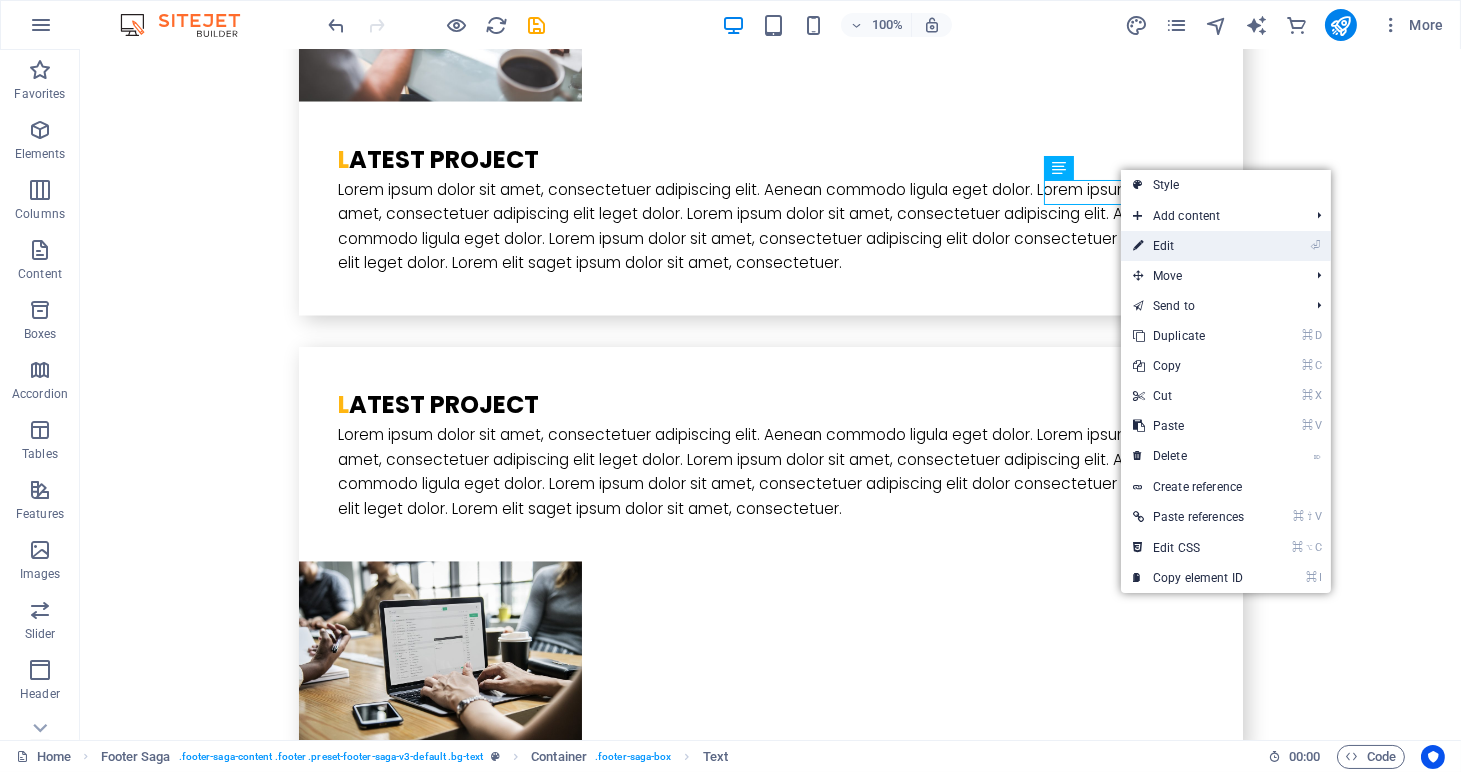 click on "⏎  Edit" at bounding box center [1188, 246] 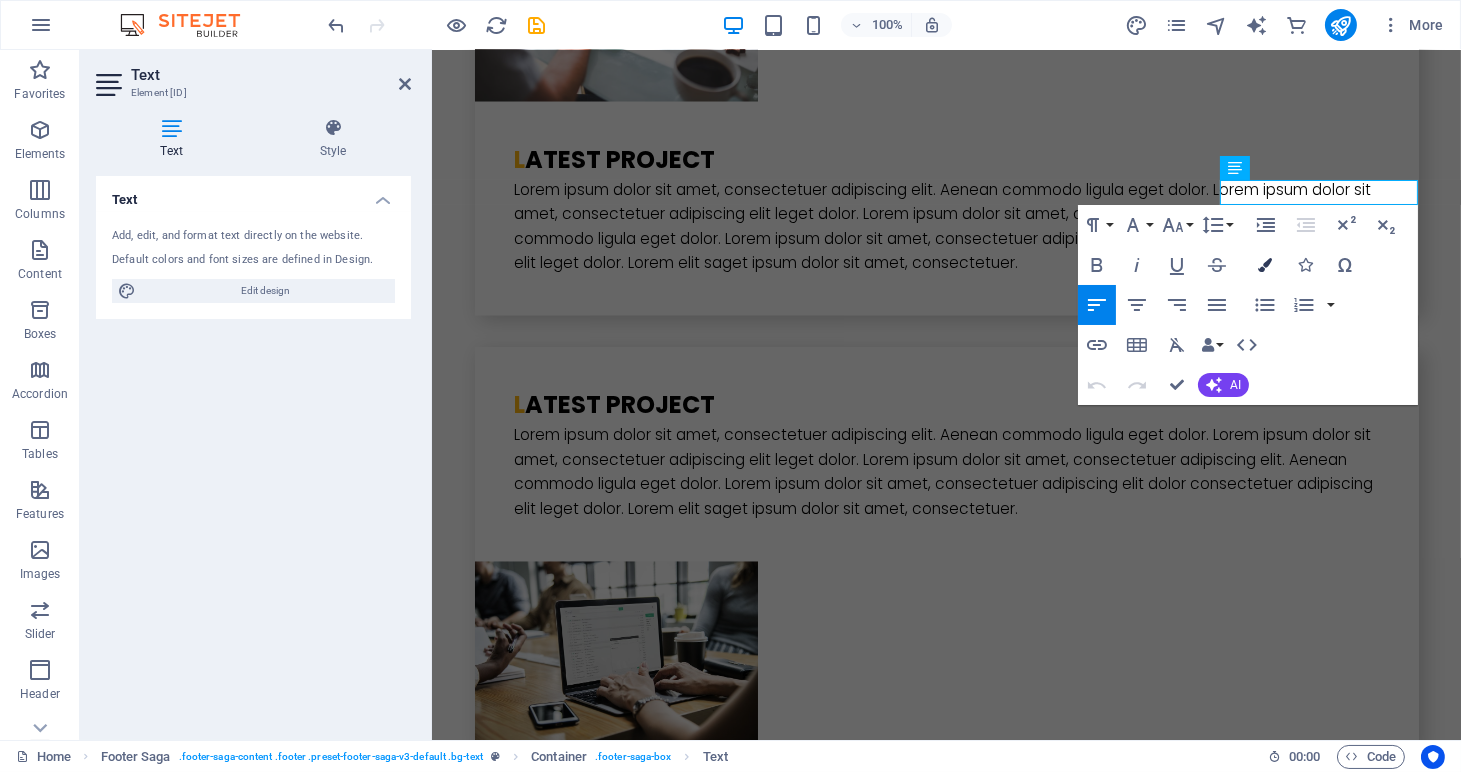 click at bounding box center (1265, 265) 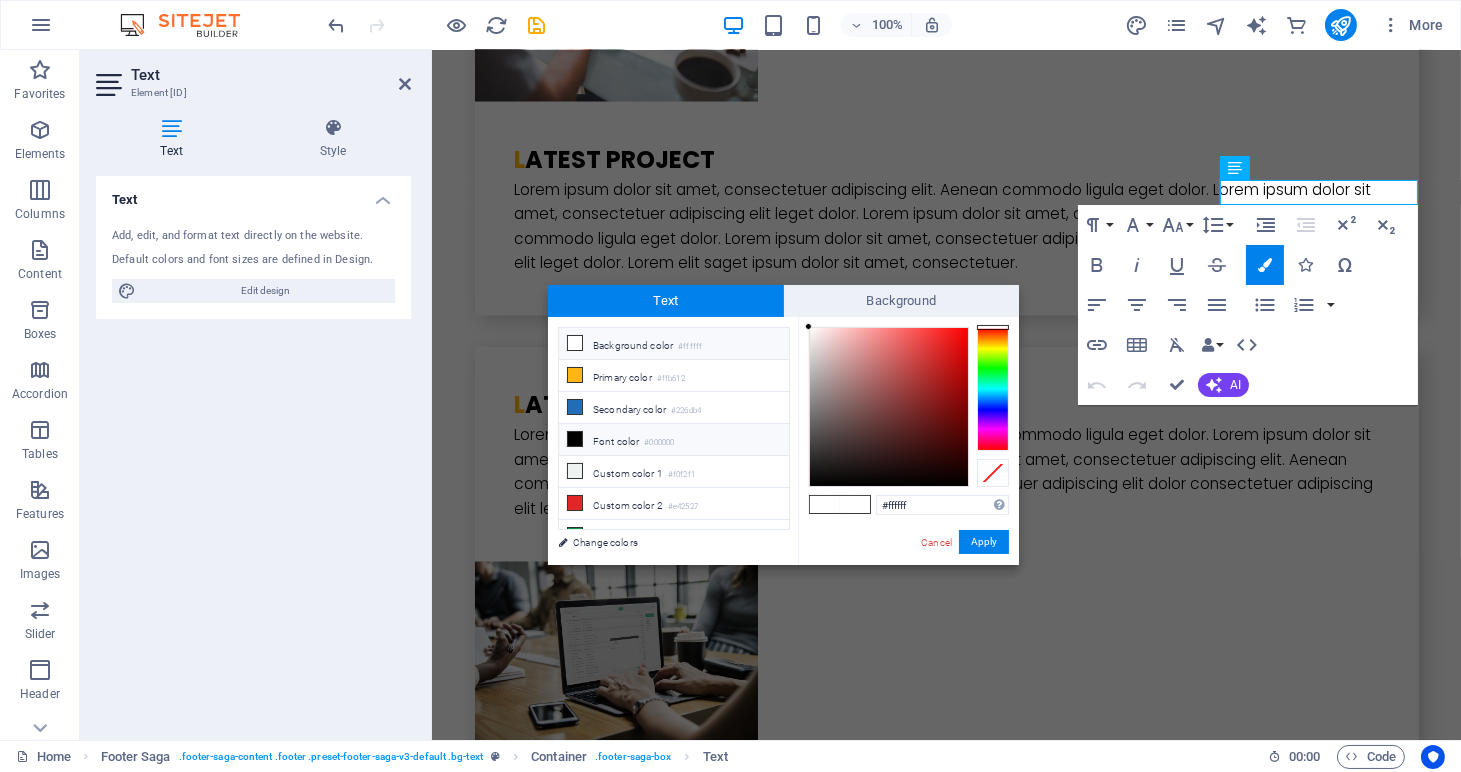 click on "Font color
#000000" at bounding box center (674, 440) 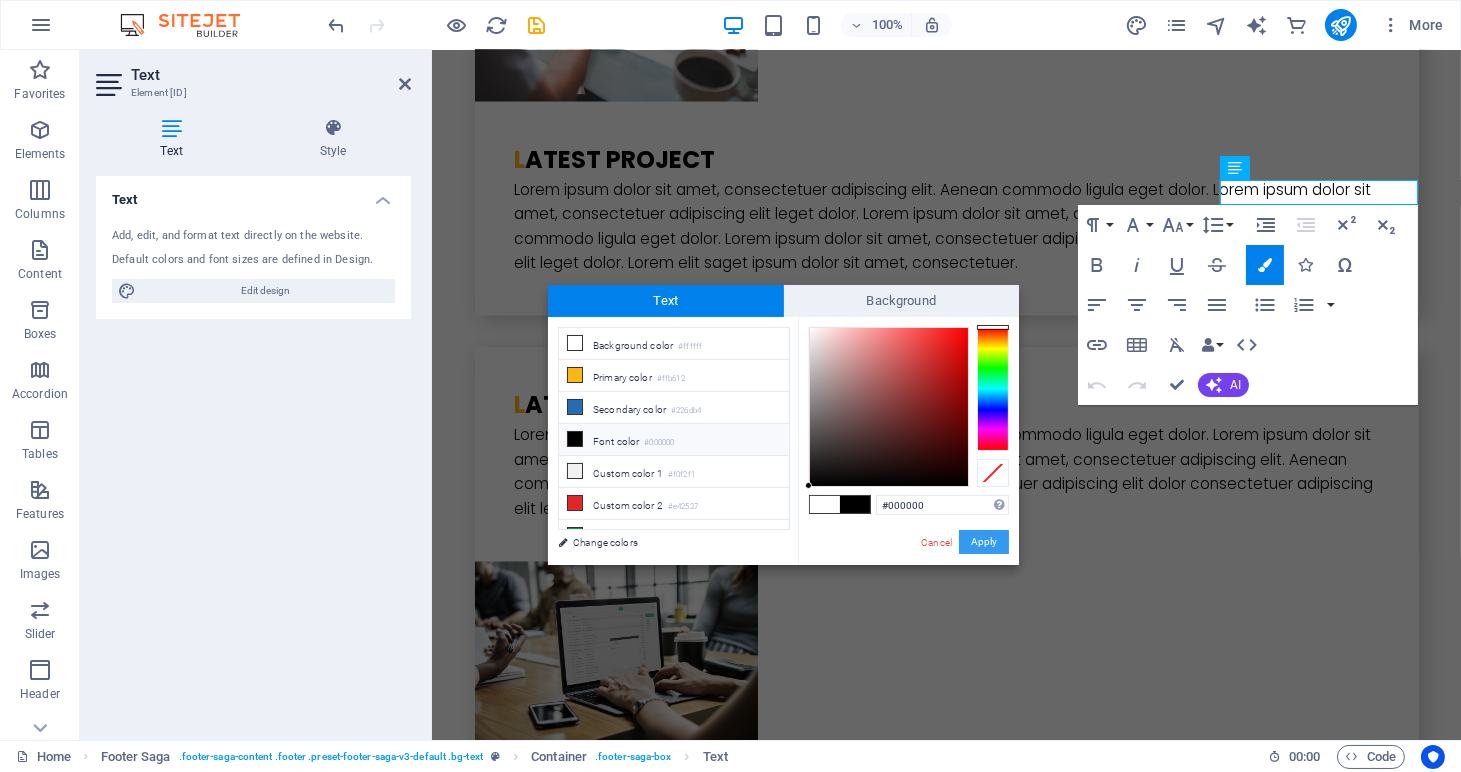 click on "Apply" at bounding box center (984, 542) 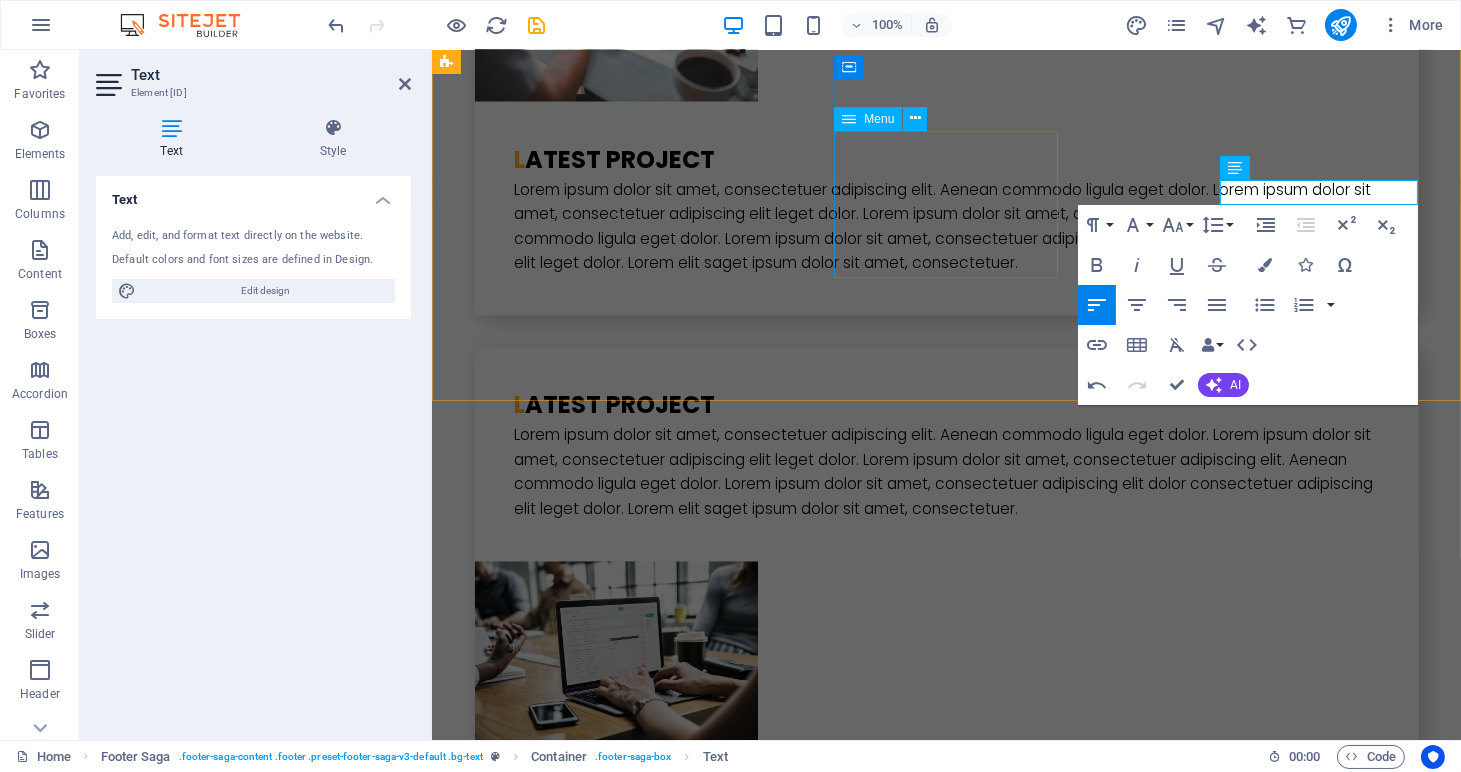 click on "Home About us Services Projects Team Contact" at bounding box center [559, 5773] 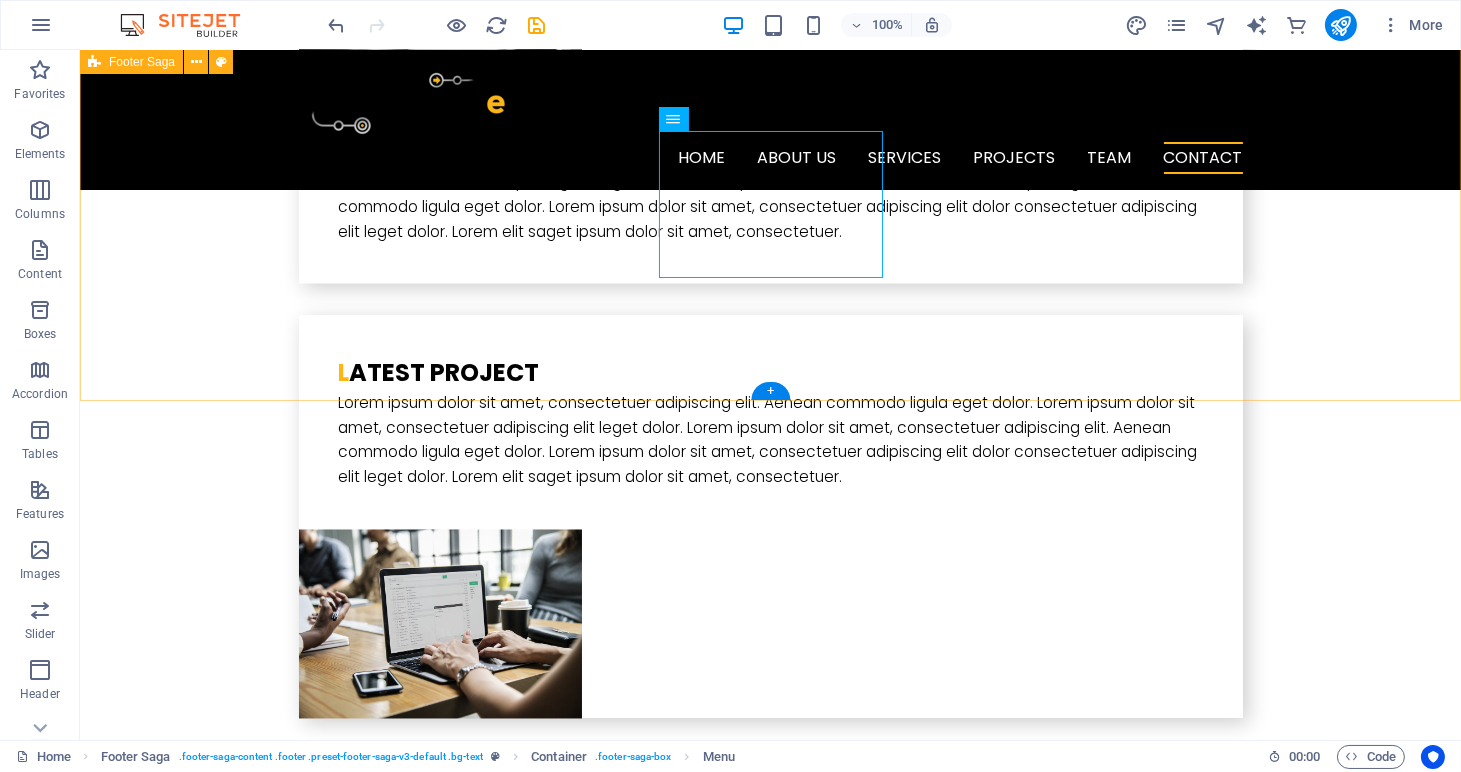 scroll, scrollTop: 6303, scrollLeft: 0, axis: vertical 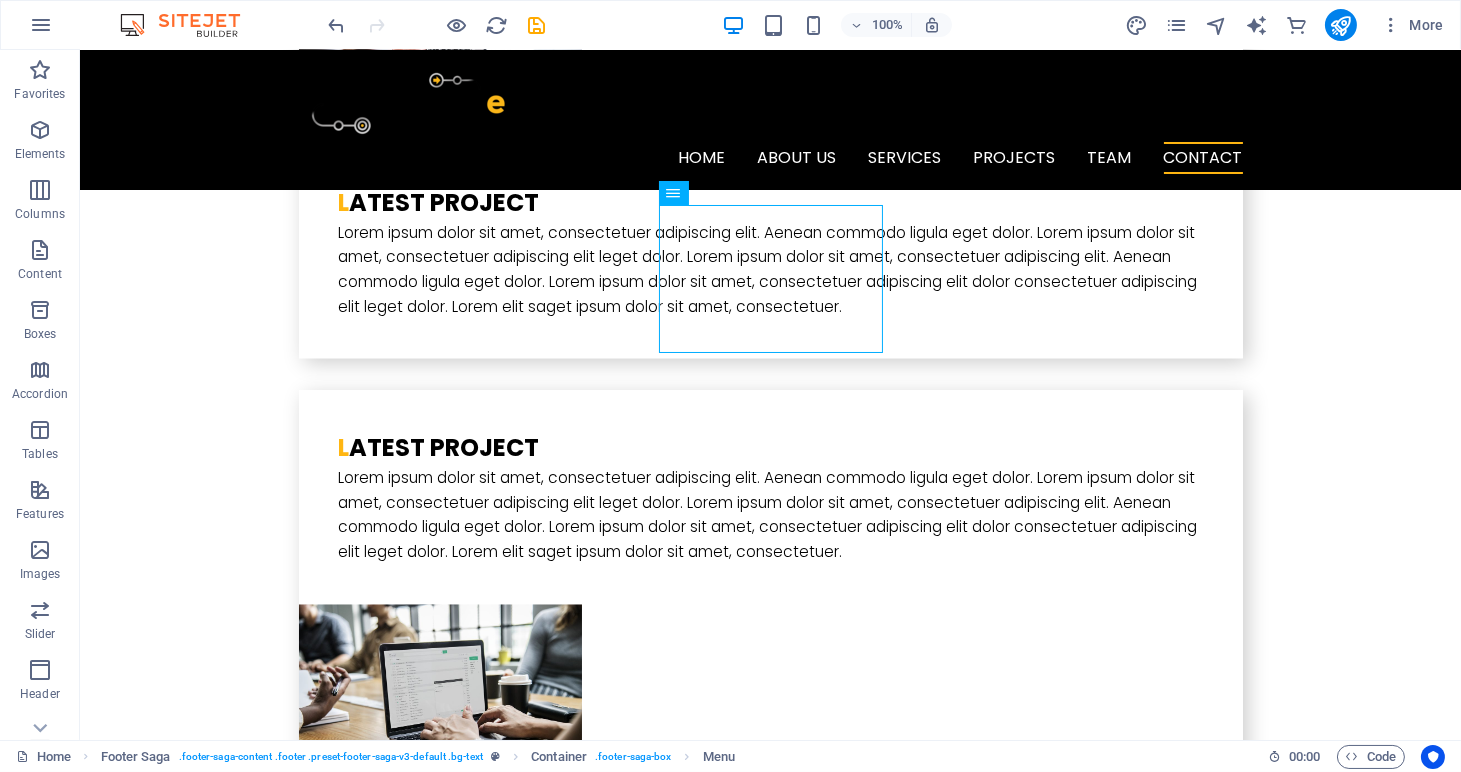 click on "First Name *" at bounding box center (785, 6285) 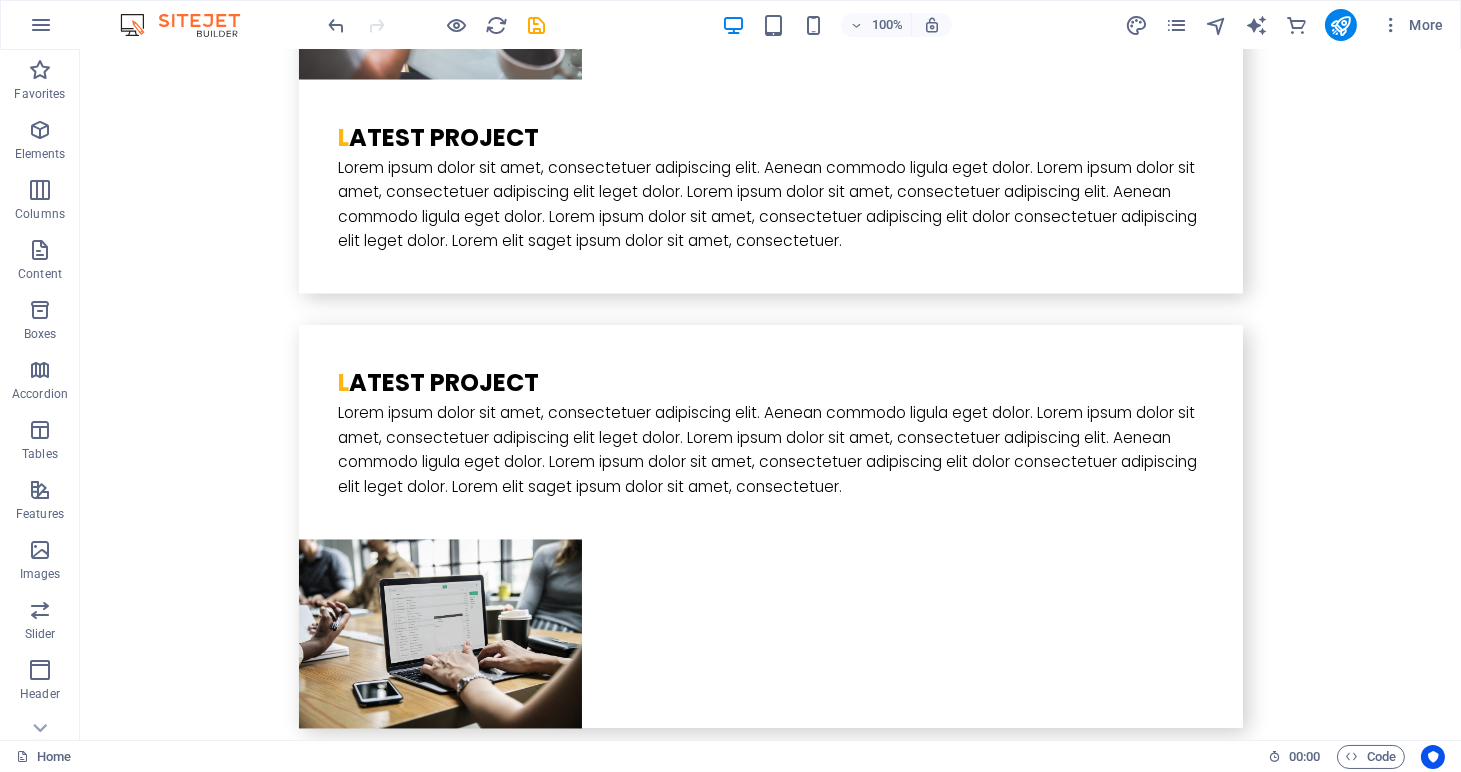 scroll, scrollTop: 6463, scrollLeft: 0, axis: vertical 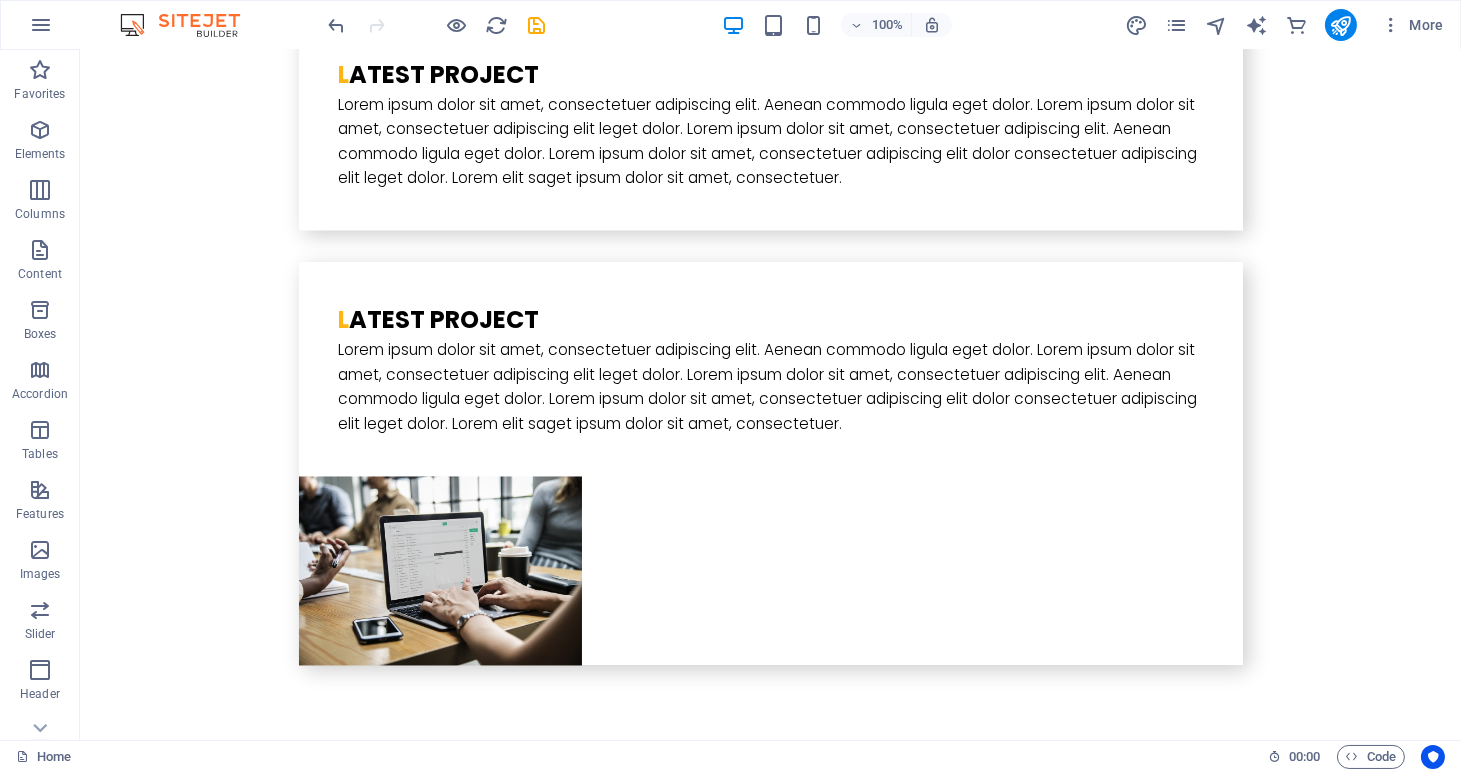 click on "[HASH]        [HASH]    TGVhZHM=    https://awetomate.co.za/contact/   	      Stage  			 -None-  		 Not Contacted  			 Prospecting  			 Demo Date Pending  			 Qualified  			 Follow up weekly  			 Follow up monthly  			 Undecided Recruit  			 Undecided People  			 Undecided People and Recruit  			 Closed Lost  			 Junk lead  		 Lead Source  			 -None-  			 Zoho HQ Lead  			 Zoho South Africa Lead  			 Zoho Direct Sales Lead  			 HR Indaba  			 Client Referral  			 Zoho Partner Listing  			 External Referral  			 Marketing Campaign  		 Awetomate Website  			 Upwork  			 Linkedin  			 Google AdWords  			 Facebook  			 Twitter  			 WhatsApp  			 Zoholics  		 Company First Name * Last Name * Mobile / Contact * Email * Details Submit Reset" at bounding box center [771, 6265] 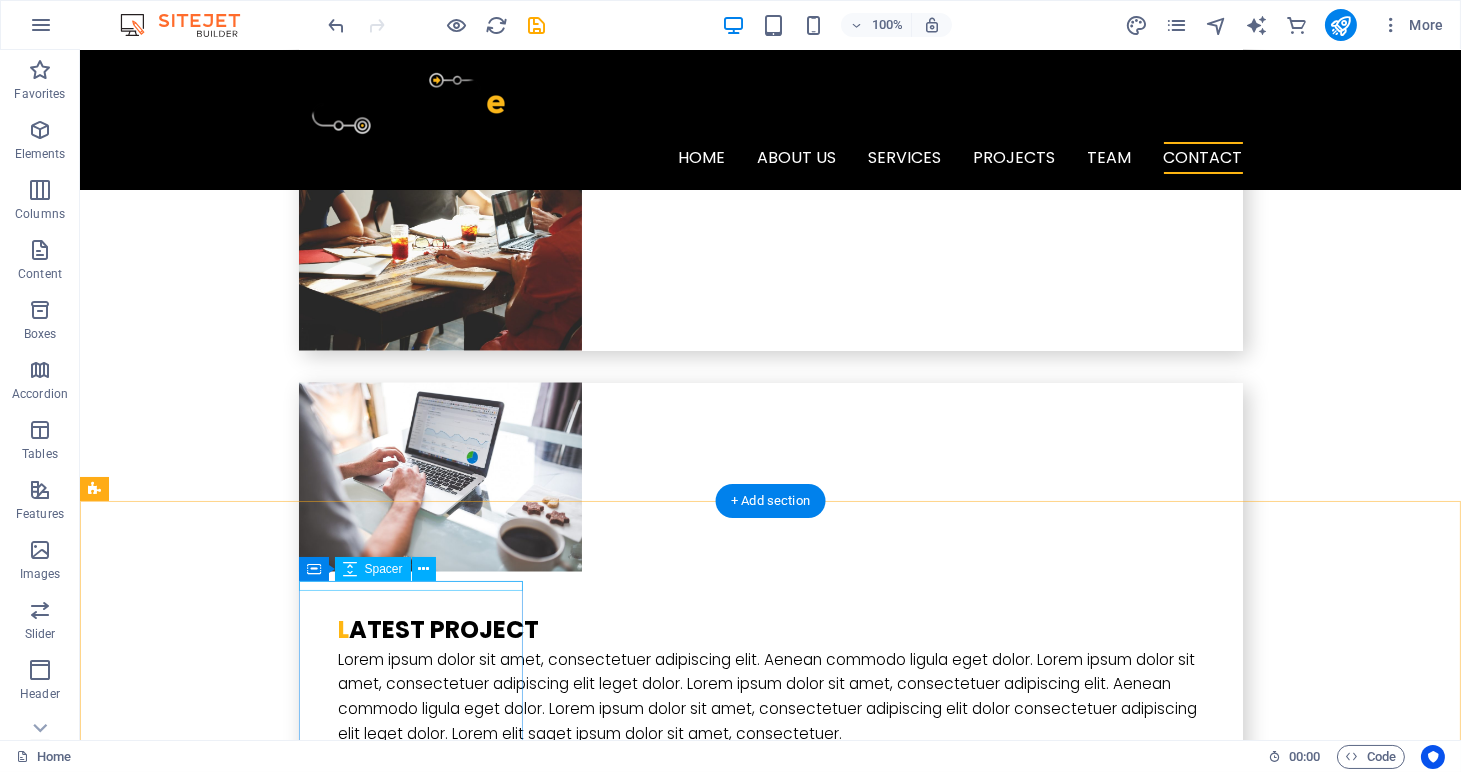 scroll, scrollTop: 5872, scrollLeft: 0, axis: vertical 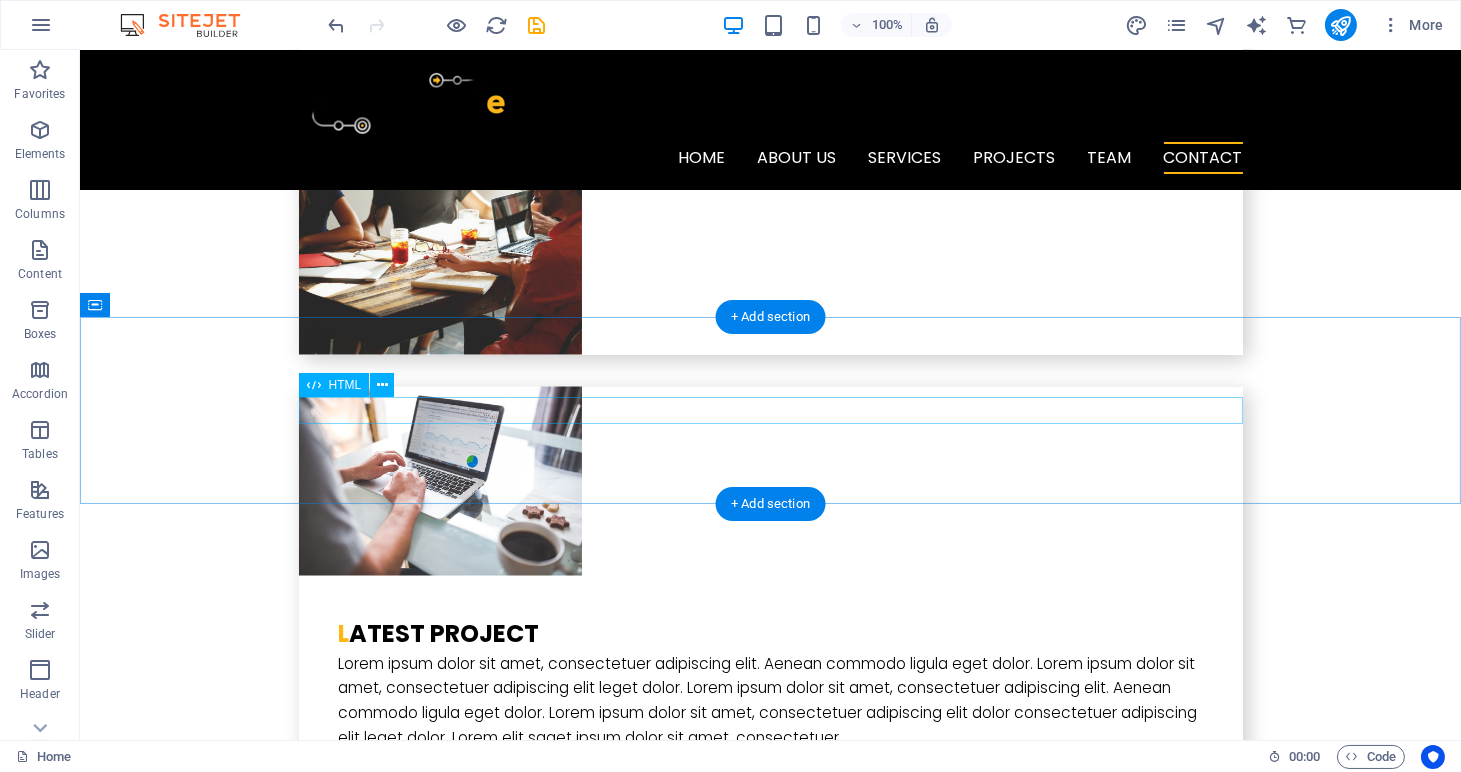 click at bounding box center [771, 5420] 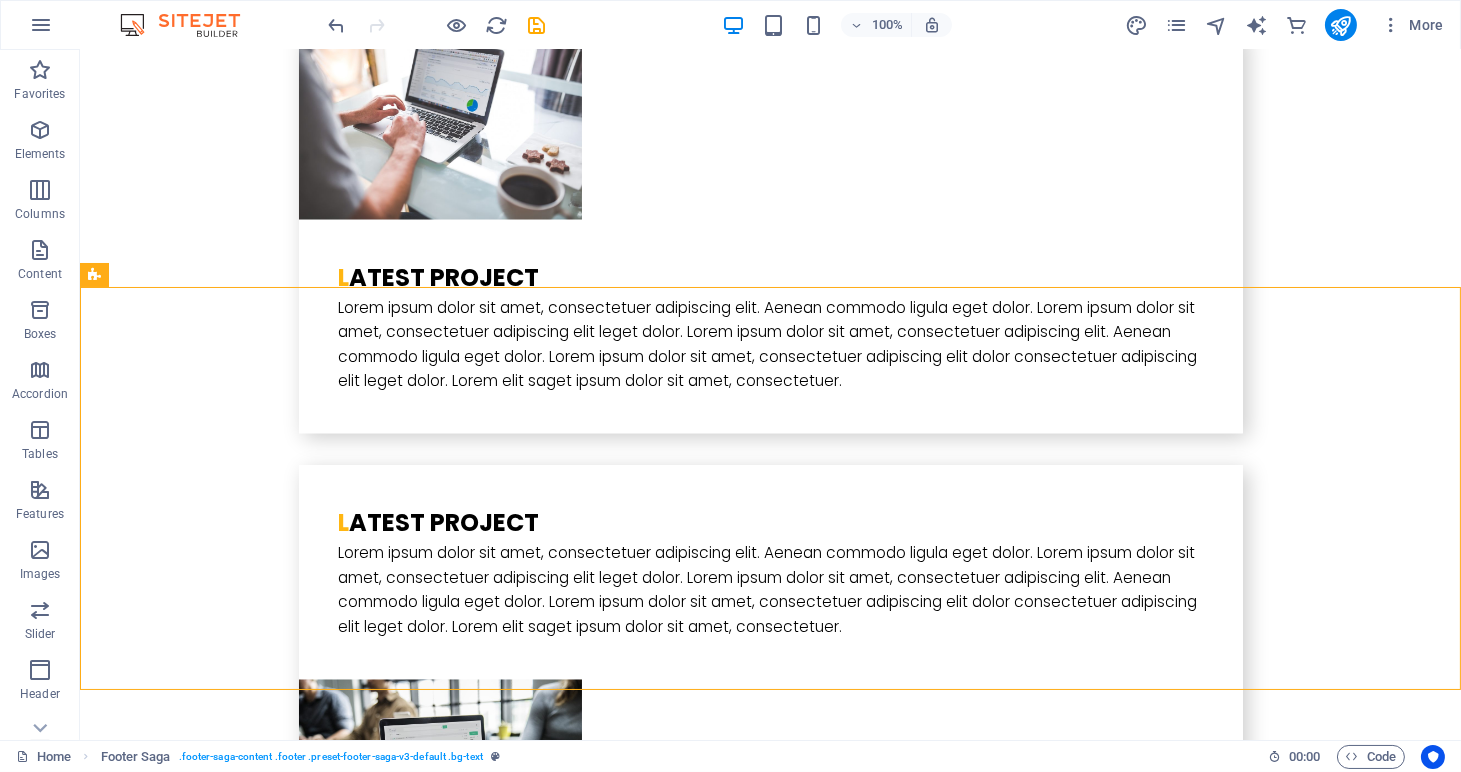 scroll, scrollTop: 6463, scrollLeft: 0, axis: vertical 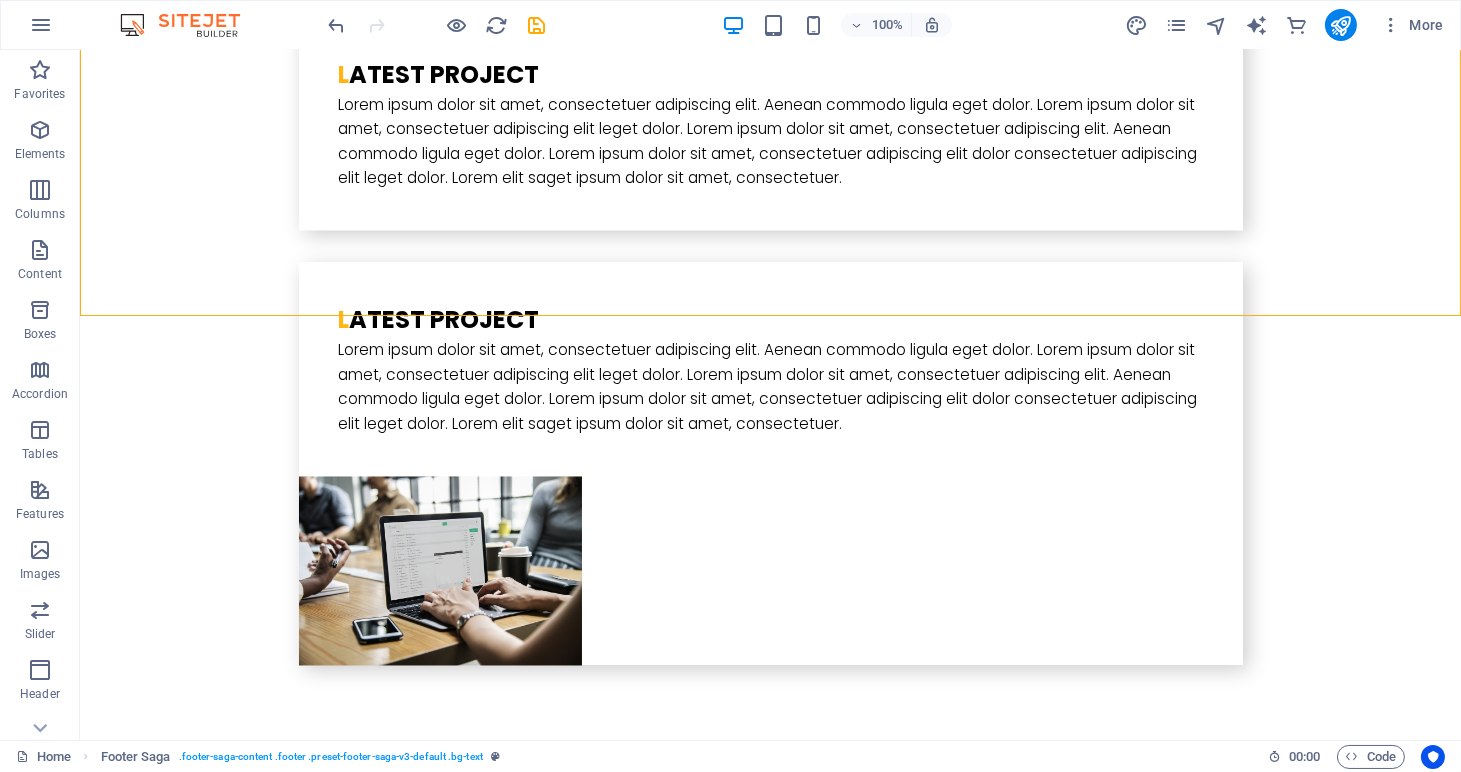 drag, startPoint x: 608, startPoint y: 543, endPoint x: 520, endPoint y: 774, distance: 247.19426 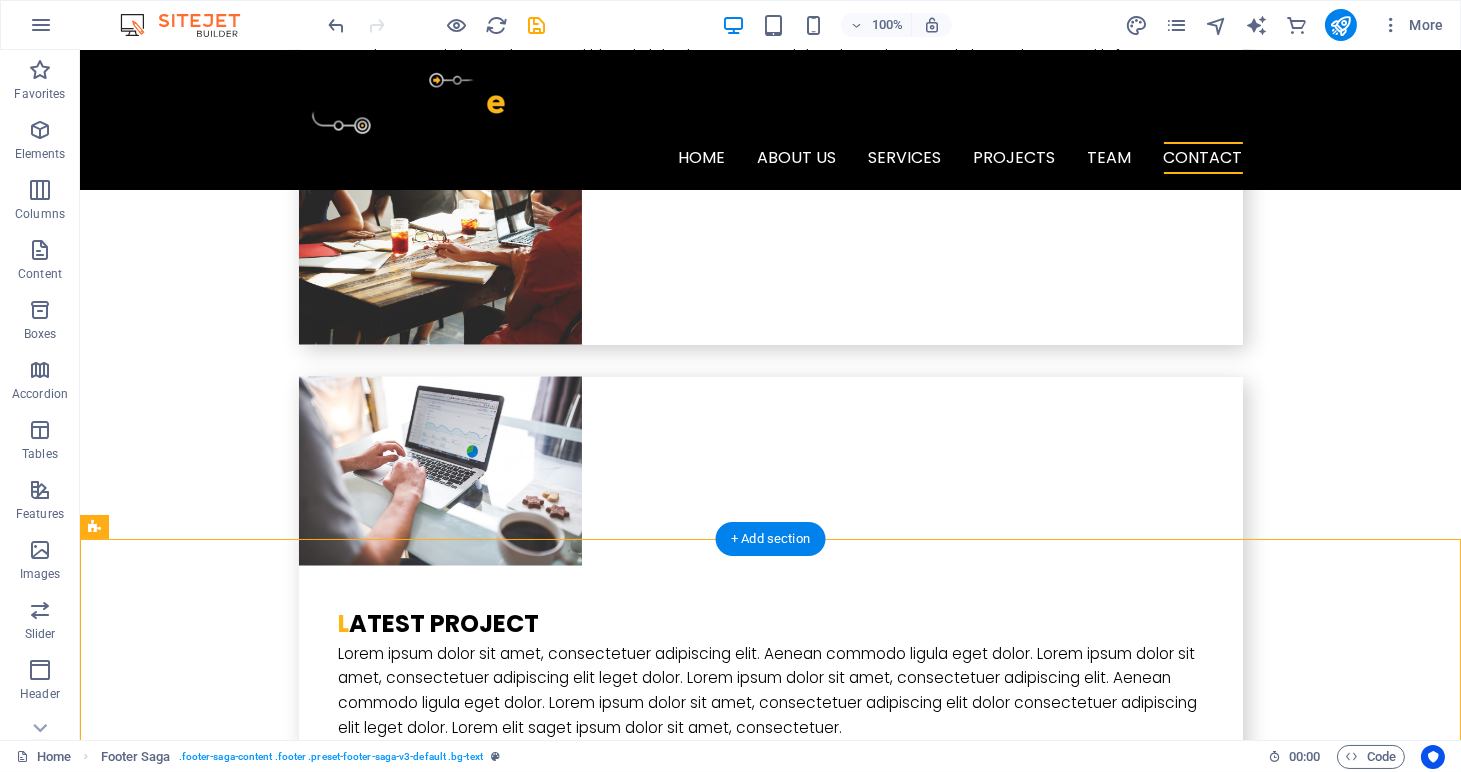 scroll, scrollTop: 5785, scrollLeft: 0, axis: vertical 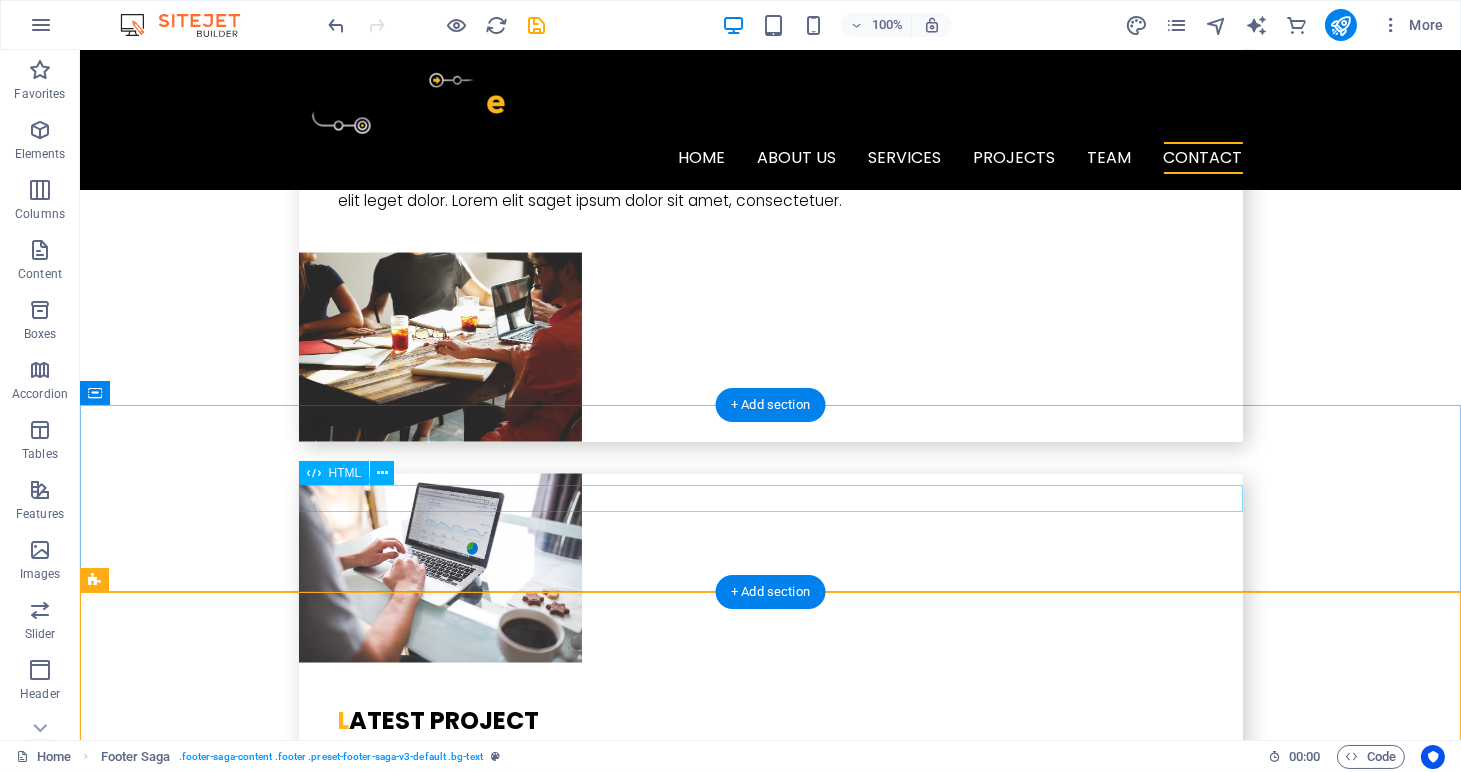 click at bounding box center (771, 5507) 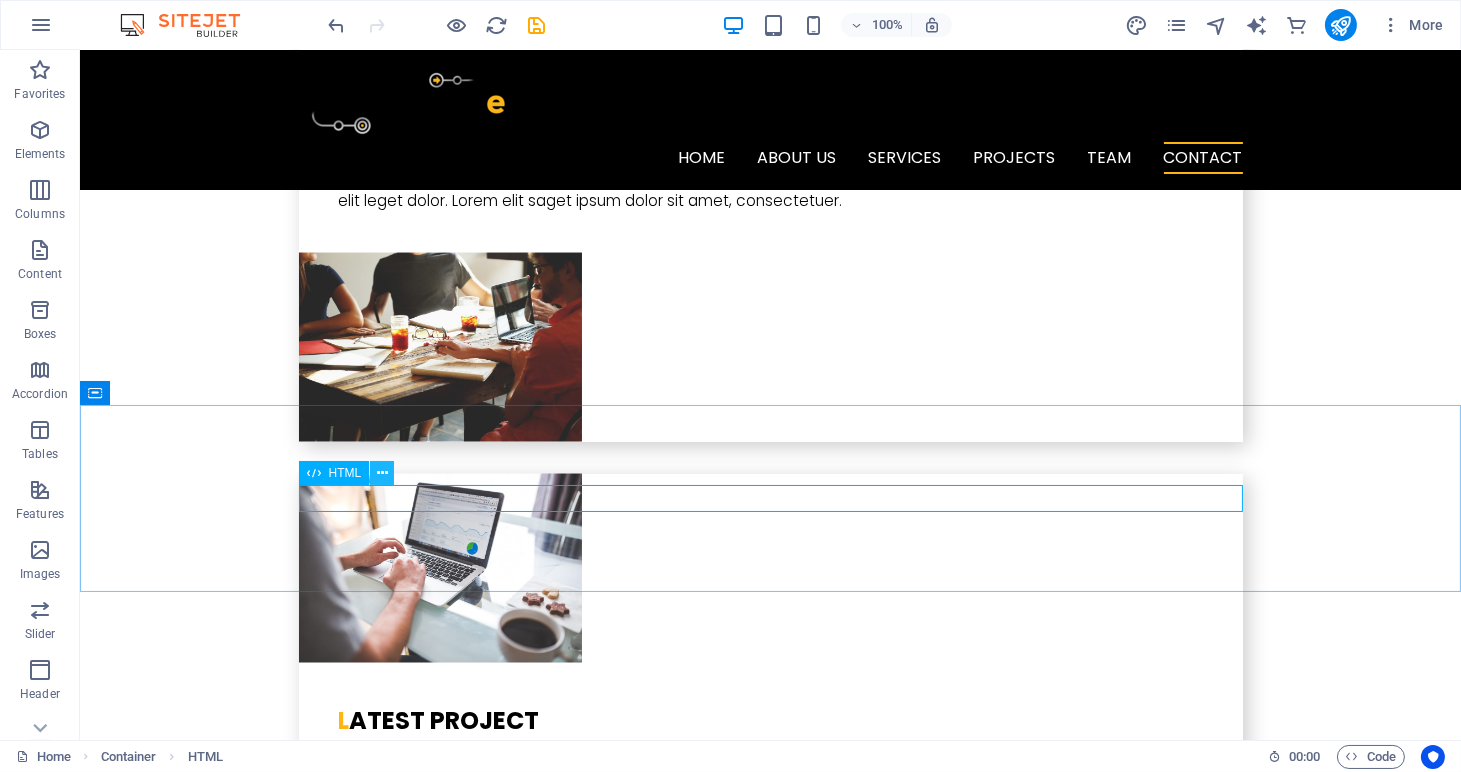 click at bounding box center (382, 473) 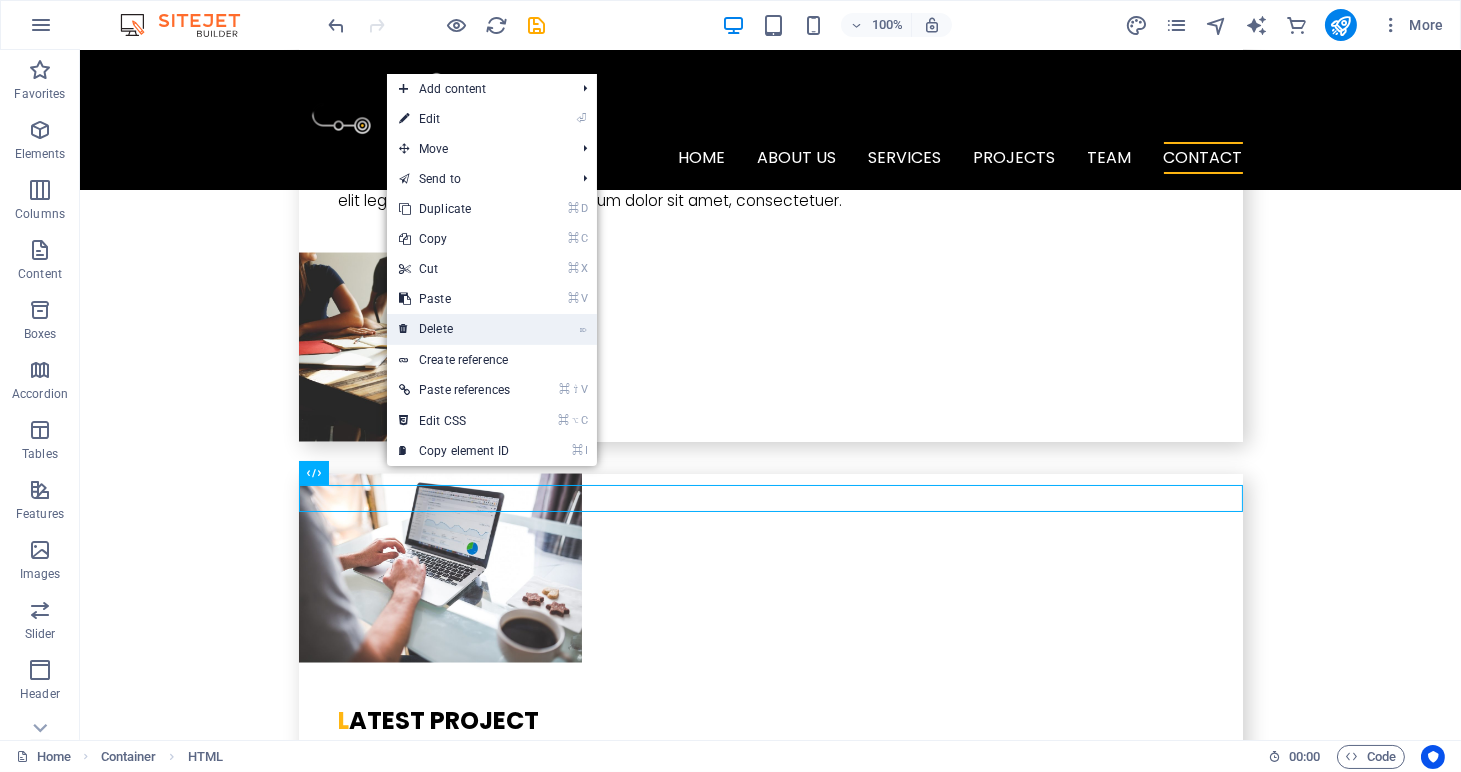 click on "⌦  Delete" at bounding box center (454, 329) 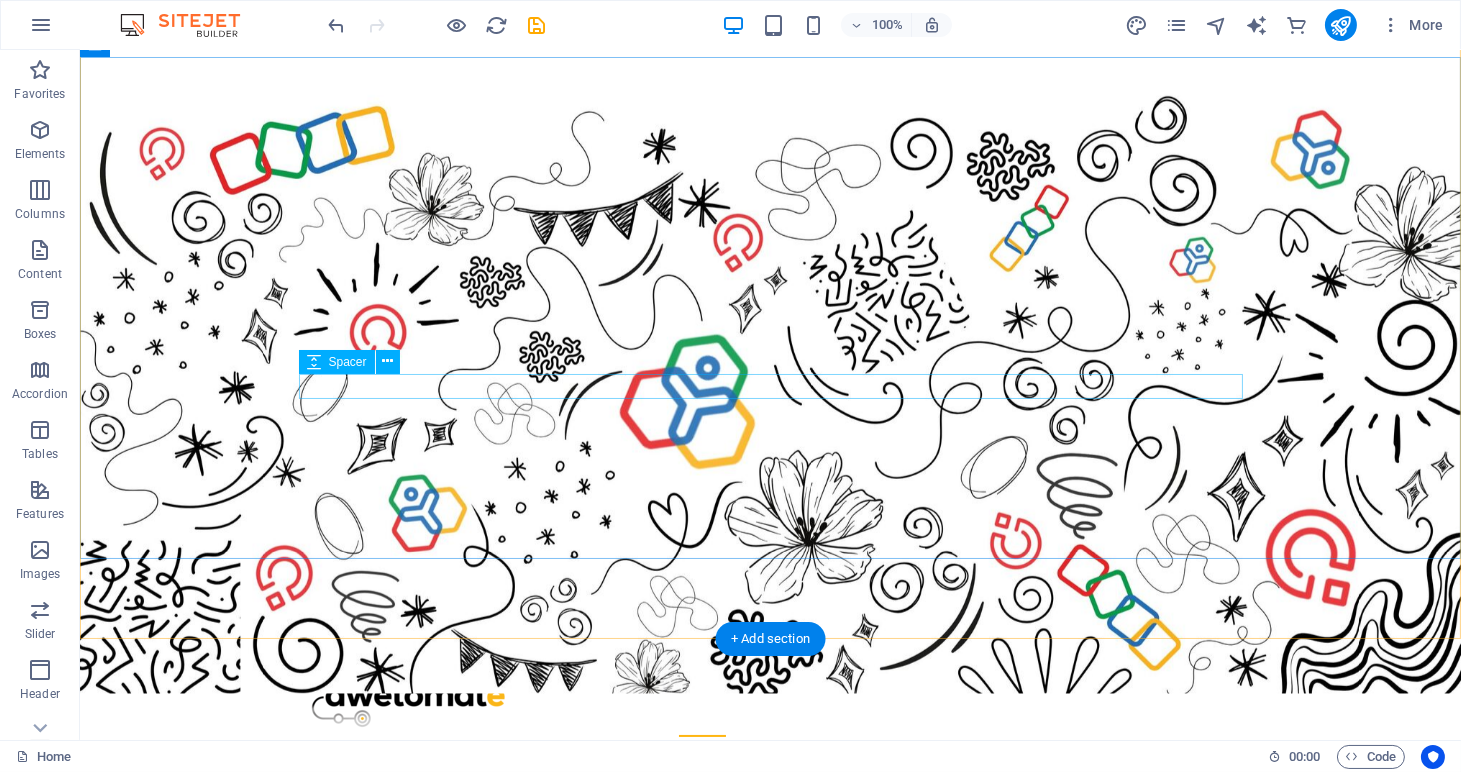 scroll, scrollTop: 101, scrollLeft: 0, axis: vertical 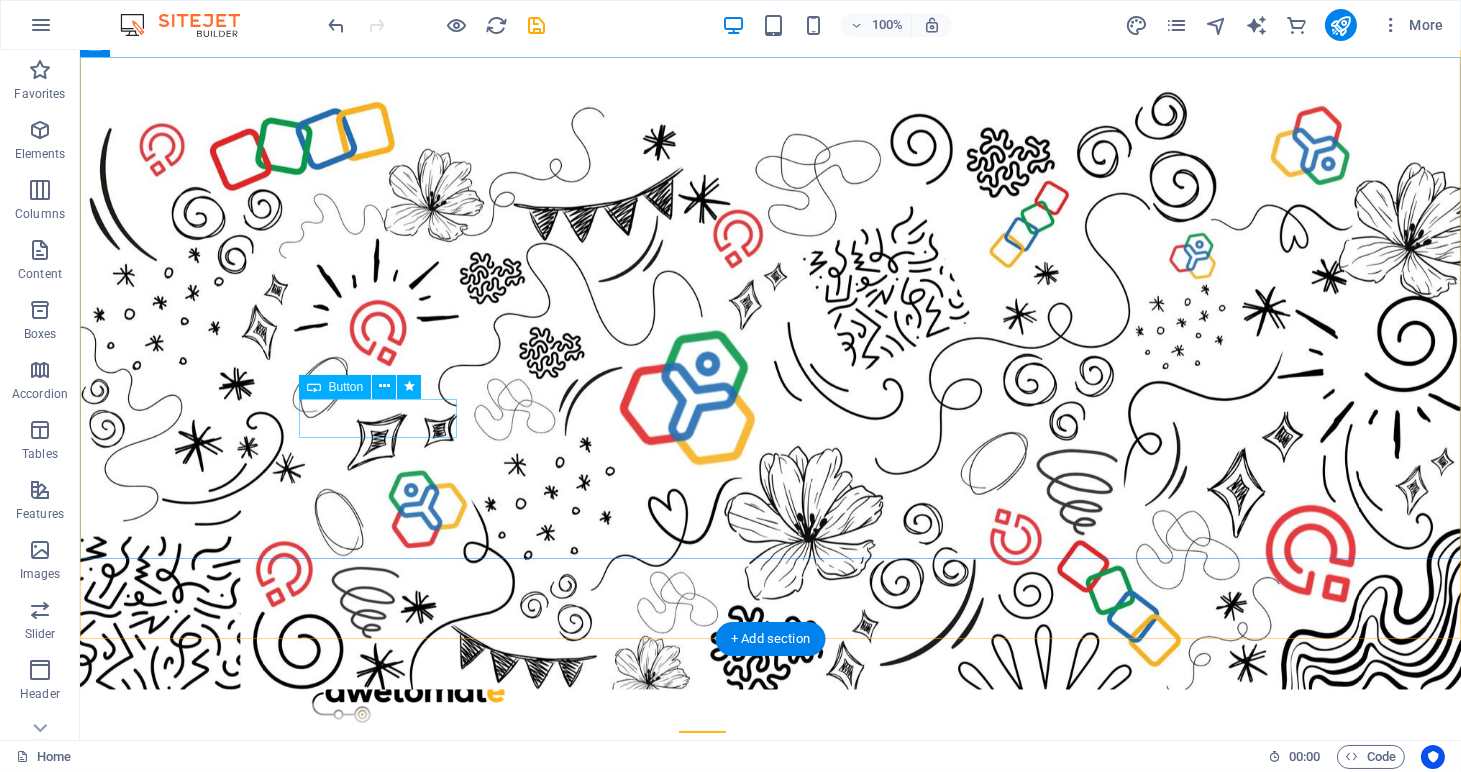 click on "Whatsapp chat" at bounding box center [771, 1099] 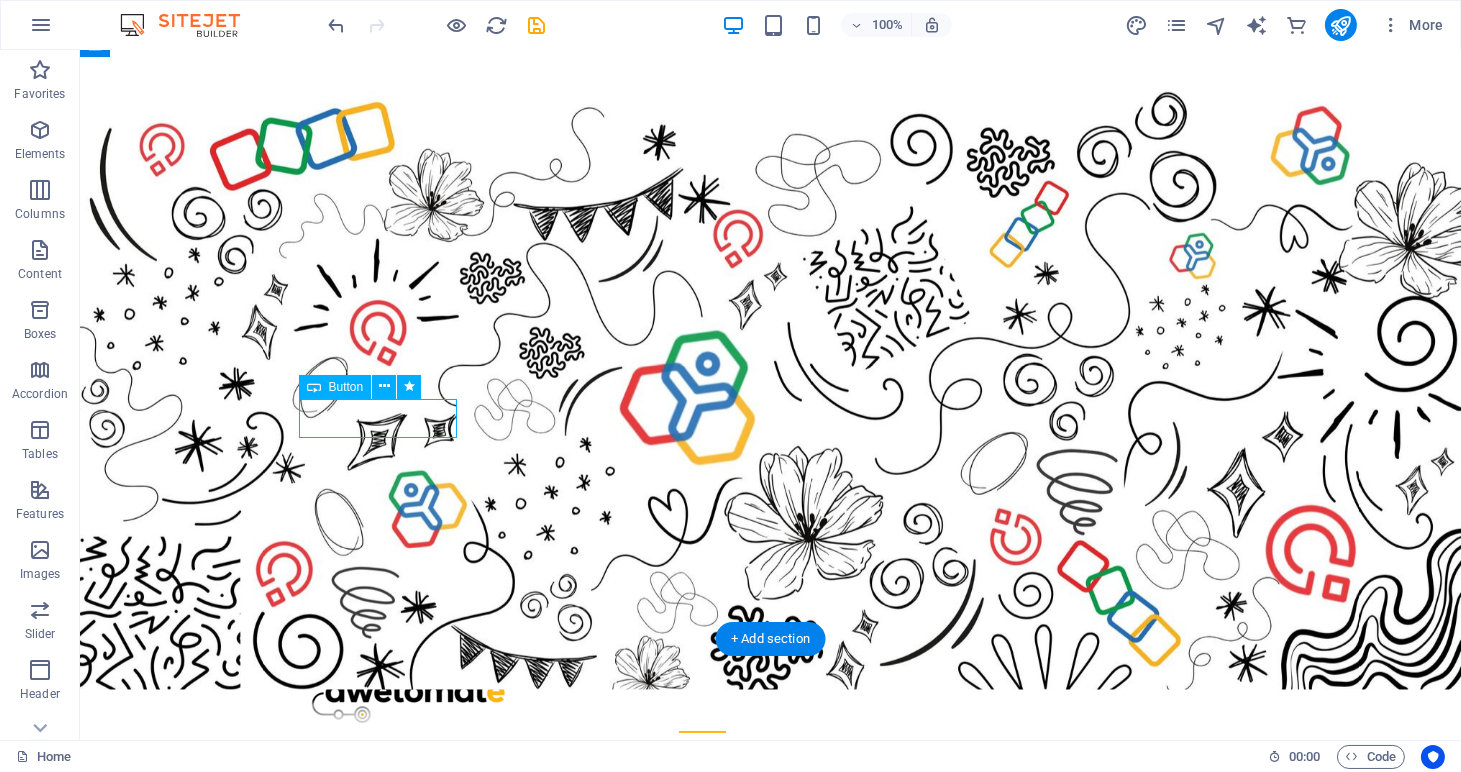 click on "Whatsapp chat" at bounding box center [771, 1099] 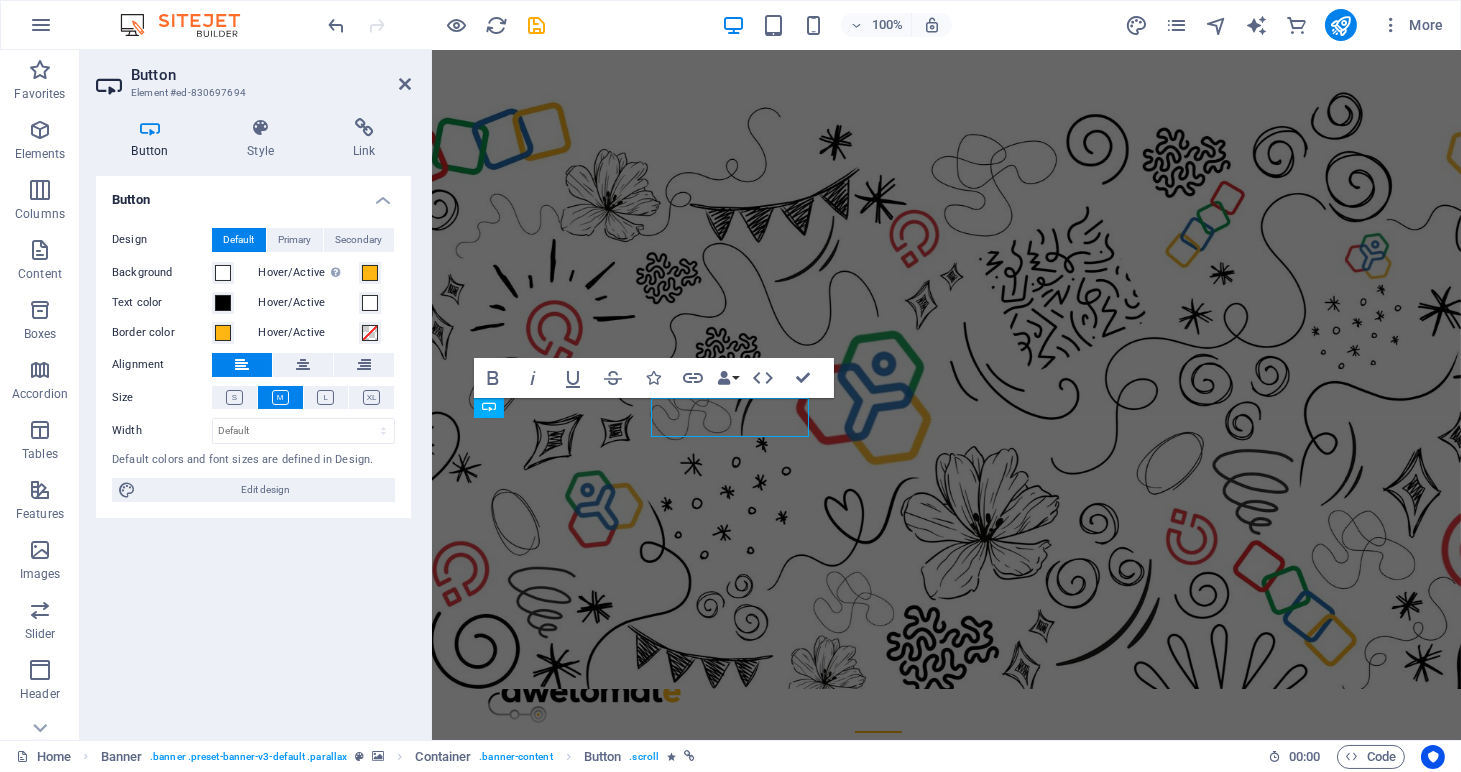scroll, scrollTop: 101, scrollLeft: 0, axis: vertical 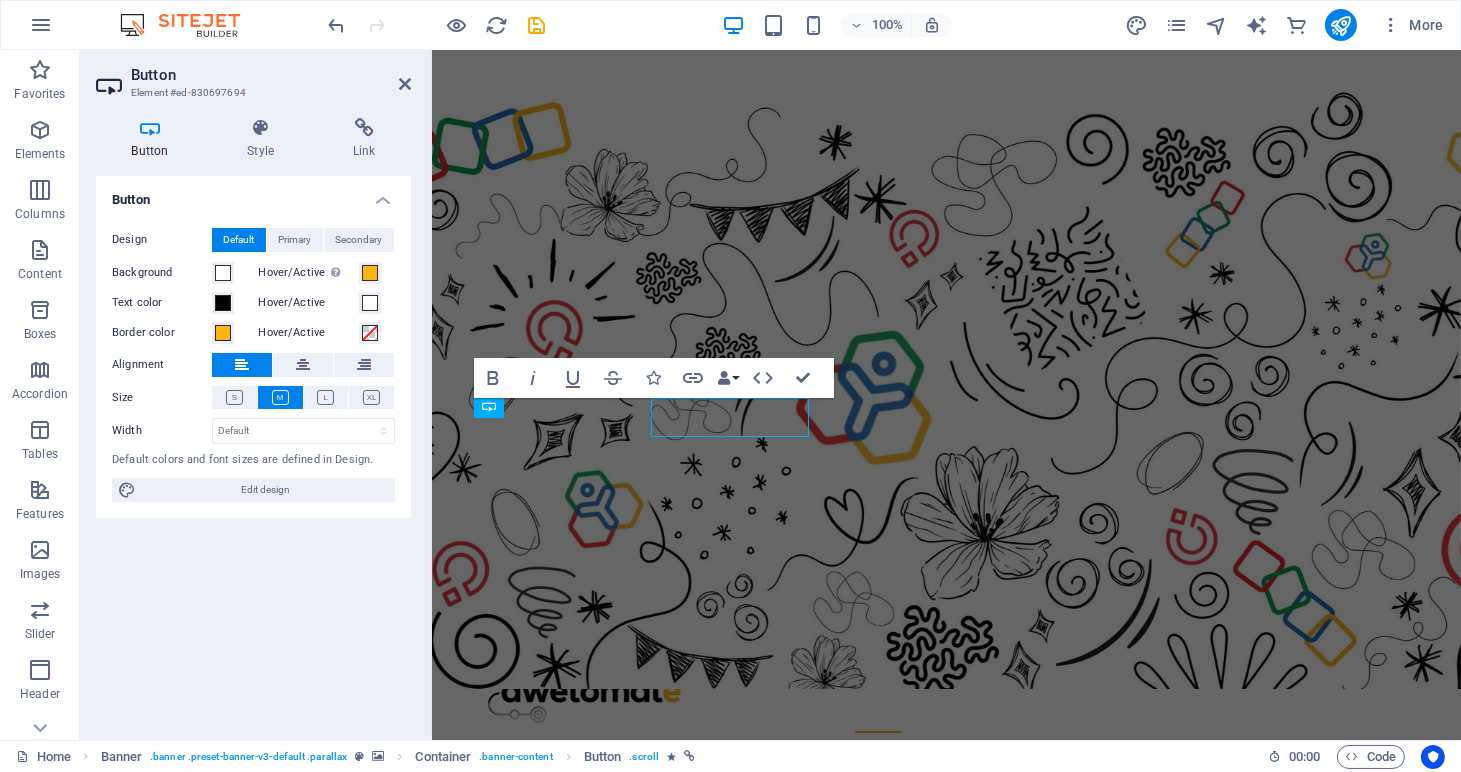 click on "Design Default Primary Secondary Background Hover/Active Switch to preview mode to test the active/hover state Text color Hover/Active Border color Hover/Active Alignment Size Width Default px rem % em vh vw Default colors and font sizes are defined in Design. Edit design" at bounding box center [253, 365] 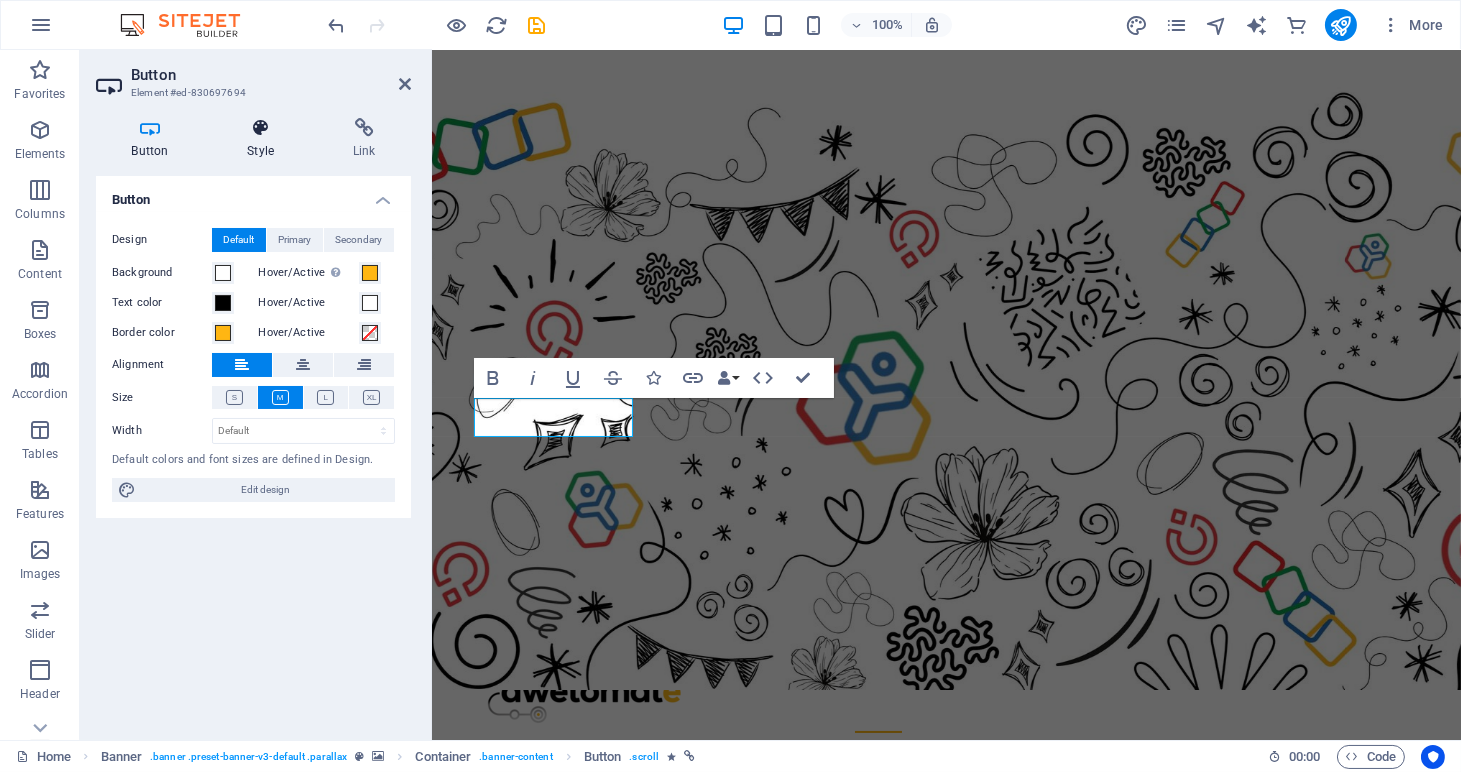 click at bounding box center [261, 128] 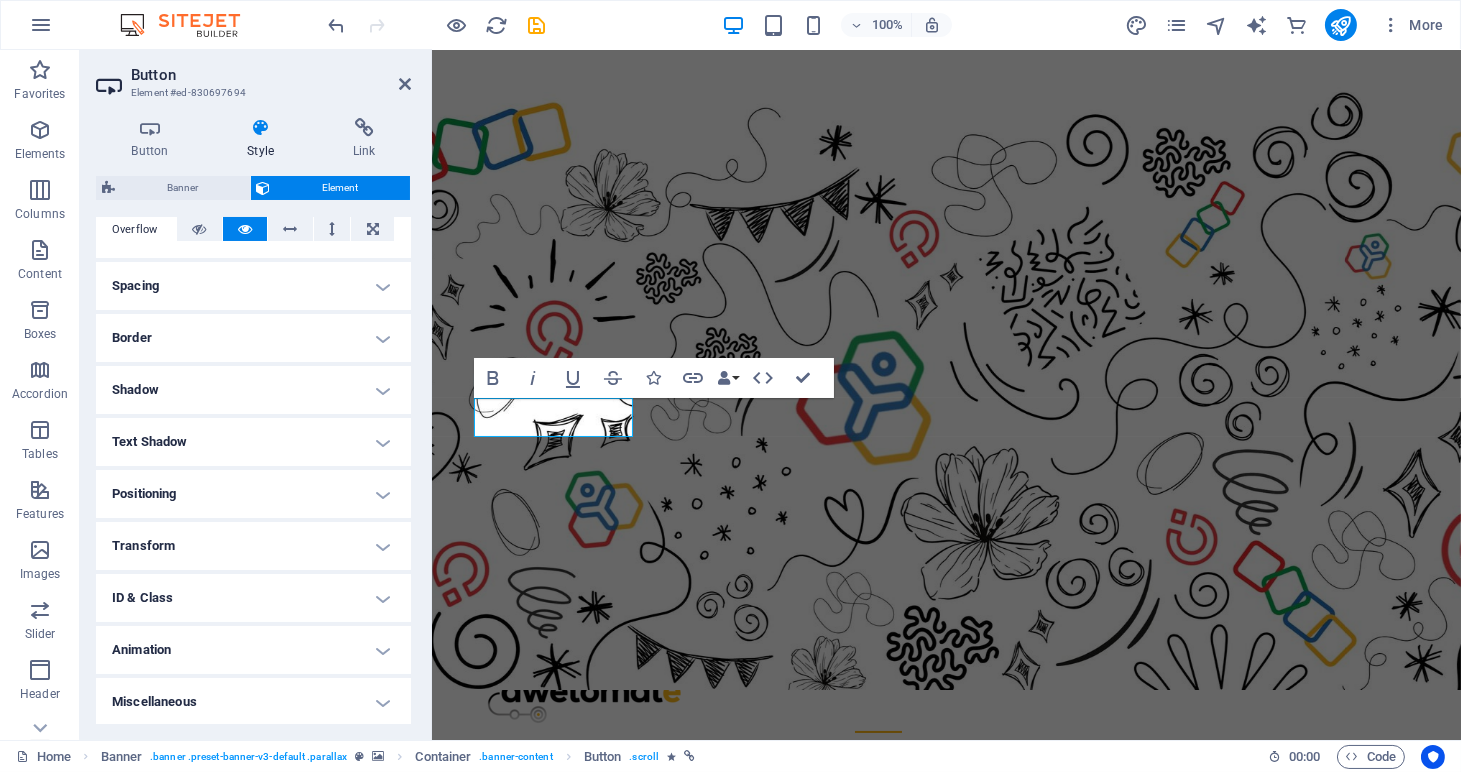 scroll, scrollTop: 0, scrollLeft: 0, axis: both 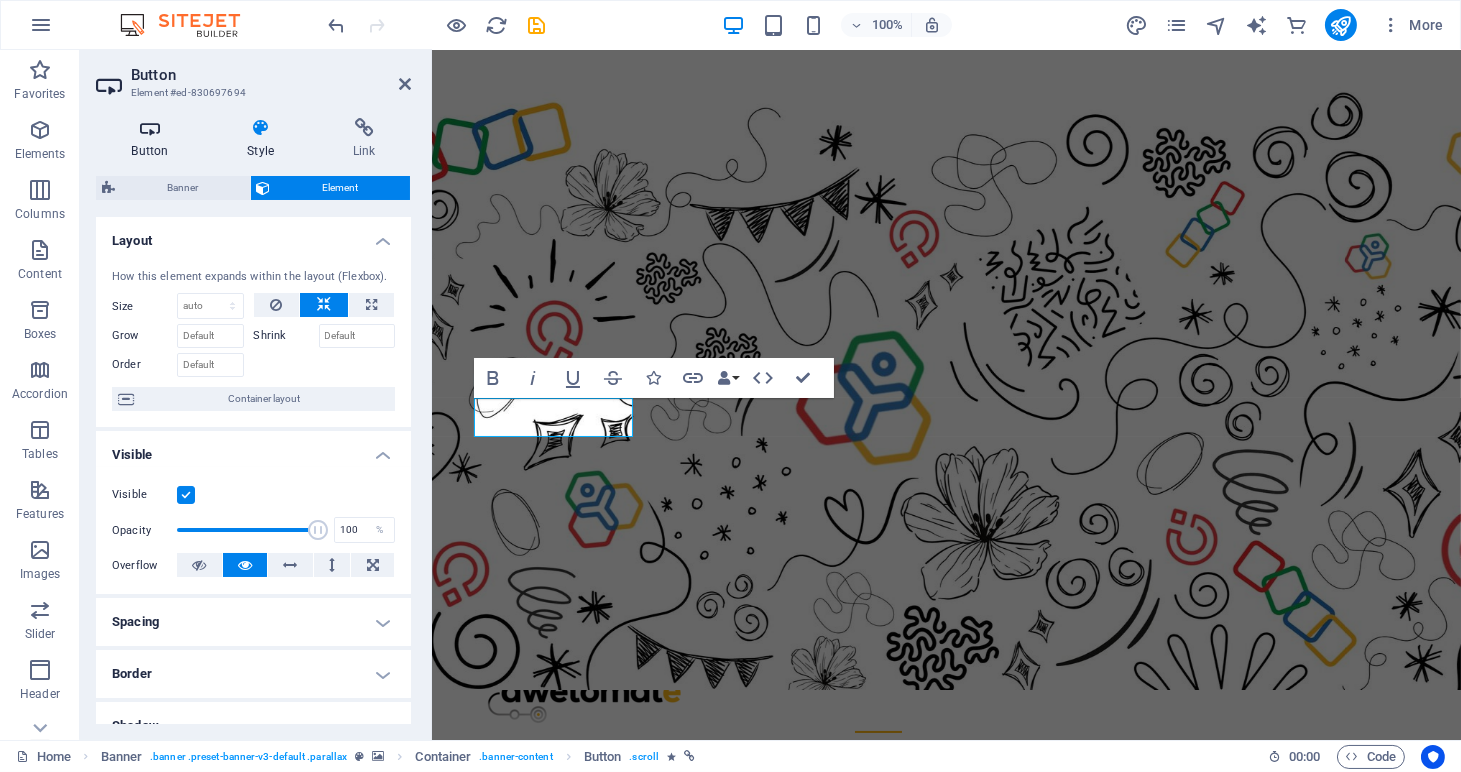 click at bounding box center (150, 128) 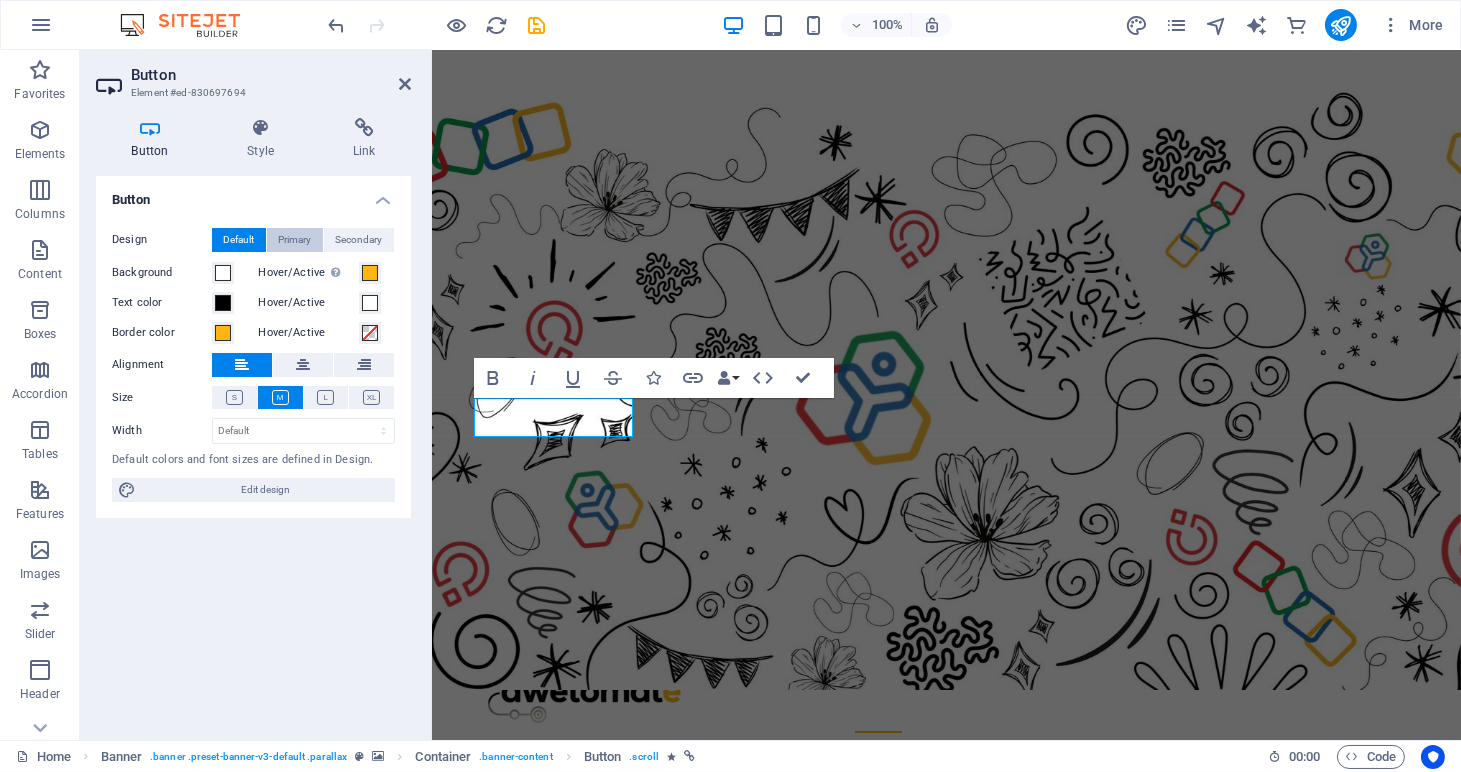 click on "Primary" at bounding box center [295, 240] 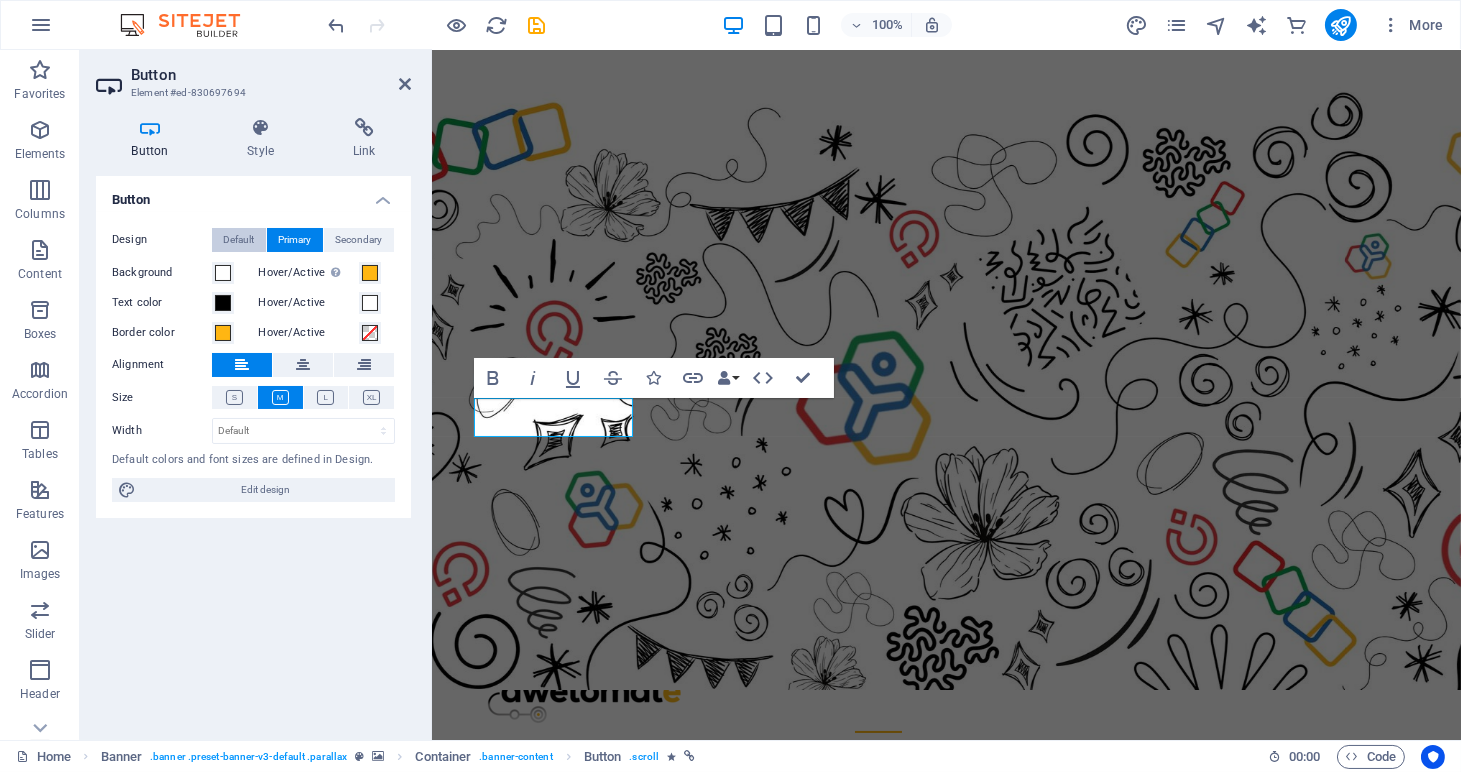 click on "Default" at bounding box center (239, 240) 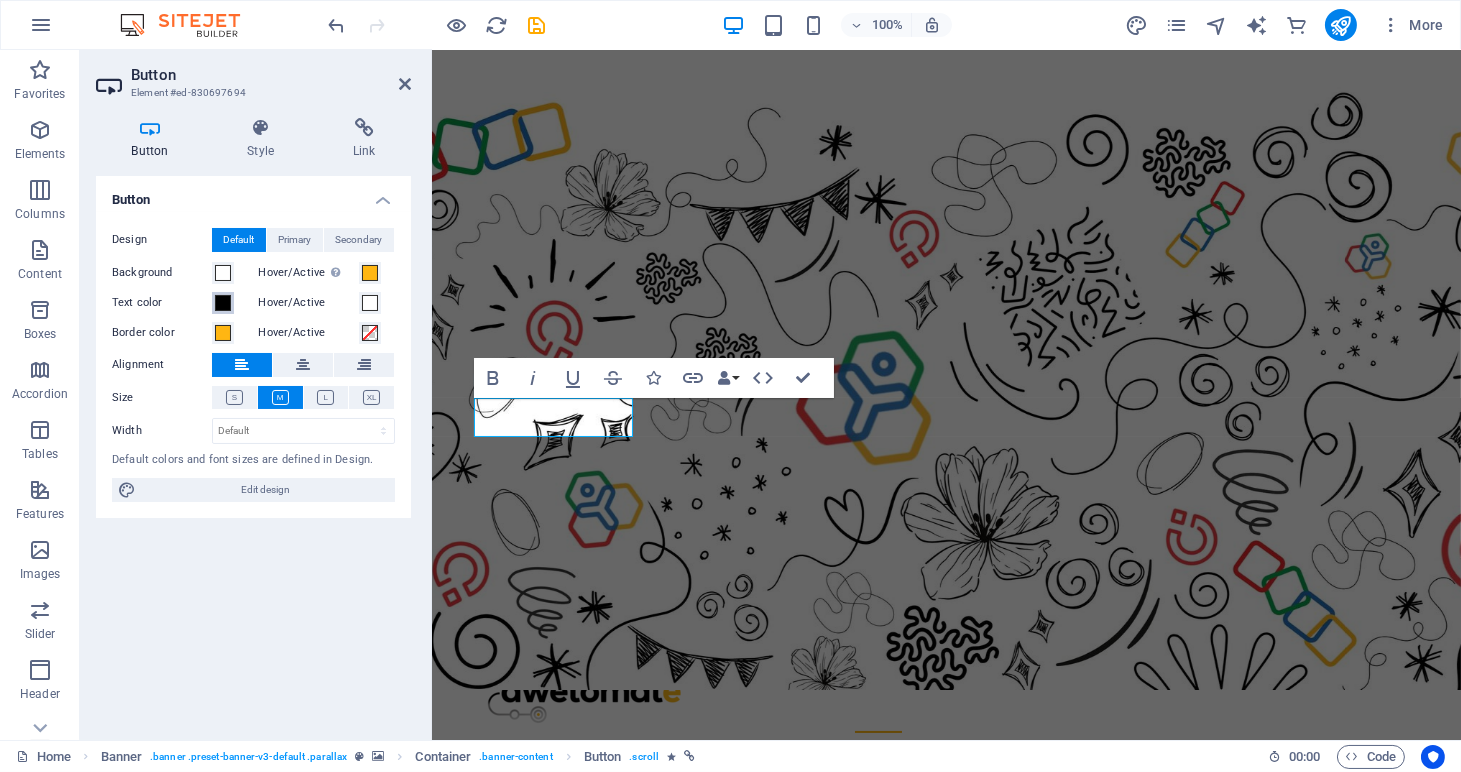 click at bounding box center [223, 303] 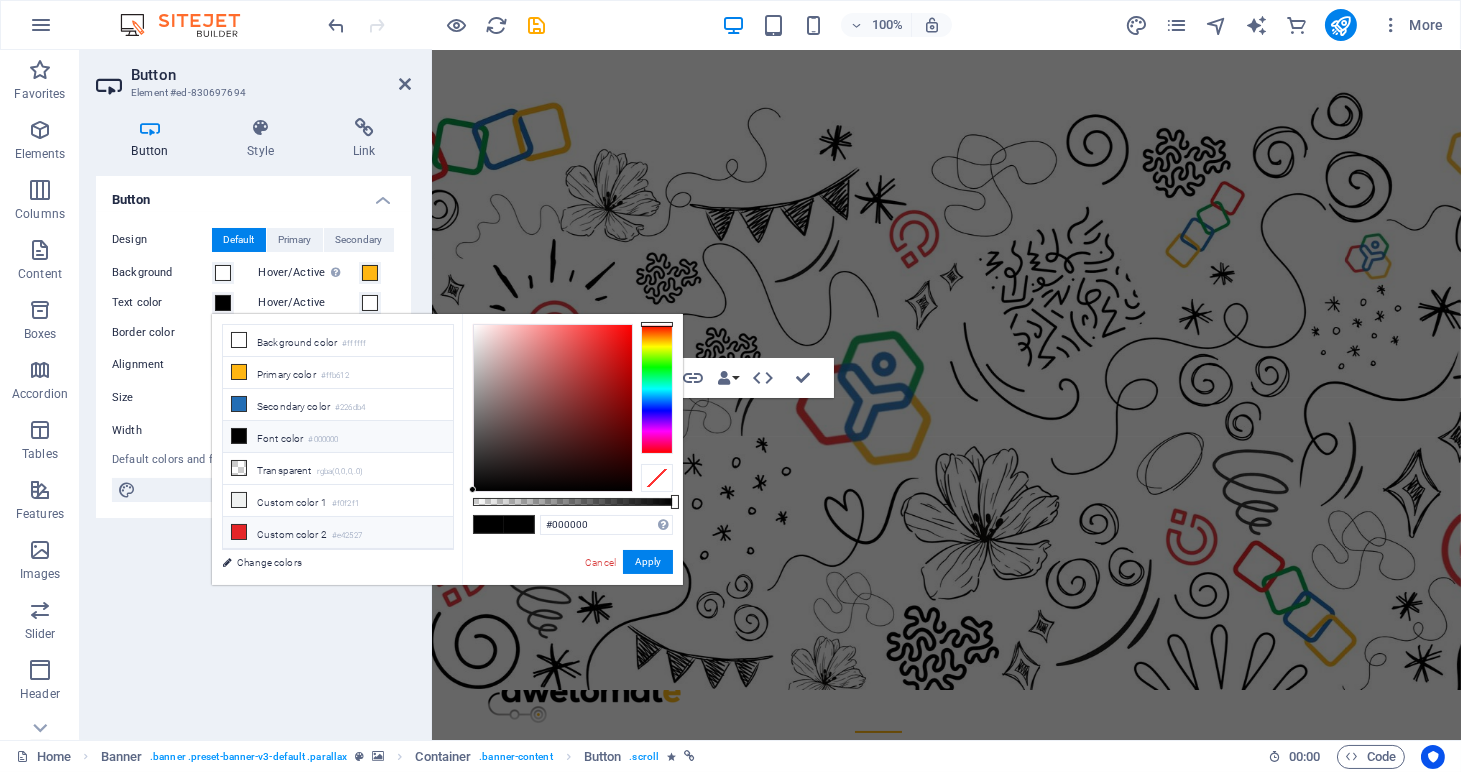 scroll, scrollTop: 16, scrollLeft: 0, axis: vertical 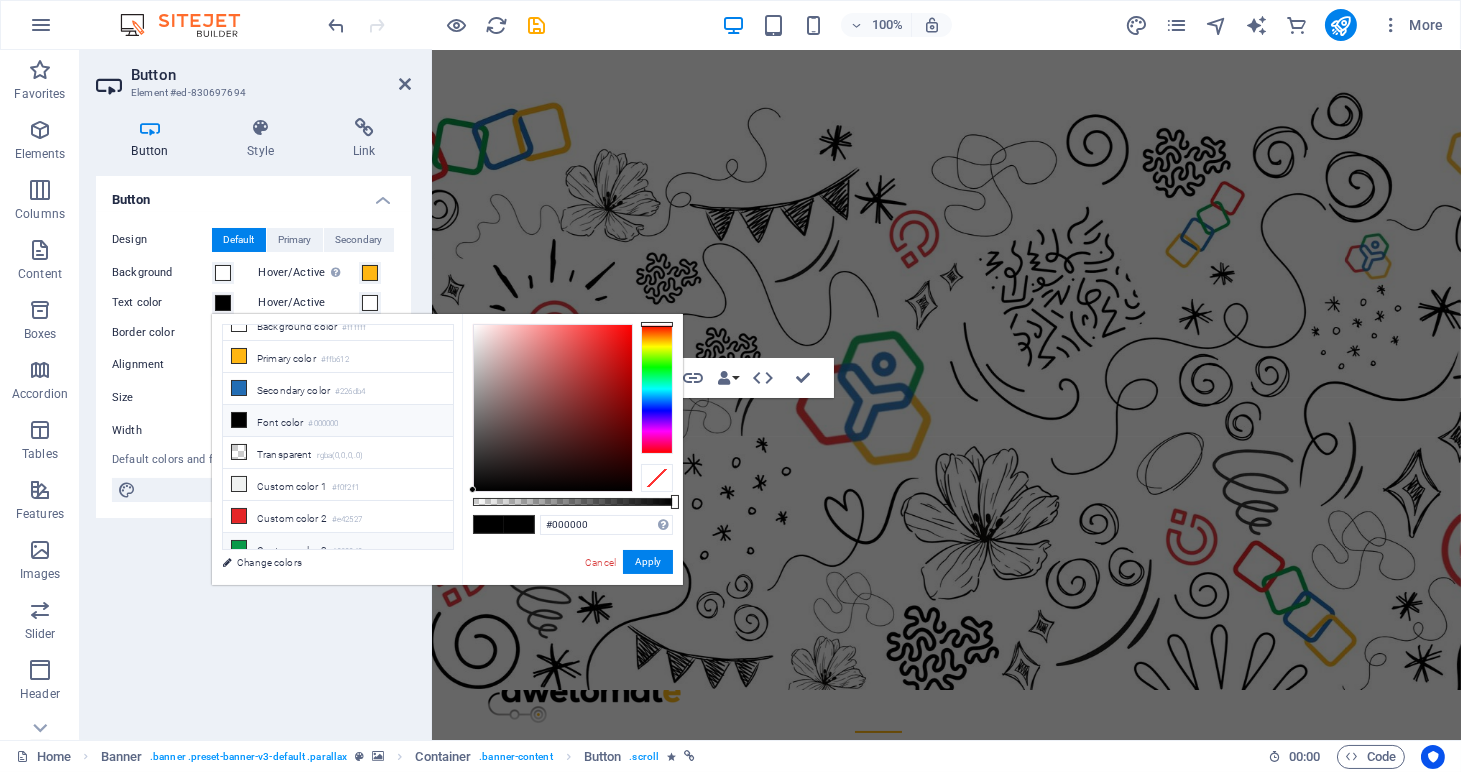 click on "Custom color 3
#089949" at bounding box center [338, 549] 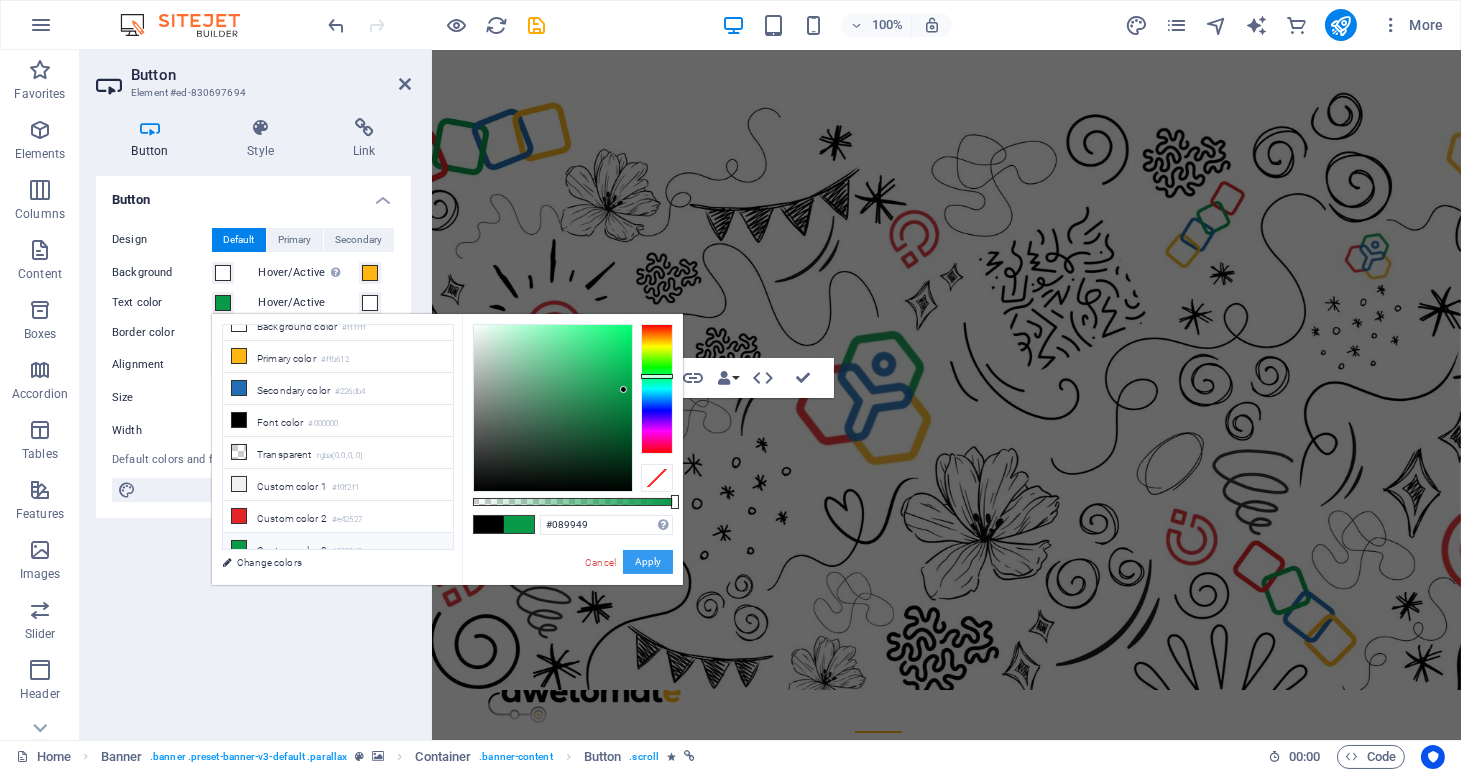 click on "Apply" at bounding box center (648, 562) 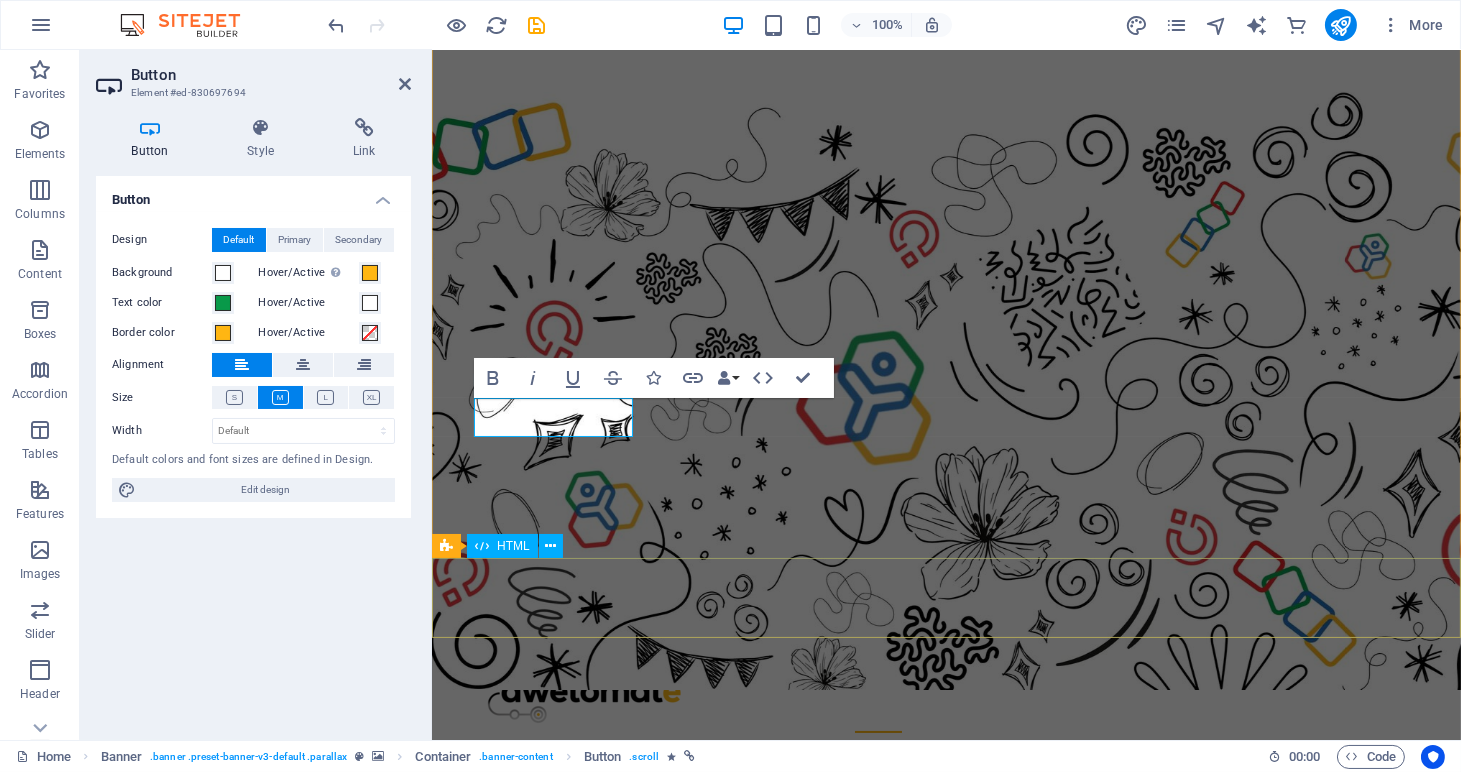 click at bounding box center (945, 1239) 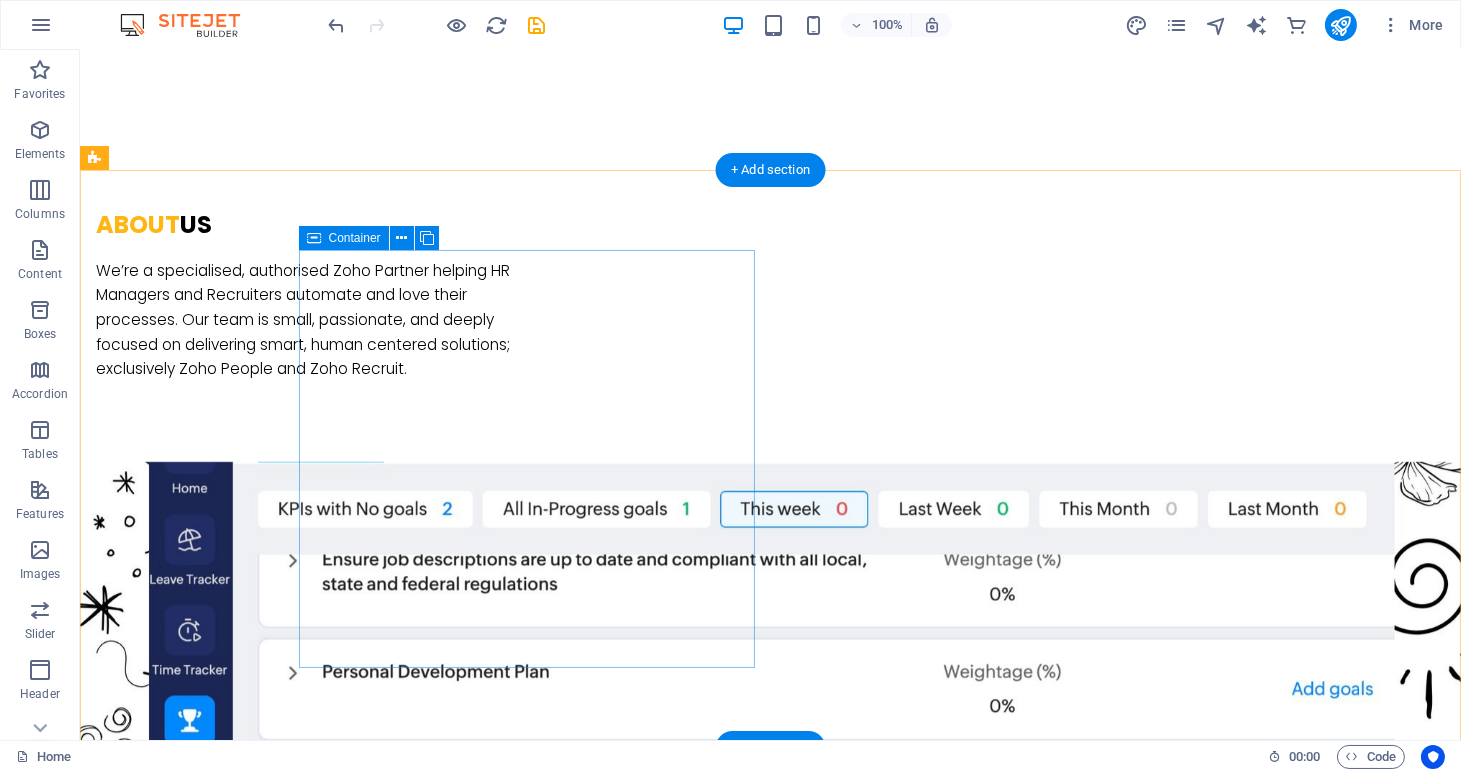 scroll, scrollTop: 1257, scrollLeft: 0, axis: vertical 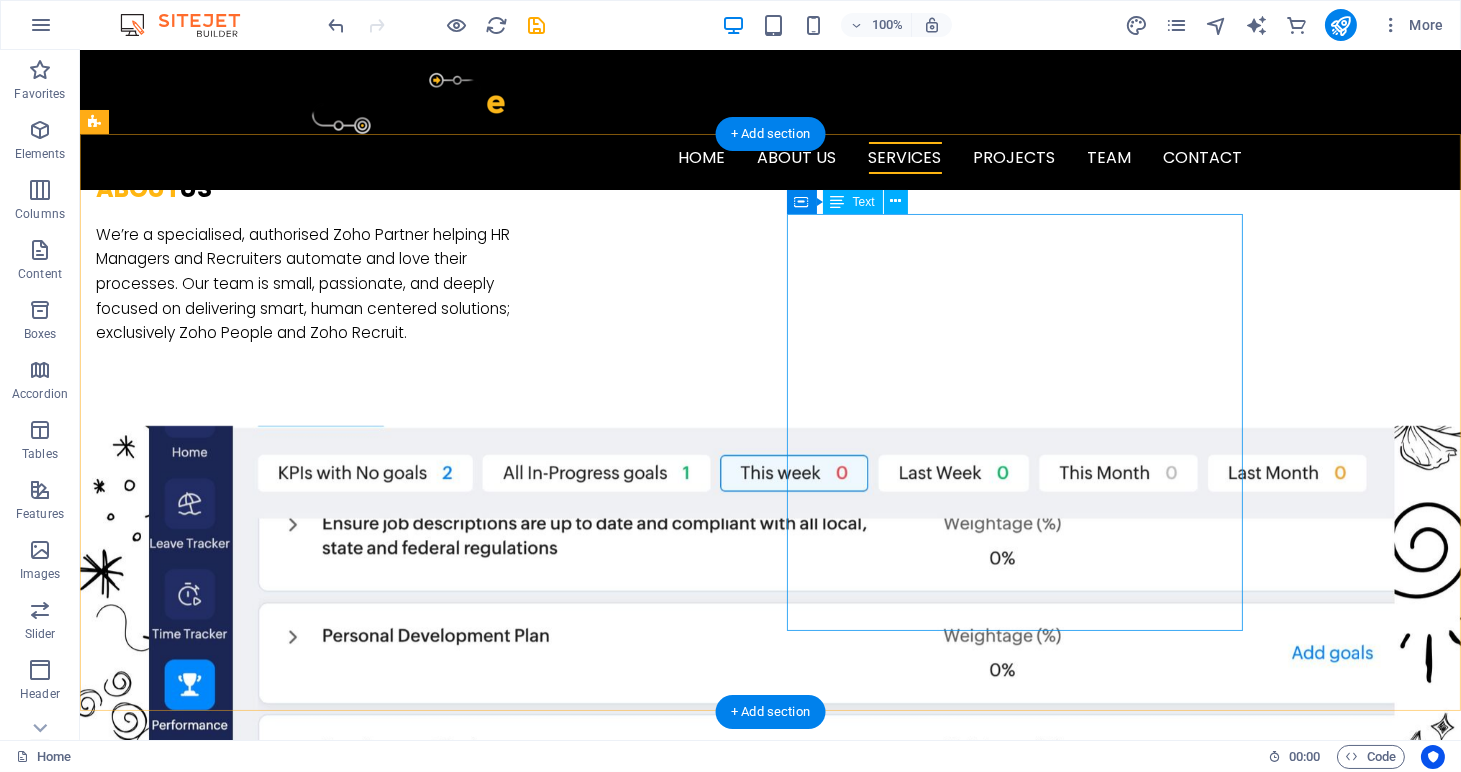 click on "We know Zoho We've worked with Zoho since 2014. We know its workarounds,  limitations, & power. We're the biggest Zoho fans! We know HR & Recruit Our team includes HR and Recruitment industry experts. We understand your challenges, and can recommend best practice solutions that will help you elevate your daily operations. We offer value Configuration is a small part of what we do. There is continuous improvement in our service offering. Our local support channel provides friendly assistance and our training and video library tools help 140 + (and growing) administrators navigate Zoho daily." at bounding box center [324, 1503] 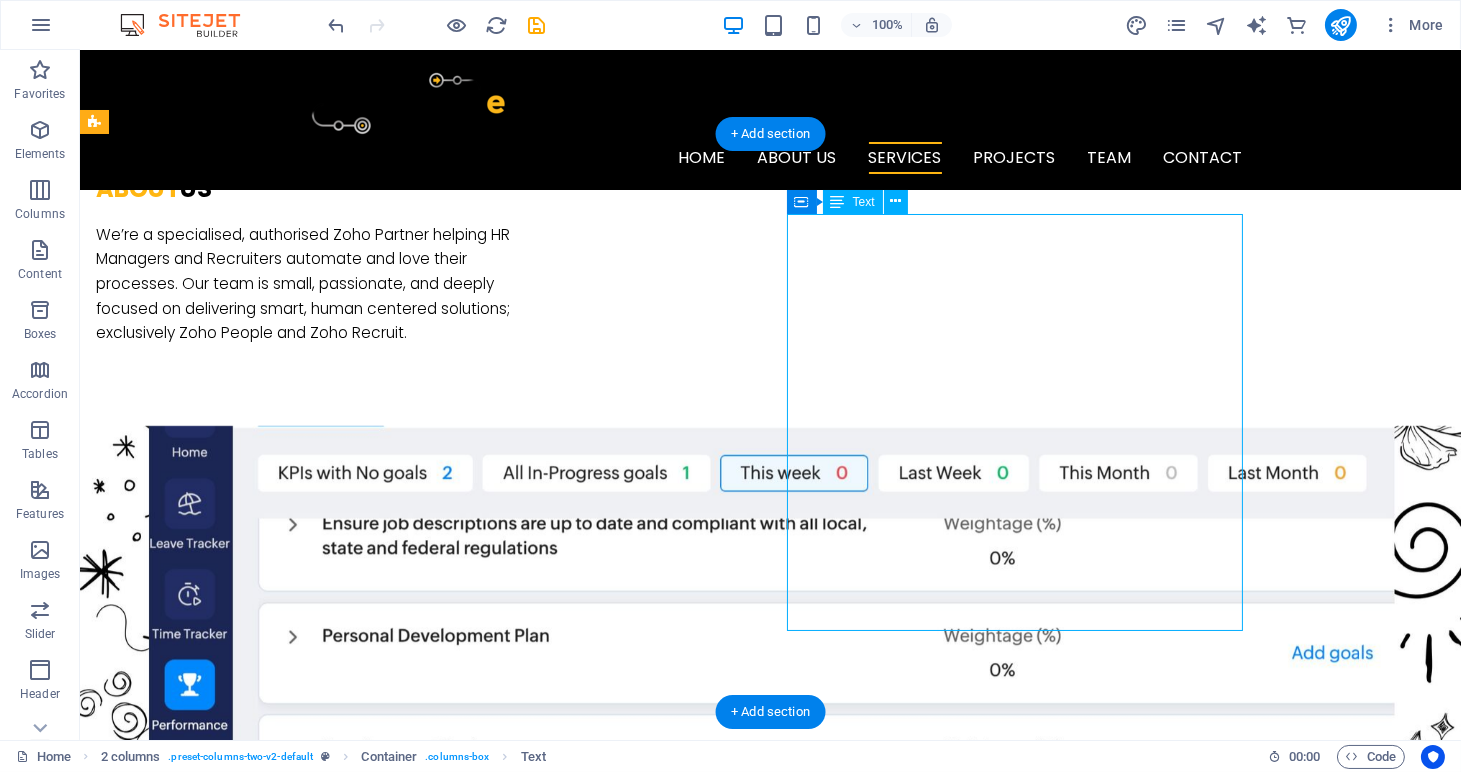 click on "We know Zoho We've worked with Zoho since 2014. We know its workarounds,  limitations, & power. We're the biggest Zoho fans! We know HR & Recruit Our team includes HR and Recruitment industry experts. We understand your challenges, and can recommend best practice solutions that will help you elevate your daily operations. We offer value Configuration is a small part of what we do. There is continuous improvement in our service offering. Our local support channel provides friendly assistance and our training and video library tools help 140 + (and growing) administrators navigate Zoho daily." at bounding box center (324, 1503) 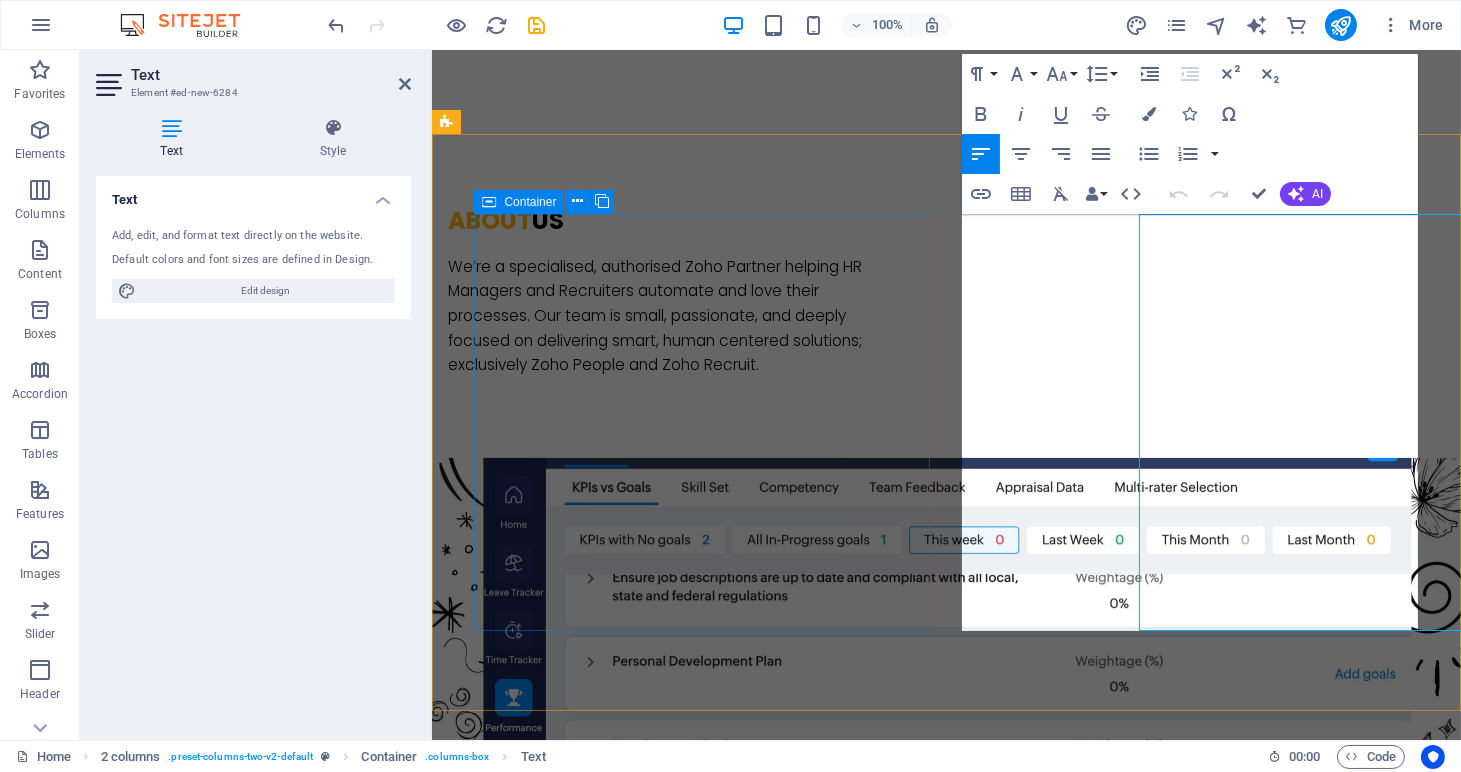 click on "why  choose us" at bounding box center [675, 1292] 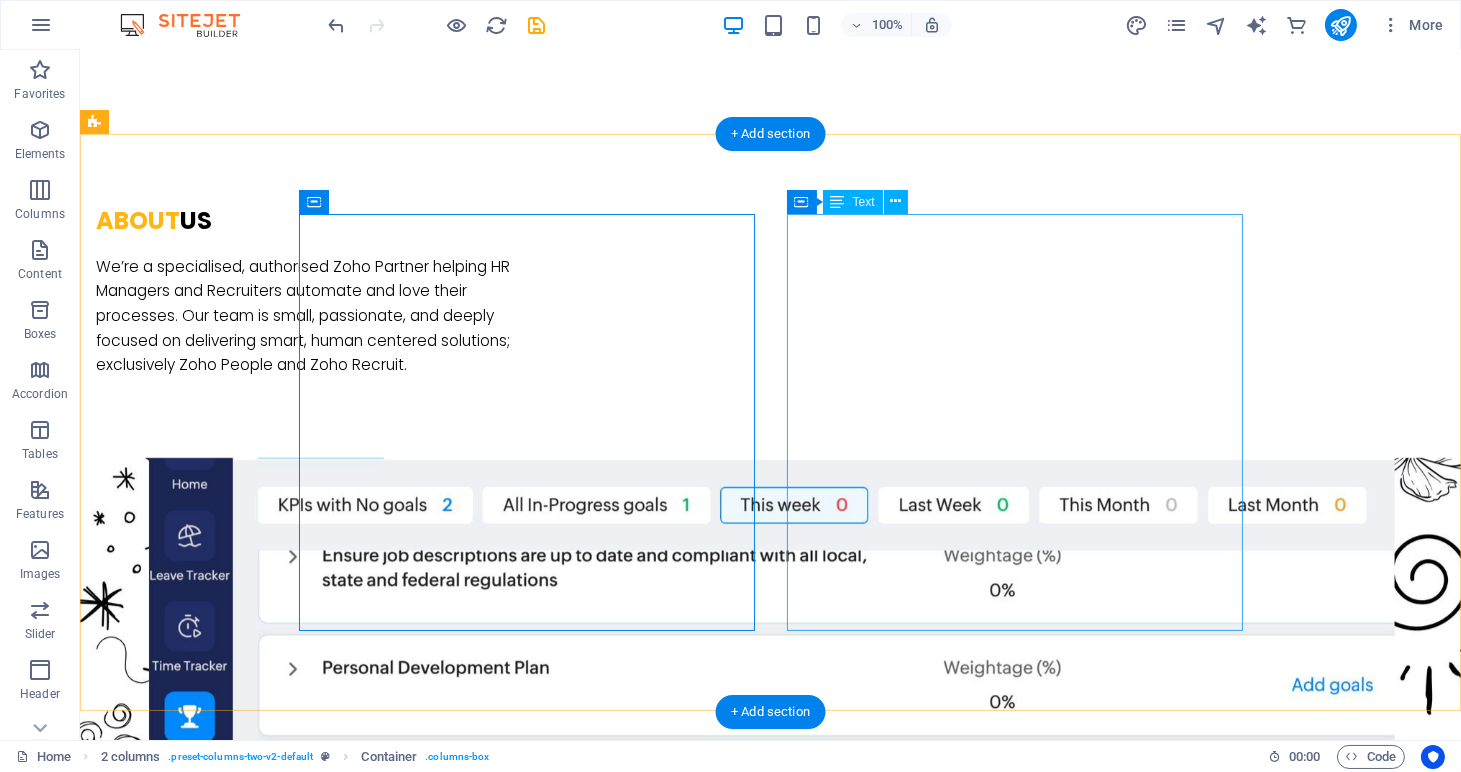 click on "We know Zoho We've worked with Zoho since 2014. We know its workarounds,  limitations, & power. We're the biggest Zoho fans! We know HR & Recruit Our team includes HR and Recruitment industry experts. We understand your challenges, and can recommend best practice solutions that will help you elevate your daily operations. We offer value Configuration is a small part of what we do. There is continuous improvement in our service offering. Our local support channel provides friendly assistance and our training and video library tools help 140 + (and growing) administrators navigate Zoho daily." at bounding box center [324, 1535] 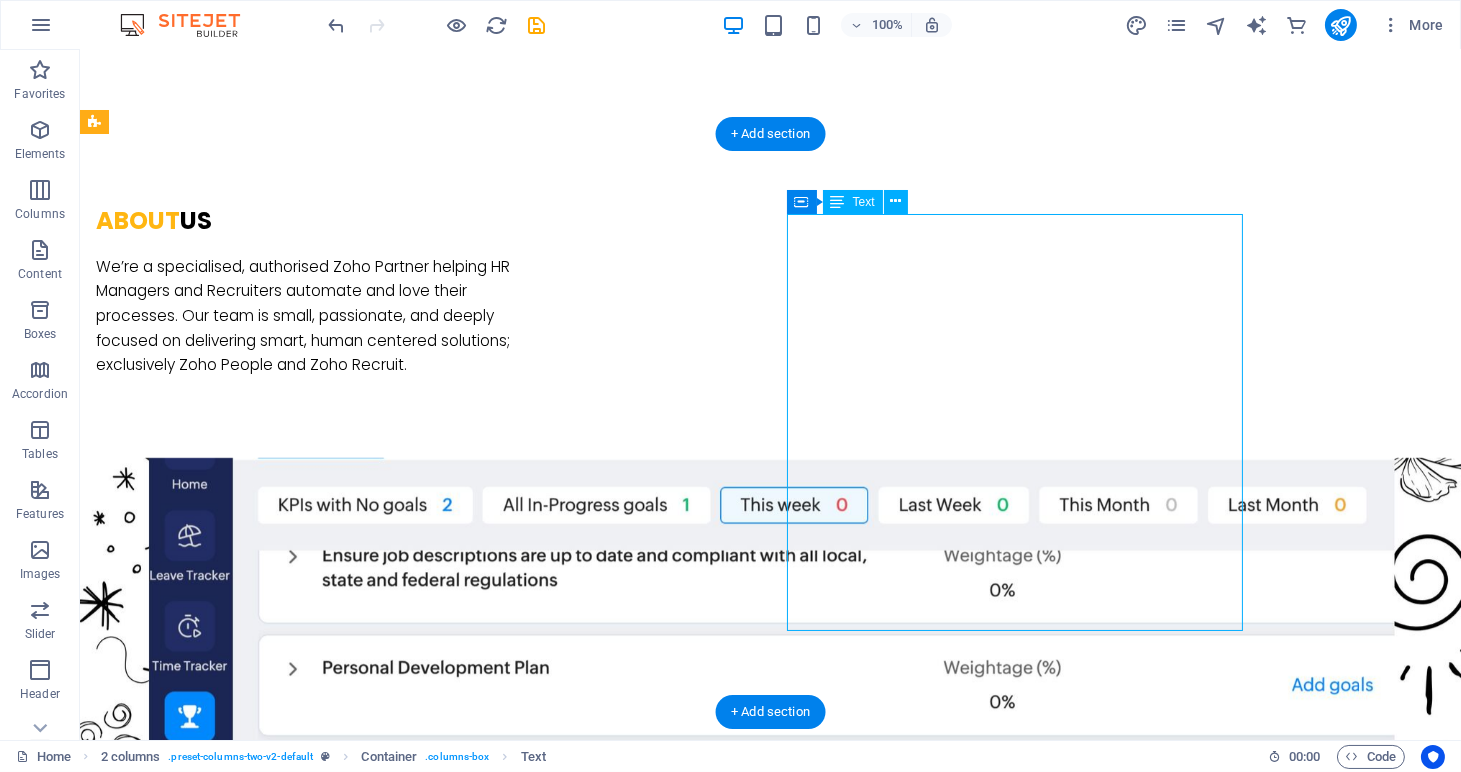 click on "We know Zoho We've worked with Zoho since 2014. We know its workarounds,  limitations, & power. We're the biggest Zoho fans! We know HR & Recruit Our team includes HR and Recruitment industry experts. We understand your challenges, and can recommend best practice solutions that will help you elevate your daily operations. We offer value Configuration is a small part of what we do. There is continuous improvement in our service offering. Our local support channel provides friendly assistance and our training and video library tools help 140 + (and growing) administrators navigate Zoho daily." at bounding box center [324, 1535] 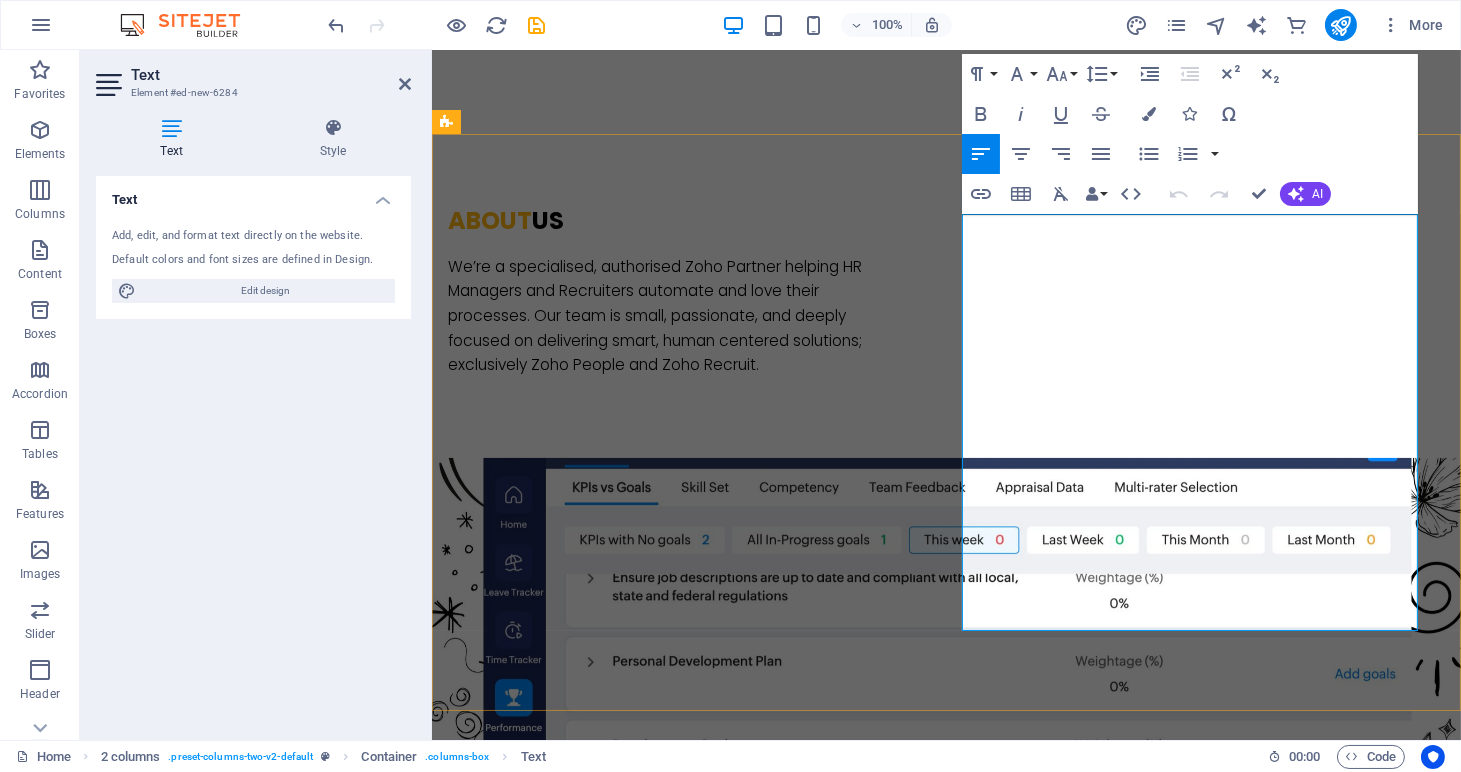 click on "We know Zoho" at bounding box center (675, 1338) 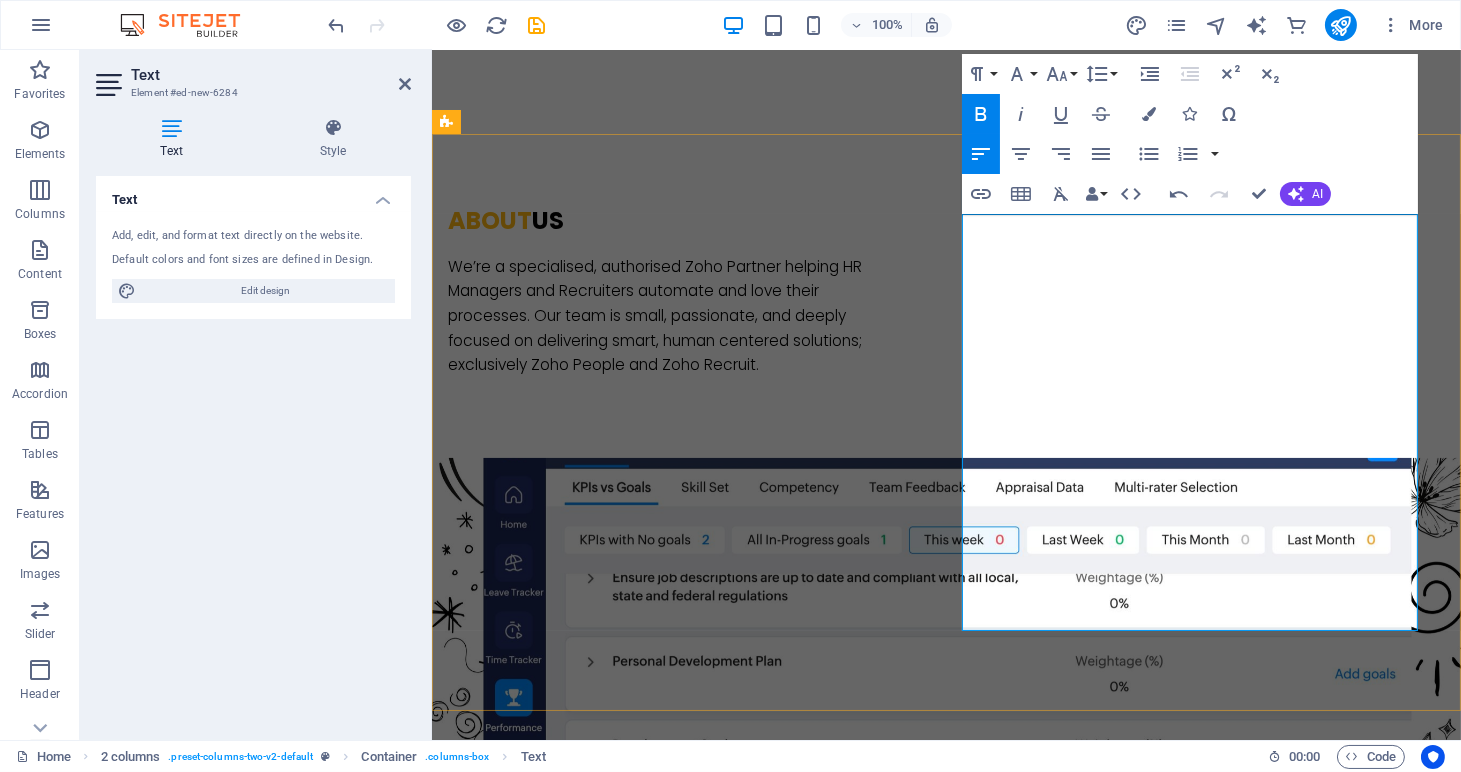 click on "We know HR & Recruit" at bounding box center (528, 1460) 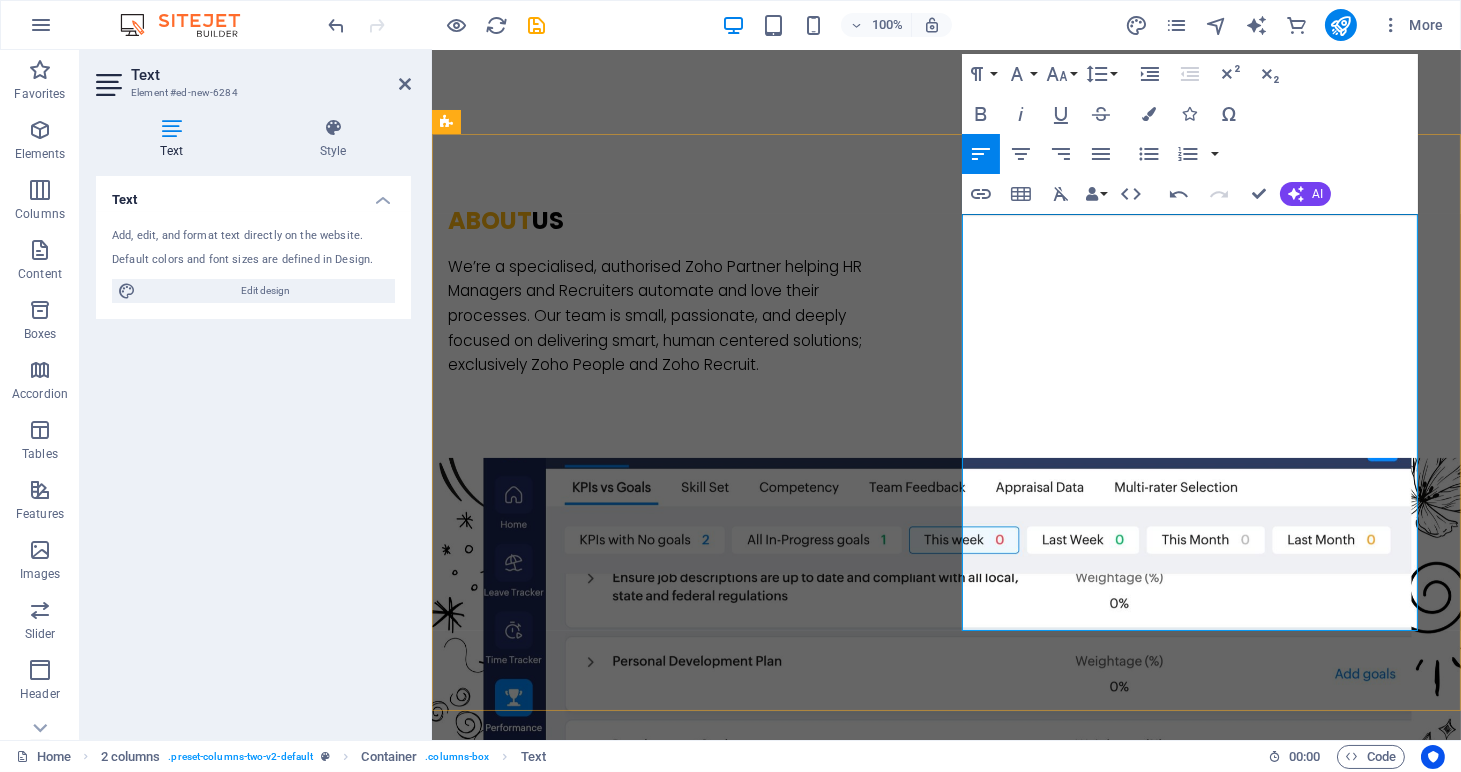 click on "We know HR & Recruit" at bounding box center (528, 1460) 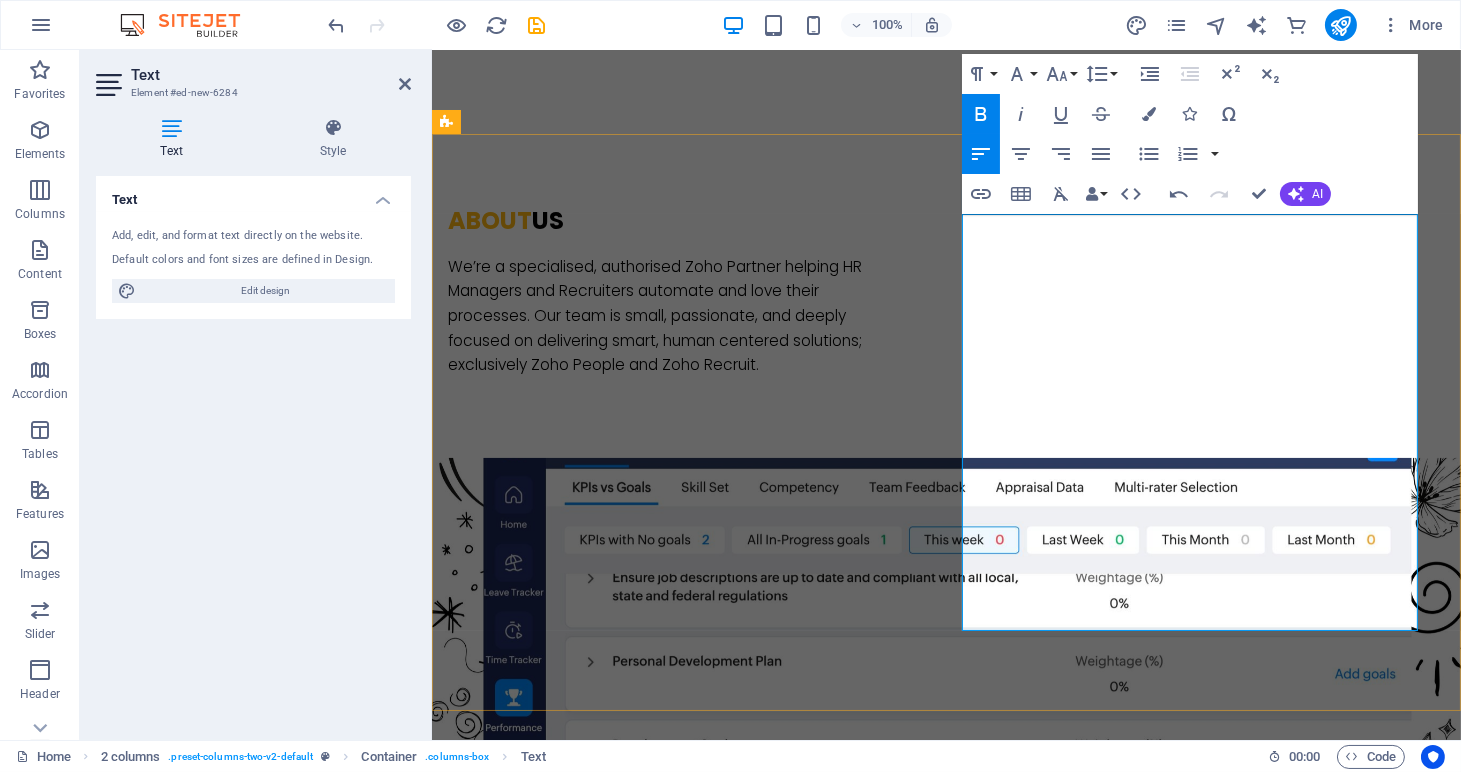 click on "We offer value" at bounding box center [501, 1607] 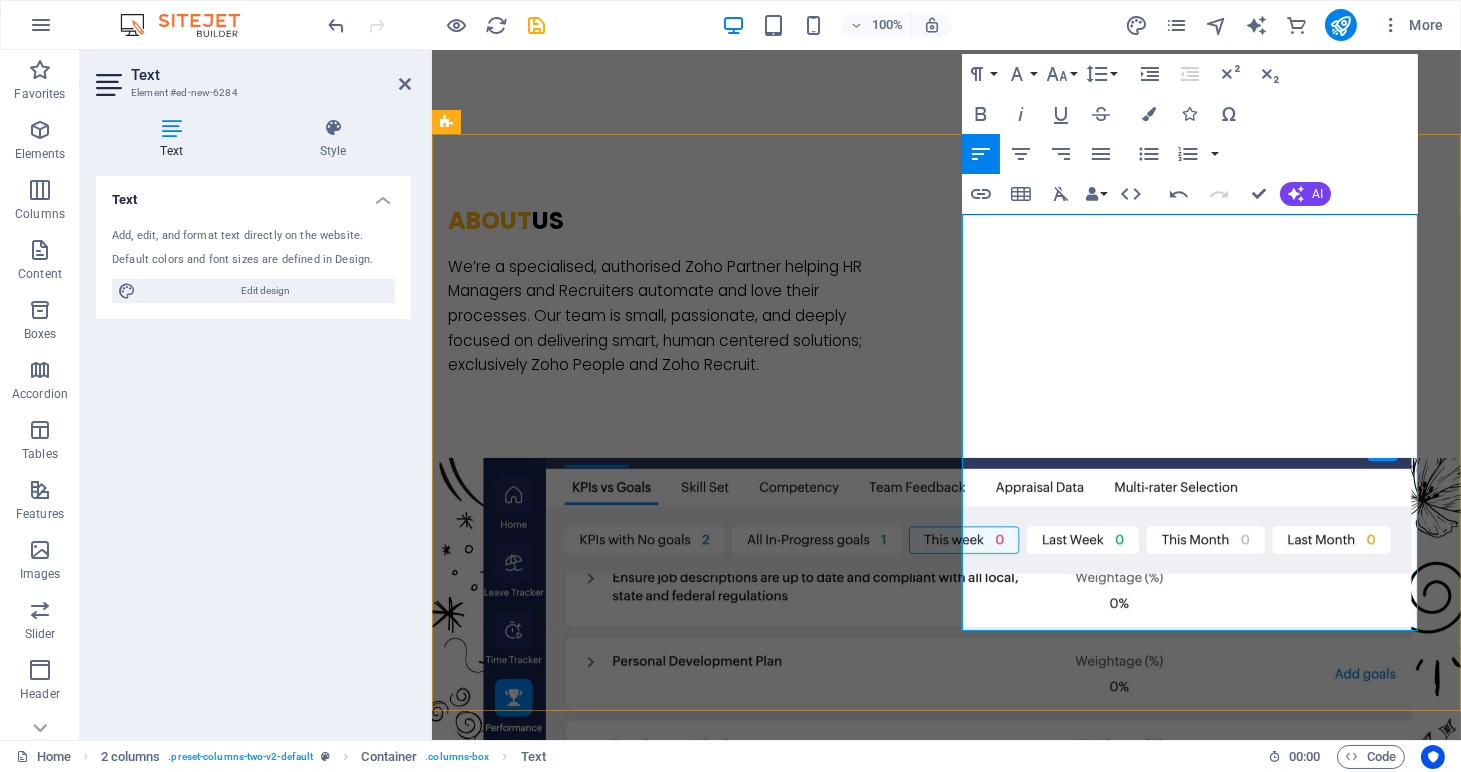 click on "We offer value" at bounding box center [501, 1607] 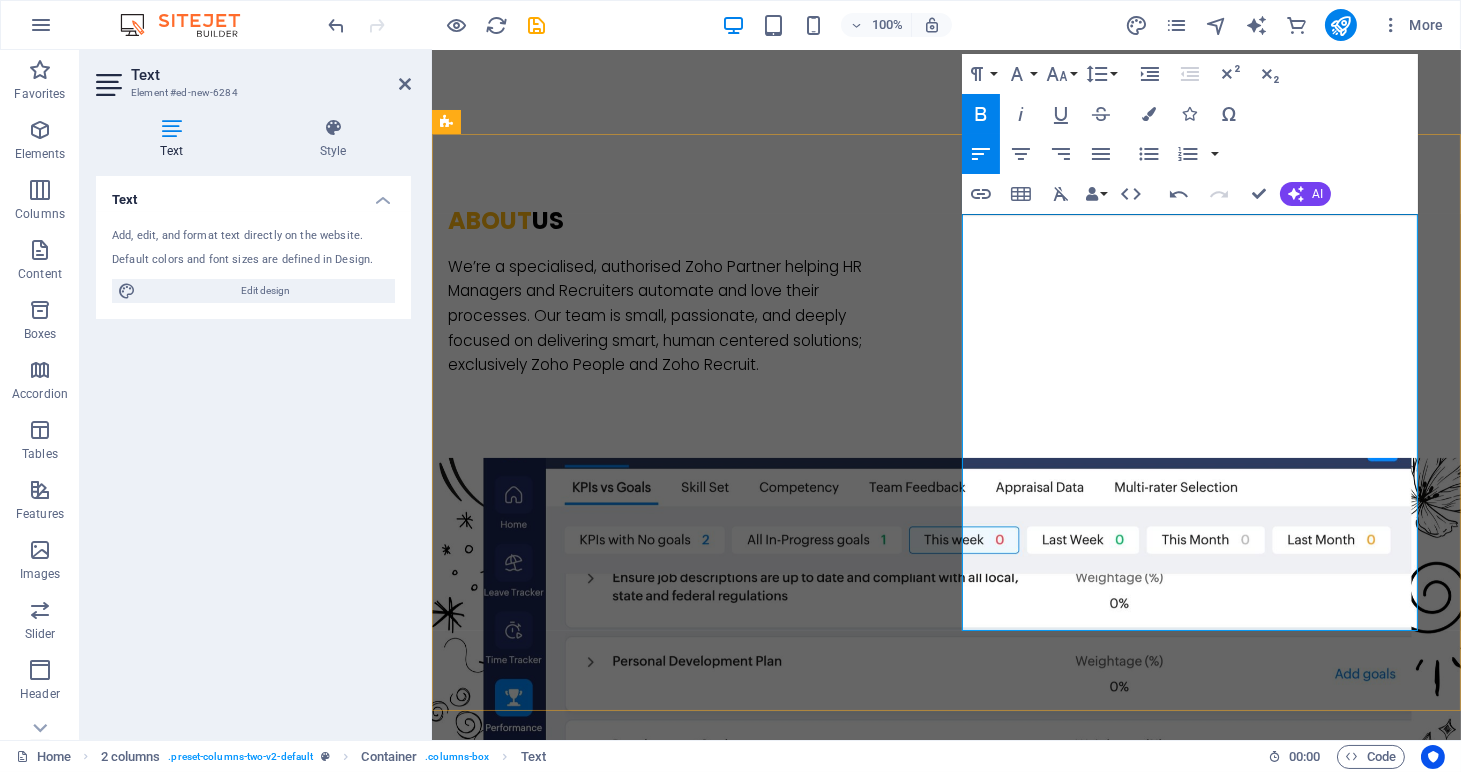 drag, startPoint x: 1030, startPoint y: 351, endPoint x: 967, endPoint y: 346, distance: 63.1981 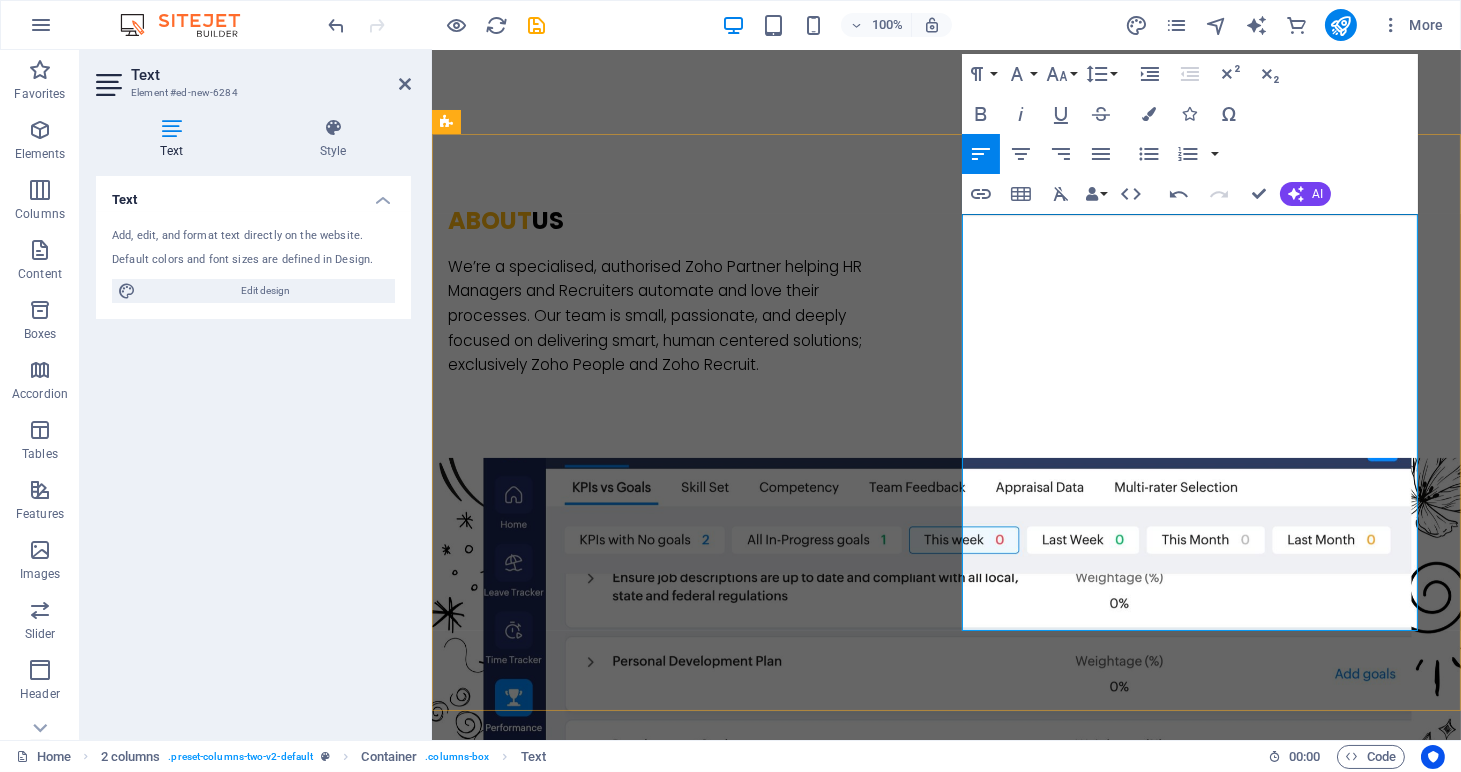 click on "We've worked with Zoho since 2014. We know its workarounds,  limitations, & power. We're the biggest Zoho fans!" at bounding box center [675, 1387] 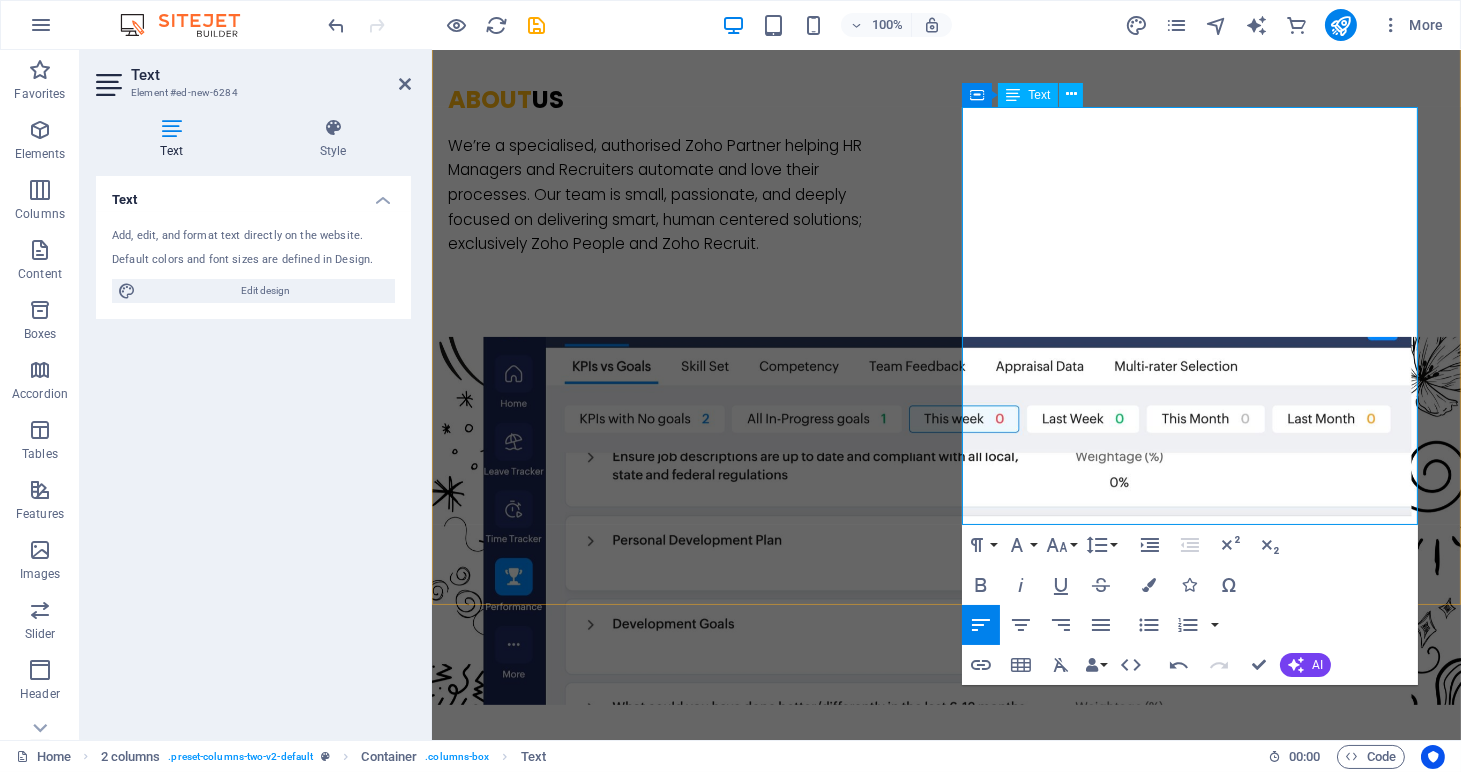 scroll, scrollTop: 1433, scrollLeft: 0, axis: vertical 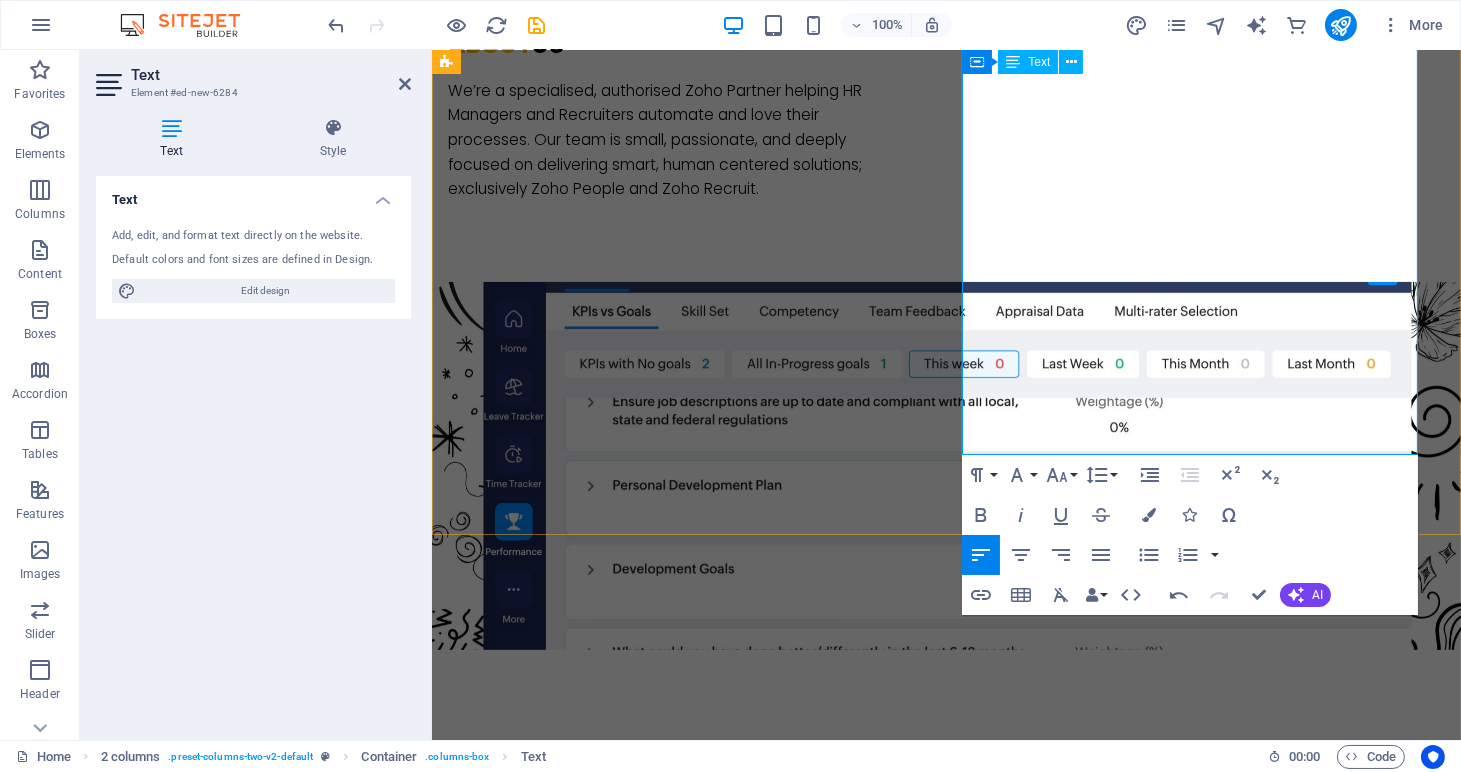 drag, startPoint x: 1317, startPoint y: 371, endPoint x: 1292, endPoint y: 343, distance: 37.536648 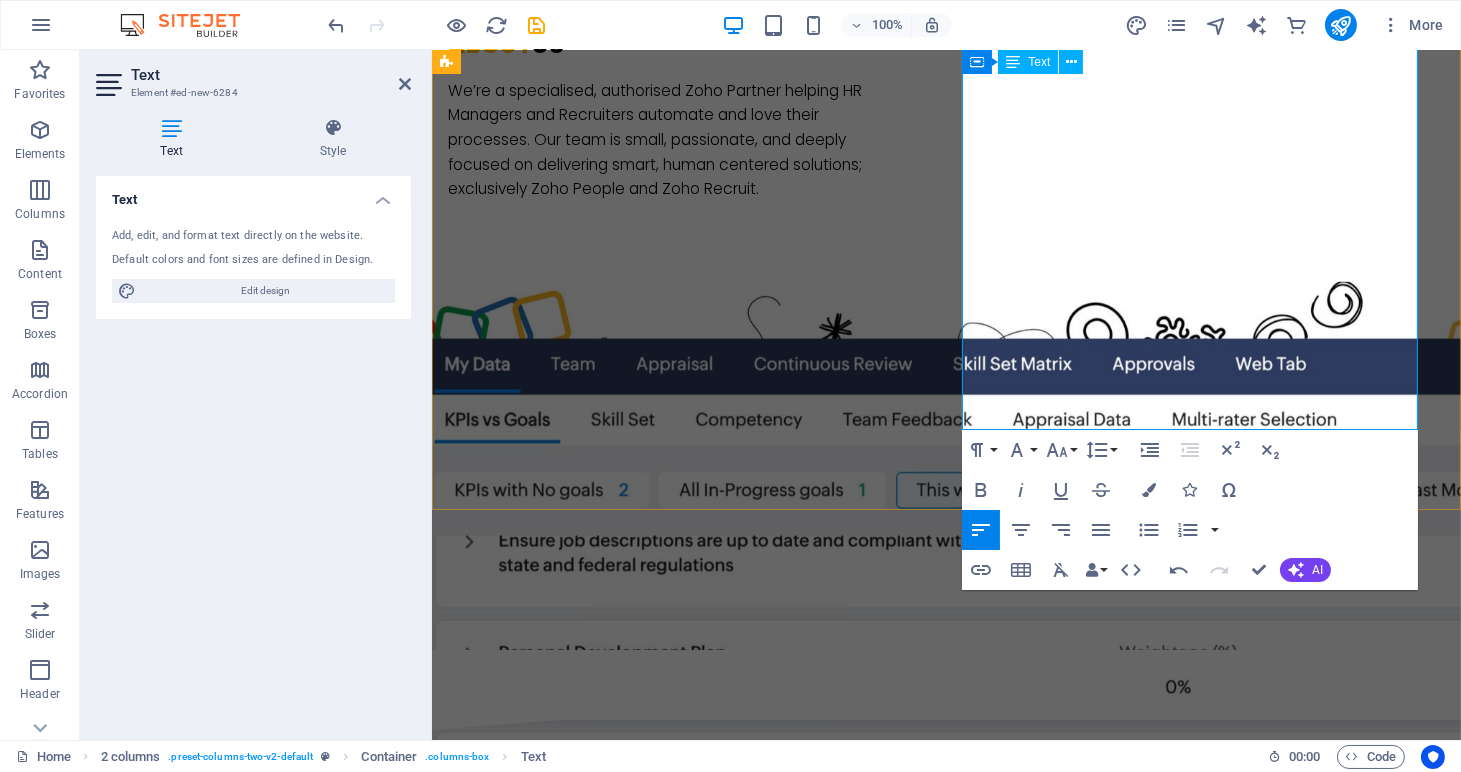 scroll, scrollTop: 1447, scrollLeft: 0, axis: vertical 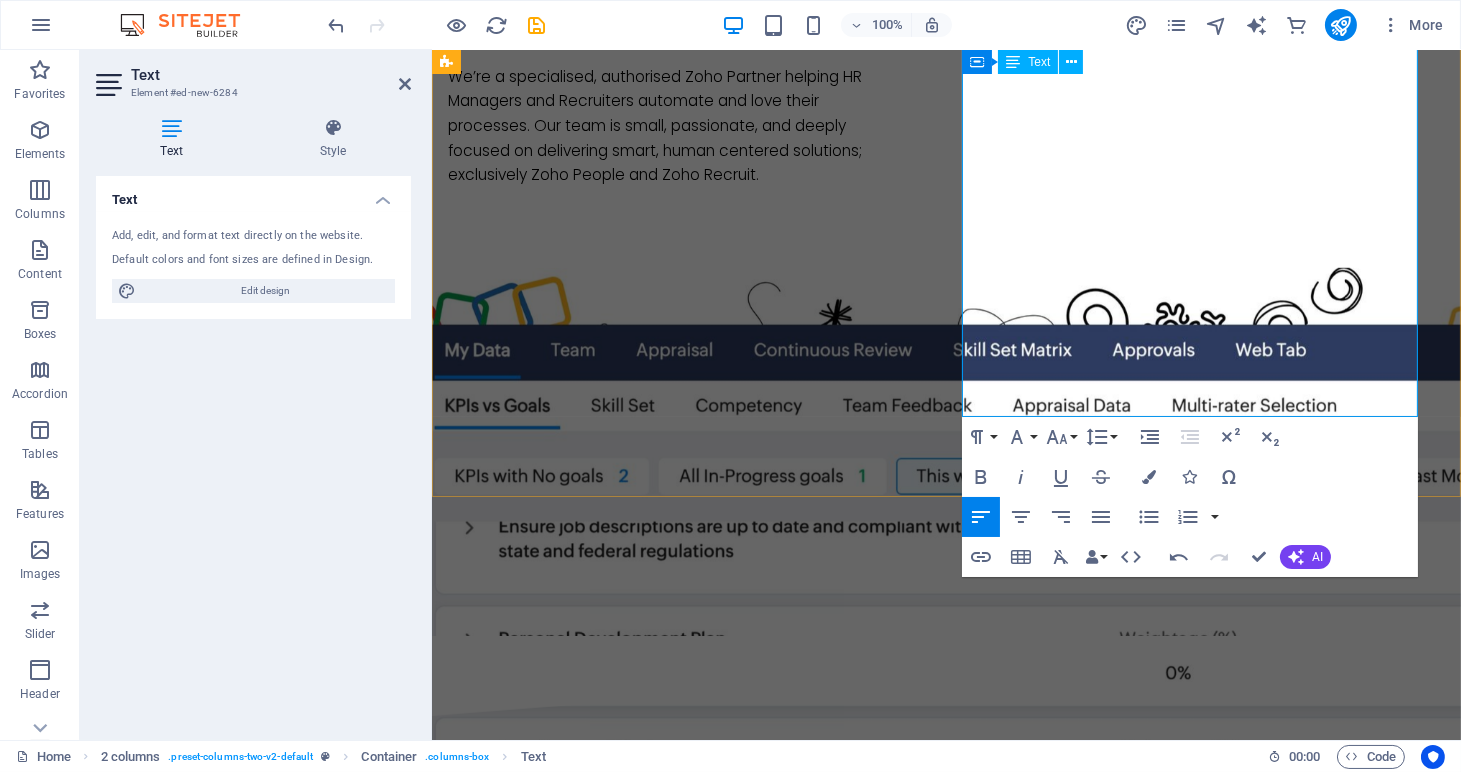 click on "Configuration is a small part of what we do. Our local support channel provides friendly assistance and our training and video library tools help 140 + (and growing) administrators navigate Zoho daily." at bounding box center (675, 1454) 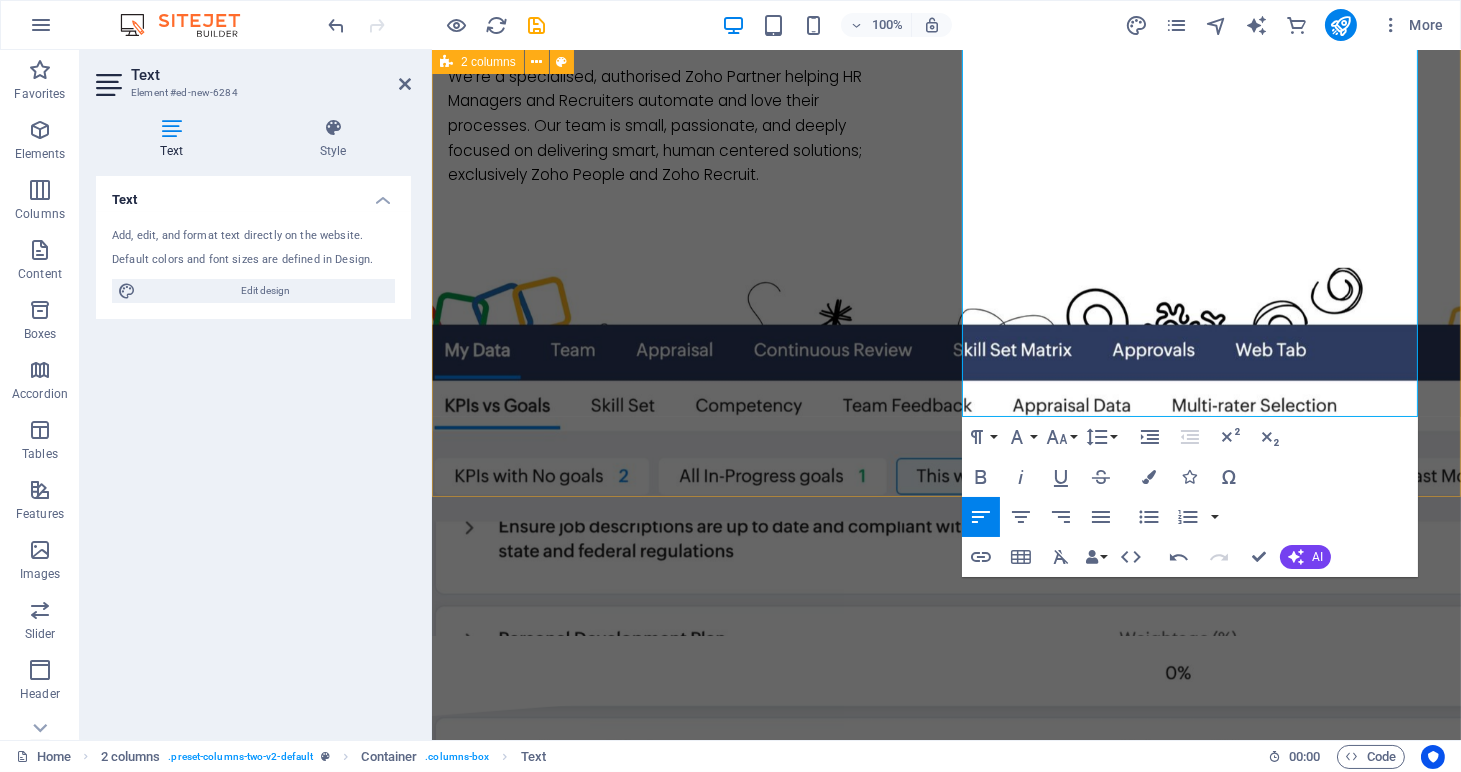 click on "why  choose us We know Zoho We've worked with Zoho since 2014. We know its workarounds,  limitations, & power. We're die hard Zoho fans! We're HR & Recruit industry experts Our team includes HR and Recruitment industry experts. We understand your challenges, and can recommend best practice solutions that will help you elevate your daily operations. We offer value Configuration is a small part of what we do. Our local support channel provides friendly assistance and our training and video library tools help 130 + (and growing) administrators navigate Zoho daily." at bounding box center [945, 1294] 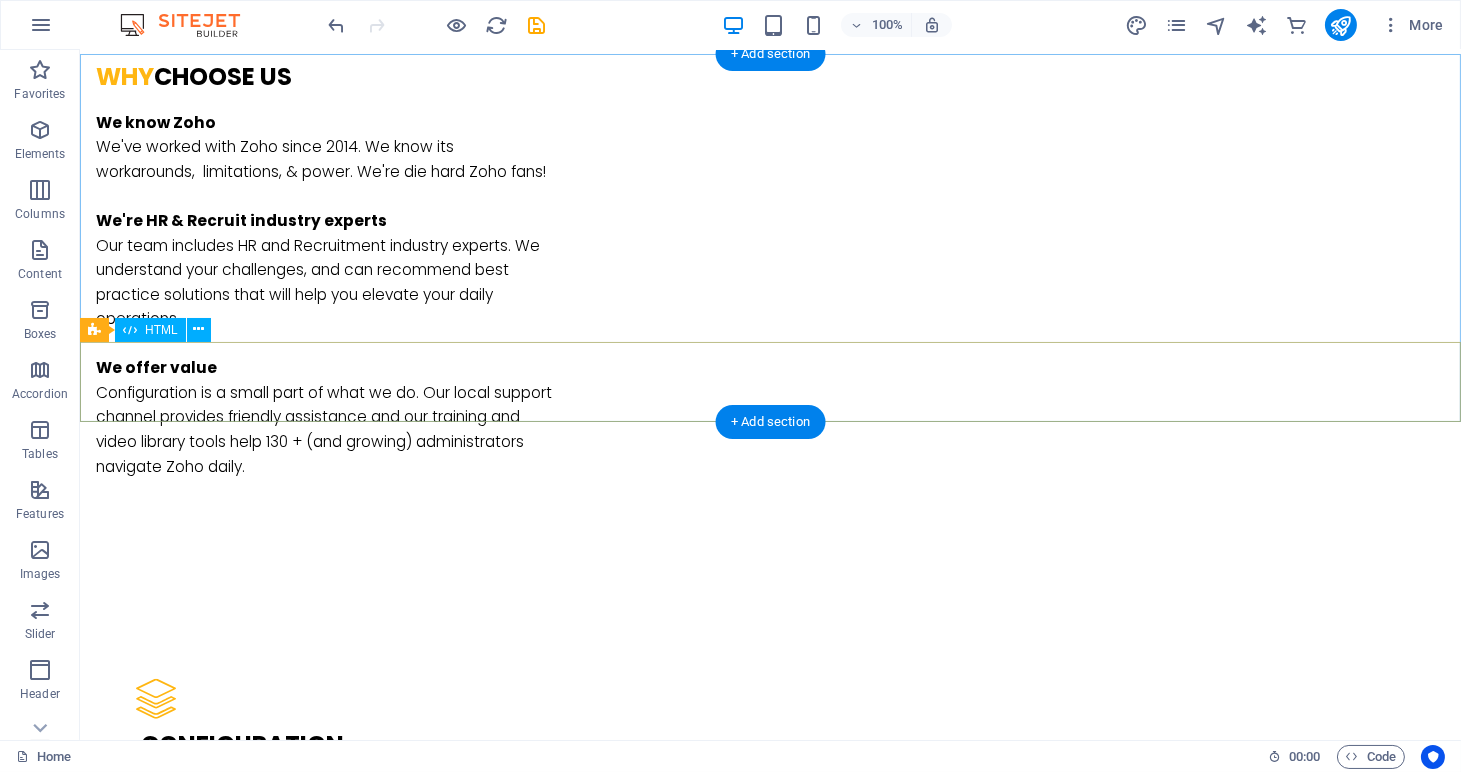 scroll, scrollTop: 2523, scrollLeft: 0, axis: vertical 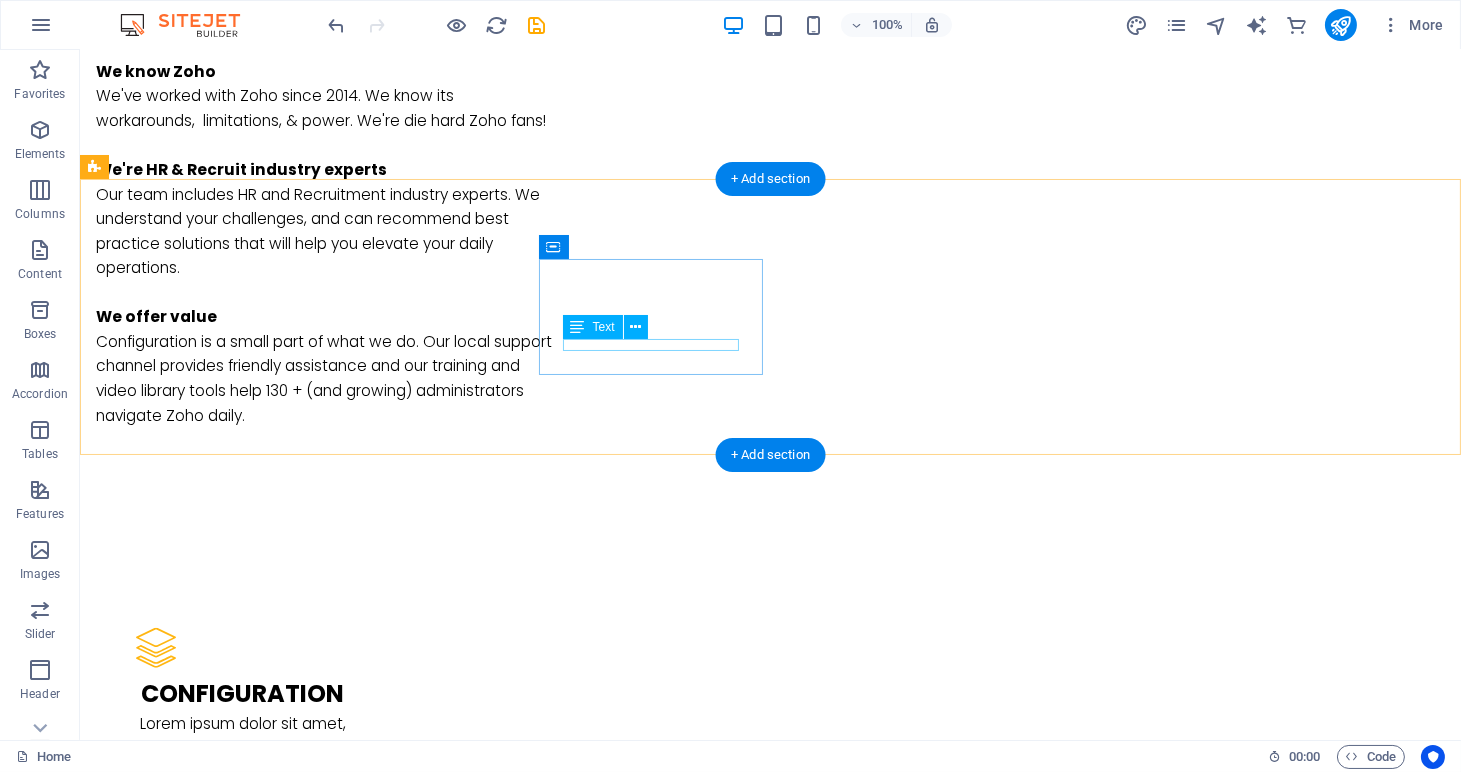 click on "Exits" at bounding box center (208, 2417) 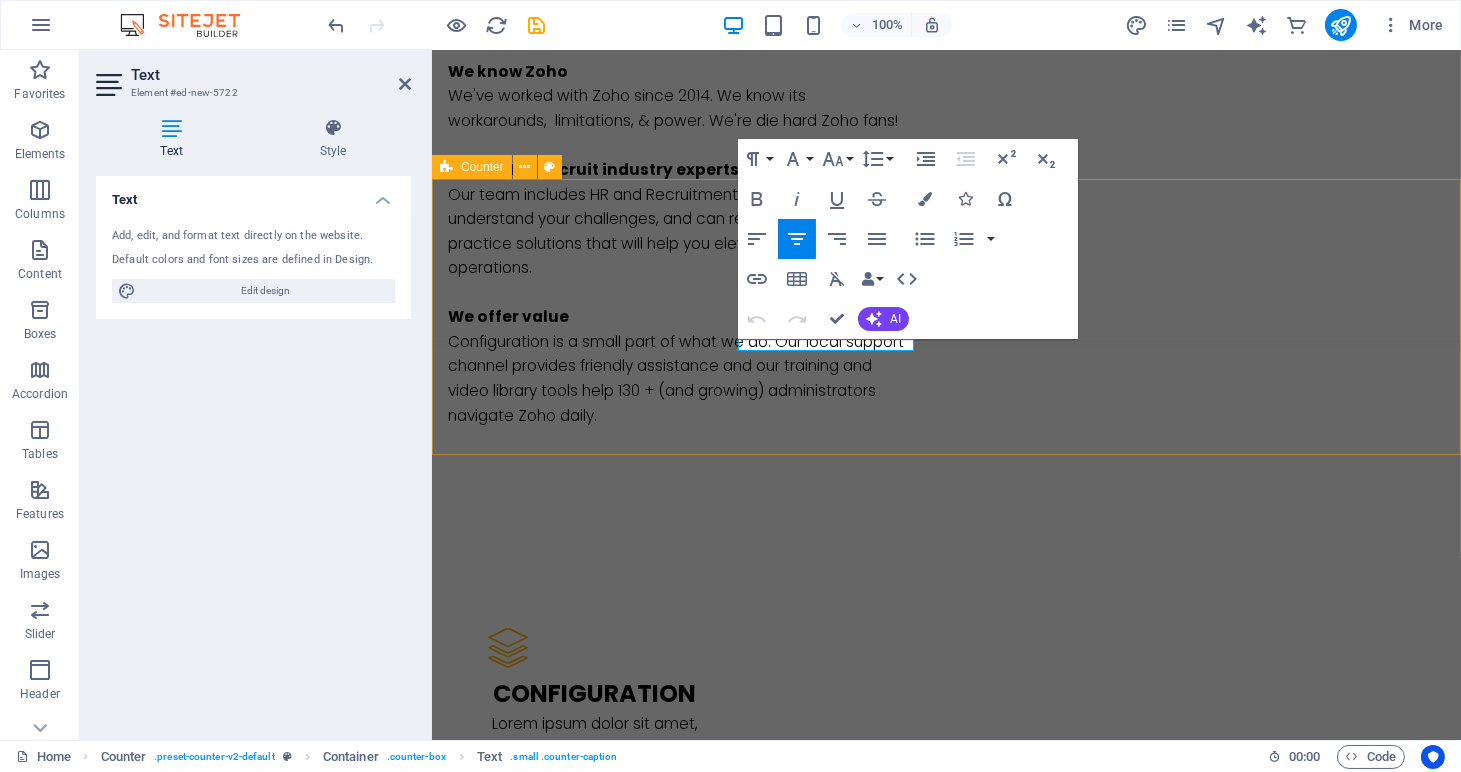click on "89 Full implementations 18 Exits 20  M Check Size up to 9 Countries invested in" at bounding box center [945, 2451] 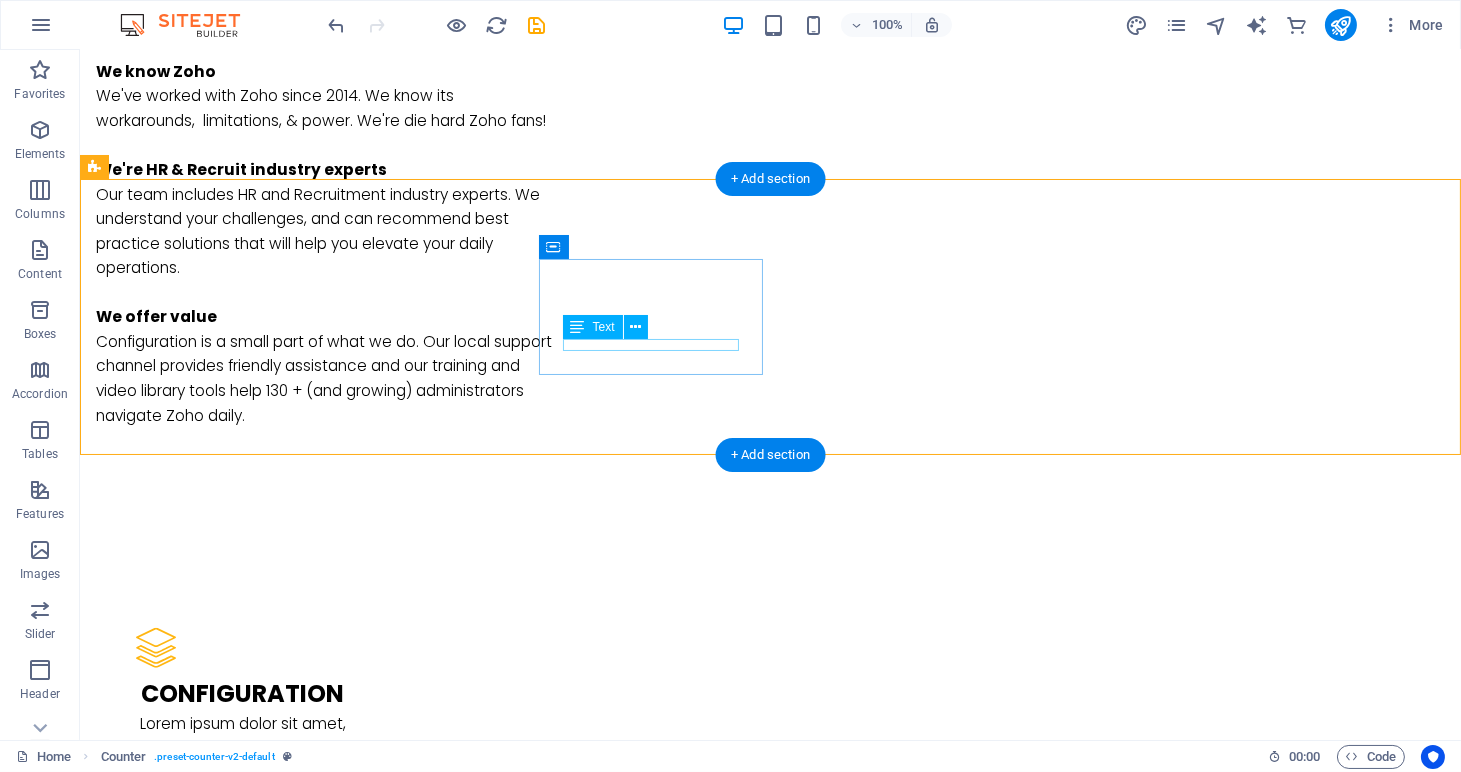 click on "Exits" at bounding box center [208, 2417] 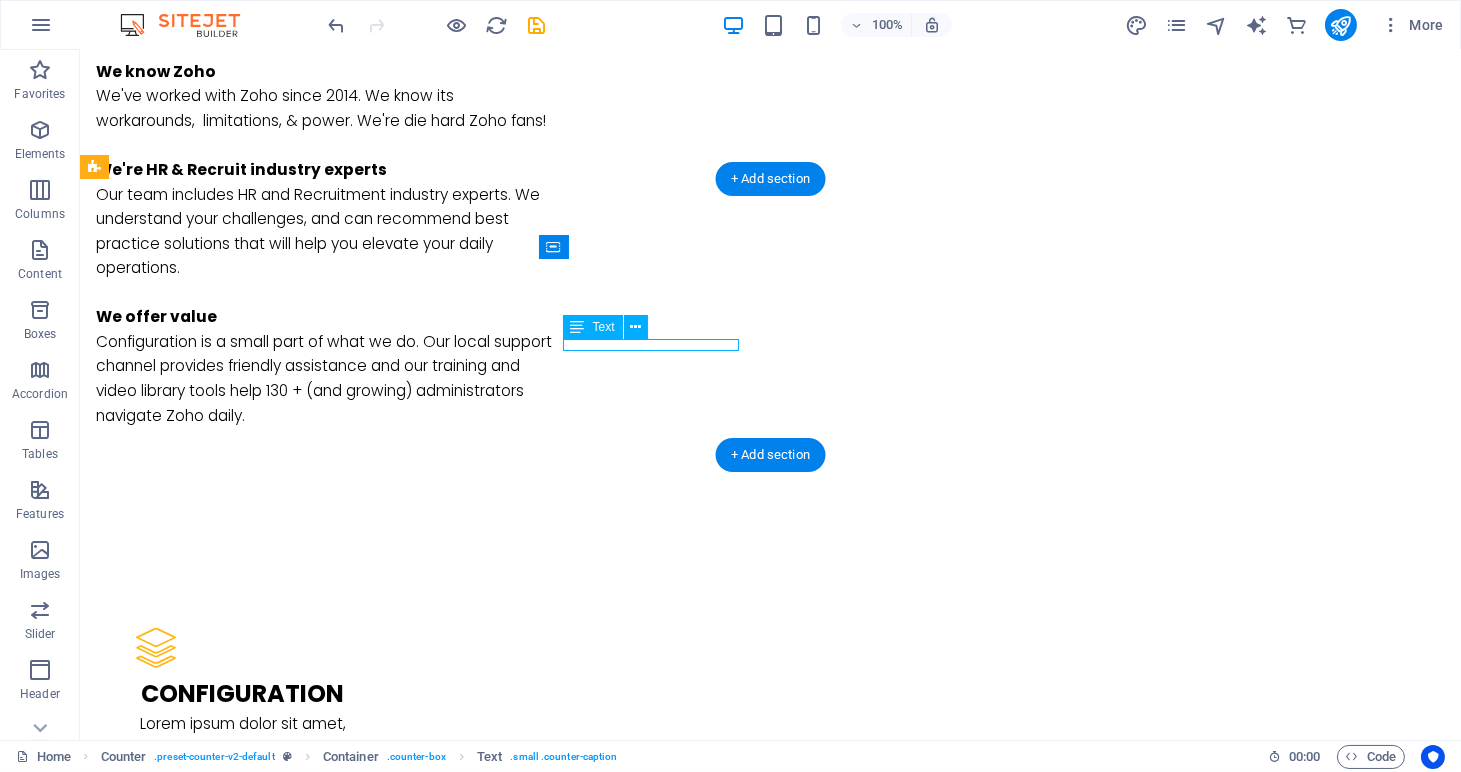 click on "Exits" at bounding box center (208, 2417) 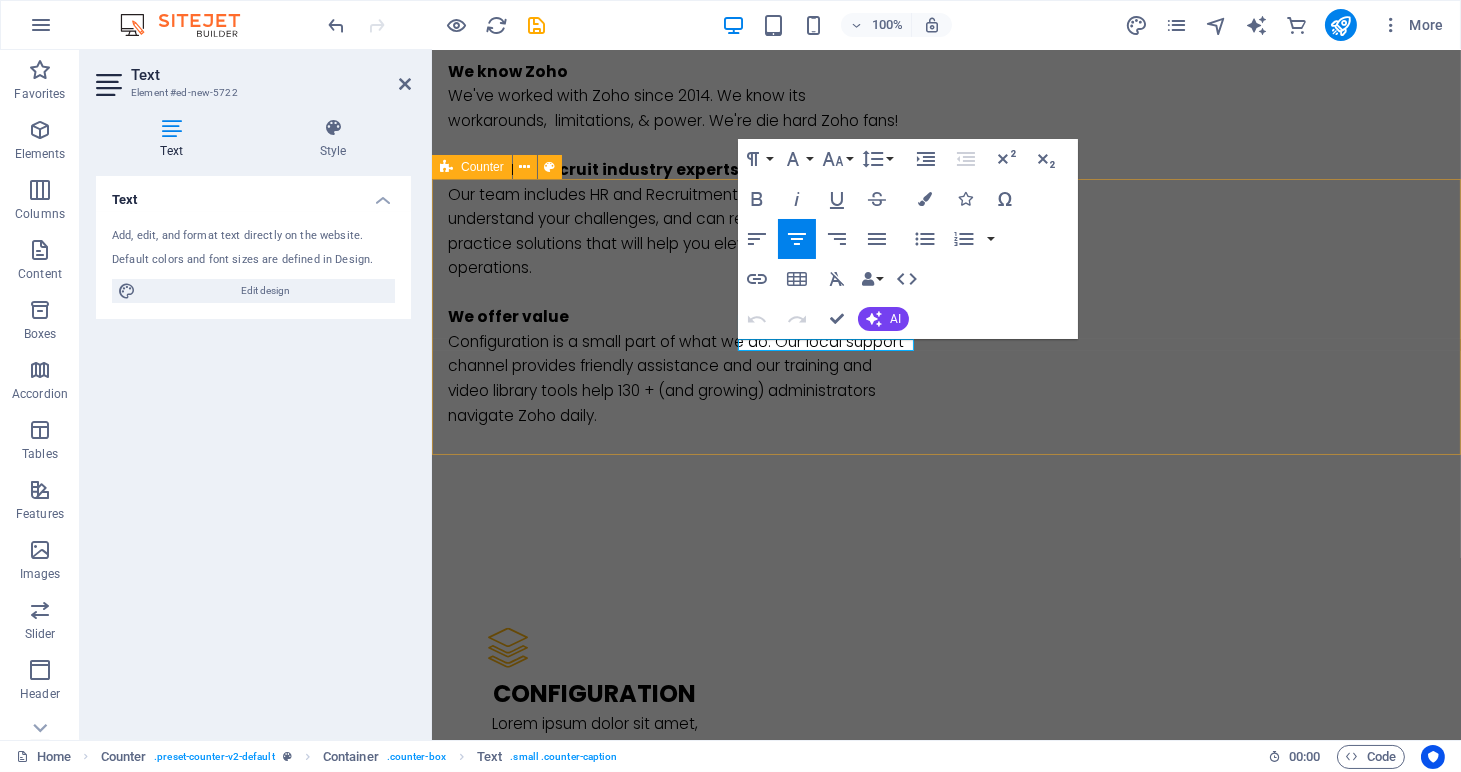 click on "89 Full implementations 18 Exits 20  M Check Size up to 9 Countries invested in" at bounding box center (945, 2451) 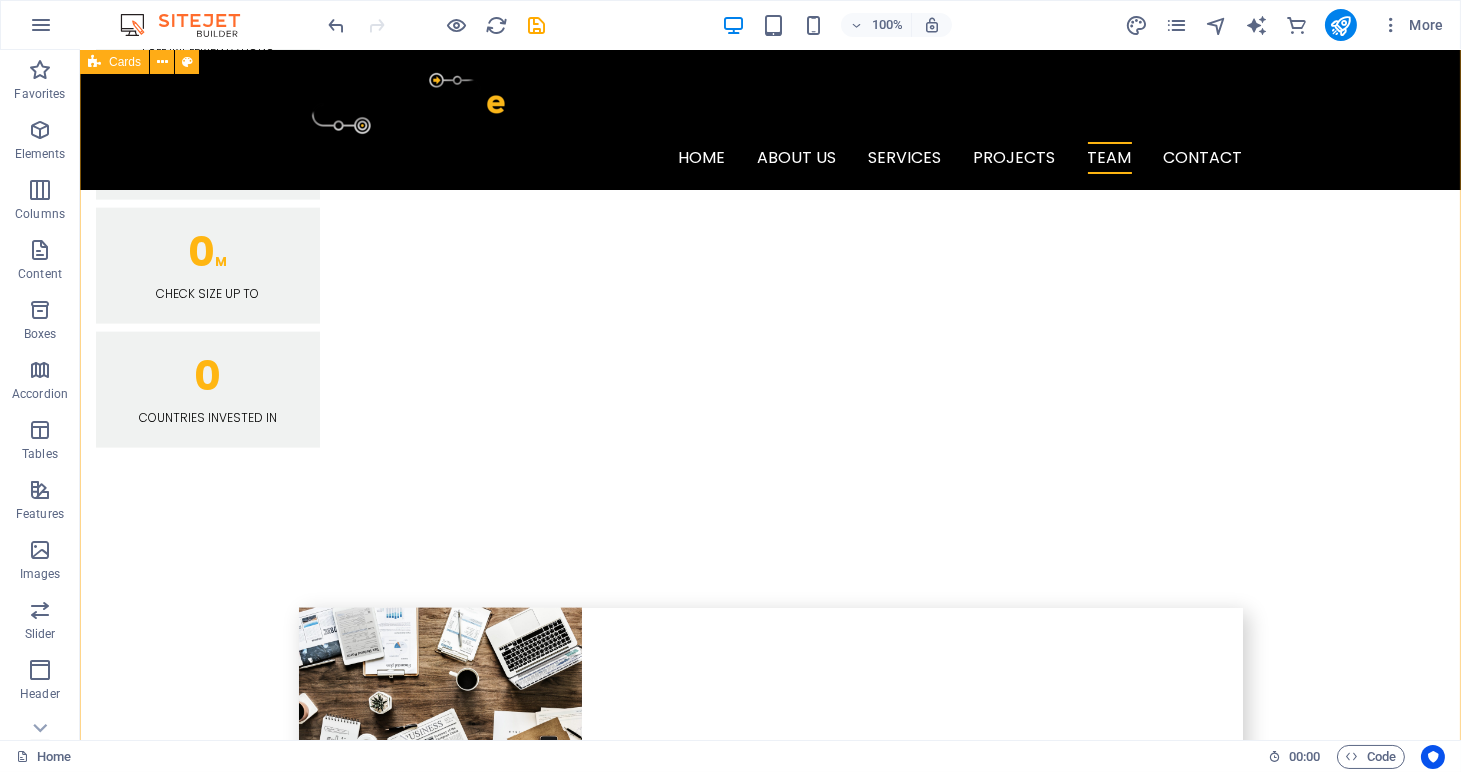 scroll, scrollTop: 4708, scrollLeft: 0, axis: vertical 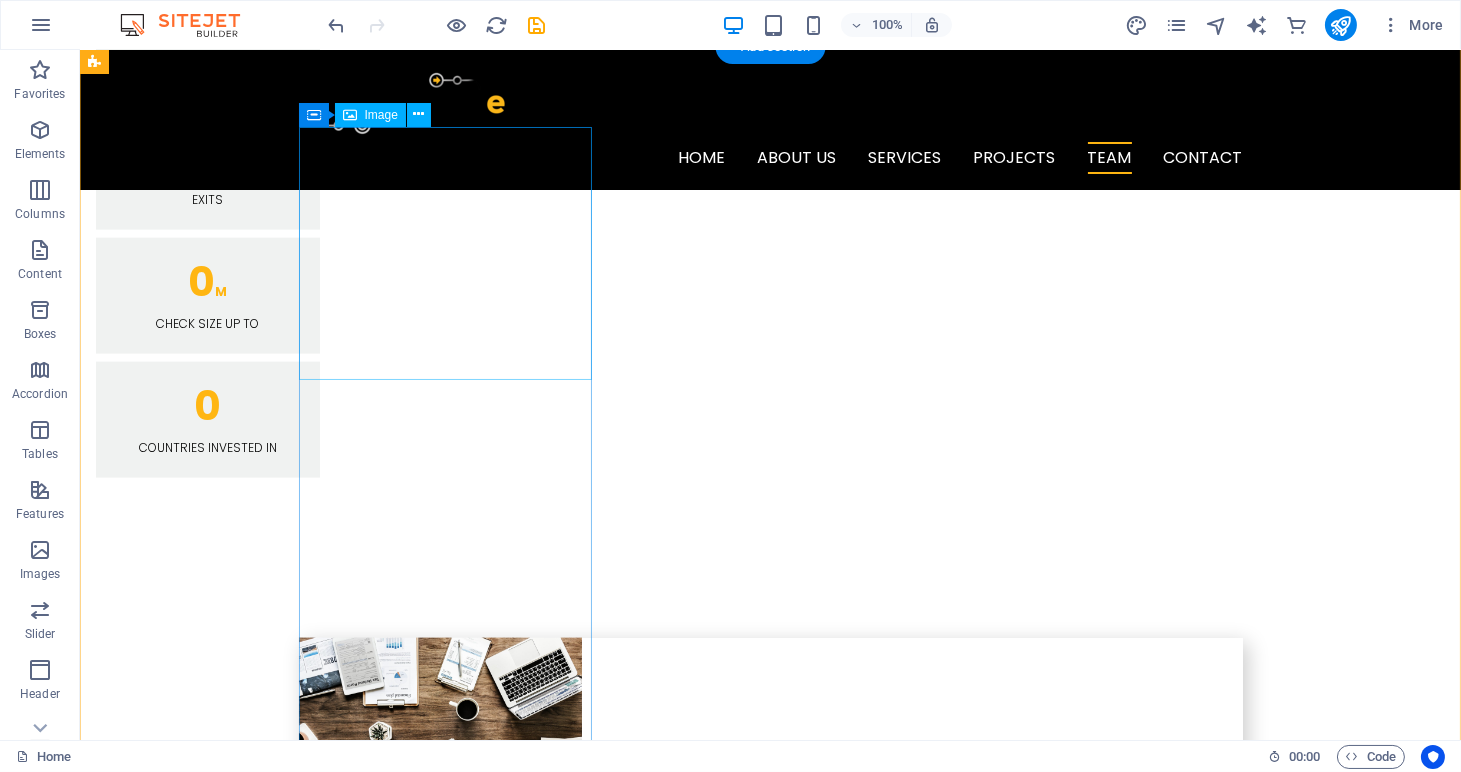 click at bounding box center [242, 3363] 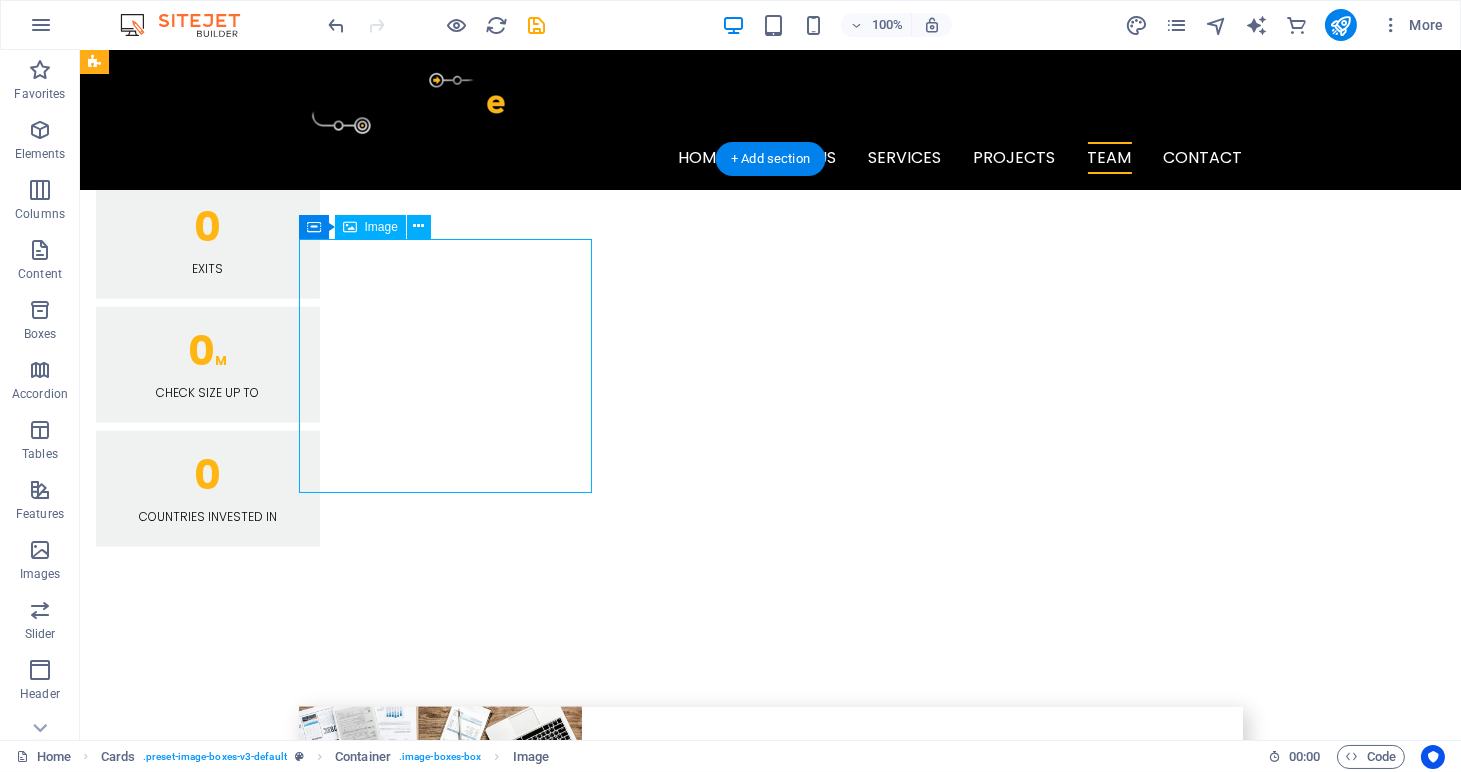 scroll, scrollTop: 4596, scrollLeft: 0, axis: vertical 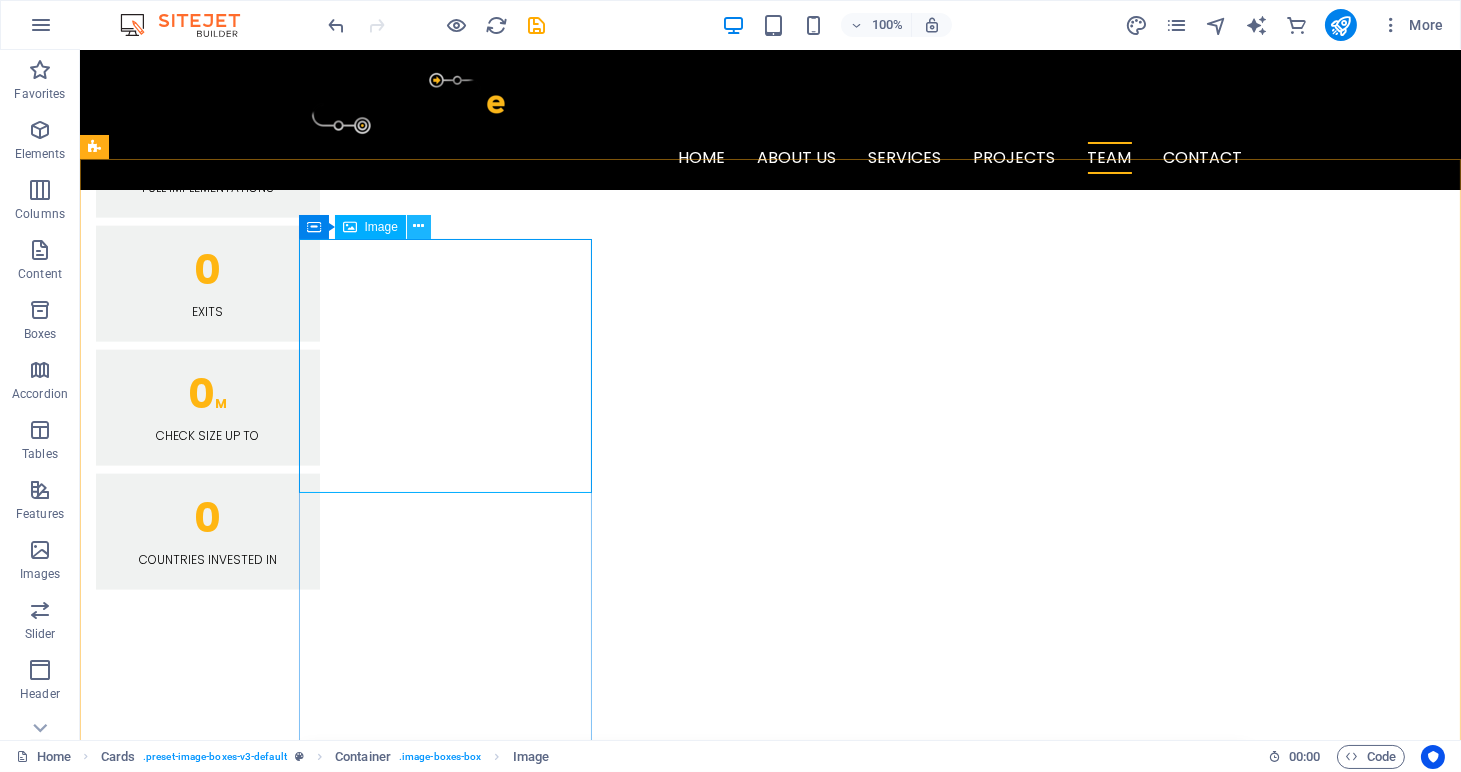 click at bounding box center (418, 226) 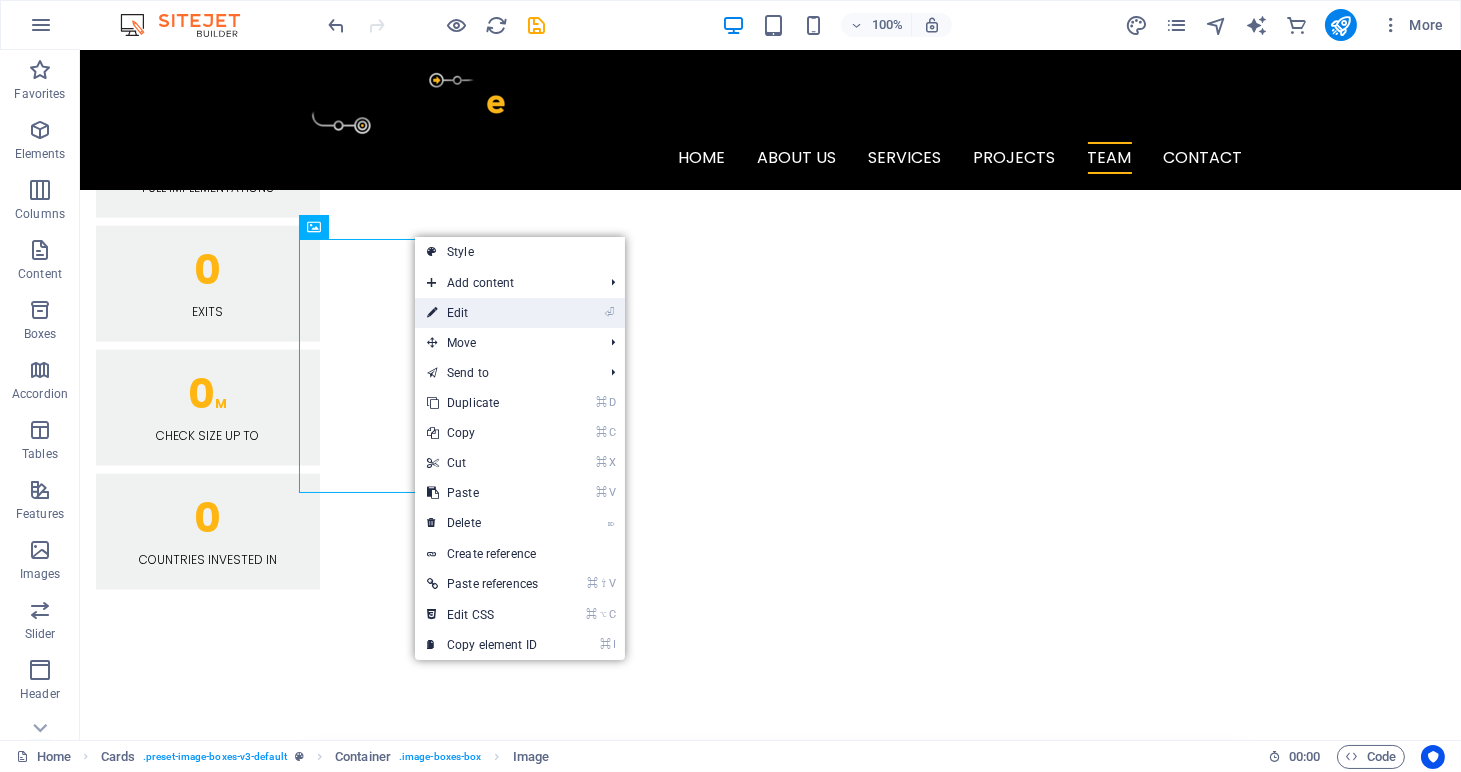 click on "⏎  Edit" at bounding box center (482, 313) 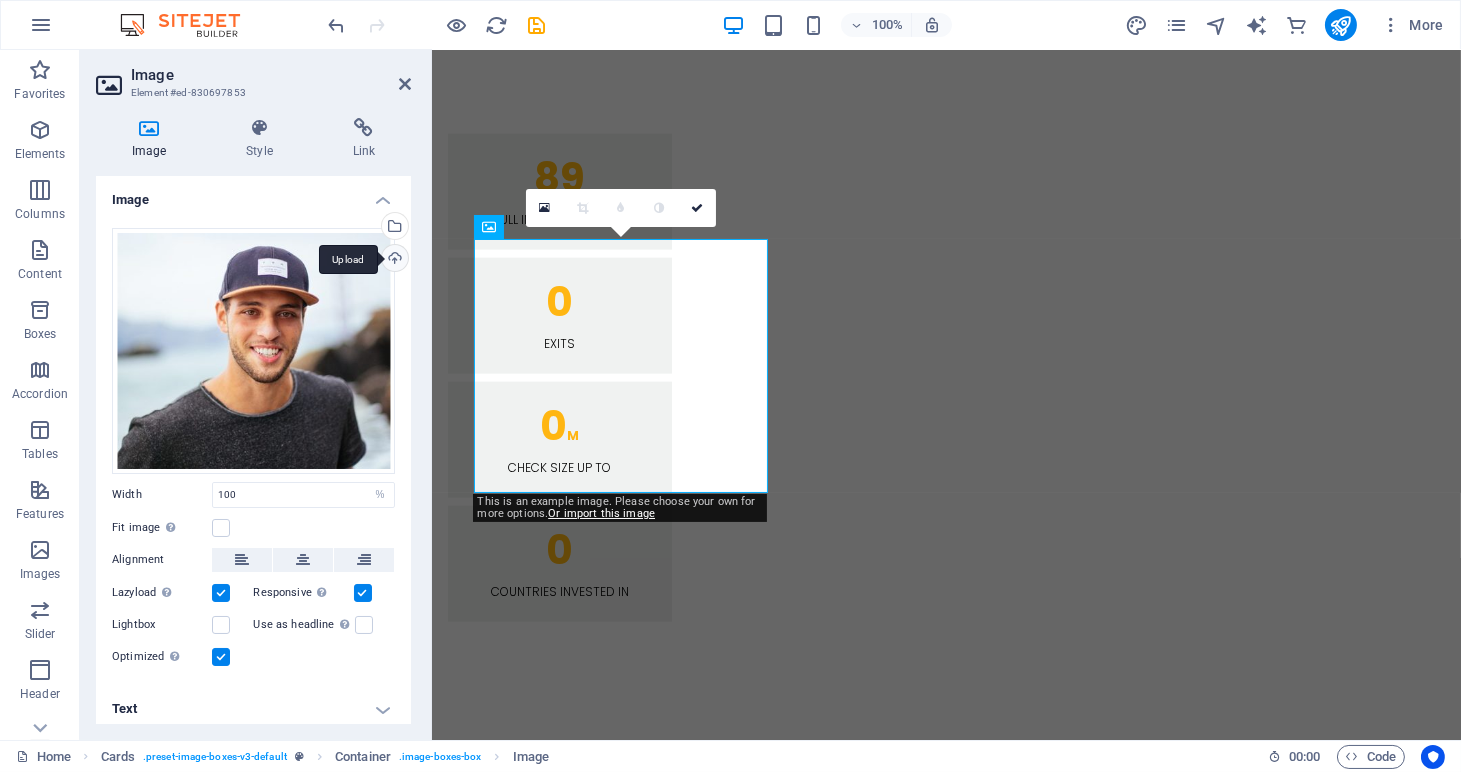 click on "Upload" at bounding box center (393, 260) 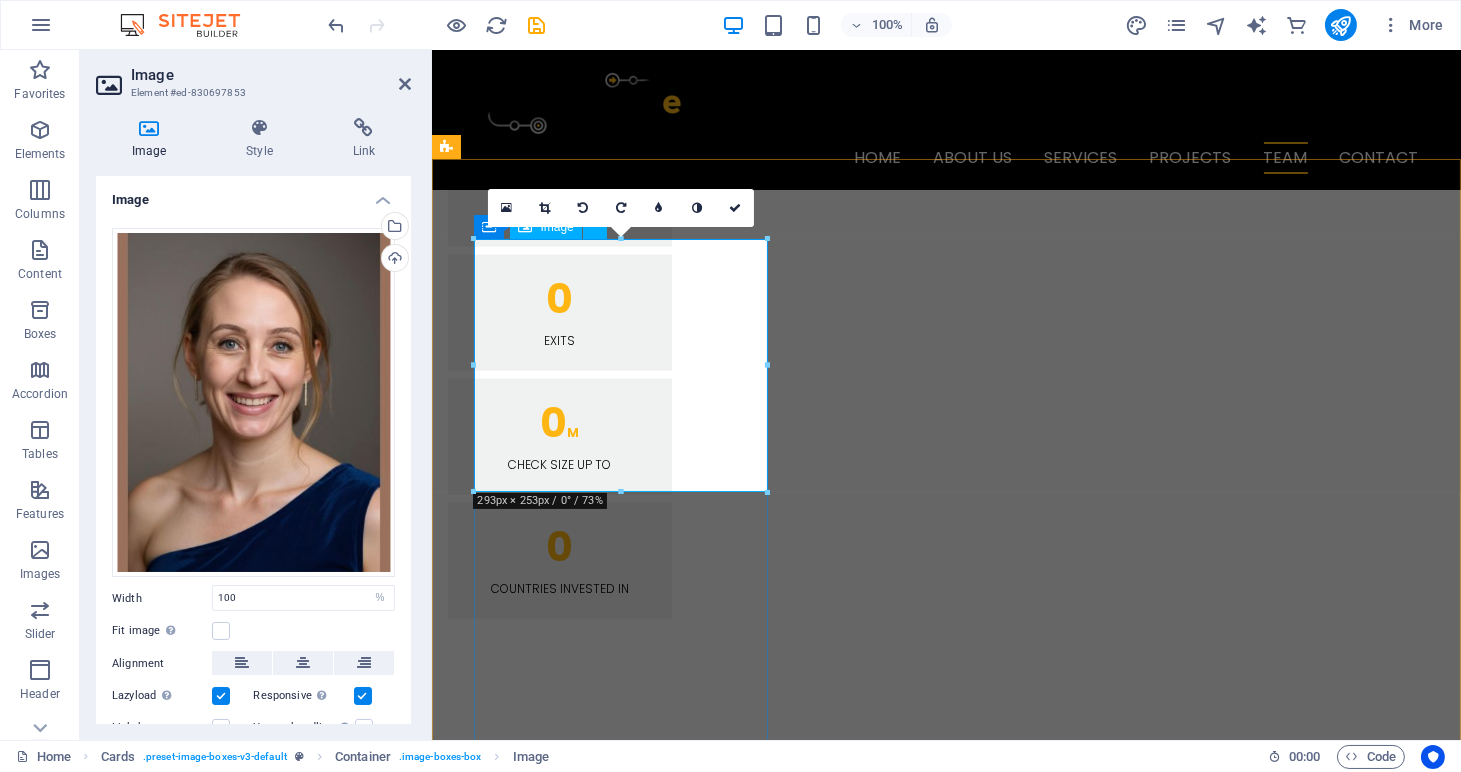 scroll, scrollTop: 4563, scrollLeft: 0, axis: vertical 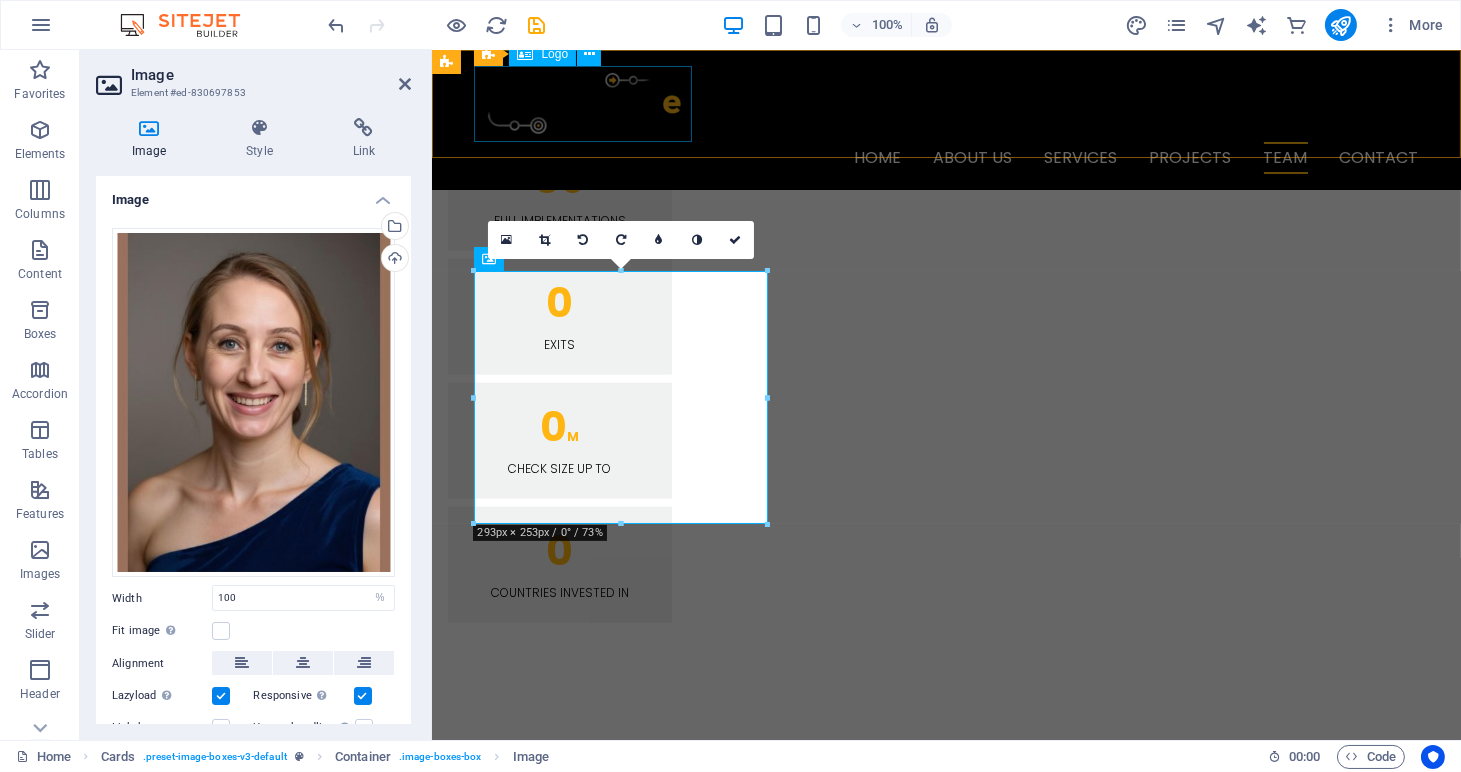 click on "Home About us Services Projects Team Contact" at bounding box center (945, 120) 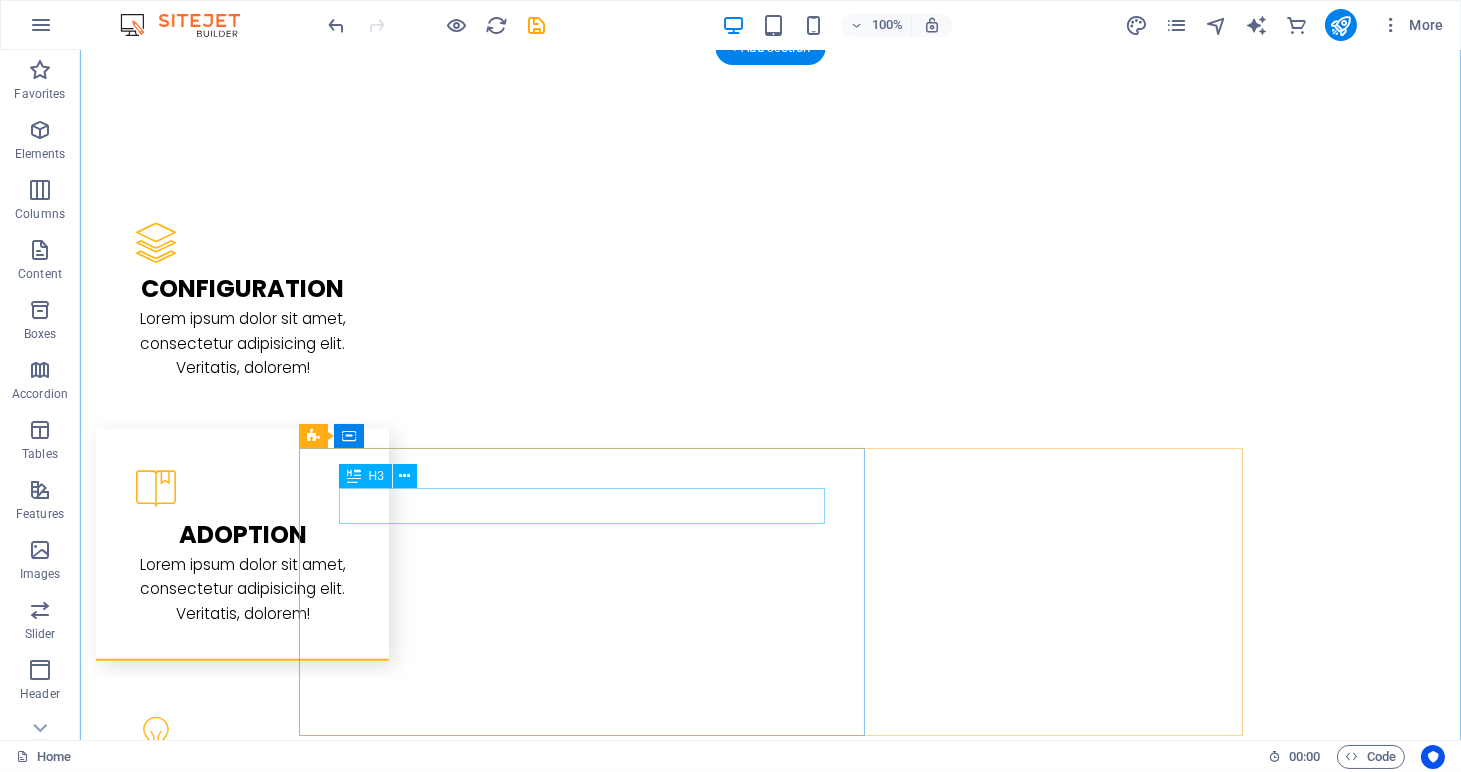 scroll, scrollTop: 2932, scrollLeft: 0, axis: vertical 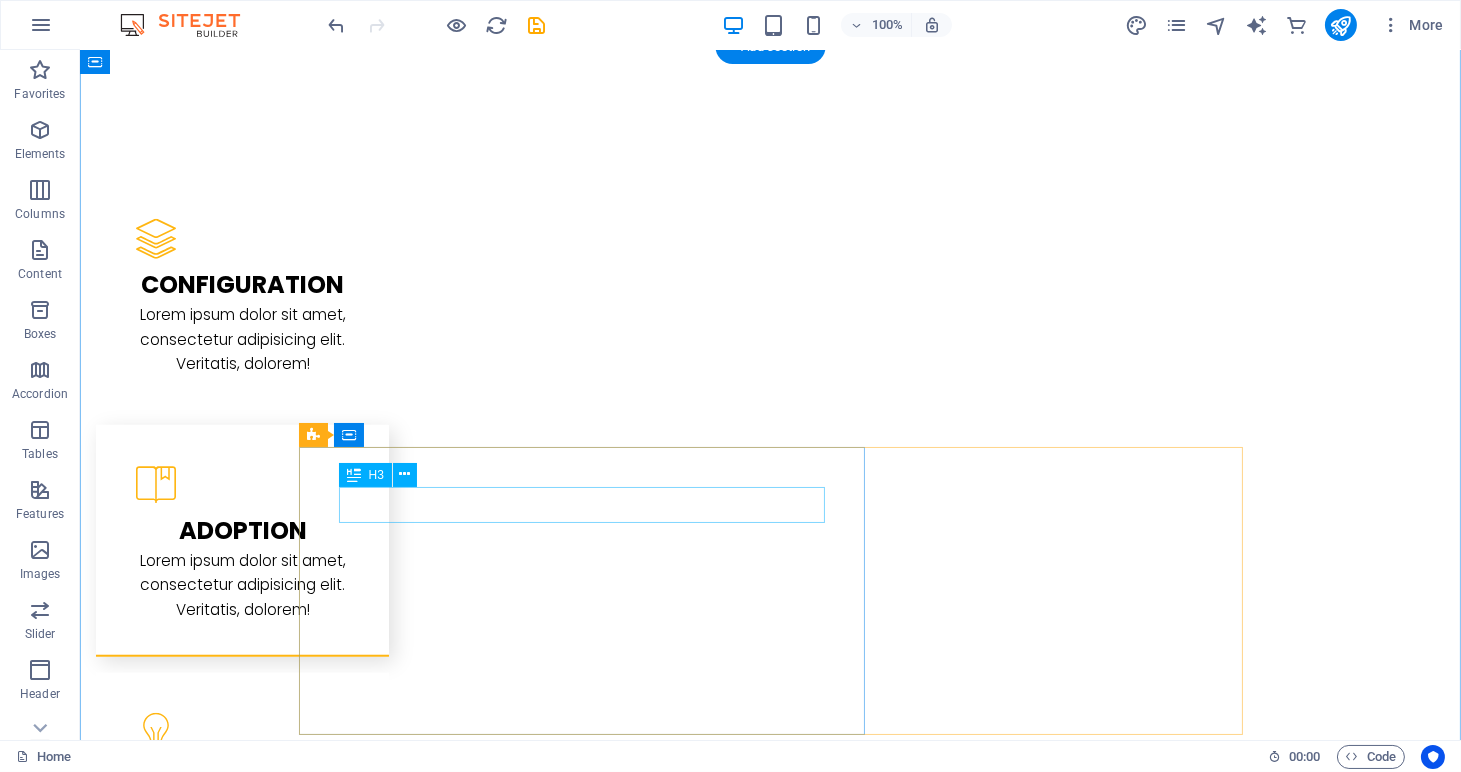 click on "L atest Project" at bounding box center (771, 2933) 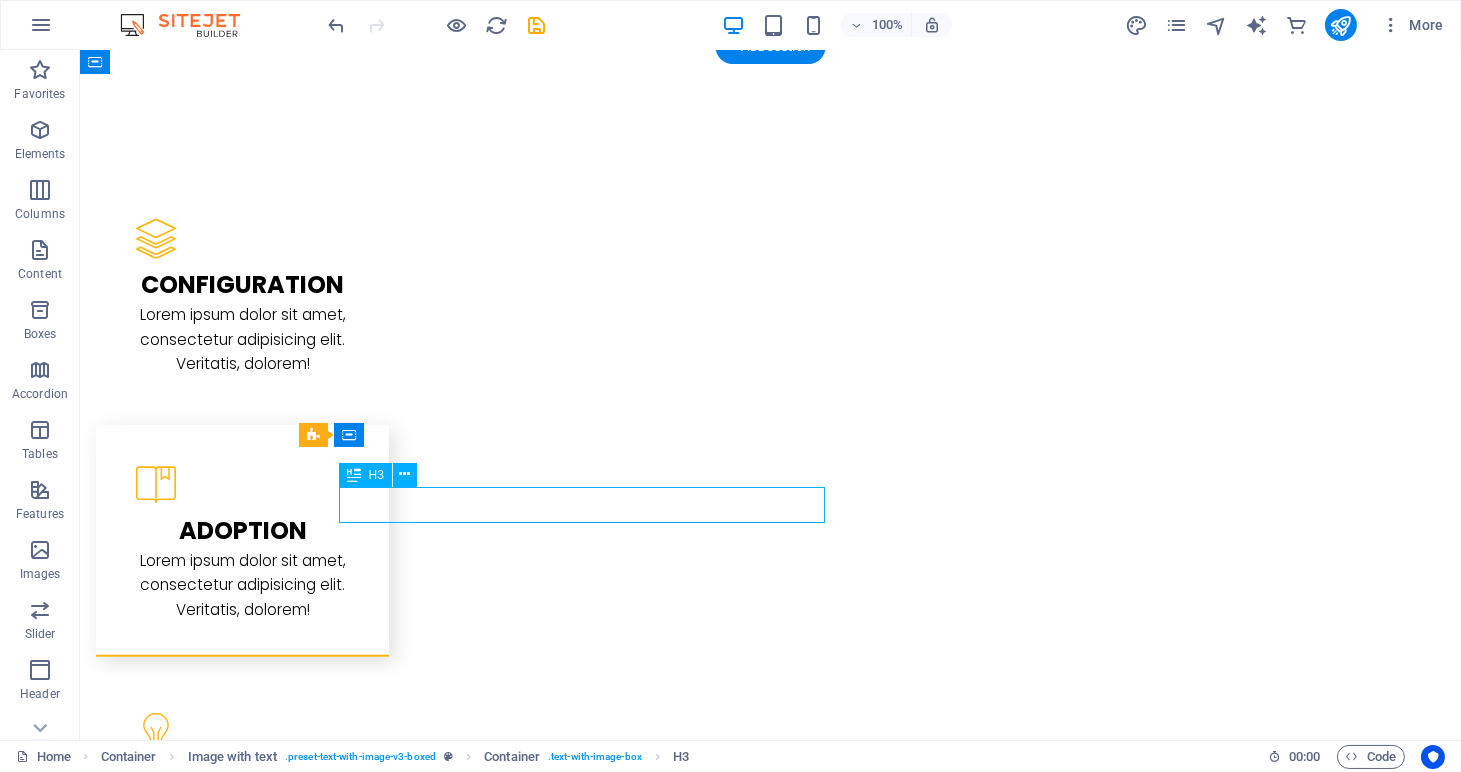 click on "L atest Project" at bounding box center [771, 2933] 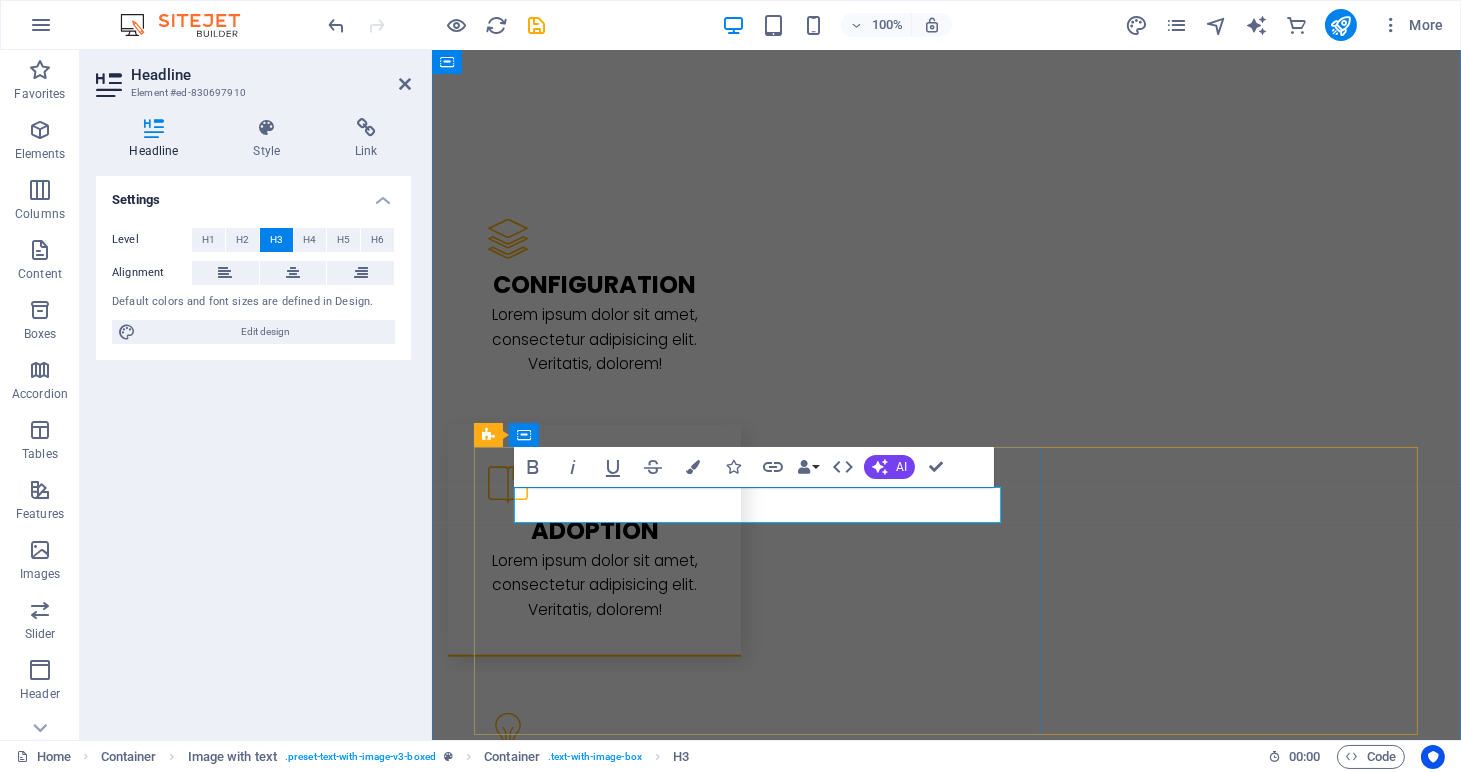 click on "L atest Project" at bounding box center (946, 2933) 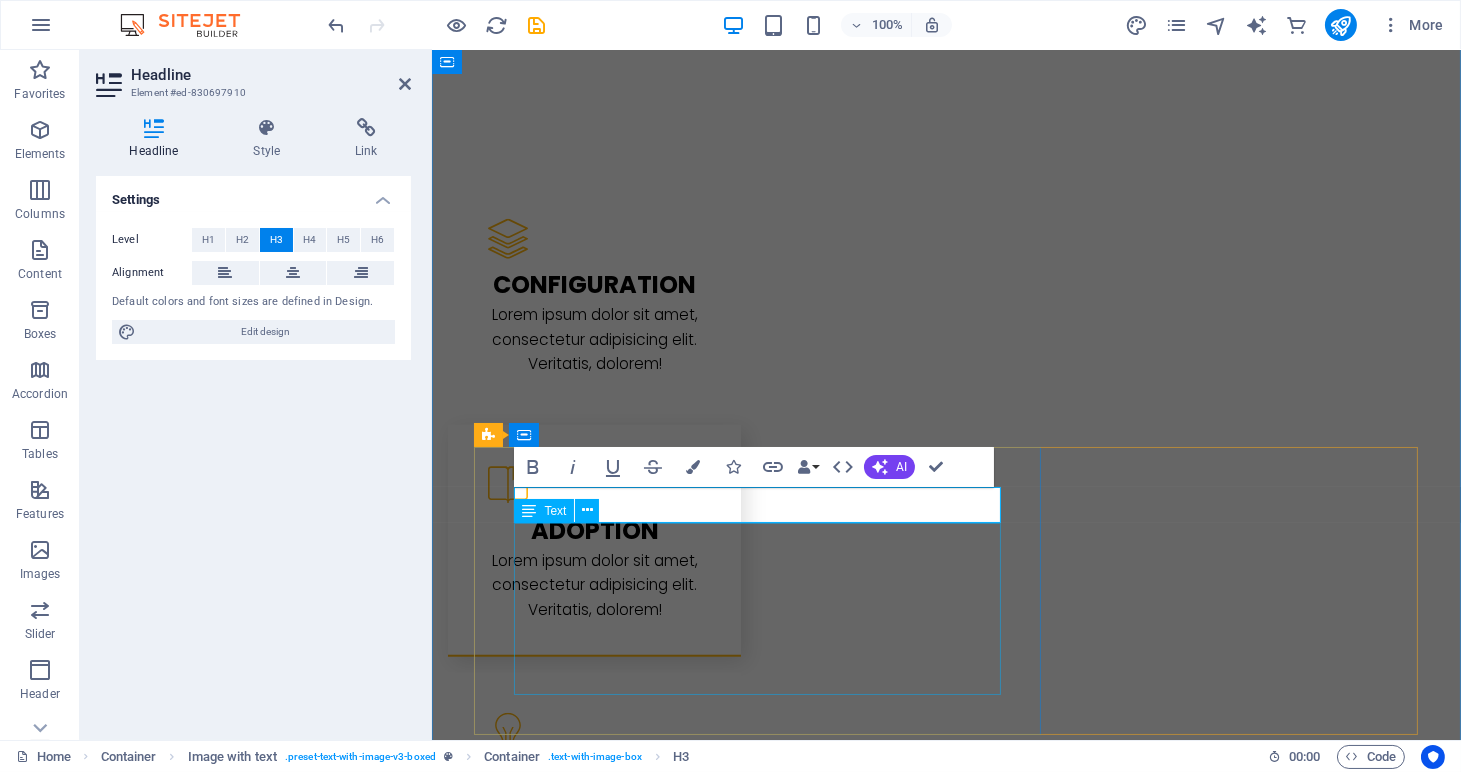 click on "Lorem ipsum dolor sit amet, consectetuer adipiscing elit. Aenean commodo ligula eget dolor. Lorem ipsum dolor sit amet, consectetuer adipiscing elit leget dolor. Lorem ipsum dolor sit amet, consectetuer adipiscing elit. Aenean commodo ligula eget dolor. Lorem ipsum dolor sit amet, consectetuer adipiscing elit dolor consectetuer adipiscing elit leget dolor. Lorem elit saget ipsum dolor sit amet, consectetuer." at bounding box center (946, 3000) 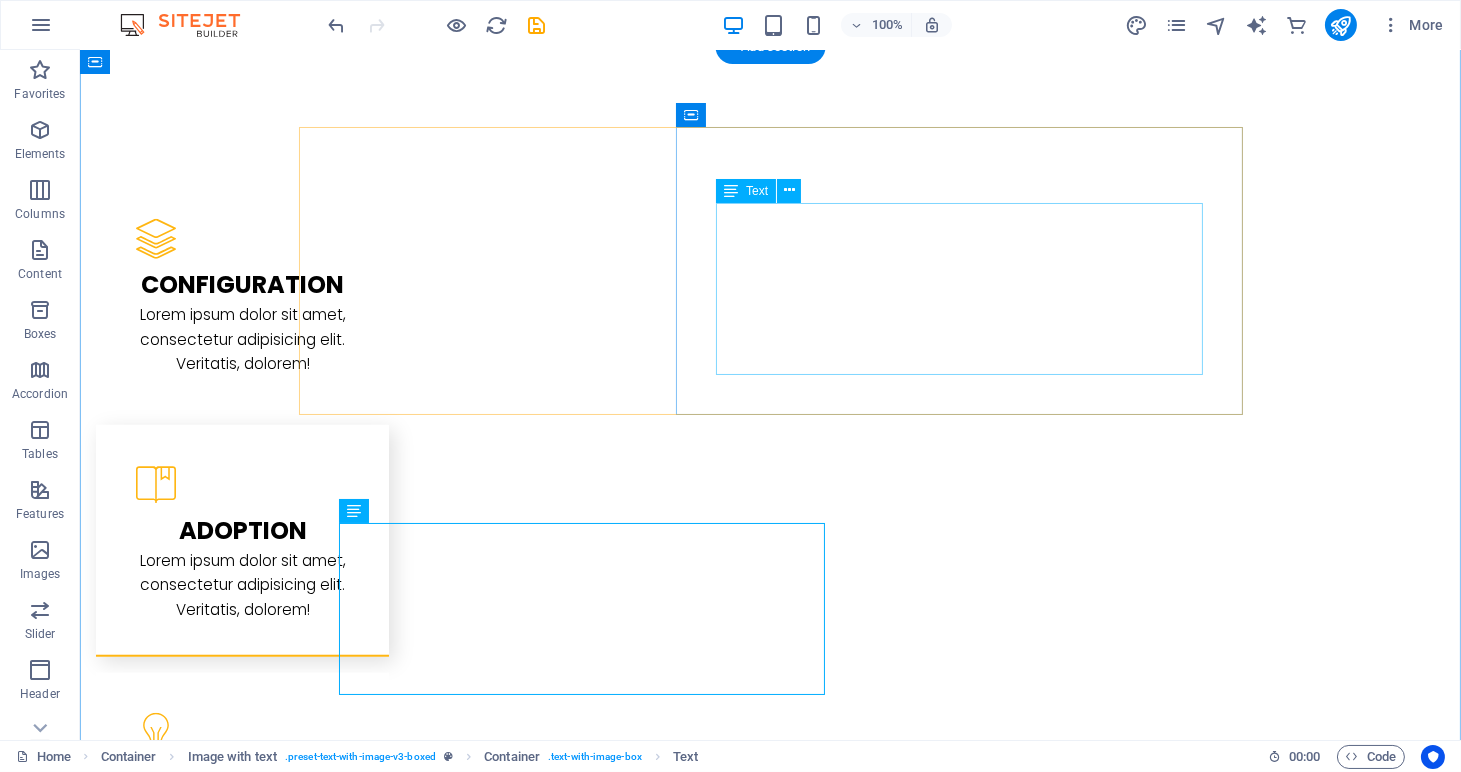 click on "Lorem ipsum dolor sit amet, consectetuer adipiscing elit. Aenean commodo ligula eget dolor. Lorem ipsum dolor sit amet, consectetuer adipiscing elit leget dolor. Lorem ipsum dolor sit amet, consectetuer adipiscing elit. Aenean commodo ligula eget dolor. Lorem ipsum dolor sit amet, consectetuer adipiscing elit dolor consectetuer adipiscing elit leget dolor. Lorem elit saget ipsum dolor sit amet, consectetuer." at bounding box center (771, 2753) 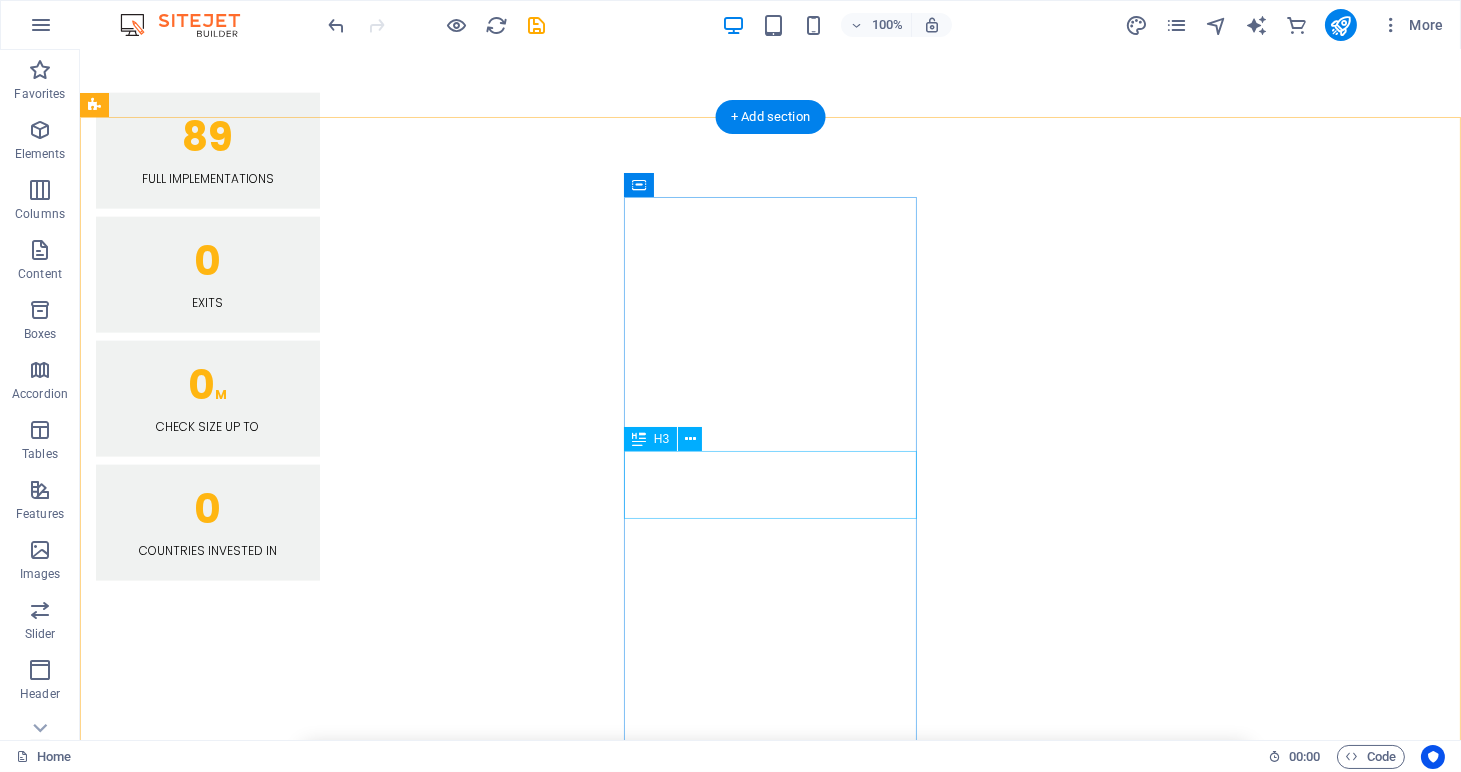 scroll, scrollTop: 4676, scrollLeft: 0, axis: vertical 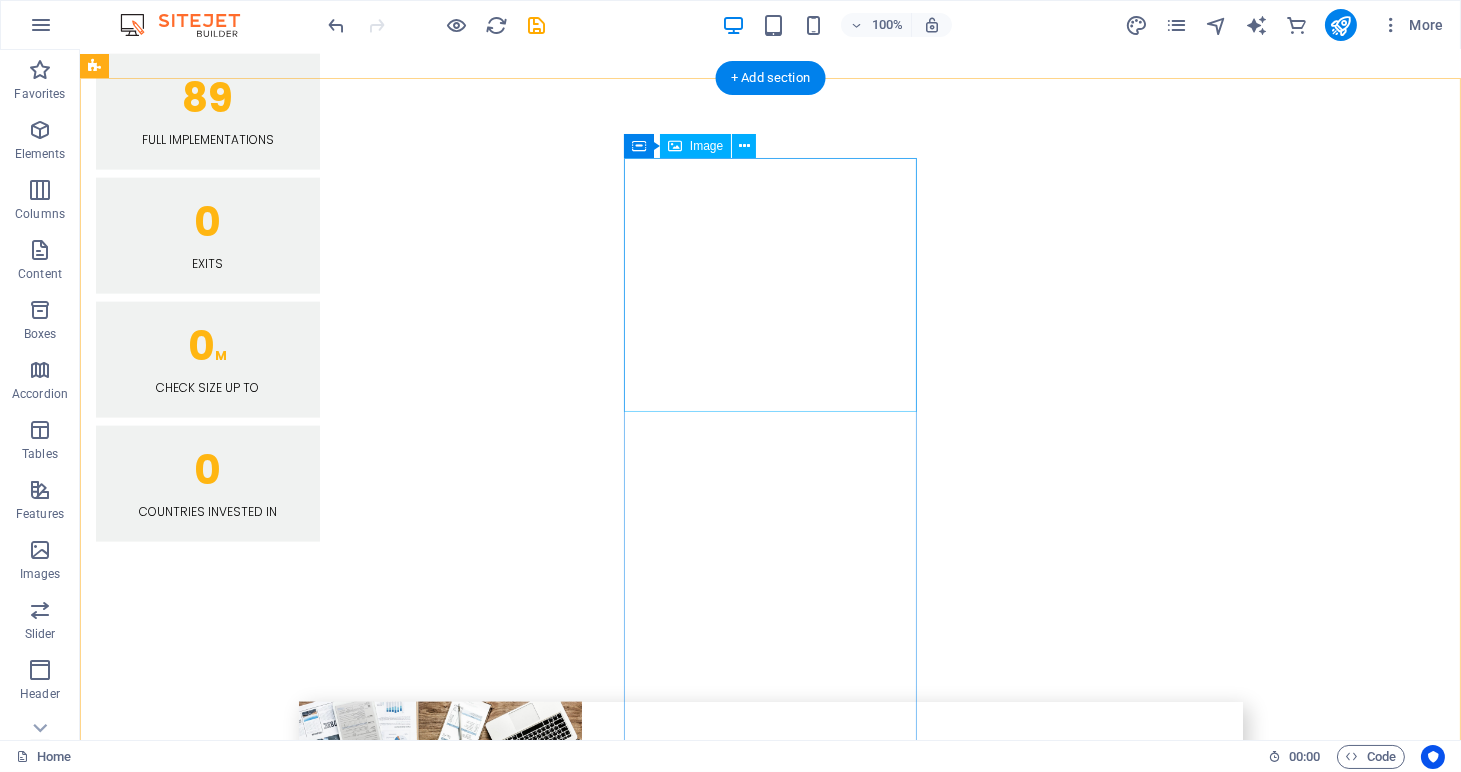 click at bounding box center (242, 4169) 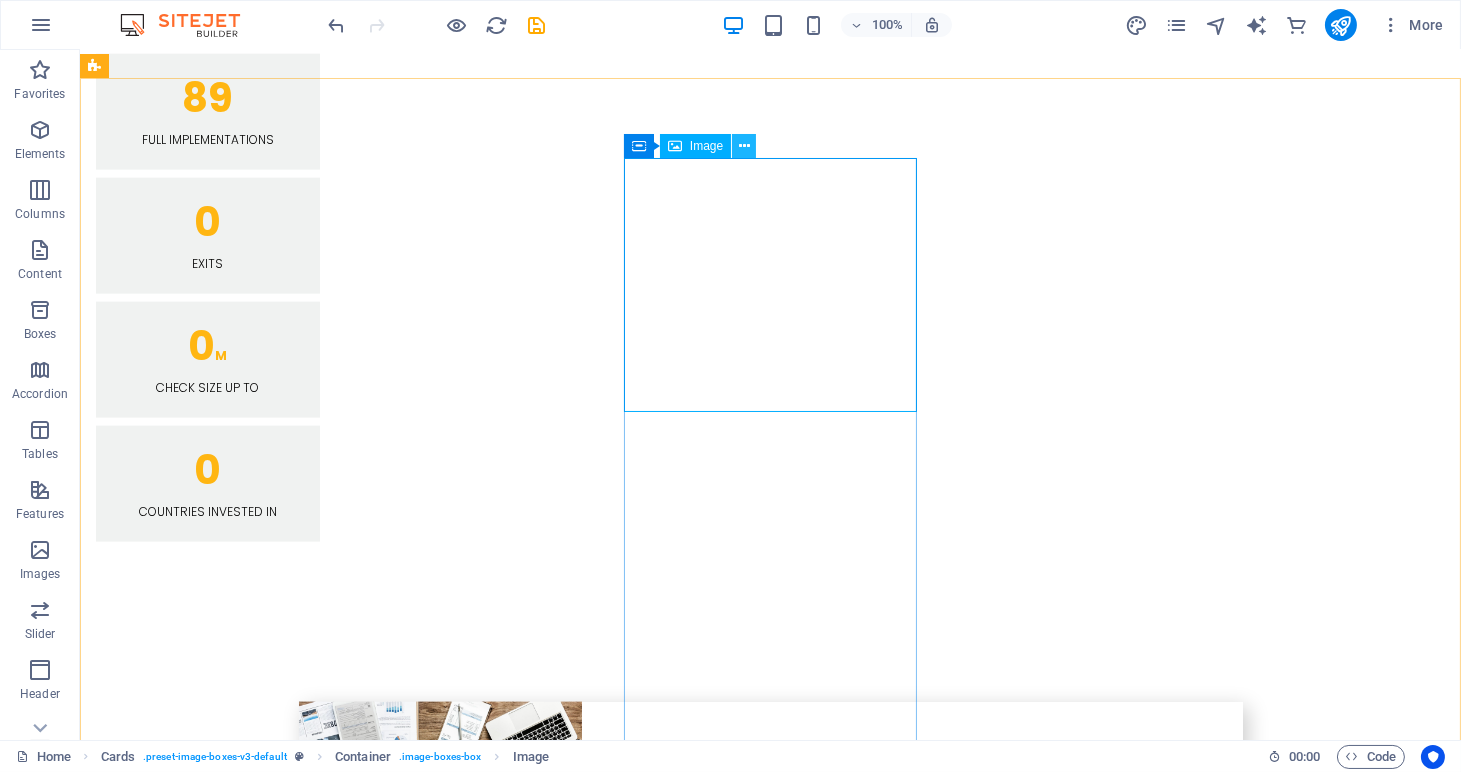 click at bounding box center [744, 146] 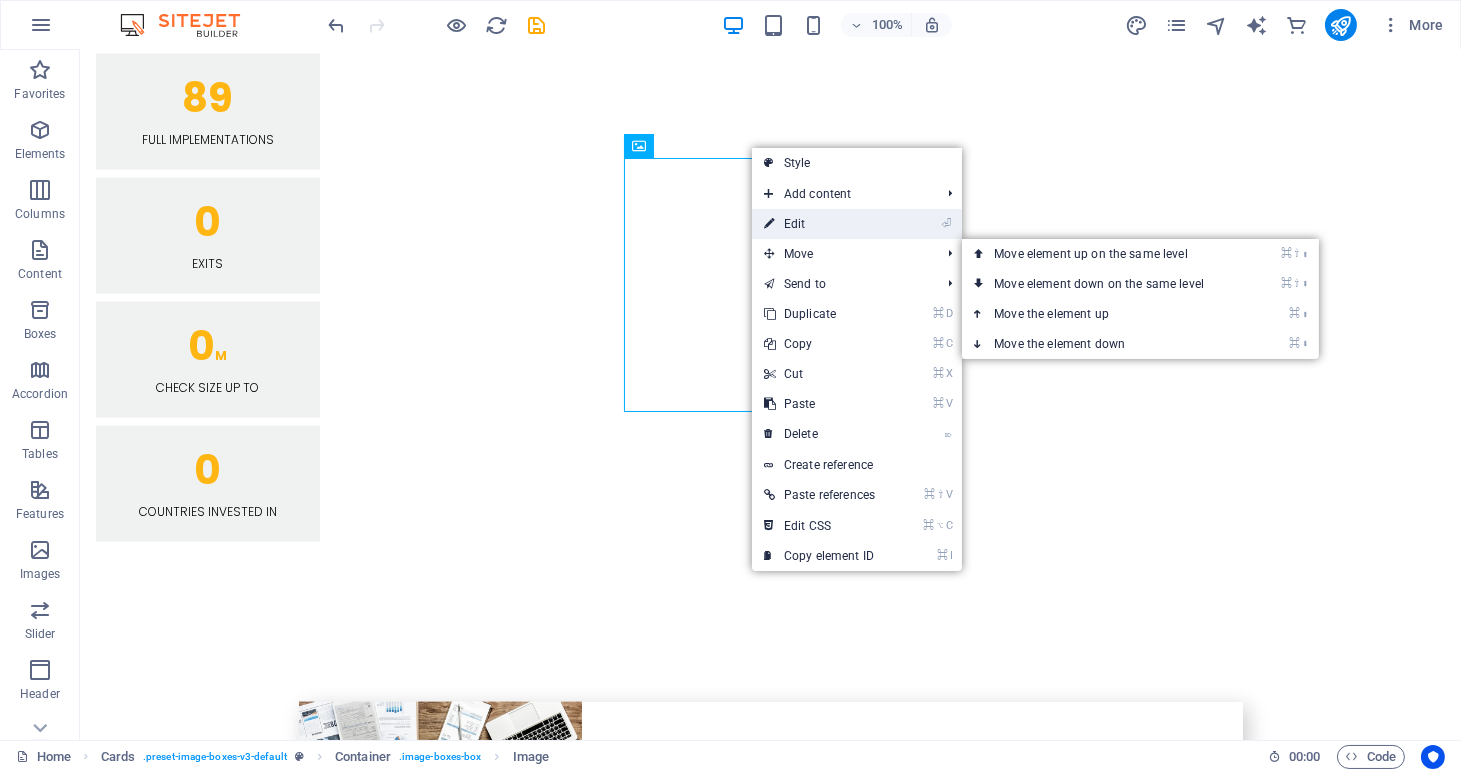 click on "⏎  Edit" at bounding box center (819, 224) 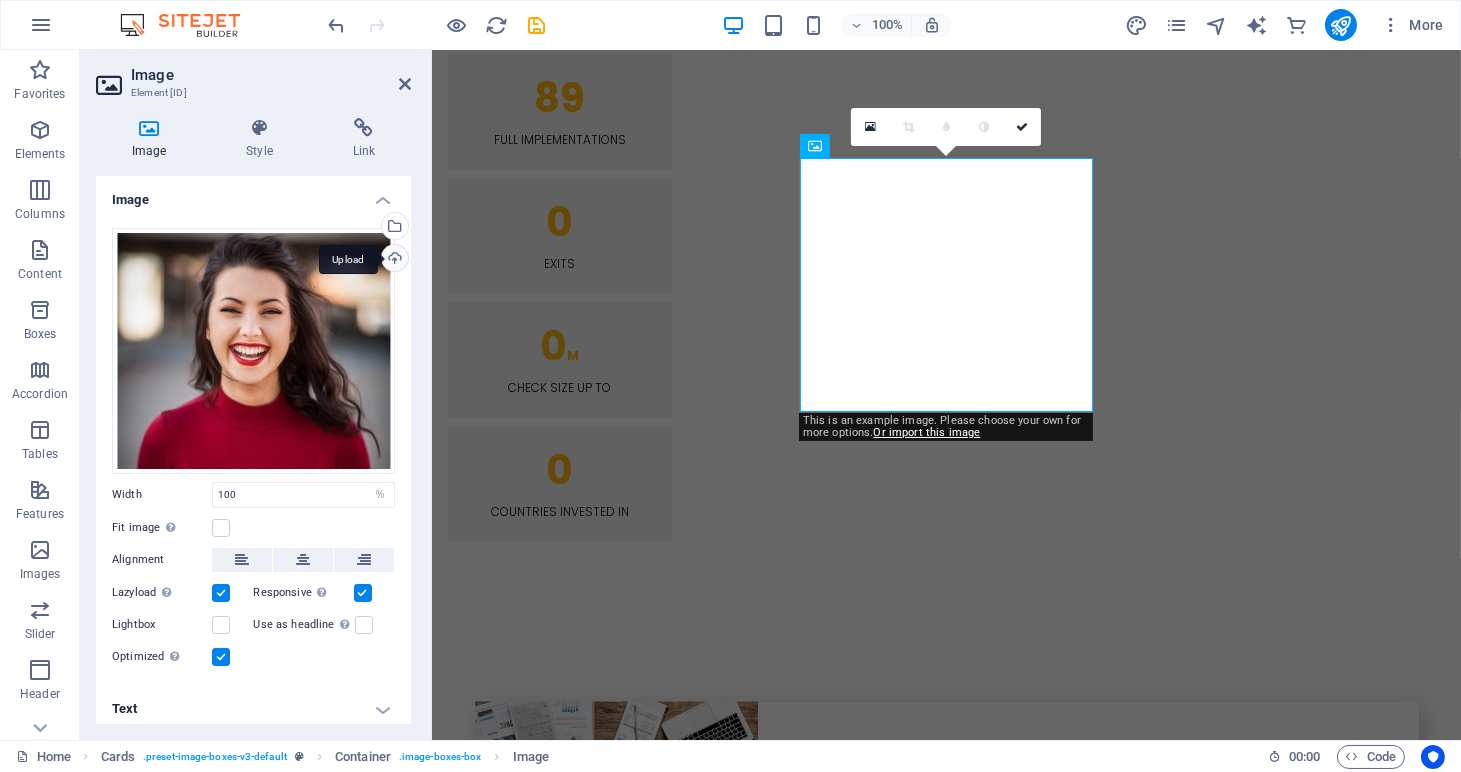 click on "Upload" at bounding box center (393, 260) 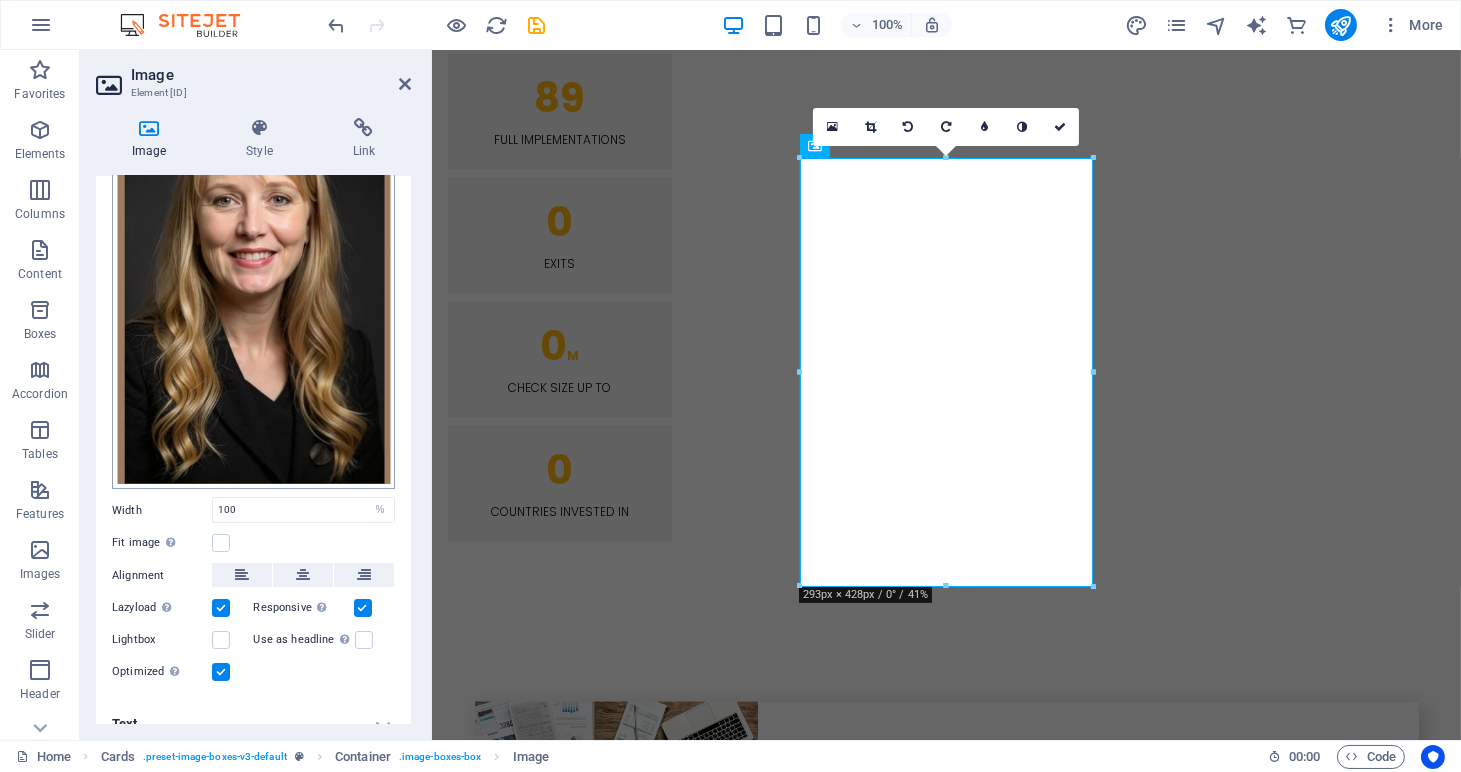 scroll, scrollTop: 165, scrollLeft: 0, axis: vertical 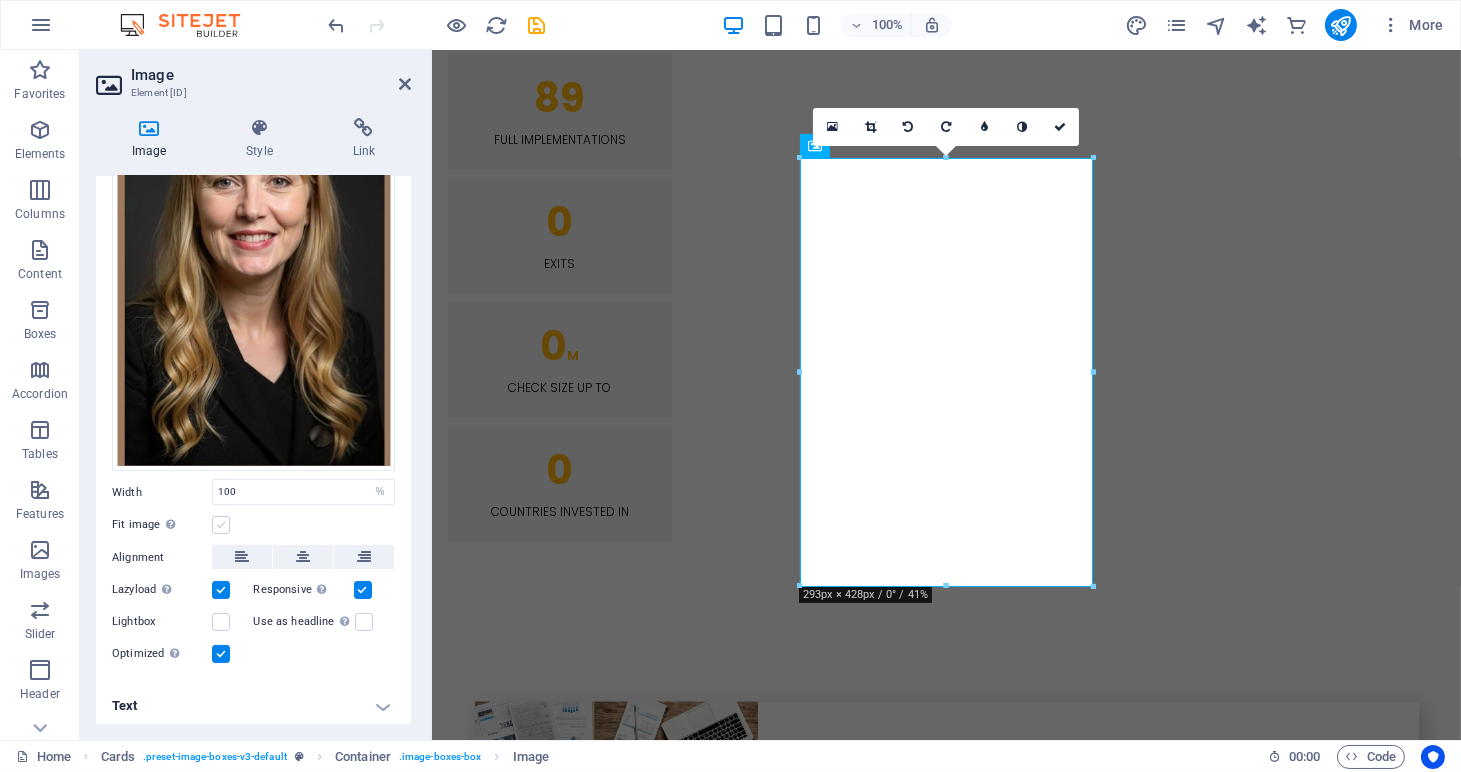 click at bounding box center [221, 525] 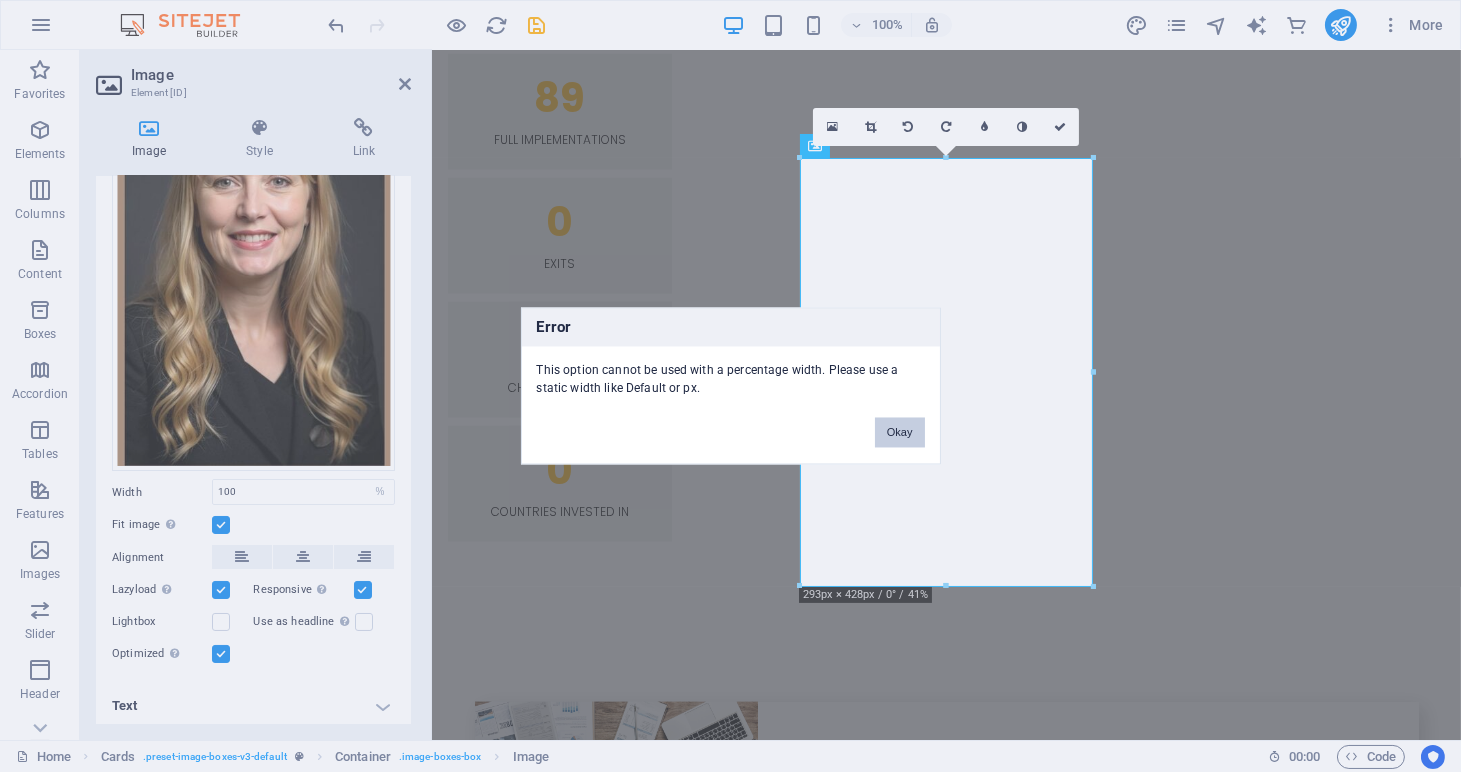 click on "Okay" at bounding box center [900, 433] 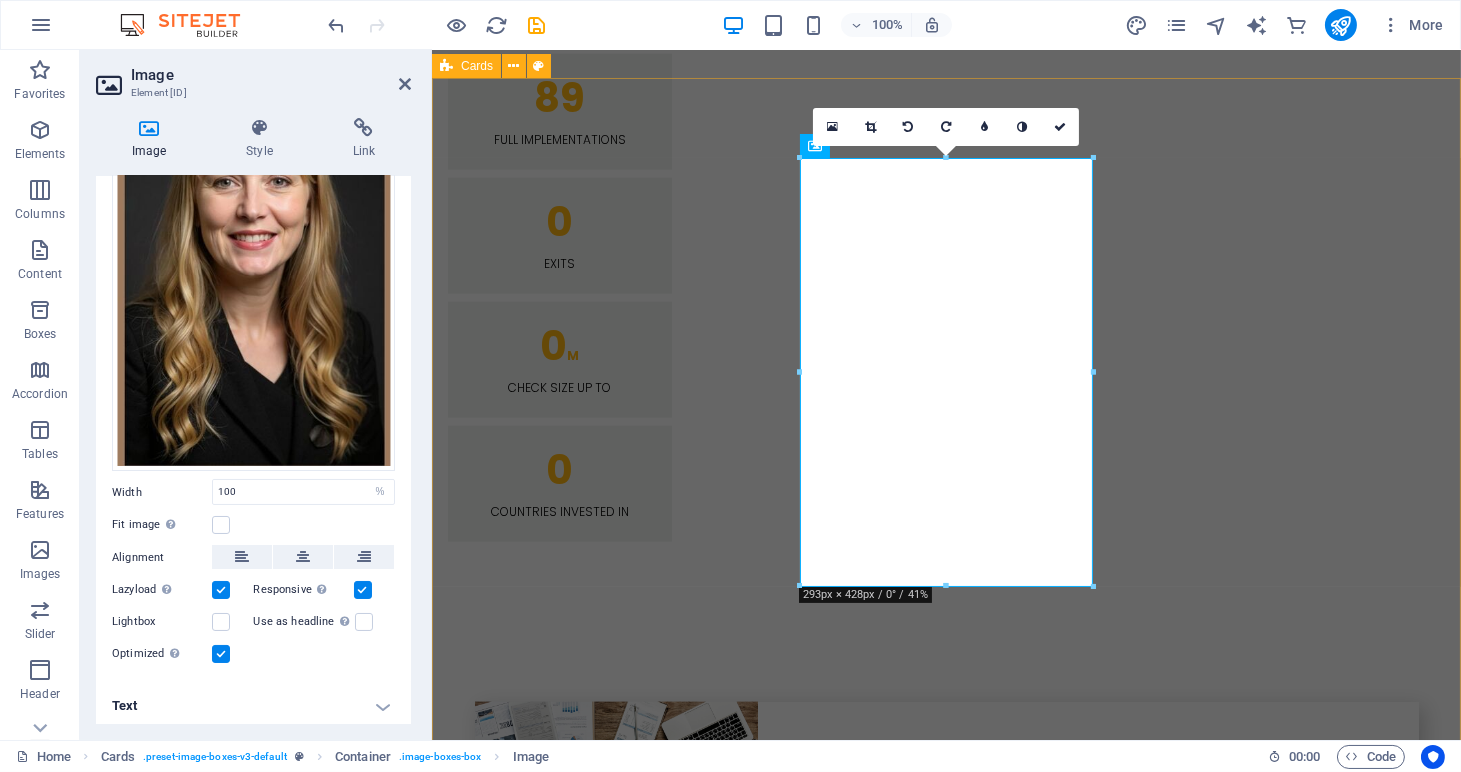 click on "[FIRST] [LAST] founder.  [FIRST] [LAST] Customer  [FIRST] [LAST] HR [FIRST] [LAST] Patient and kind training manager [FIRST] [LAST] Recruit Padawan You? Want to join our team? Register here" at bounding box center (945, 4521) 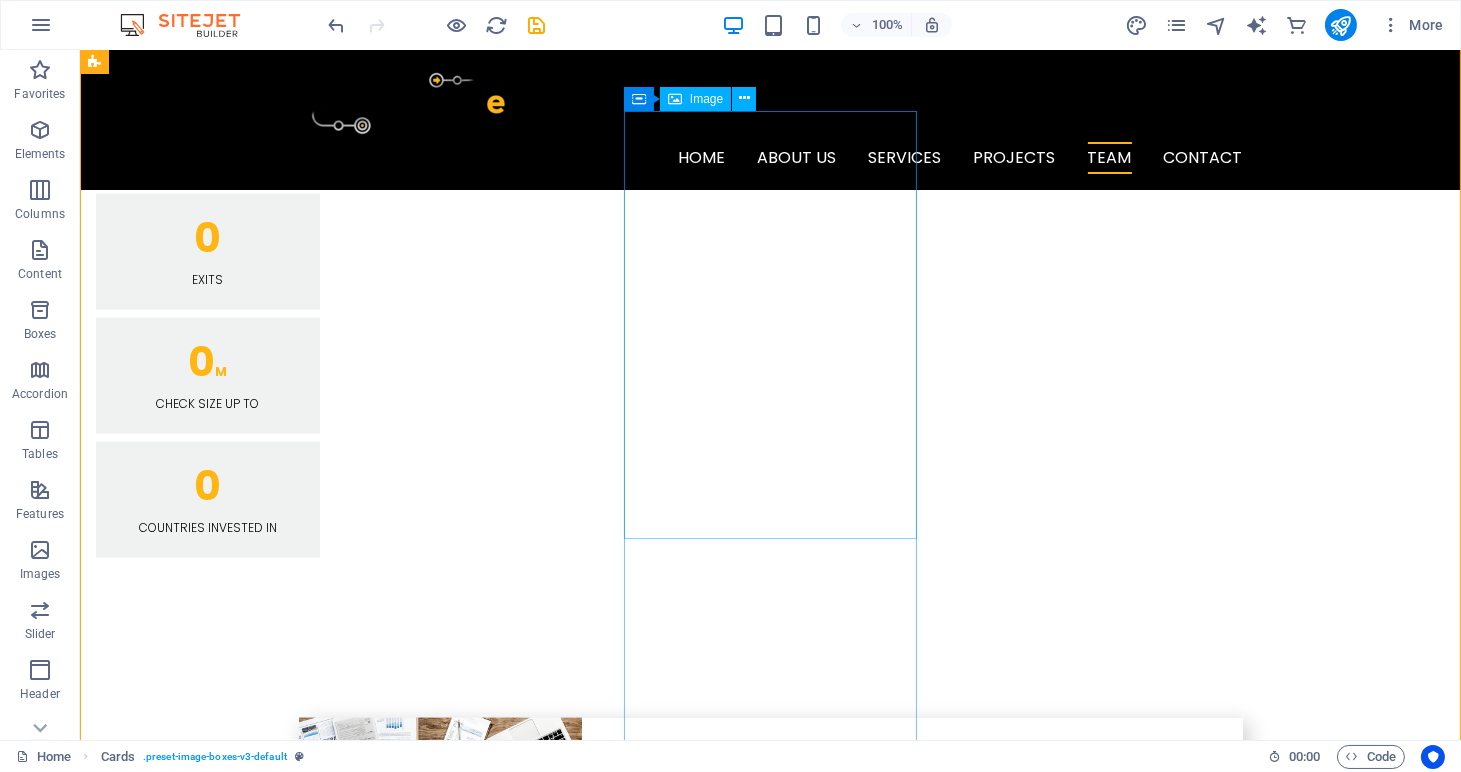 scroll, scrollTop: 4618, scrollLeft: 0, axis: vertical 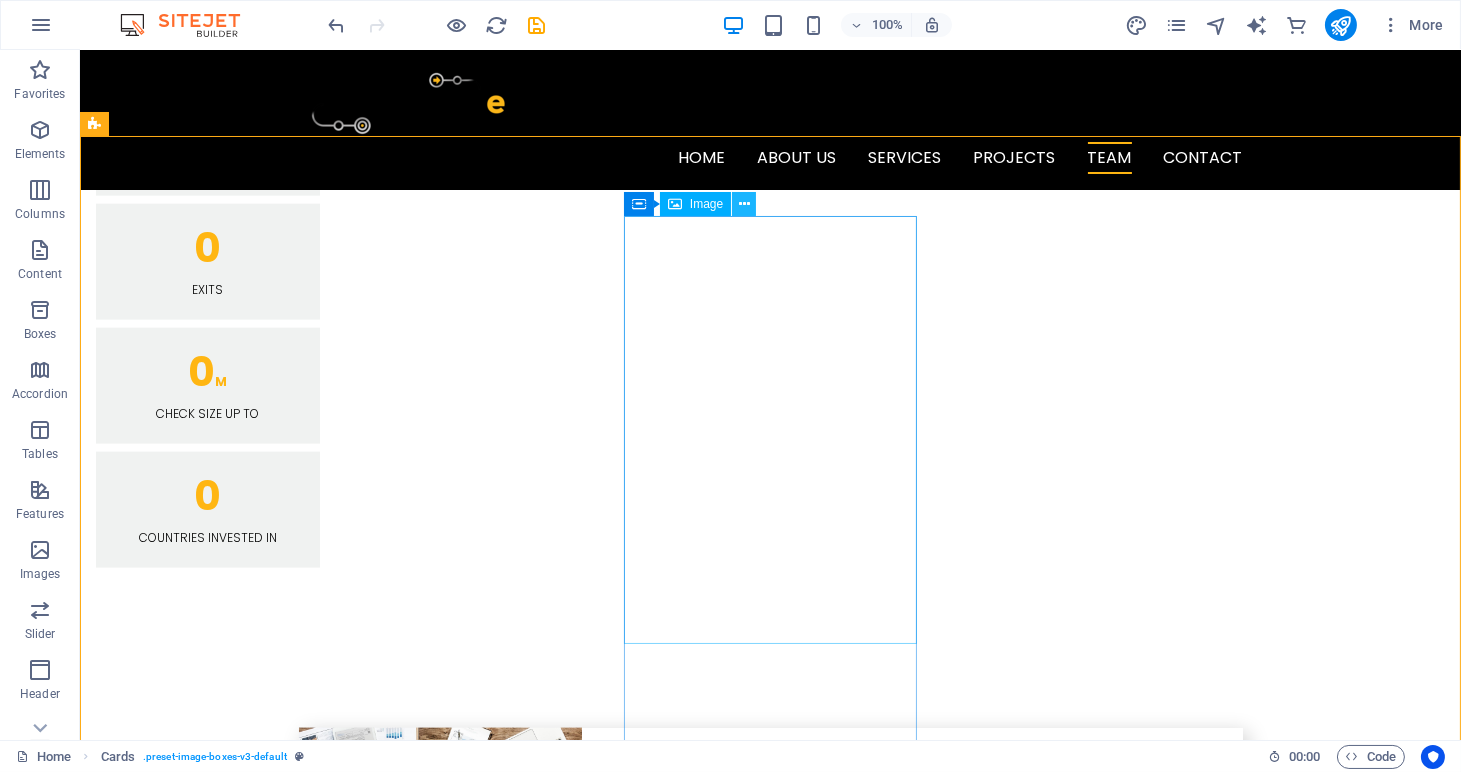 click at bounding box center [744, 204] 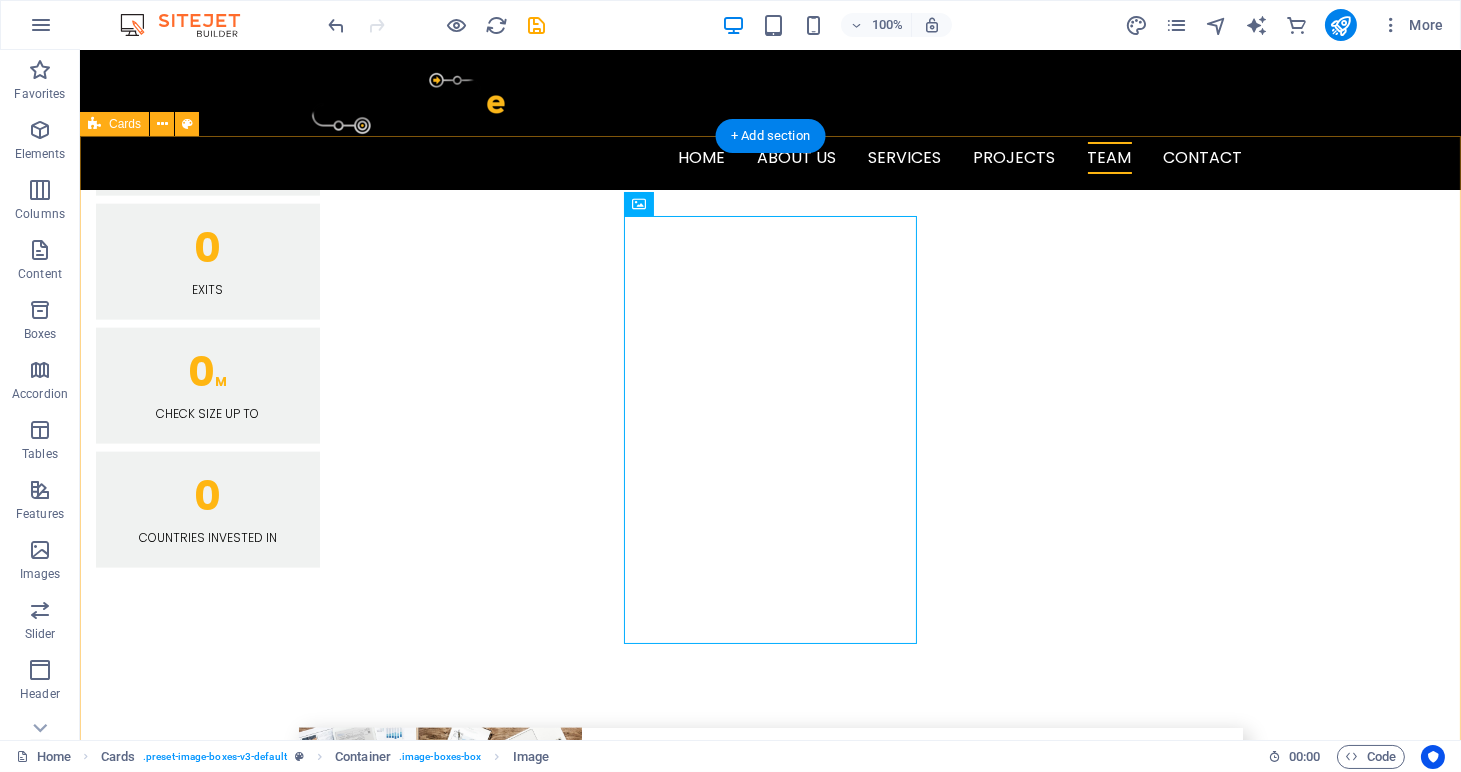click on "[FIRST] [LAST] founder.  [FIRST] [LAST] Customer  [FIRST] [LAST] HR [FIRST] [LAST] Patient and kind training manager [FIRST] [LAST] Recruit Padawan You? Want to join our team? Register here" at bounding box center (770, 4547) 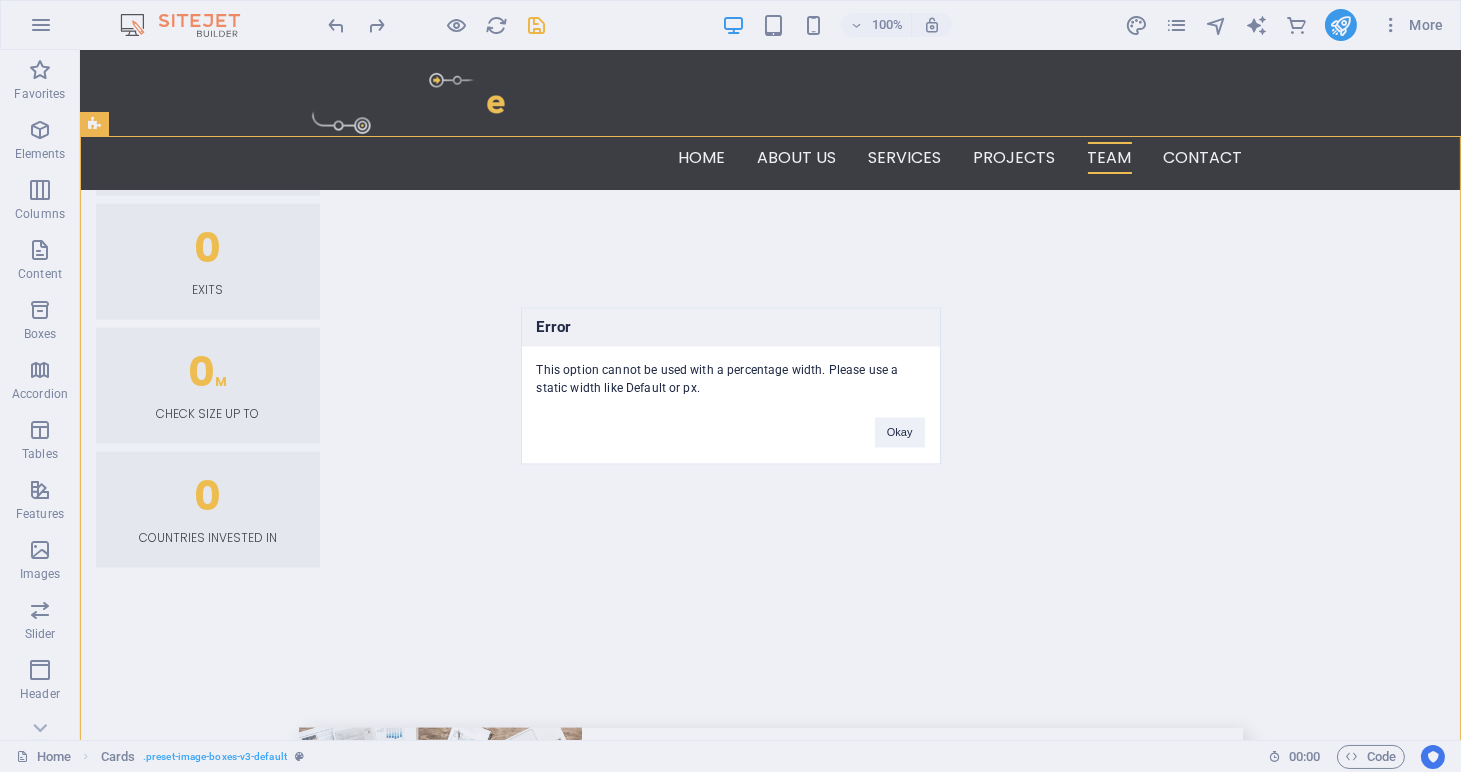 type 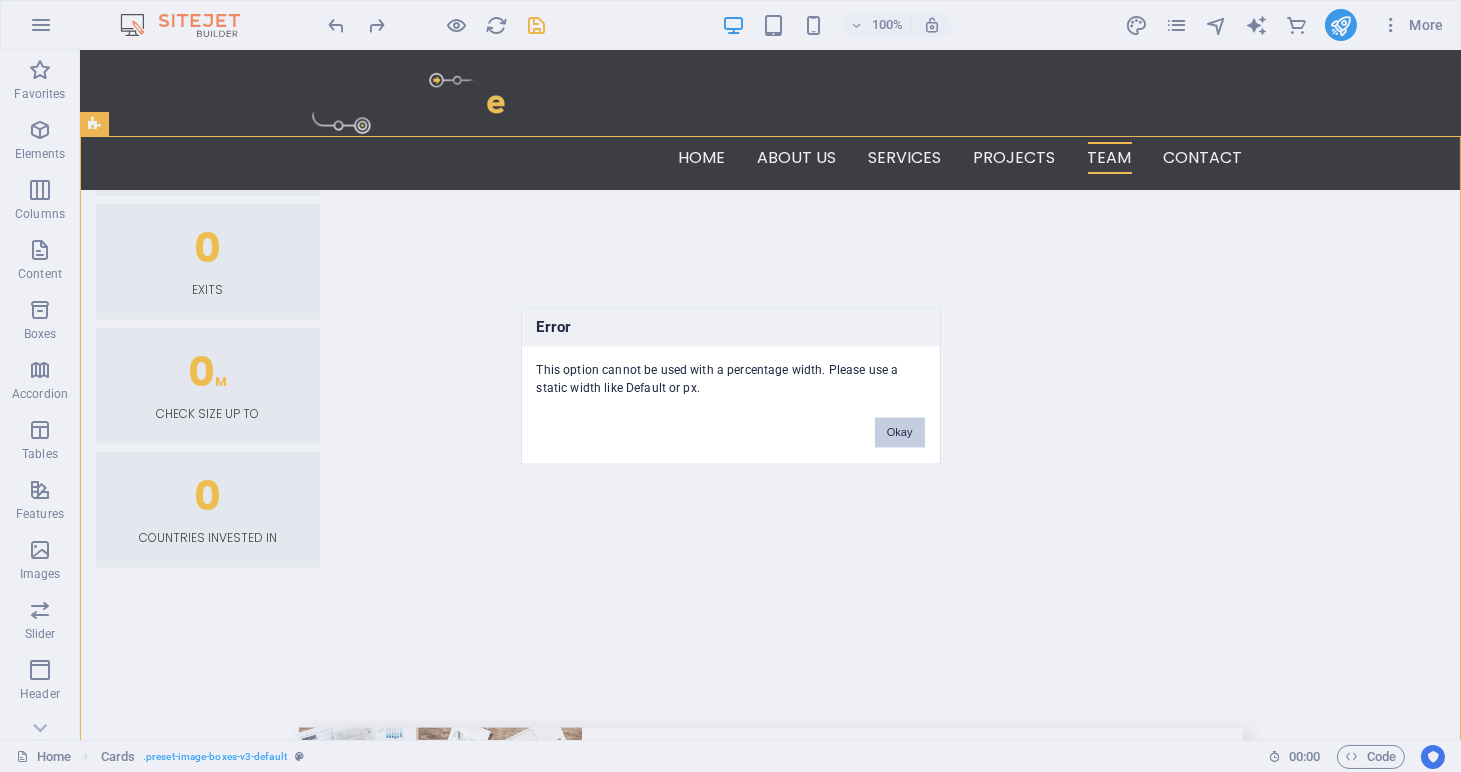 click on "Okay" at bounding box center [900, 433] 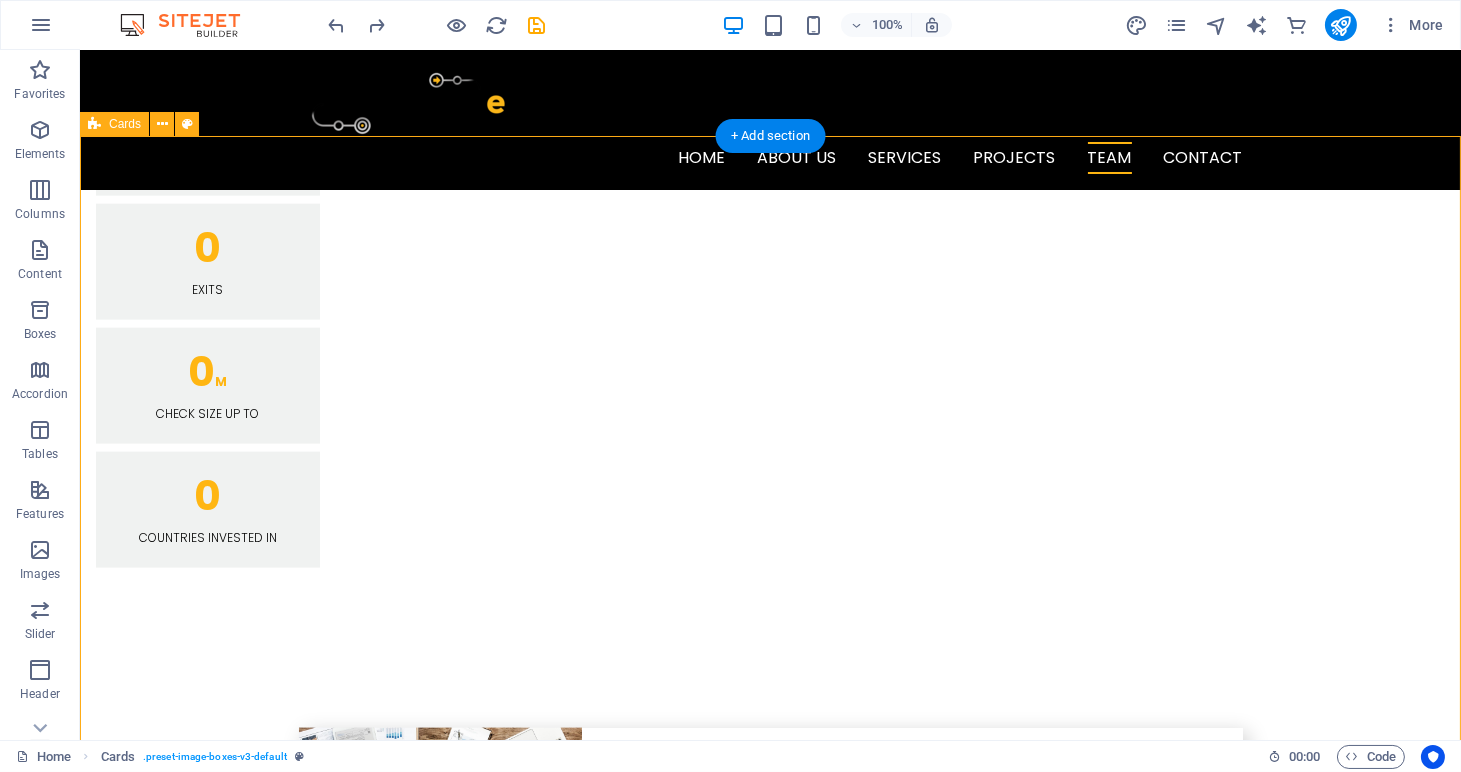 click on "[FIRST] [LAST] founder.  [FIRST] [LAST] Customer  [FIRST] [LAST] HR [FIRST] [LAST] Patient and kind training manager [FIRST] [LAST] Recruit Padawan You? Want to join our team? Register here" at bounding box center [770, 4547] 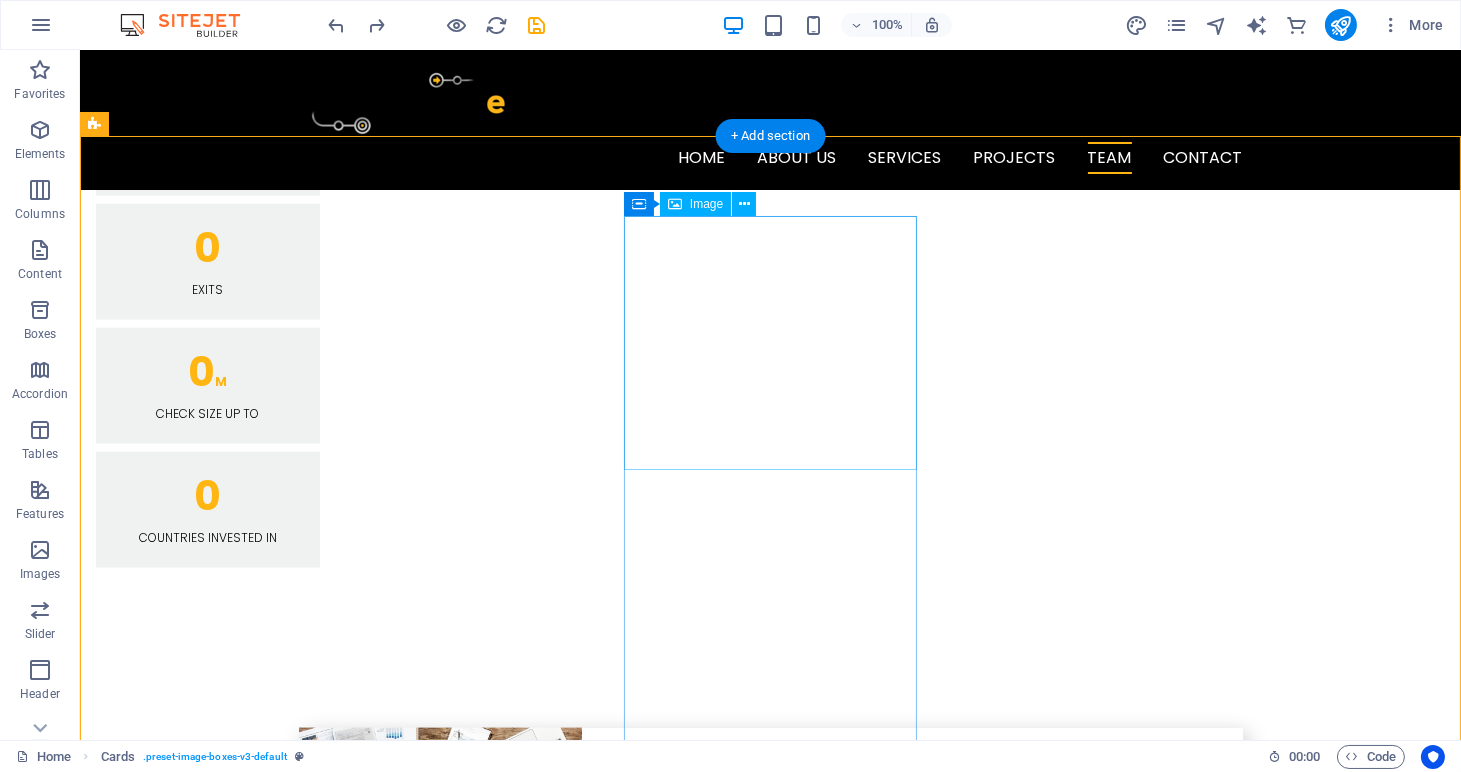 click at bounding box center [242, 4195] 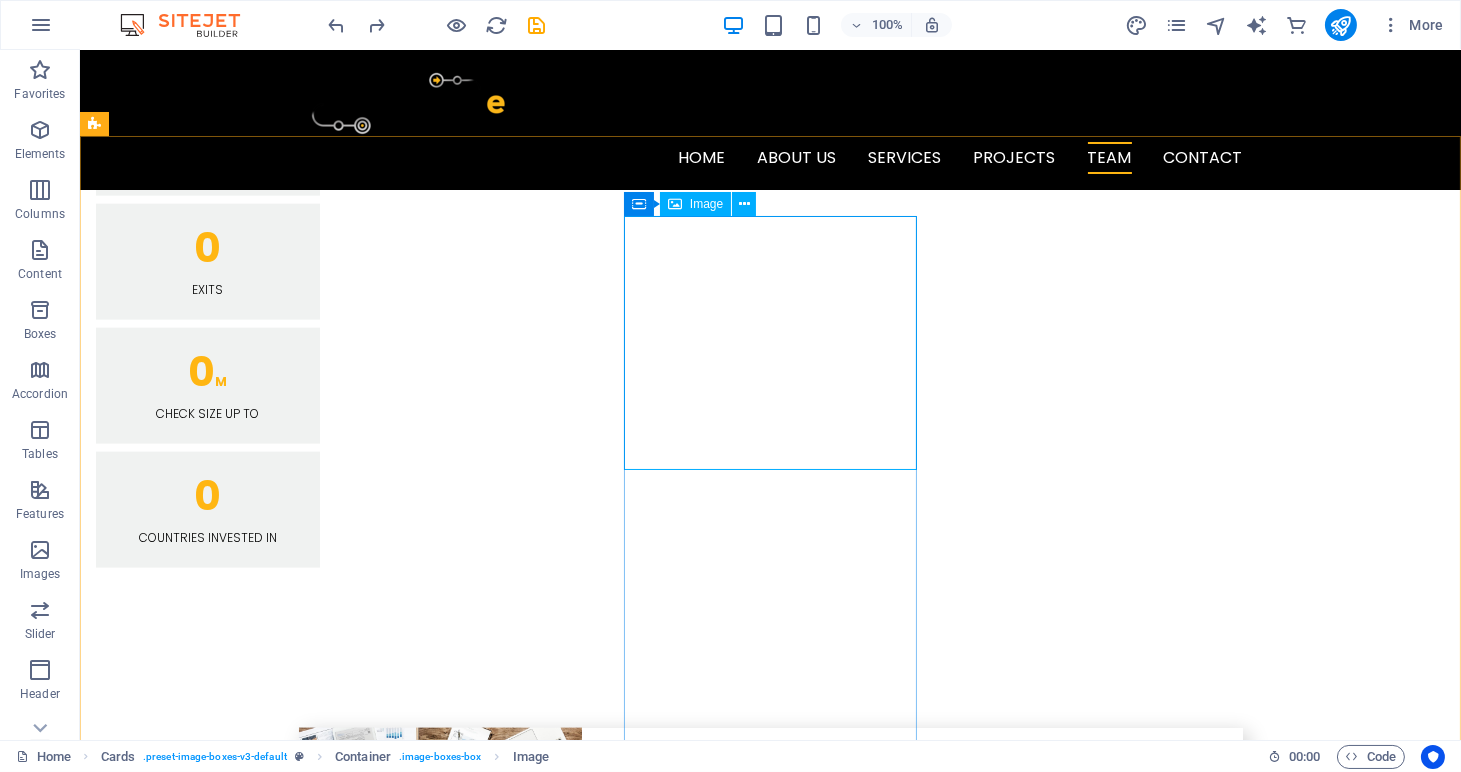click on "Image" at bounding box center [706, 204] 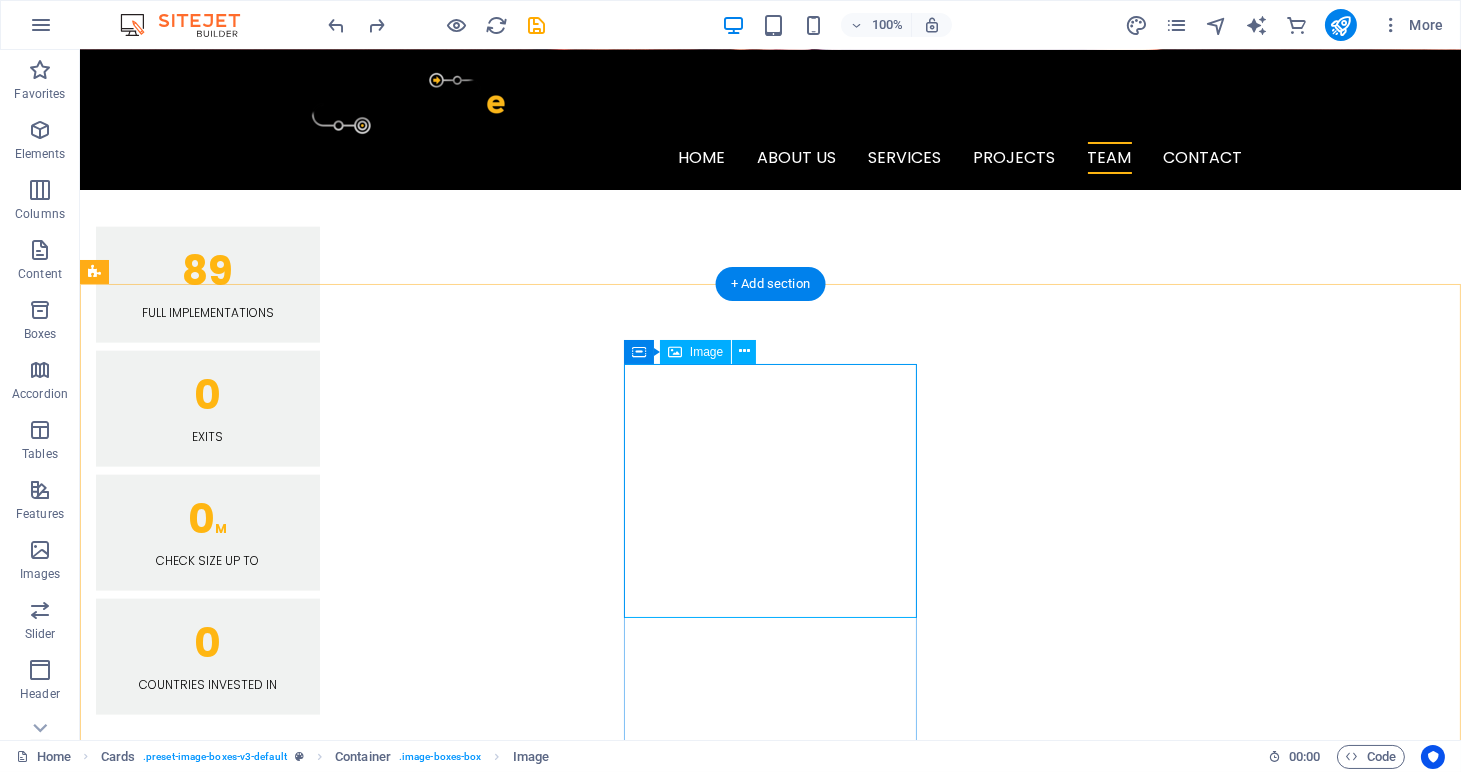 scroll, scrollTop: 4436, scrollLeft: 0, axis: vertical 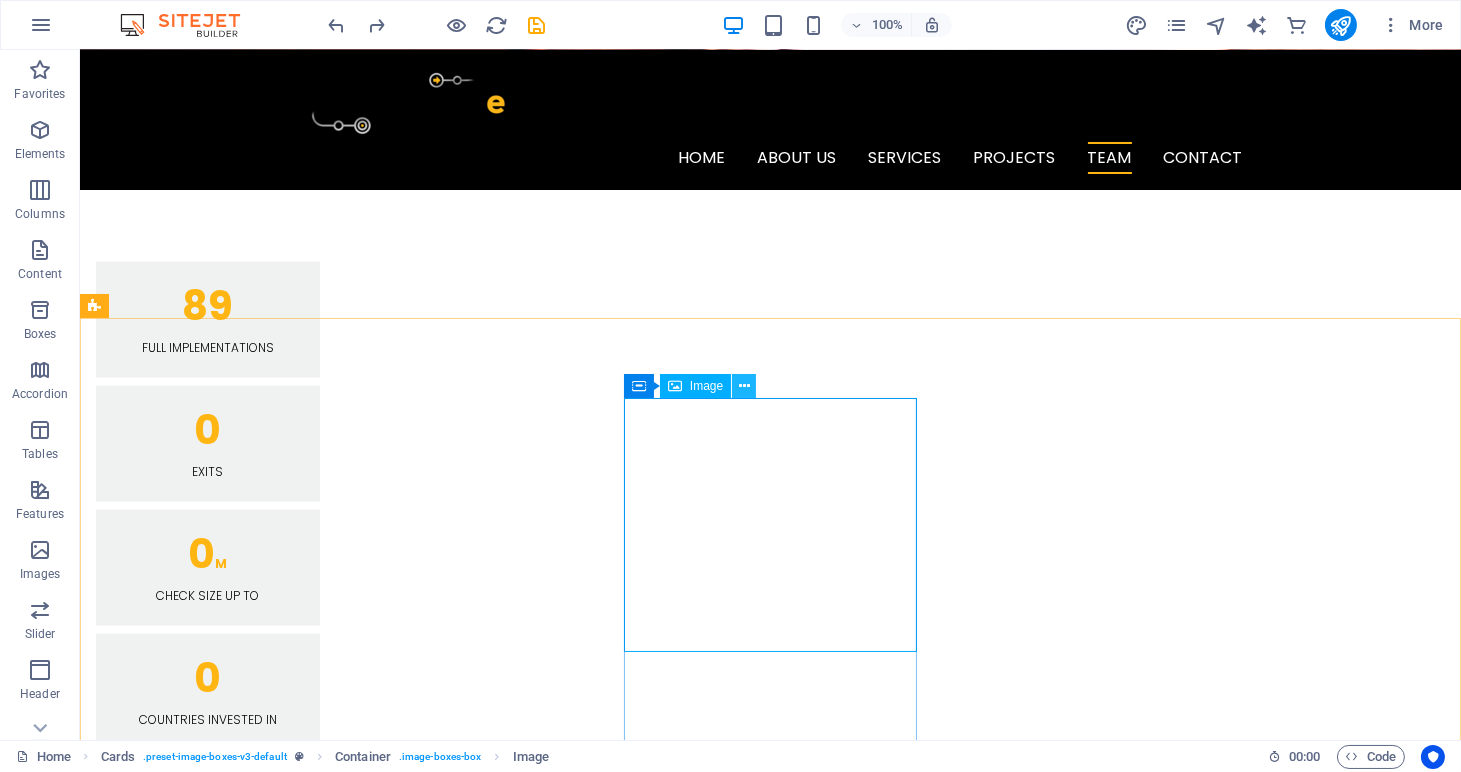 click at bounding box center [744, 386] 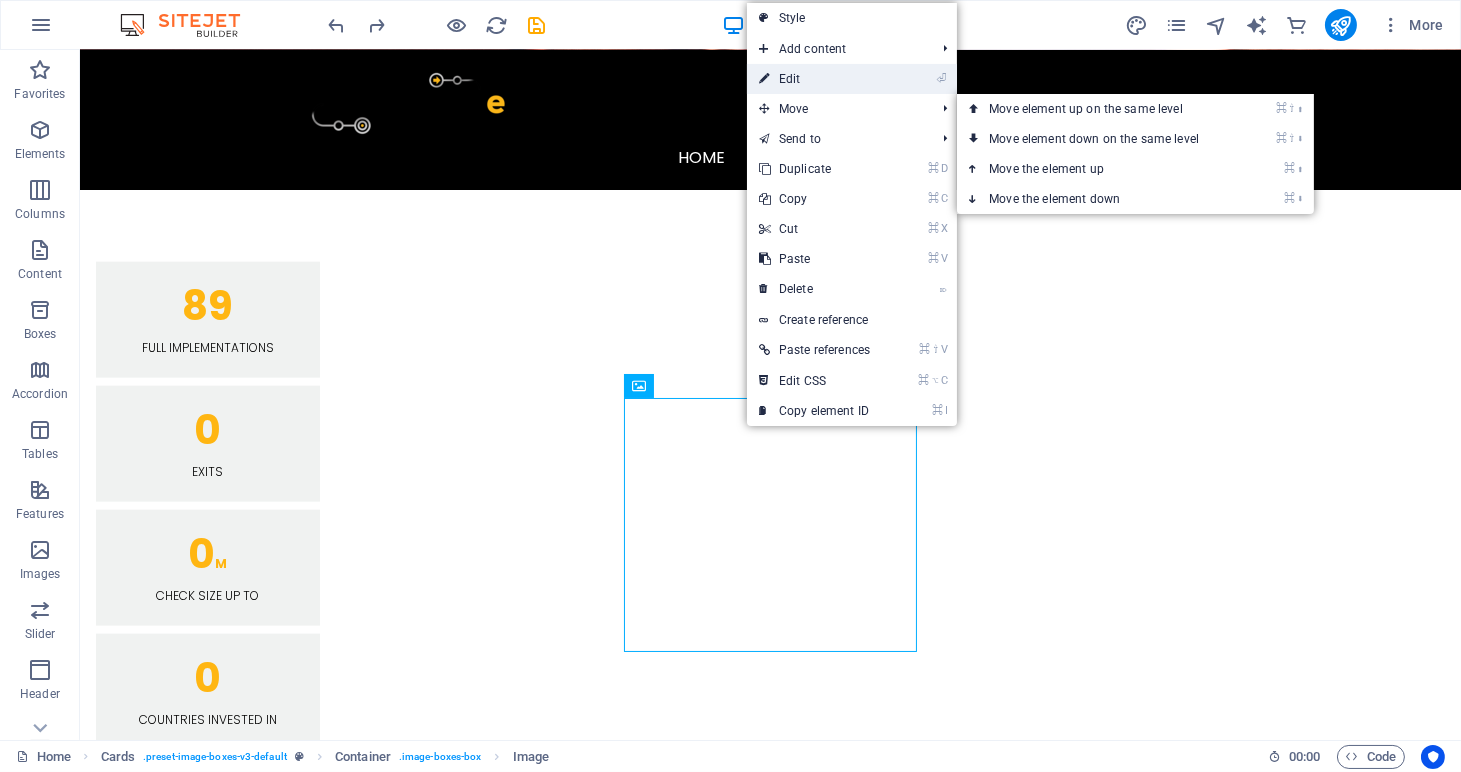 click on "⏎  Edit" at bounding box center (814, 79) 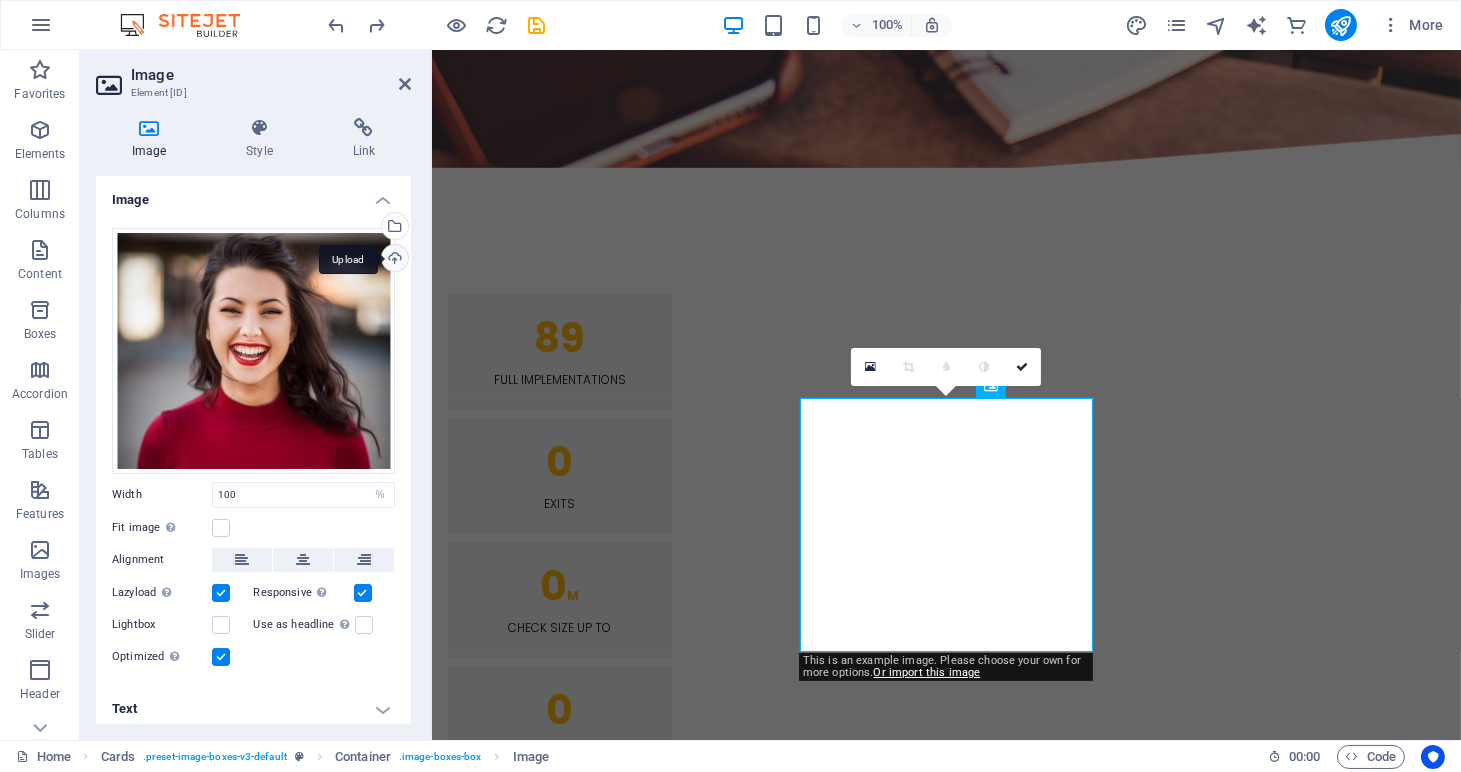 click on "Upload" at bounding box center (393, 260) 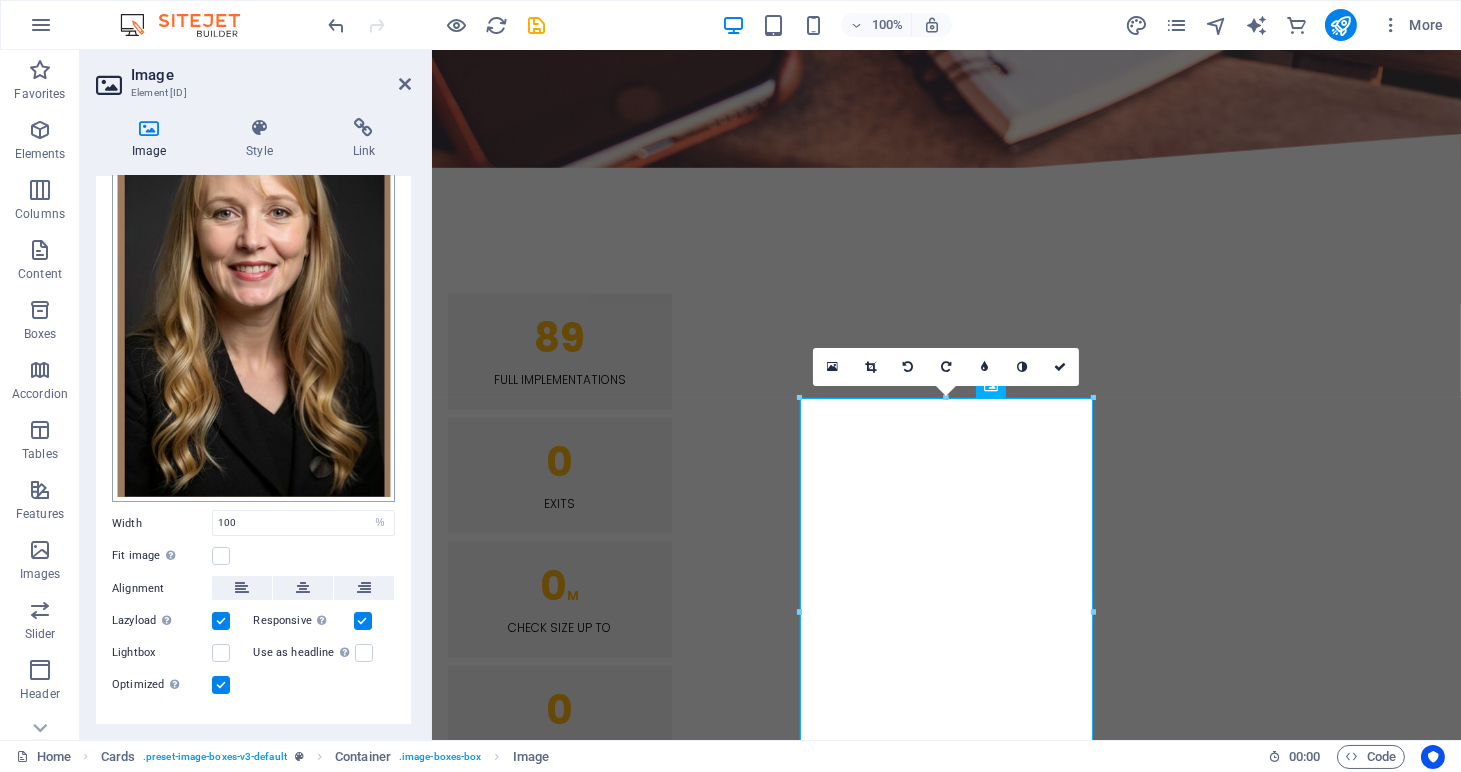 scroll, scrollTop: 138, scrollLeft: 0, axis: vertical 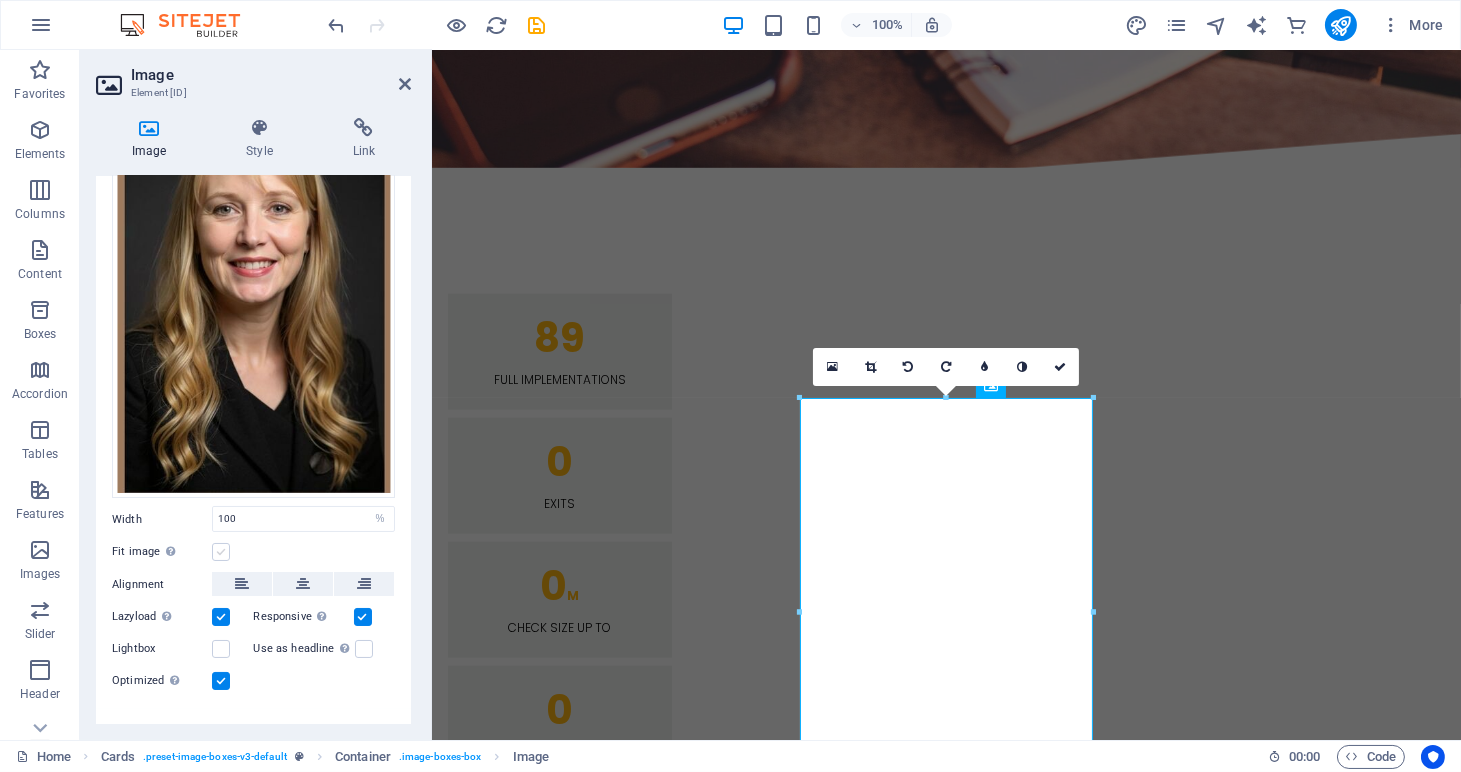 click at bounding box center (221, 552) 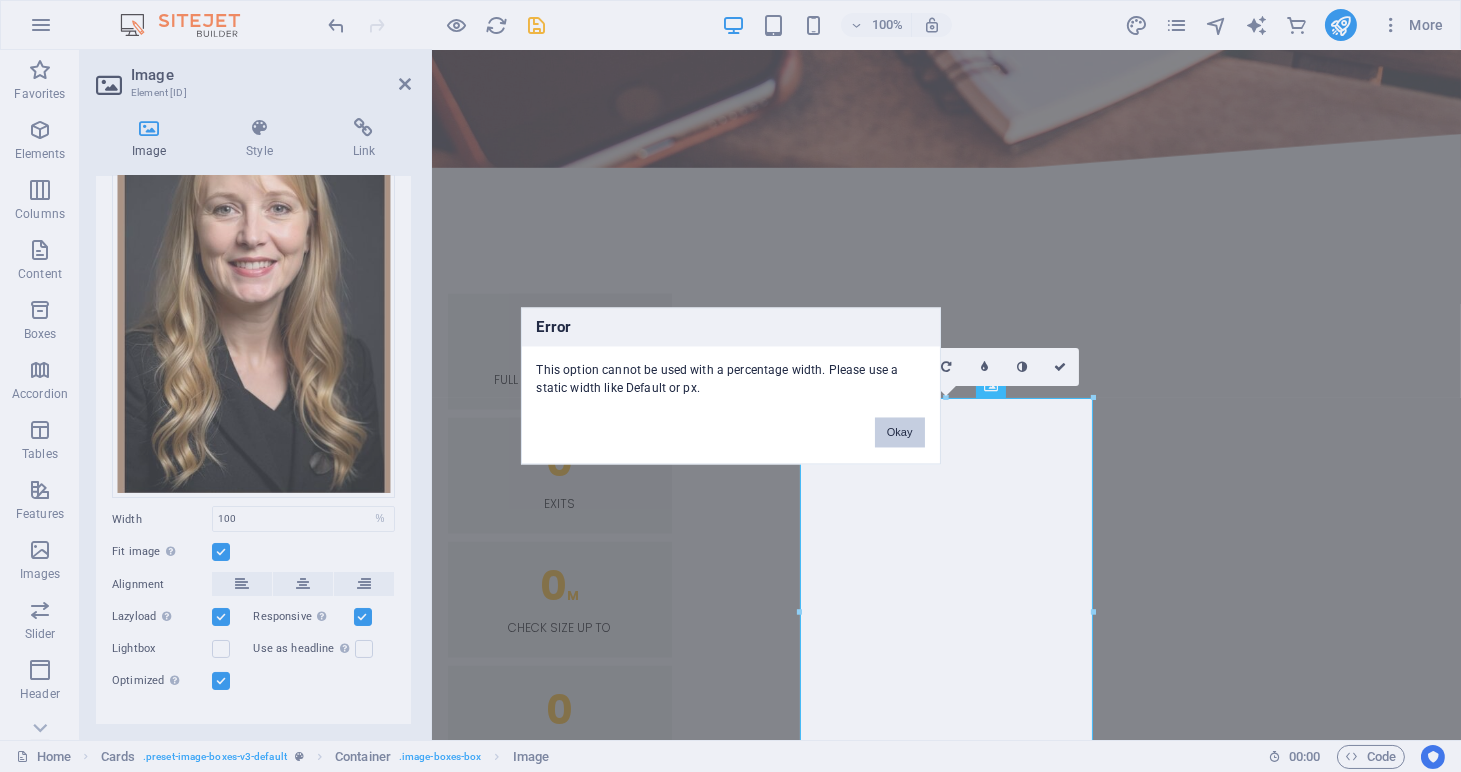 click on "Okay" at bounding box center (900, 433) 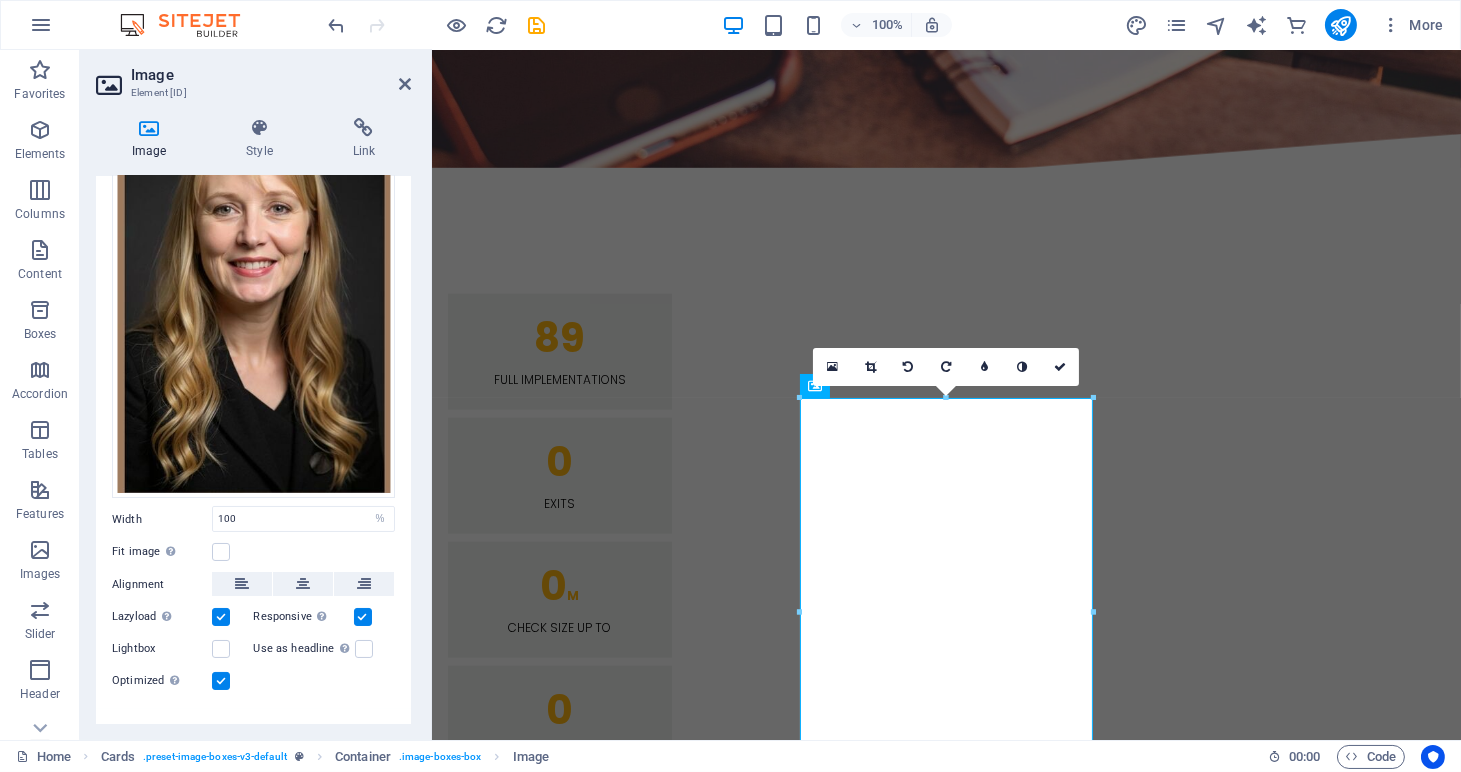 scroll, scrollTop: 165, scrollLeft: 0, axis: vertical 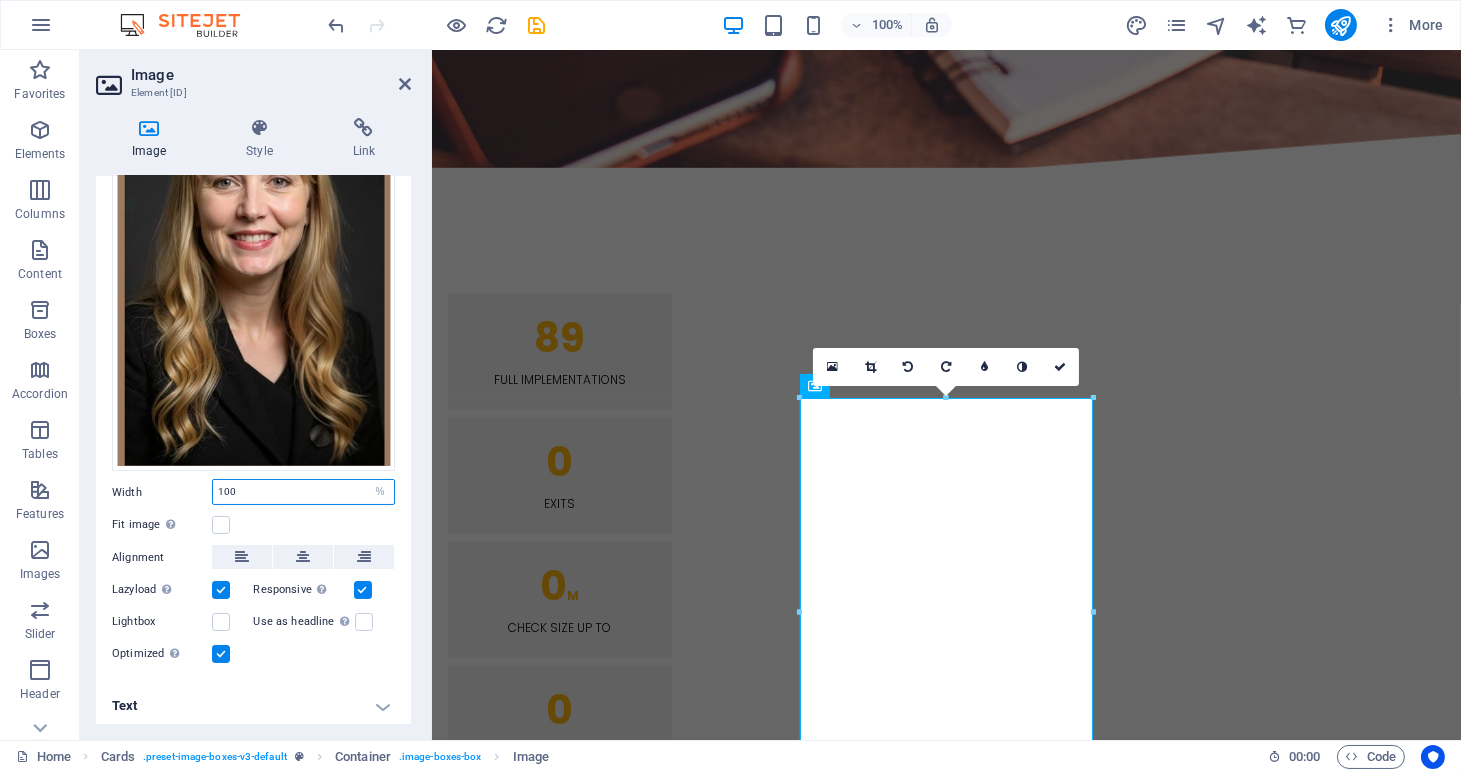 click on "100" at bounding box center (303, 492) 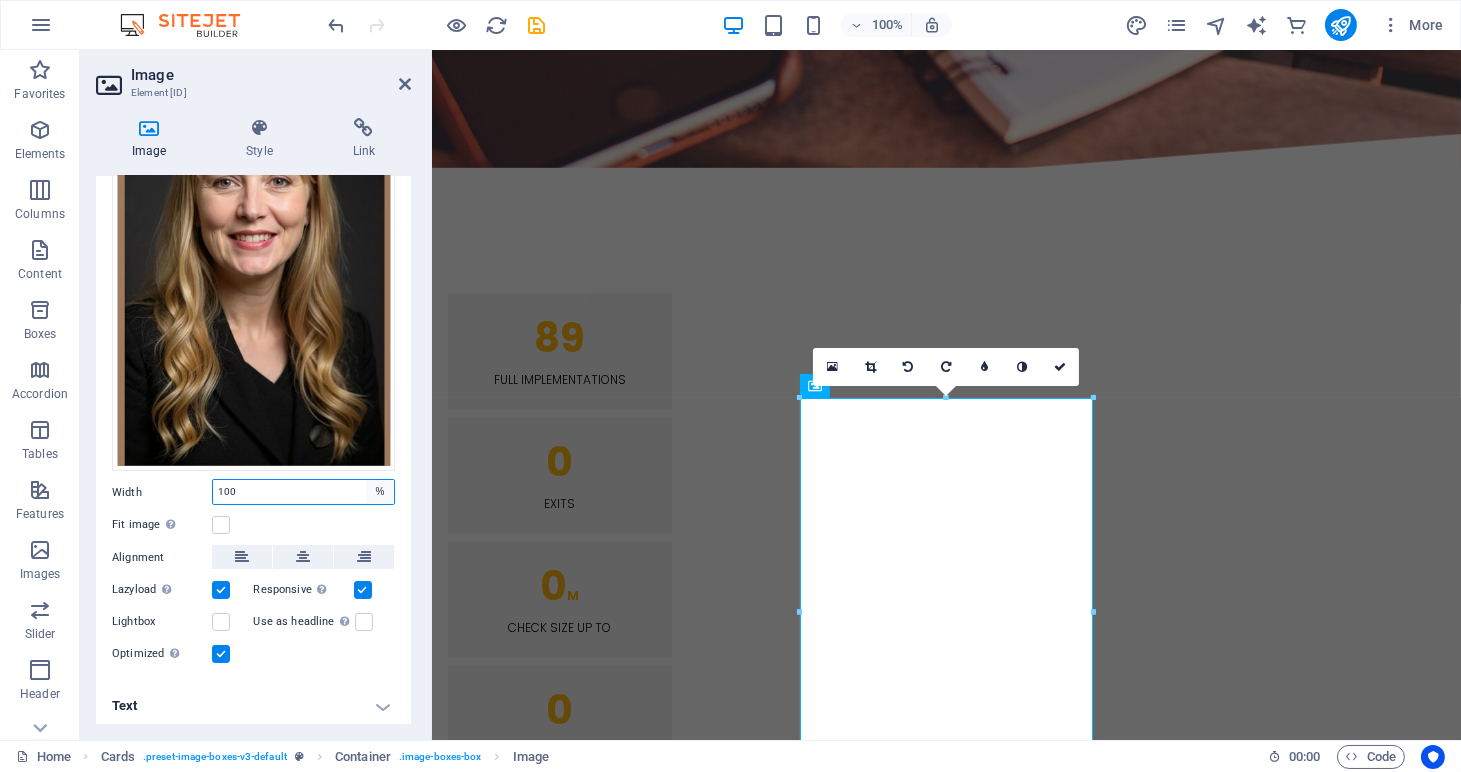 click on "Default auto px rem % em vh vw" at bounding box center [380, 492] 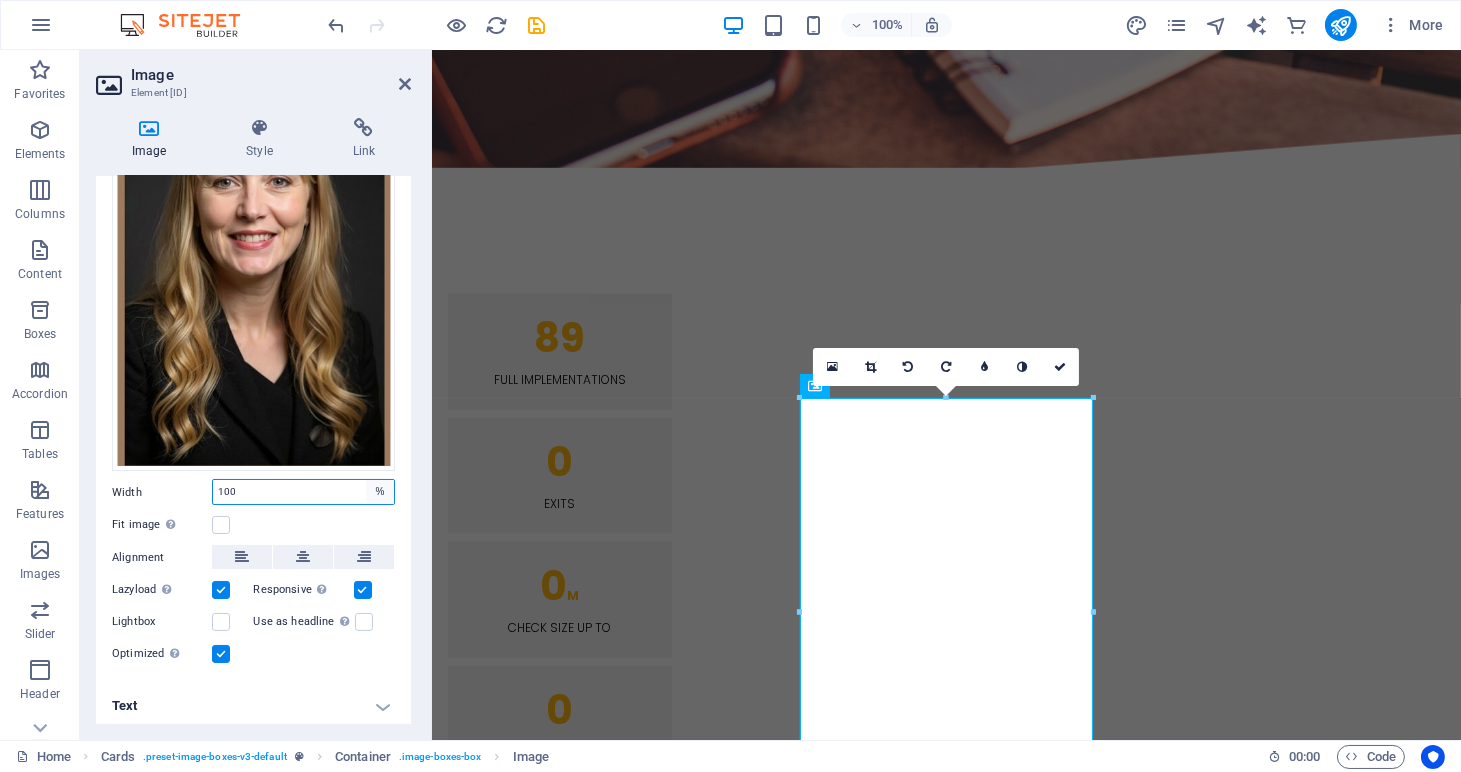select on "default" 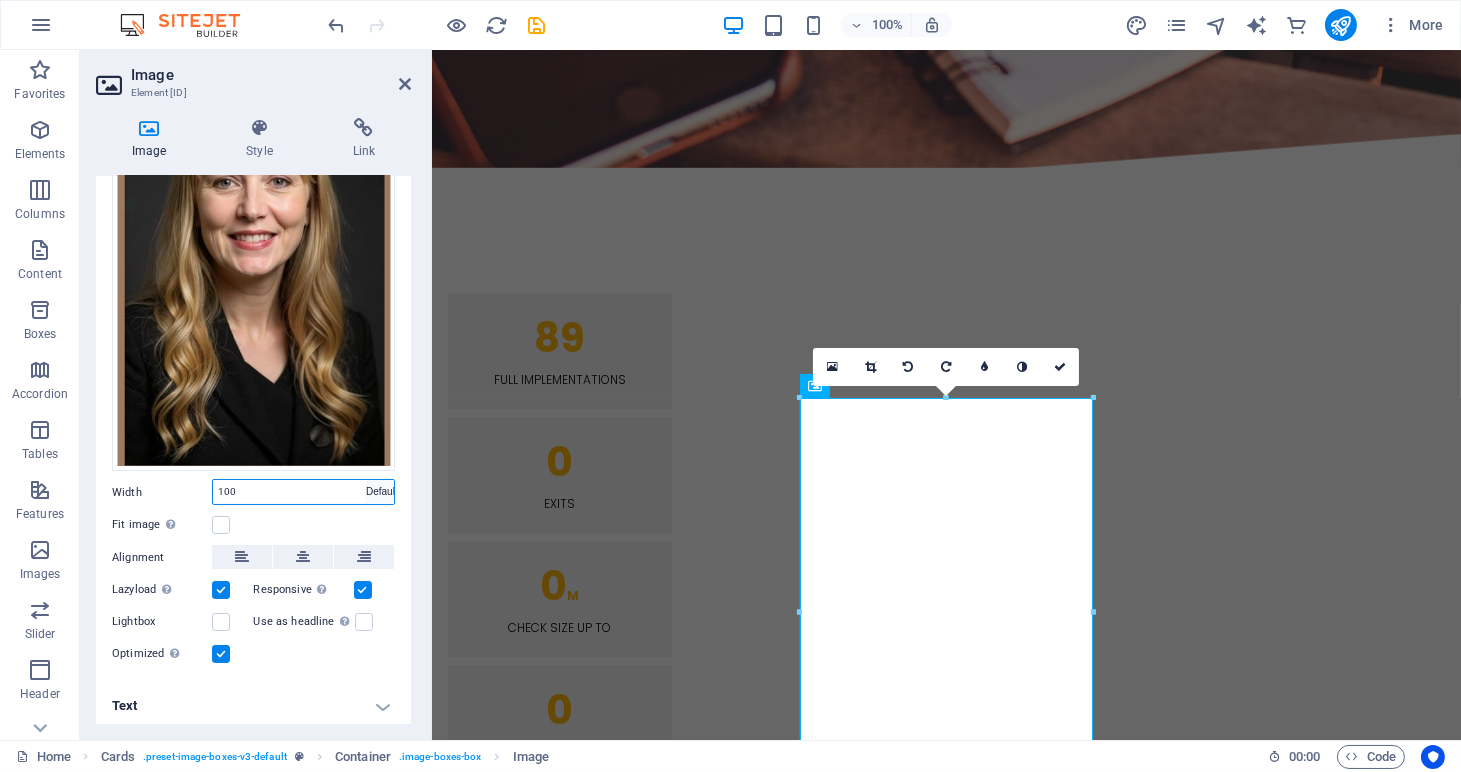 type 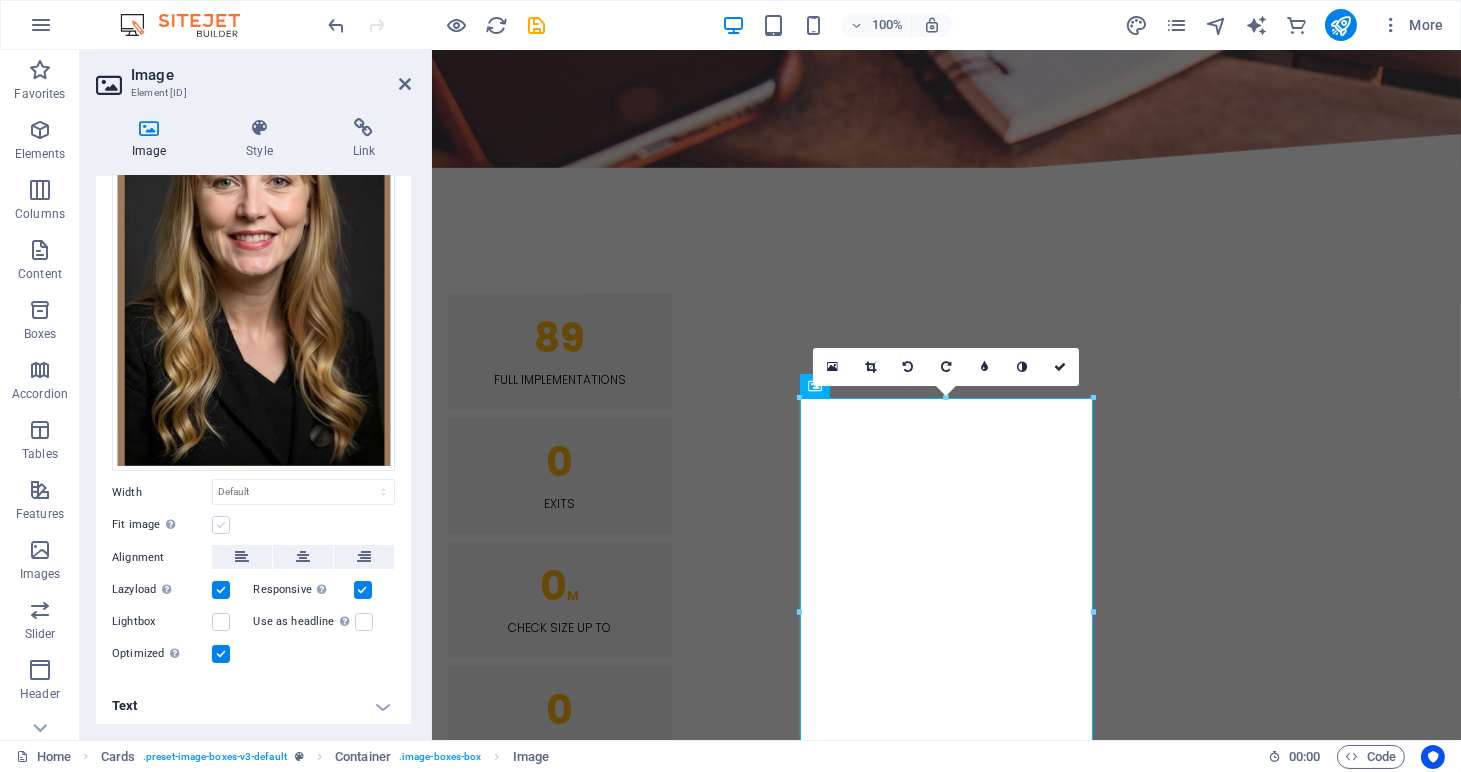 click at bounding box center [221, 525] 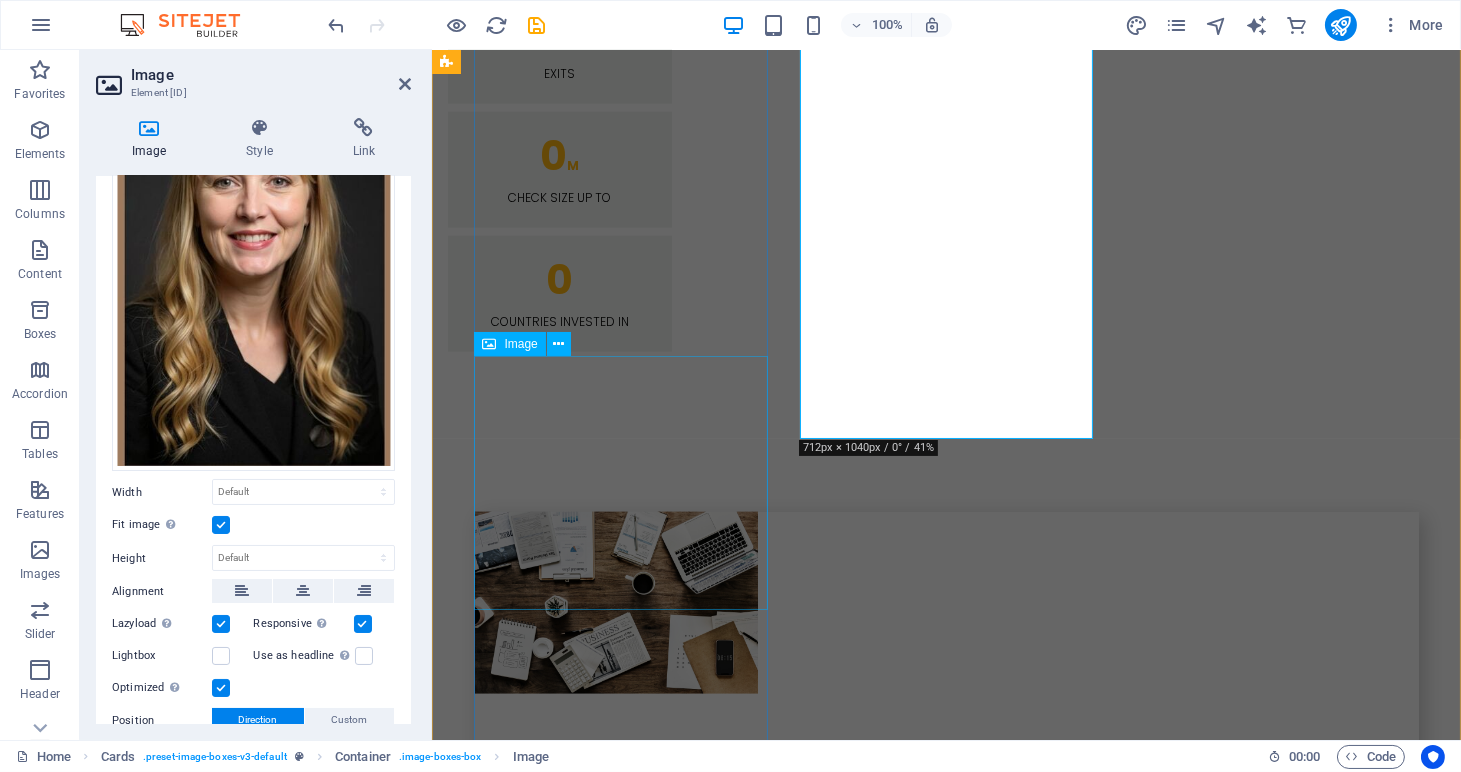 scroll, scrollTop: 4867, scrollLeft: 0, axis: vertical 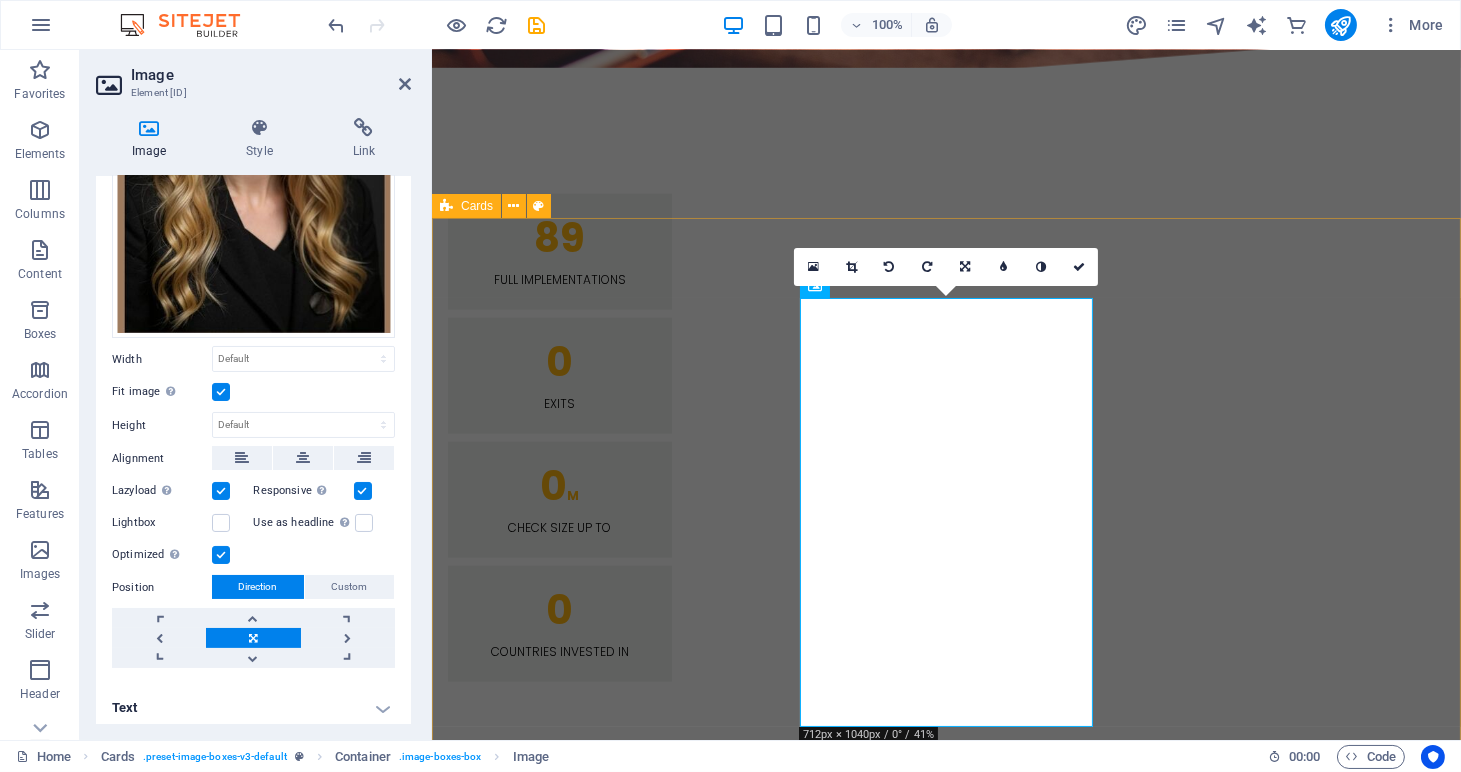 click on "[FIRST] [LAST] founder.  [FIRST] [LAST] Customer  [FIRST] [LAST] HR [FIRST] [LAST] Patient and kind training manager [FIRST] [LAST] Recruit Padawan You? Want to join our team? Register here" at bounding box center (945, 5198) 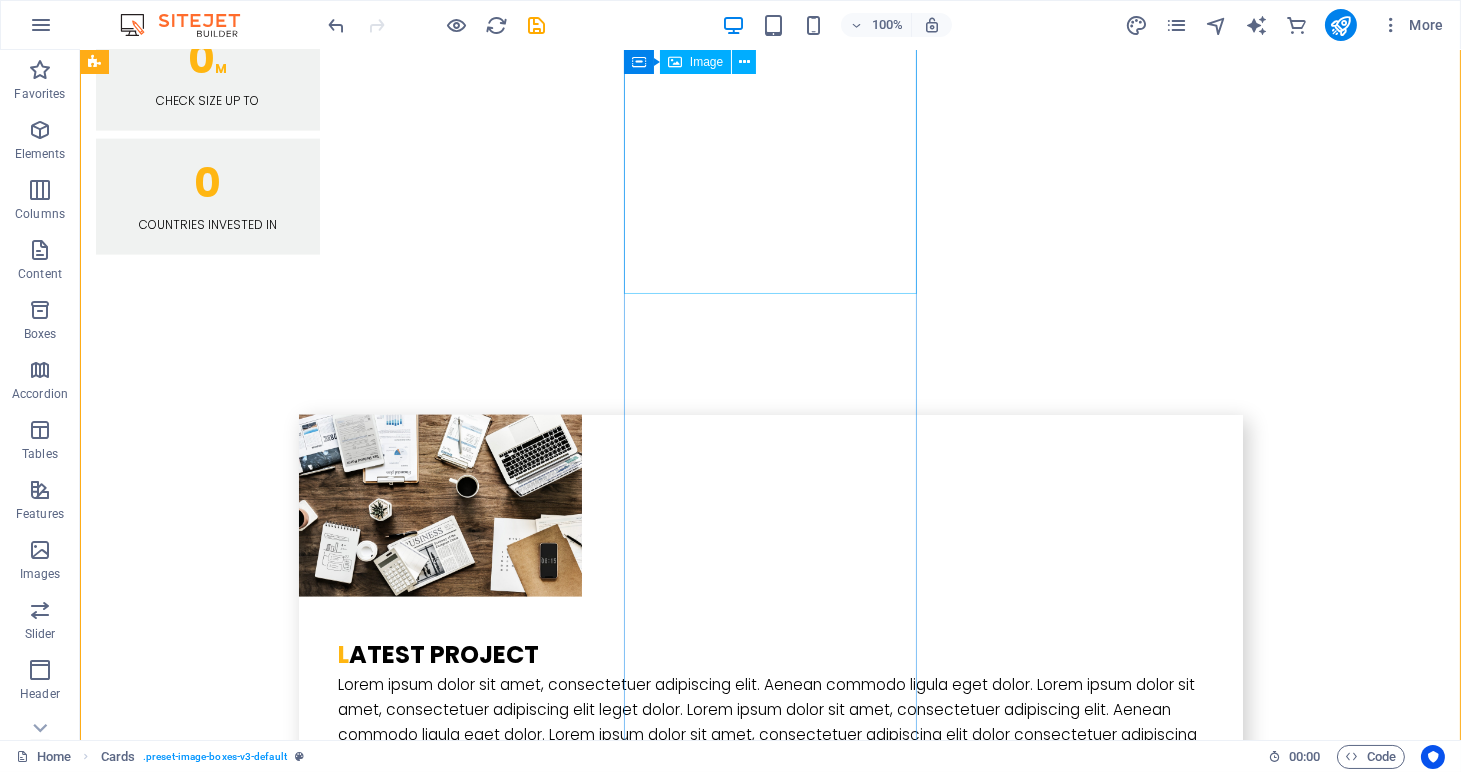scroll, scrollTop: 4977, scrollLeft: 0, axis: vertical 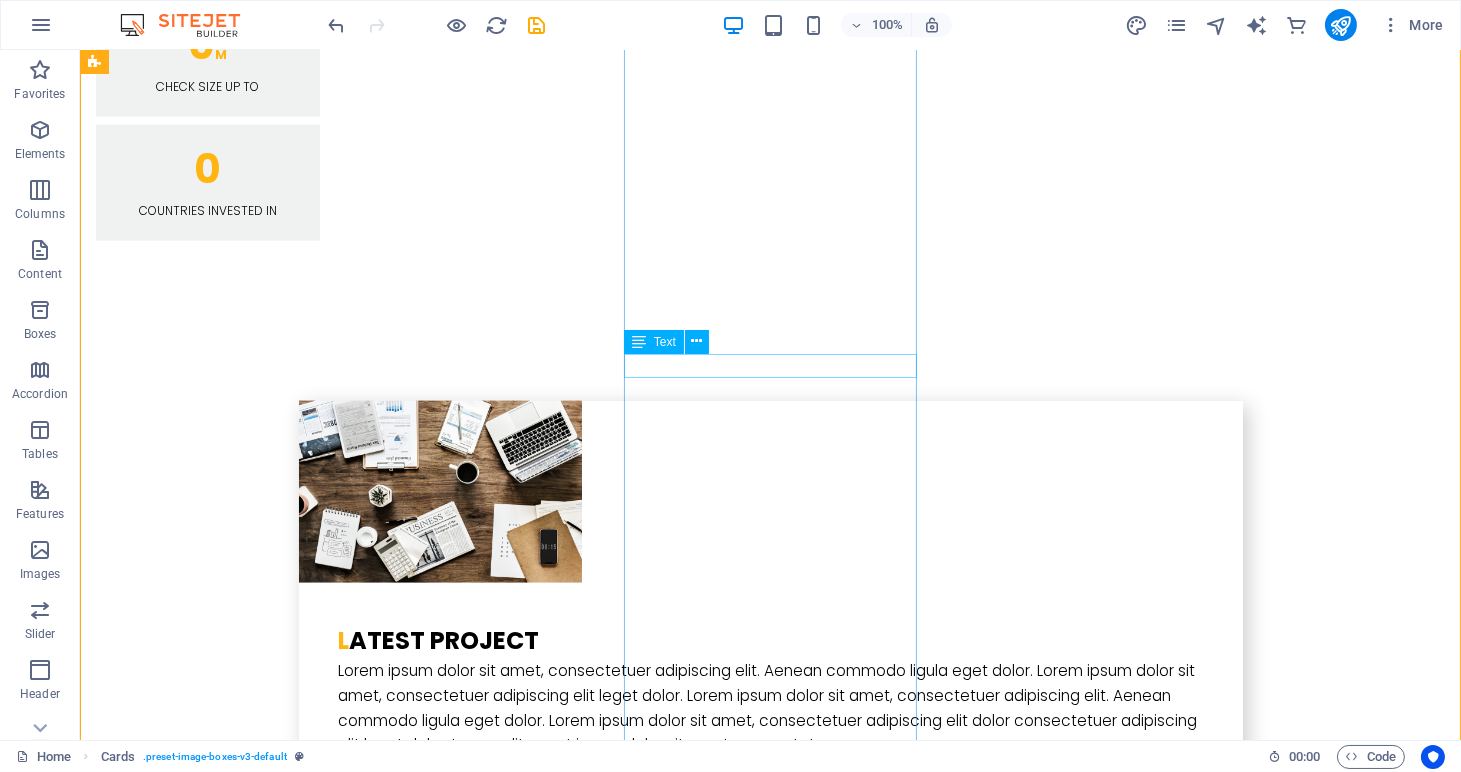 click on "HR [PERSON_TYPE]." at bounding box center (242, 5837) 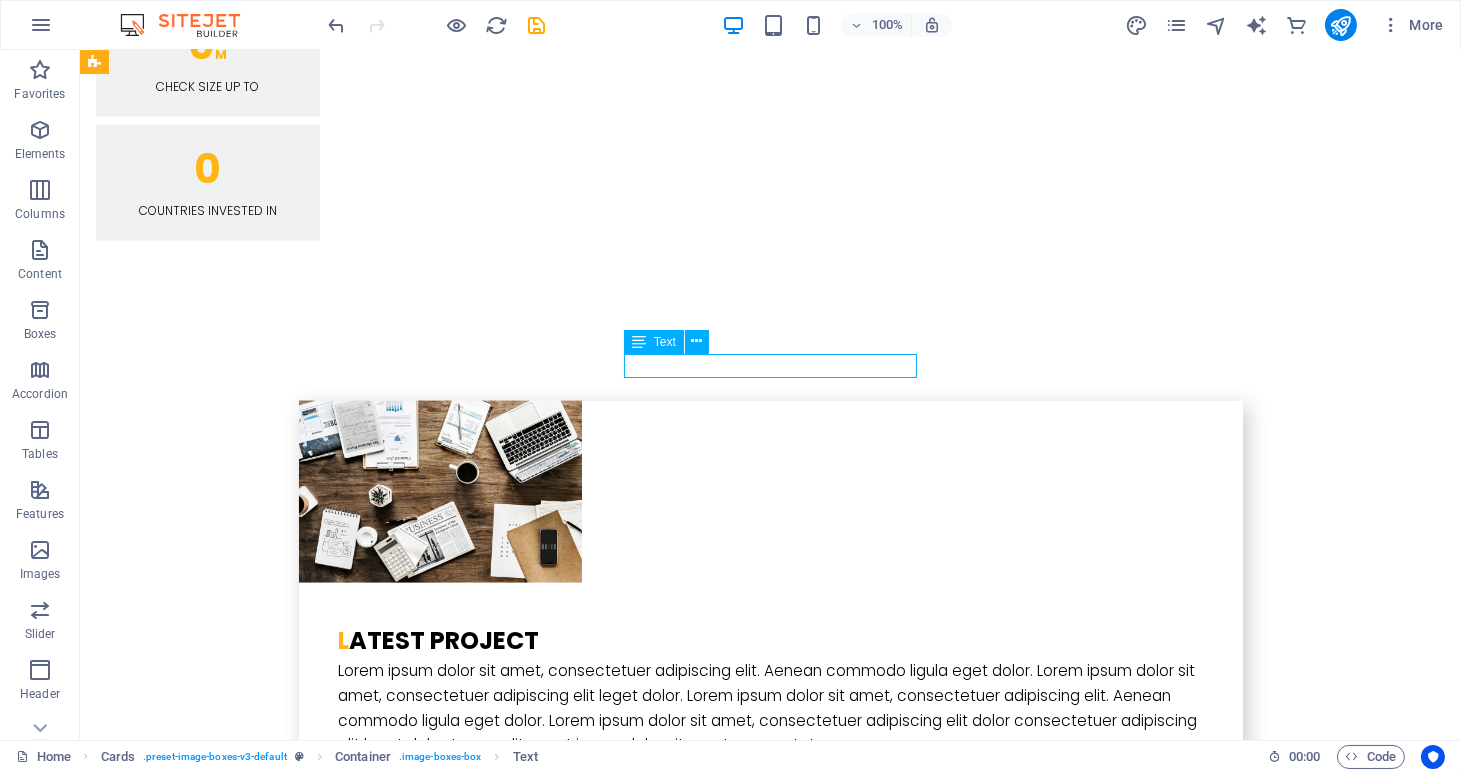 click on "HR [PERSON_TYPE]." at bounding box center [242, 5837] 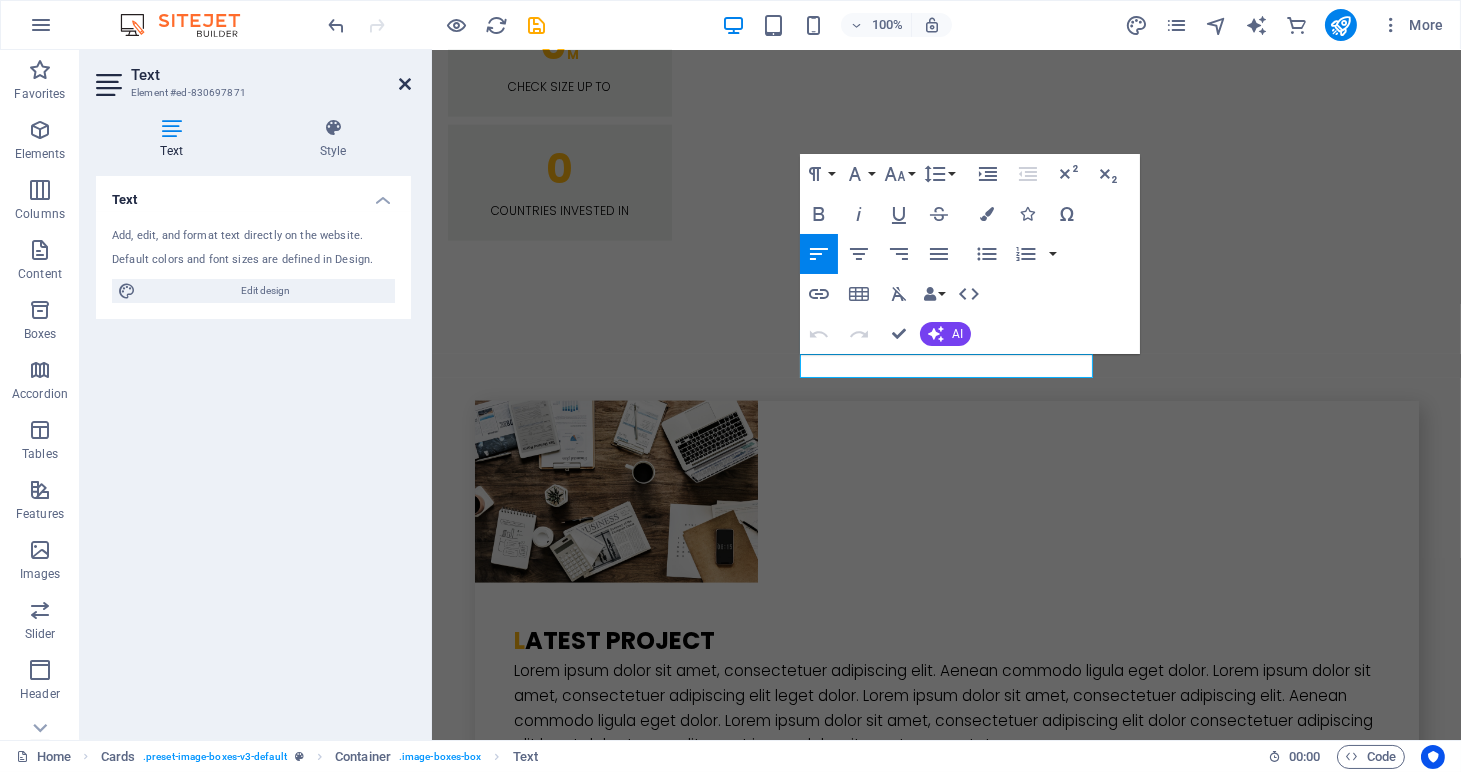 drag, startPoint x: 402, startPoint y: 77, endPoint x: 323, endPoint y: 28, distance: 92.96236 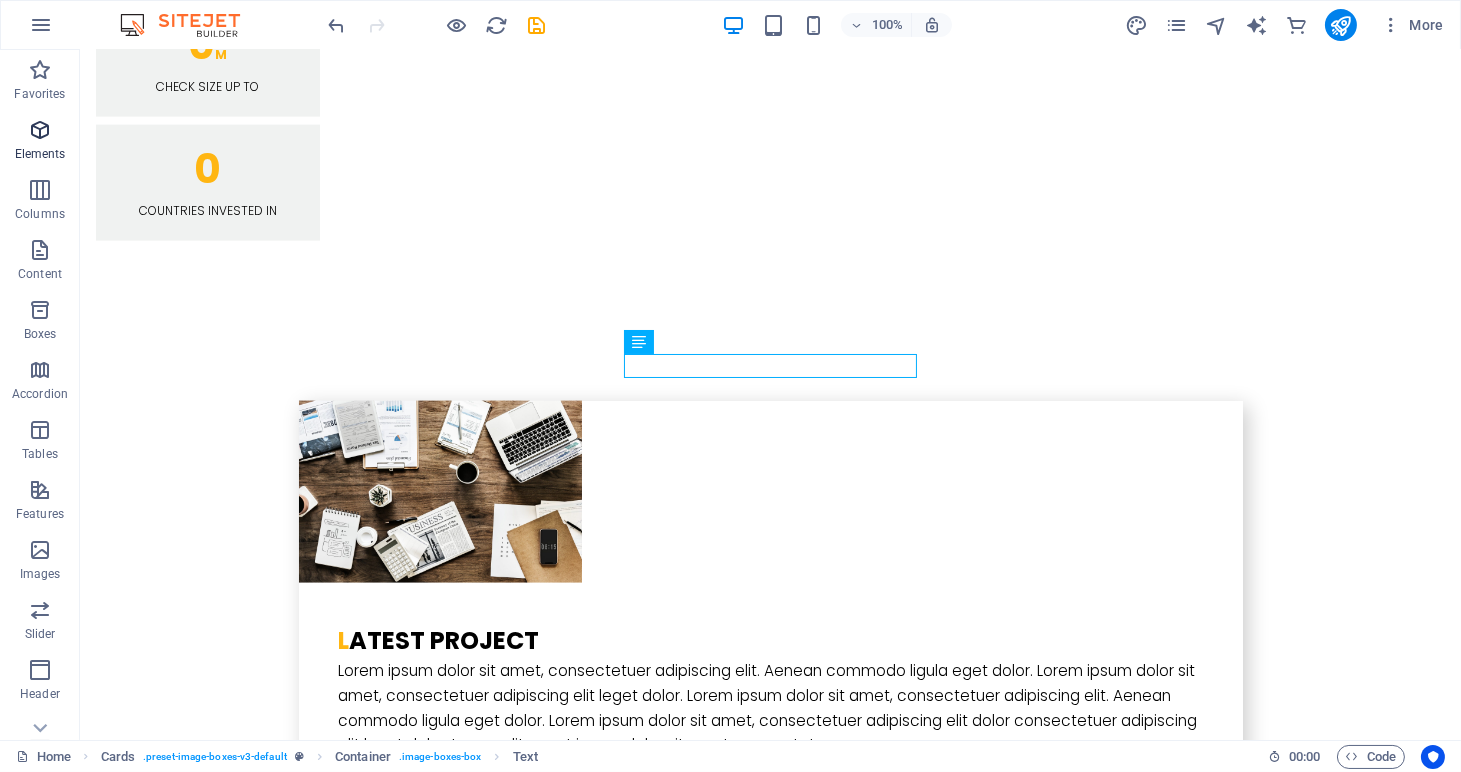 click at bounding box center [40, 130] 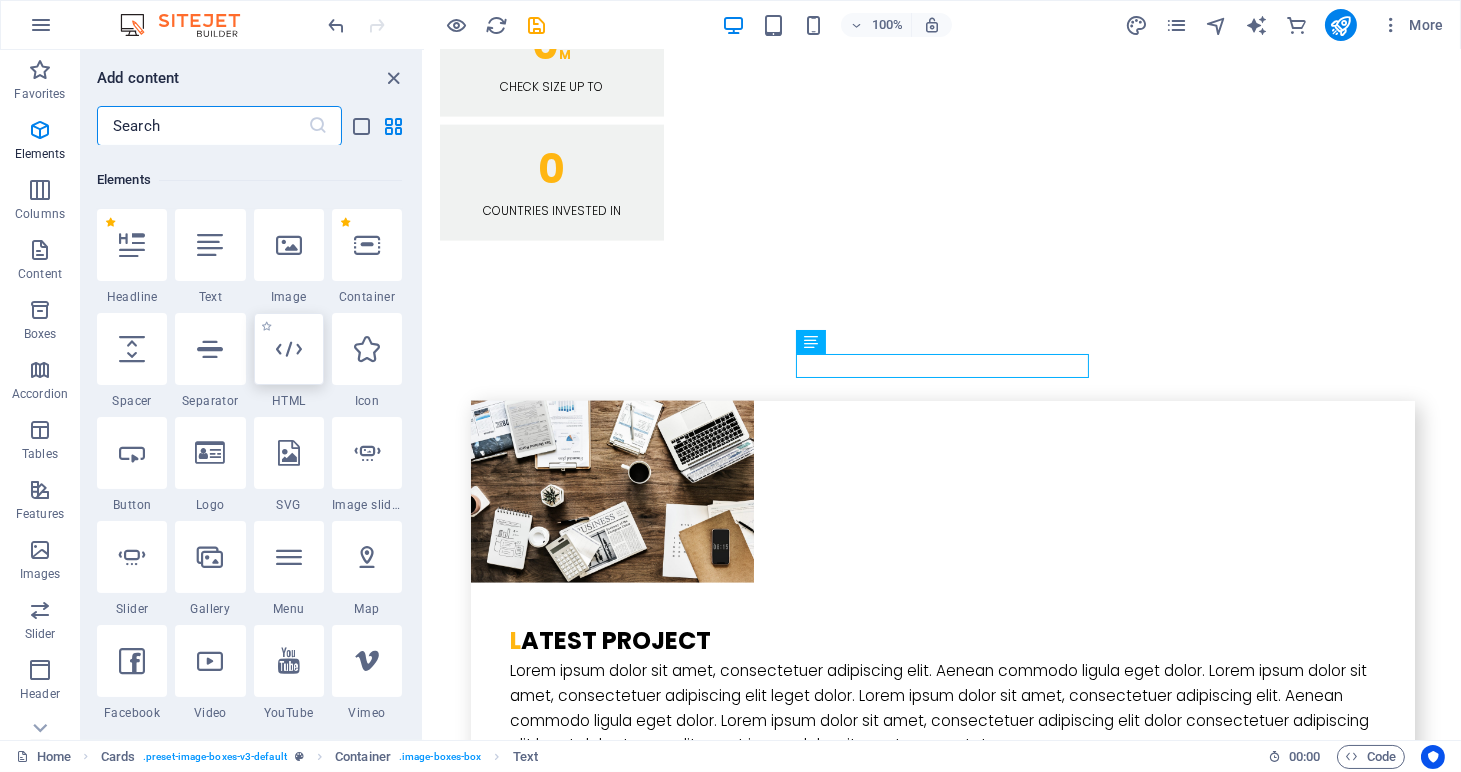 scroll, scrollTop: 212, scrollLeft: 0, axis: vertical 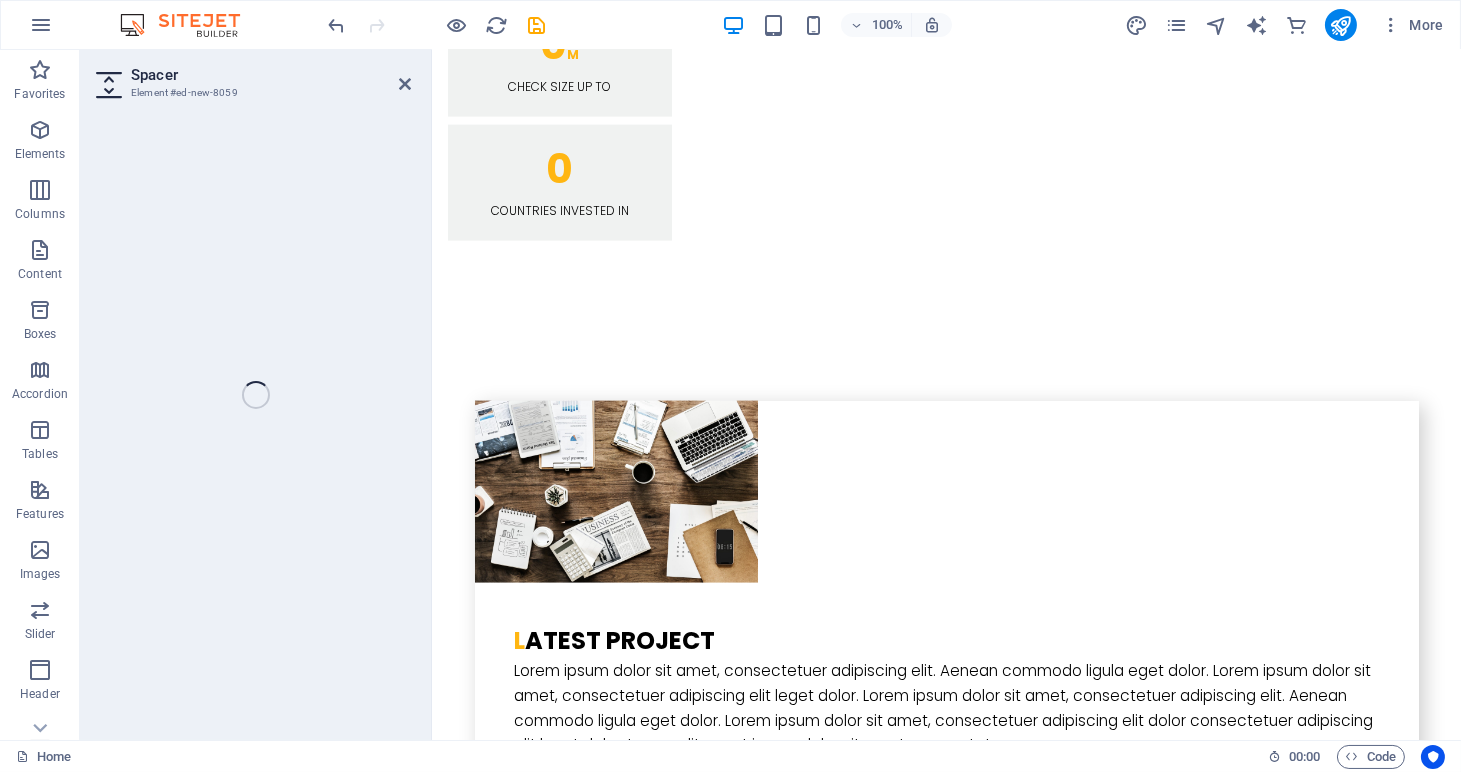 select on "px" 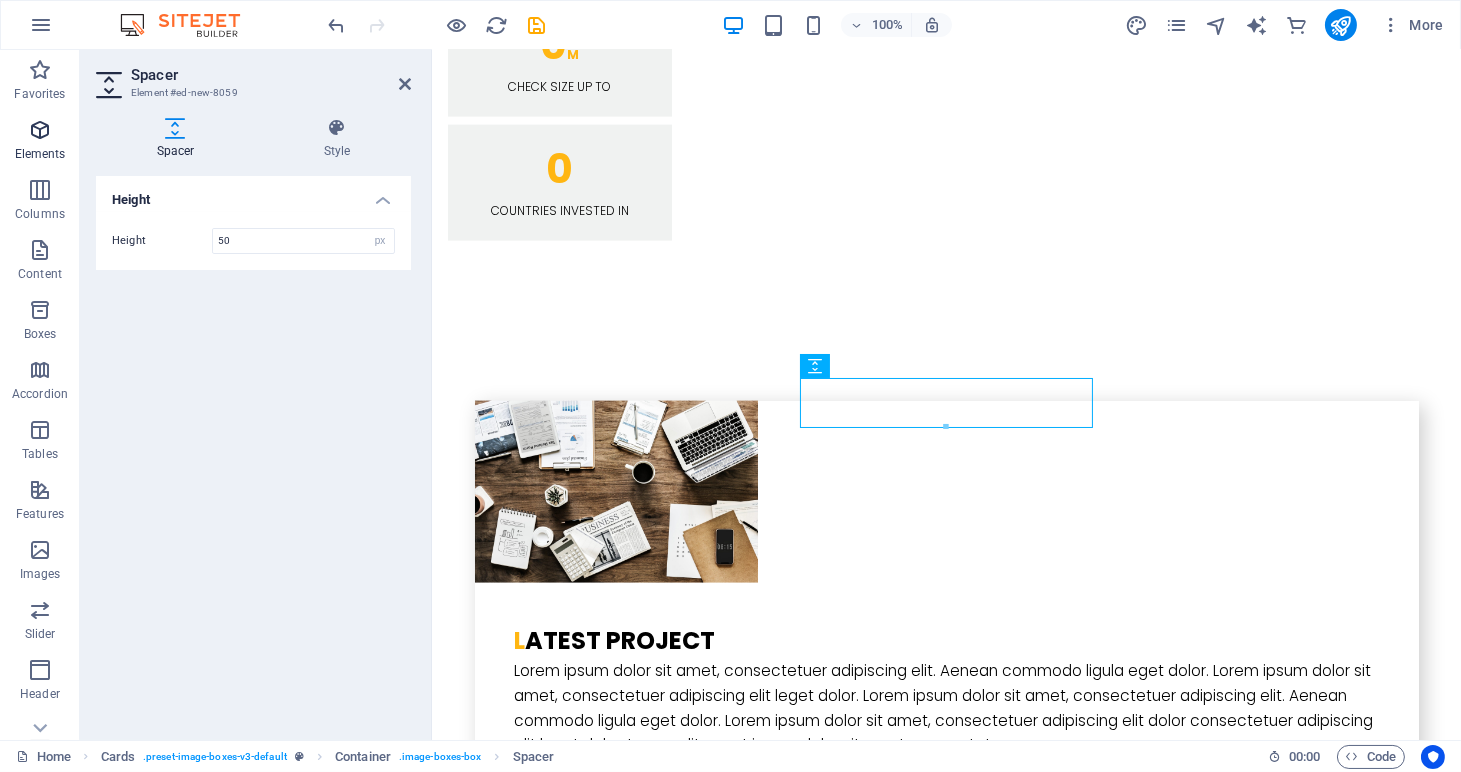 click on "Elements" at bounding box center [40, 142] 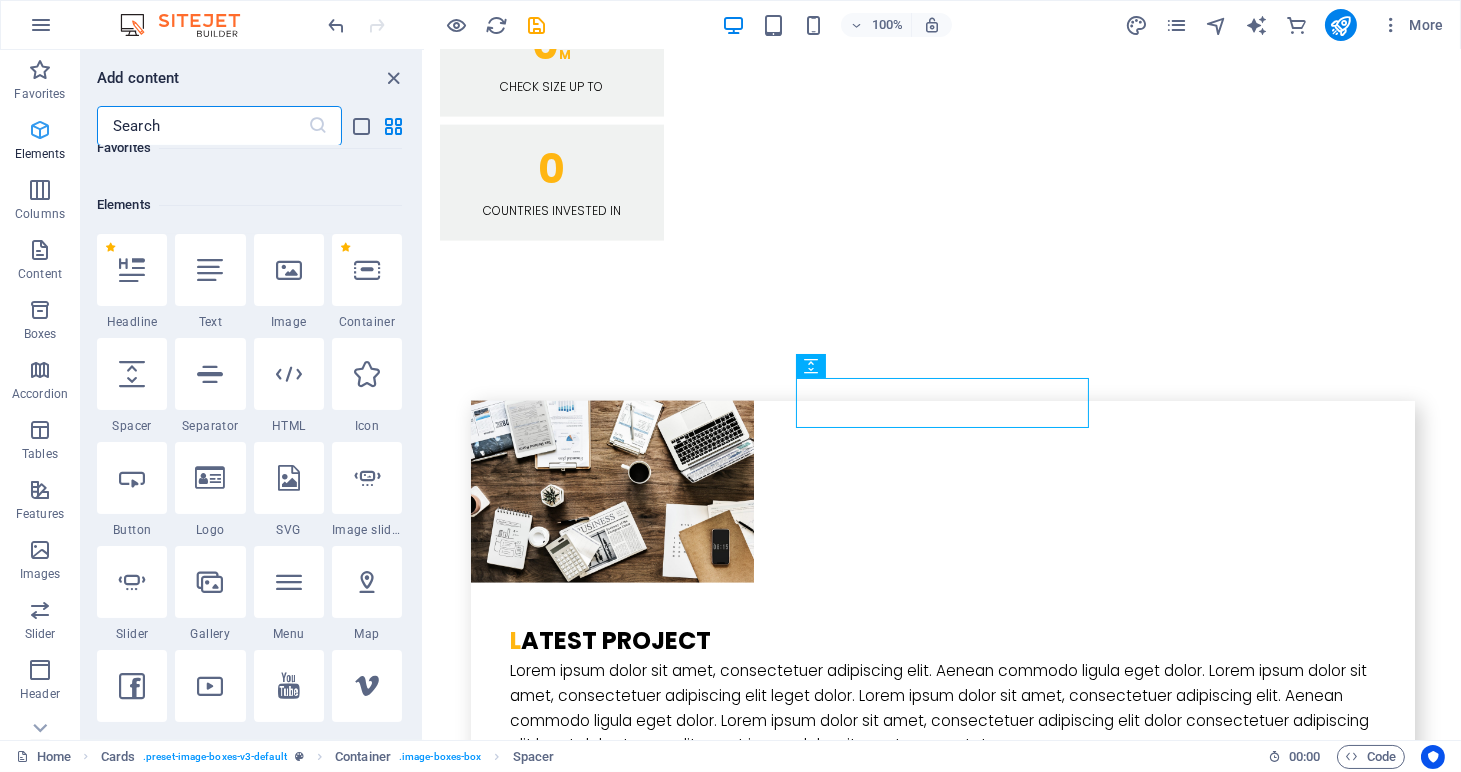 scroll, scrollTop: 212, scrollLeft: 0, axis: vertical 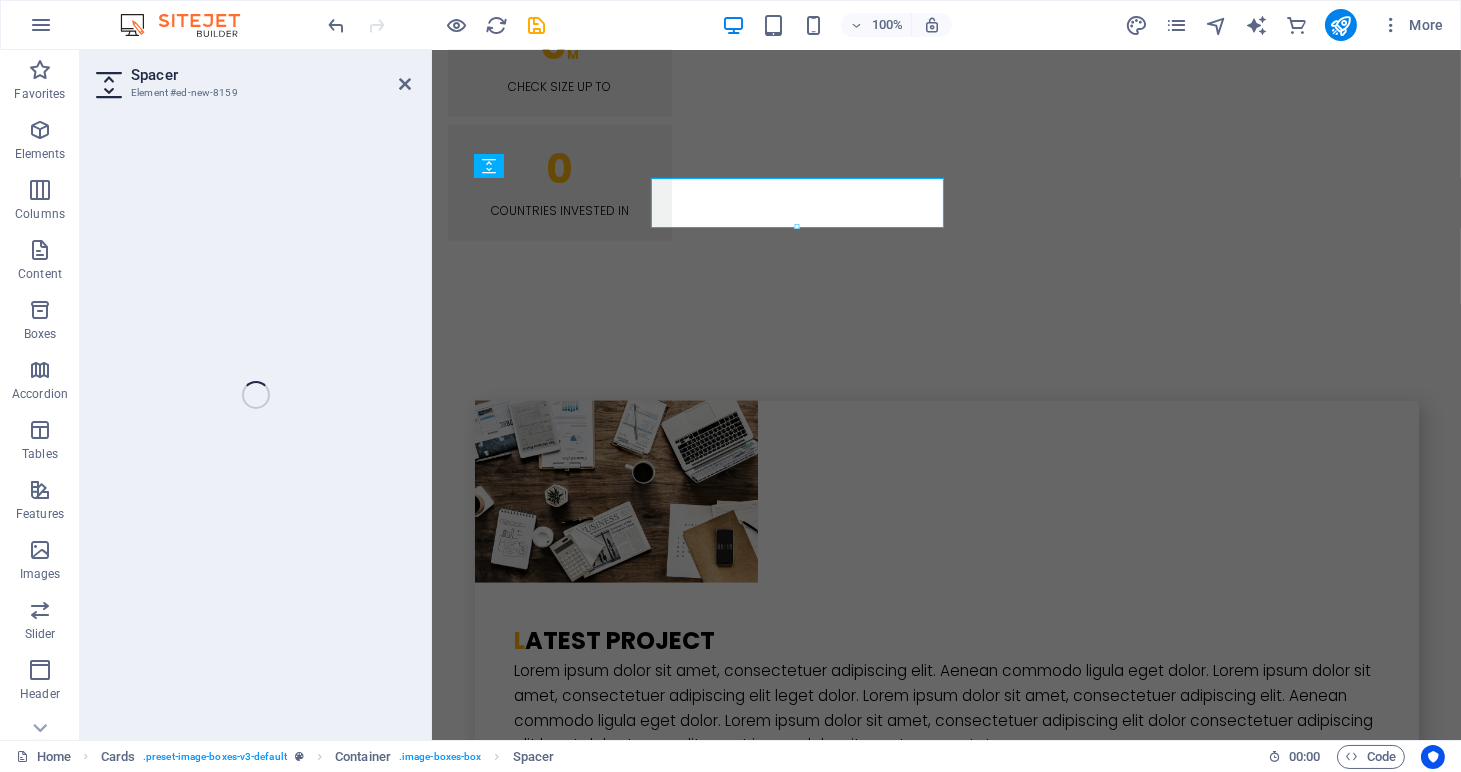 select on "px" 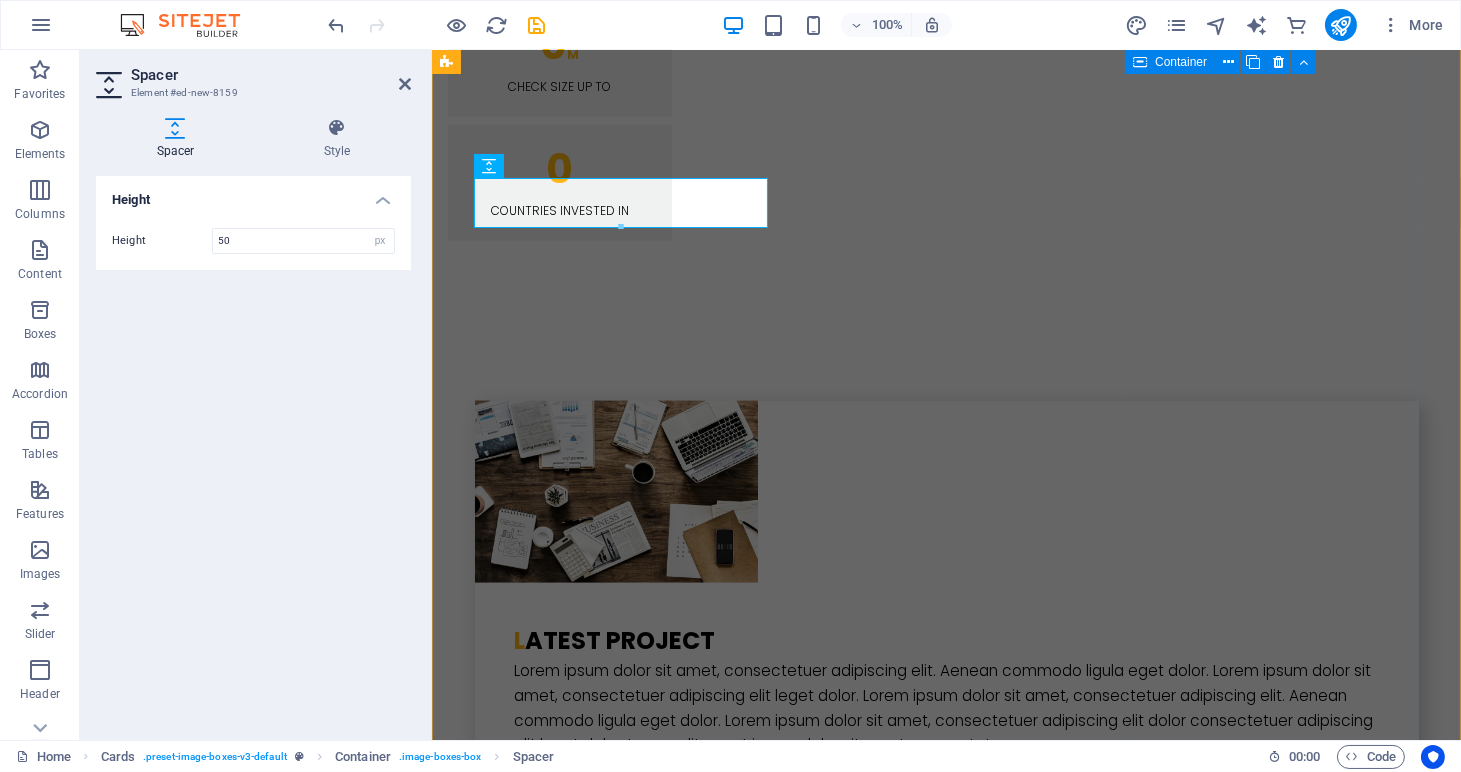 click on "[FIRST] [LAST] Recruit Padawan You? Want to join our team? Register here" at bounding box center [593, 6236] 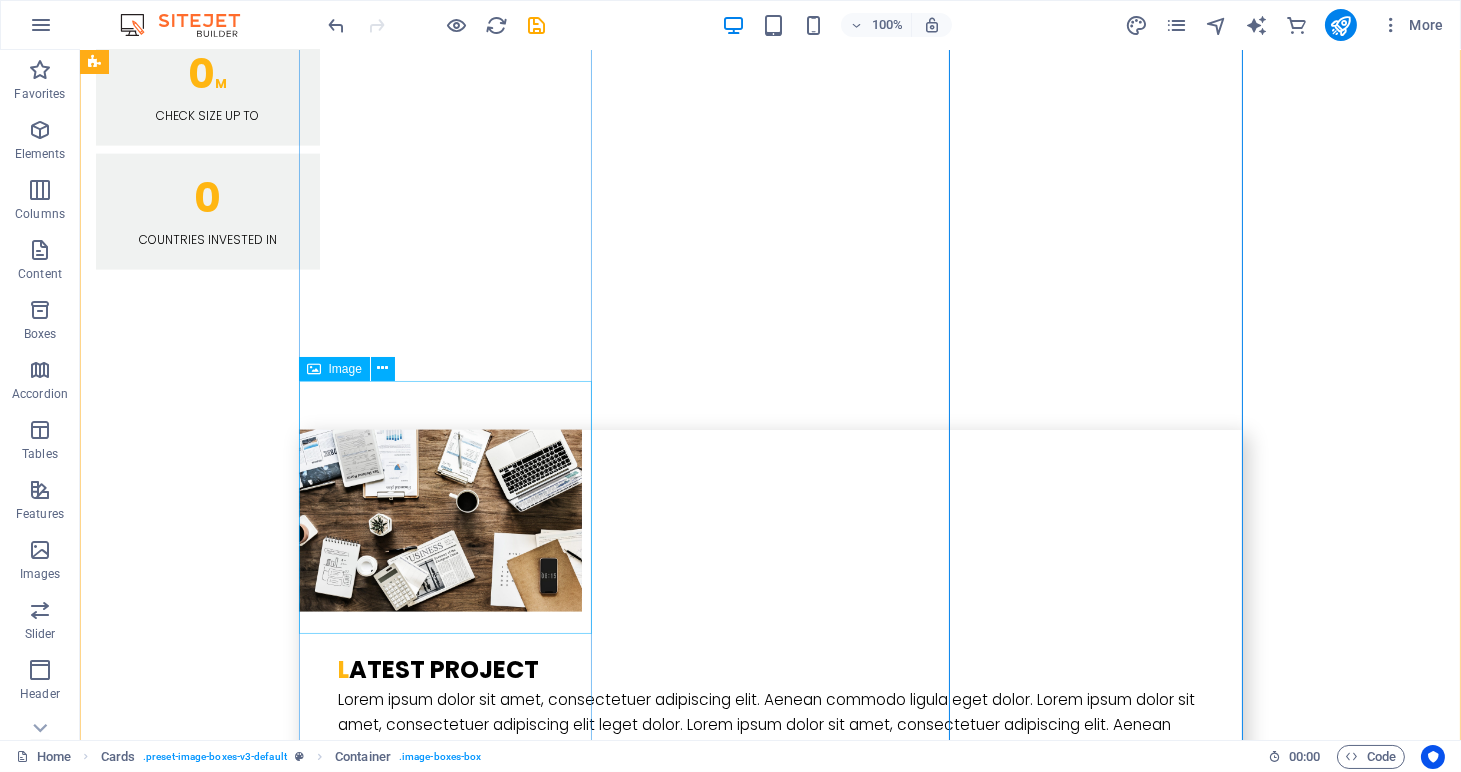 scroll, scrollTop: 4972, scrollLeft: 0, axis: vertical 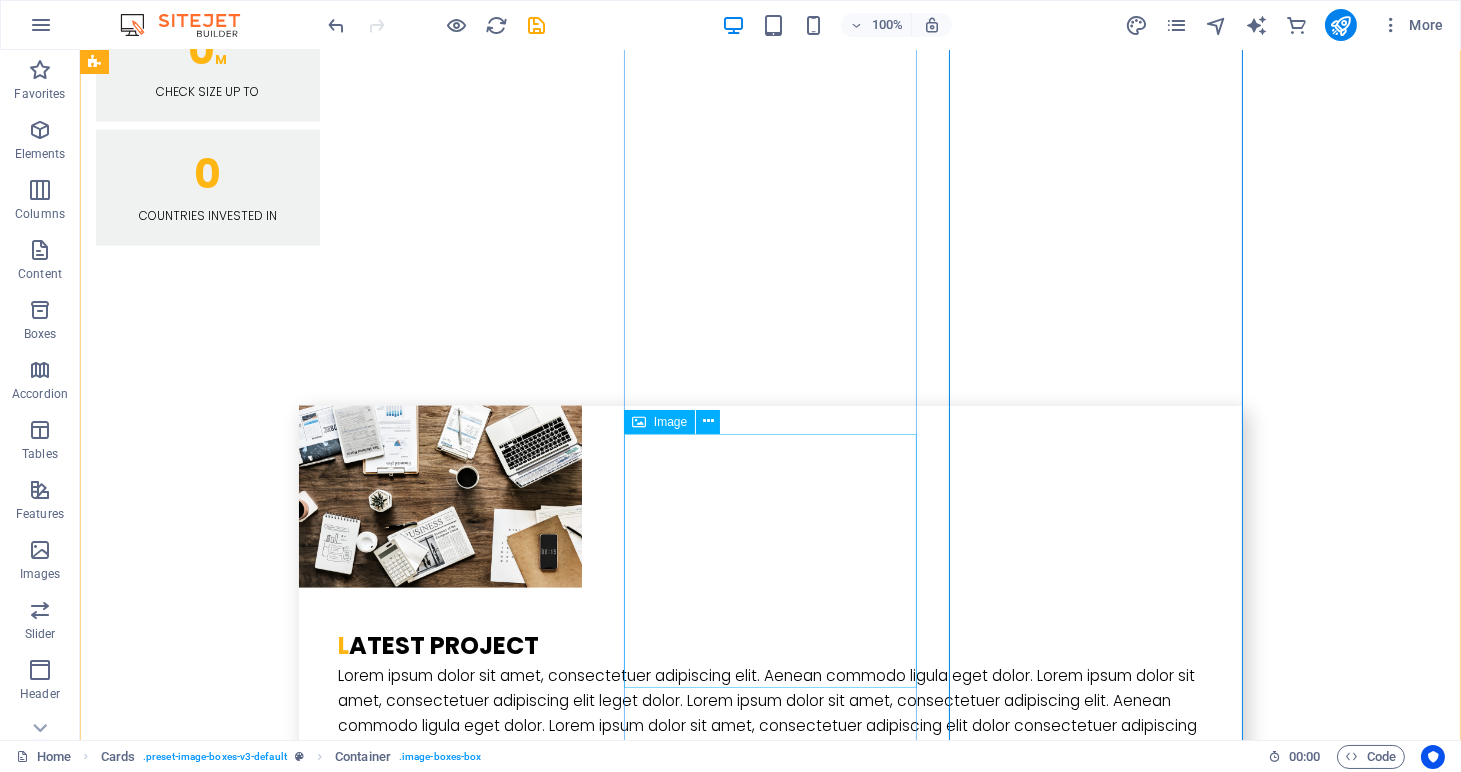 click at bounding box center [242, 6082] 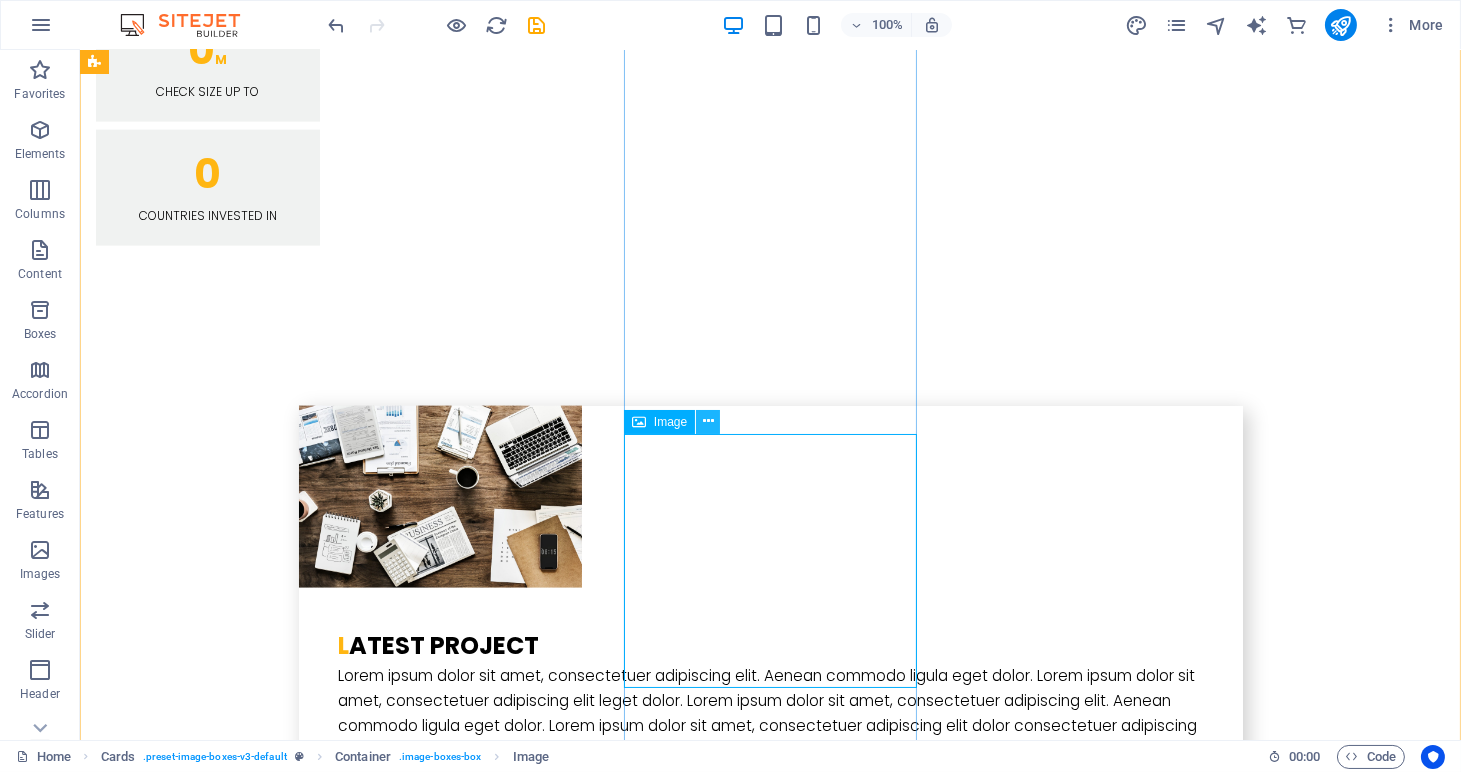 click at bounding box center [708, 421] 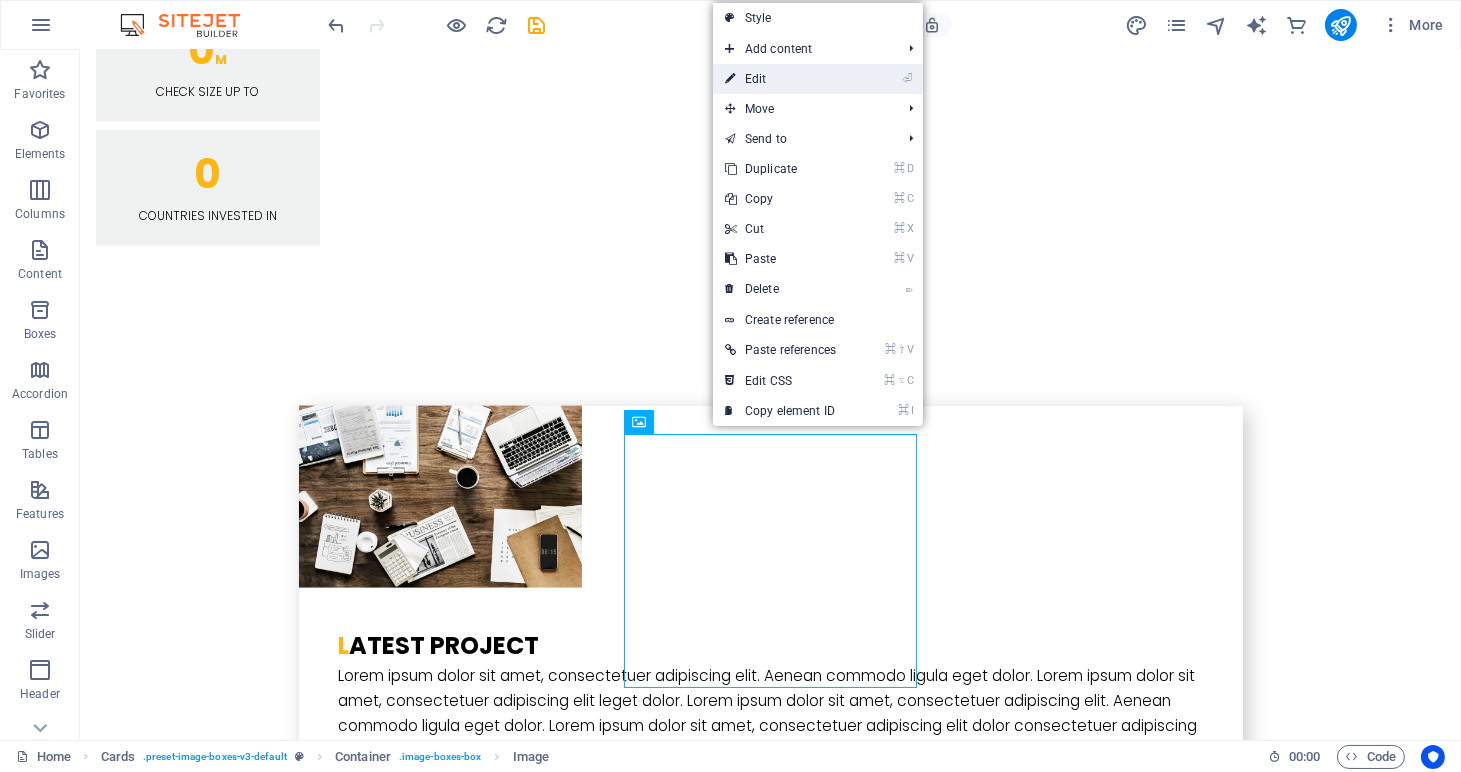 drag, startPoint x: 332, startPoint y: 29, endPoint x: 764, endPoint y: 78, distance: 434.77005 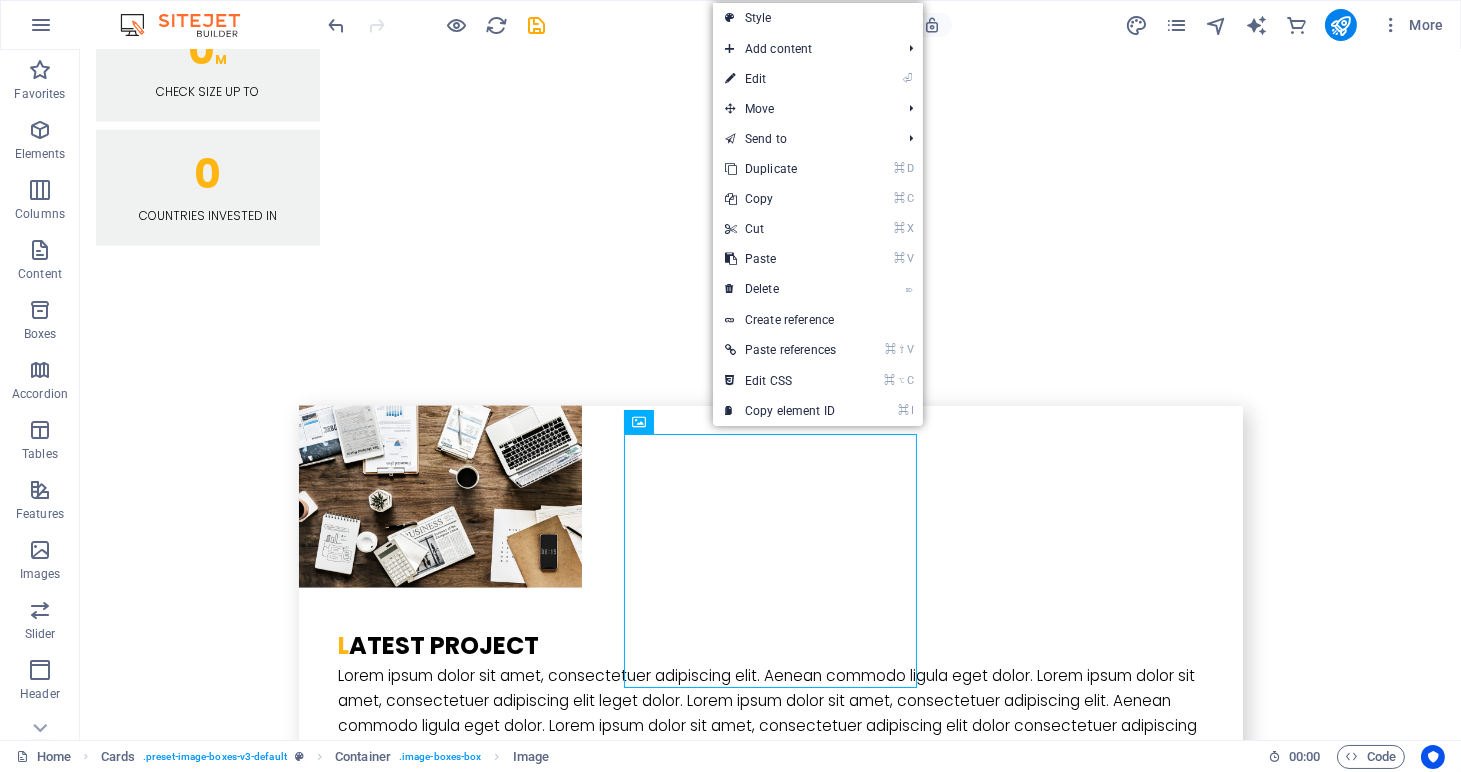 select on "%" 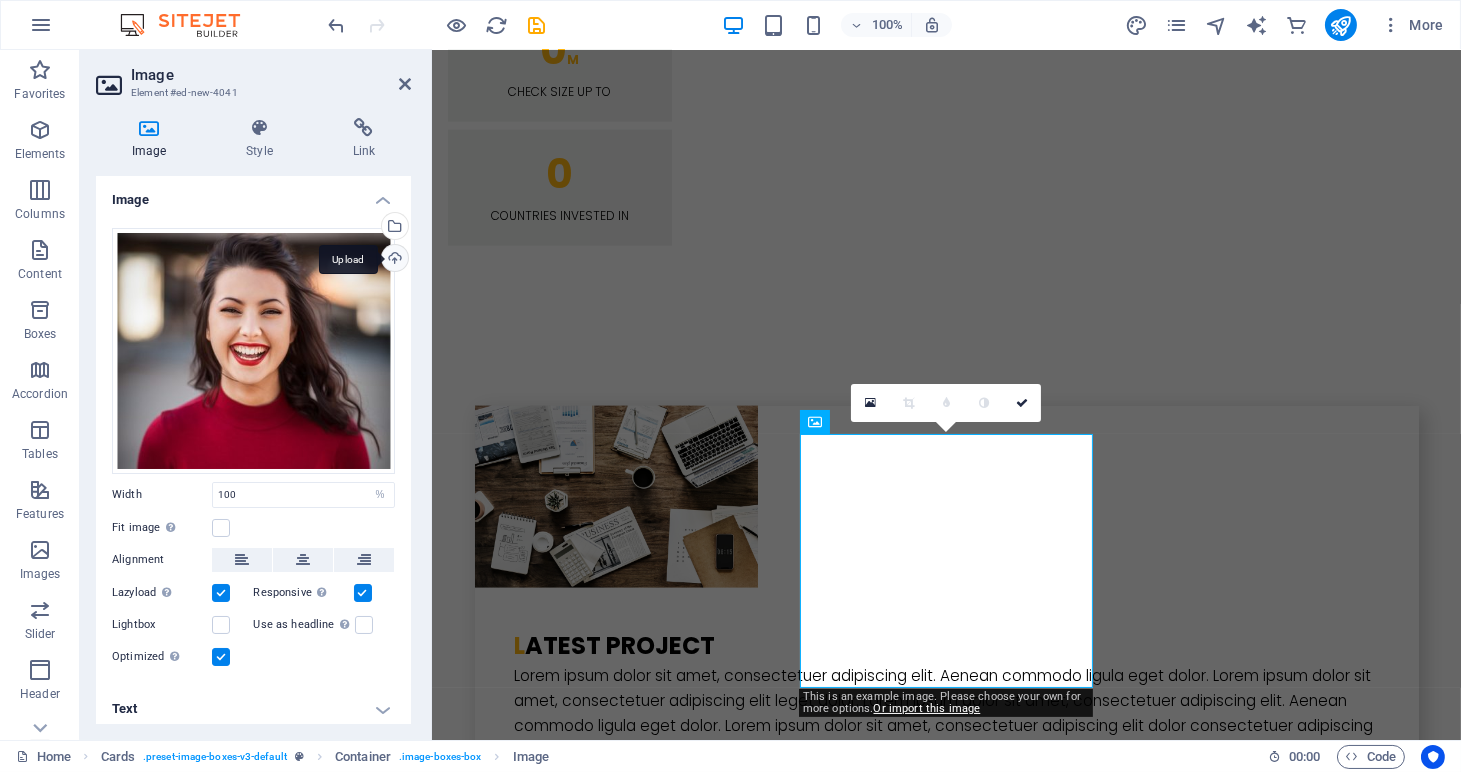 click on "Upload" at bounding box center [393, 260] 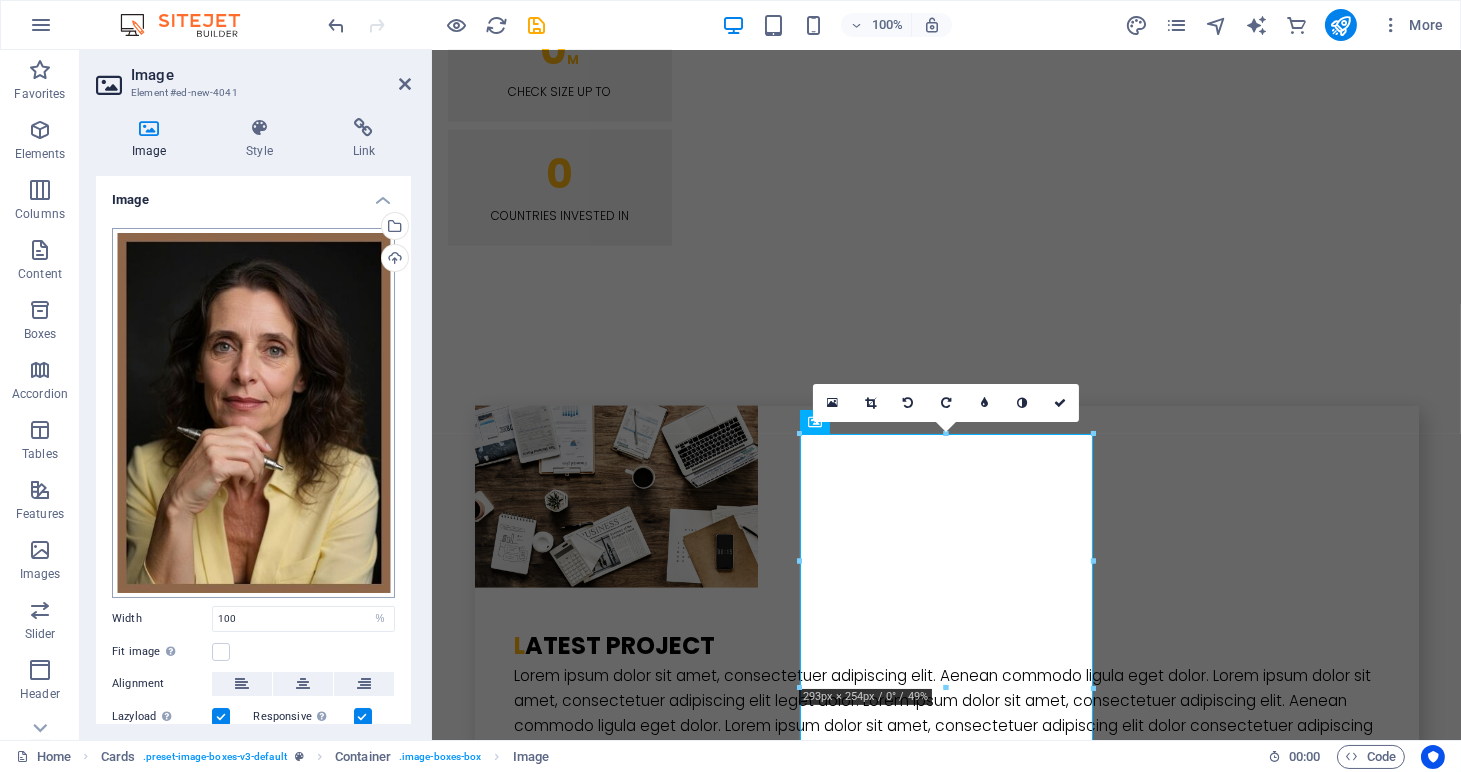 scroll, scrollTop: 127, scrollLeft: 0, axis: vertical 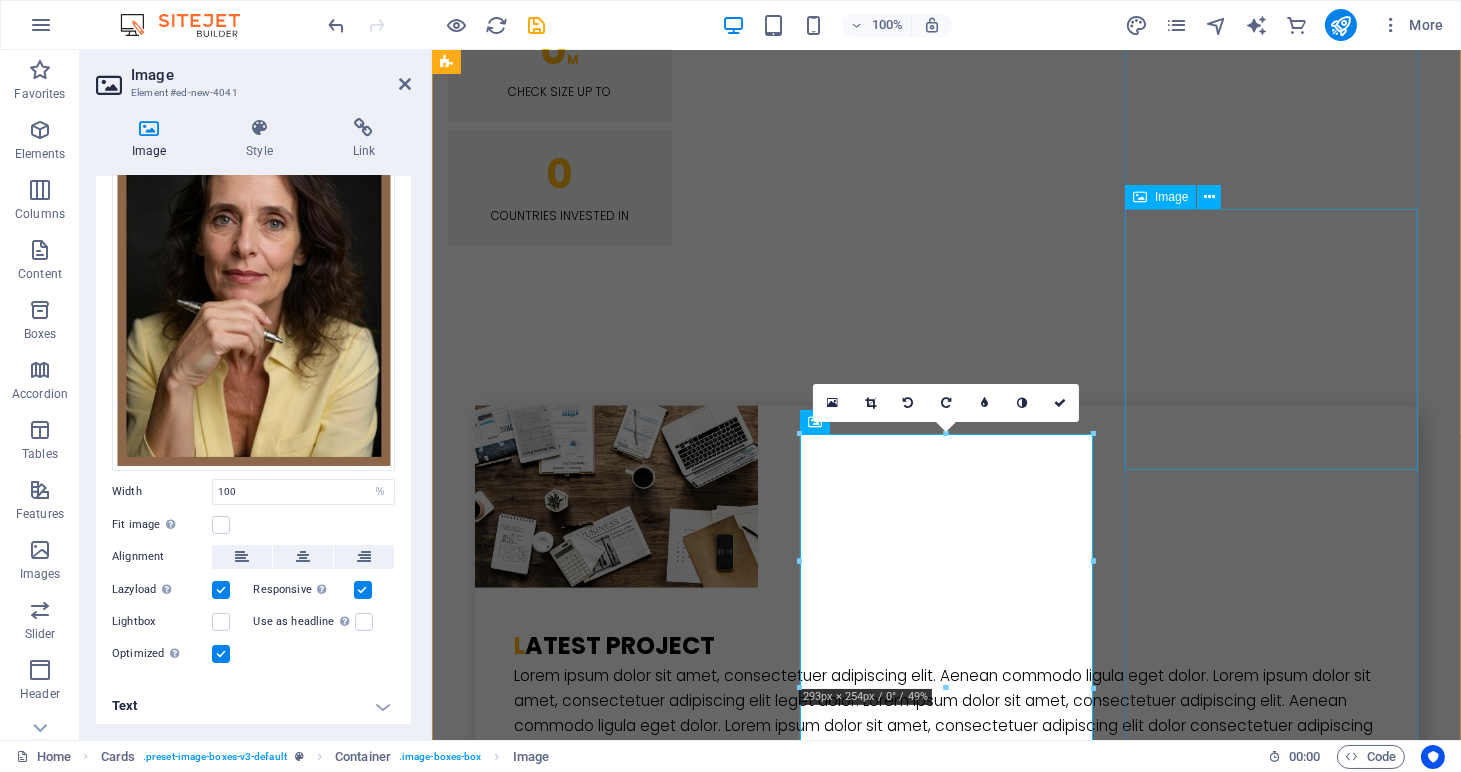 click at bounding box center (593, 6472) 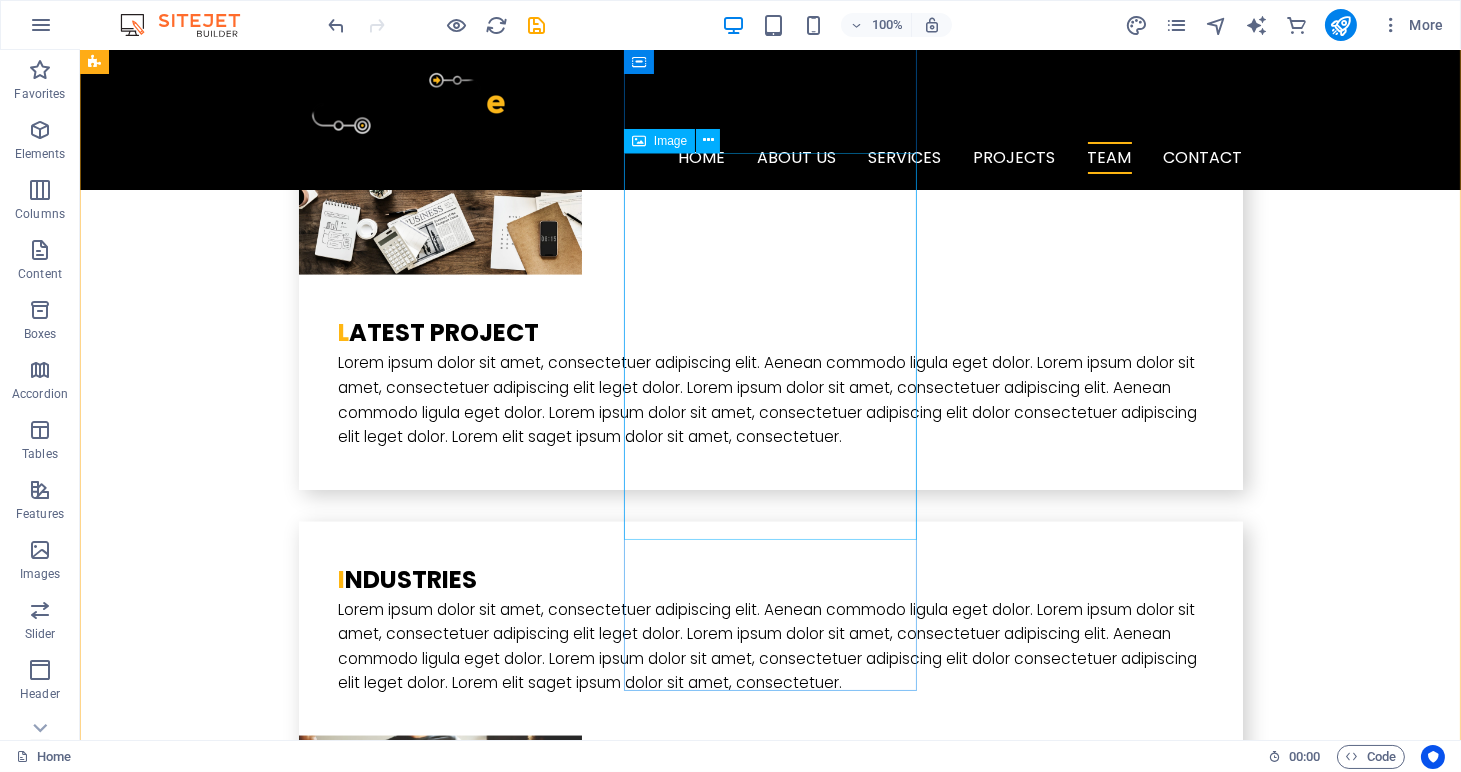 scroll, scrollTop: 5155, scrollLeft: 0, axis: vertical 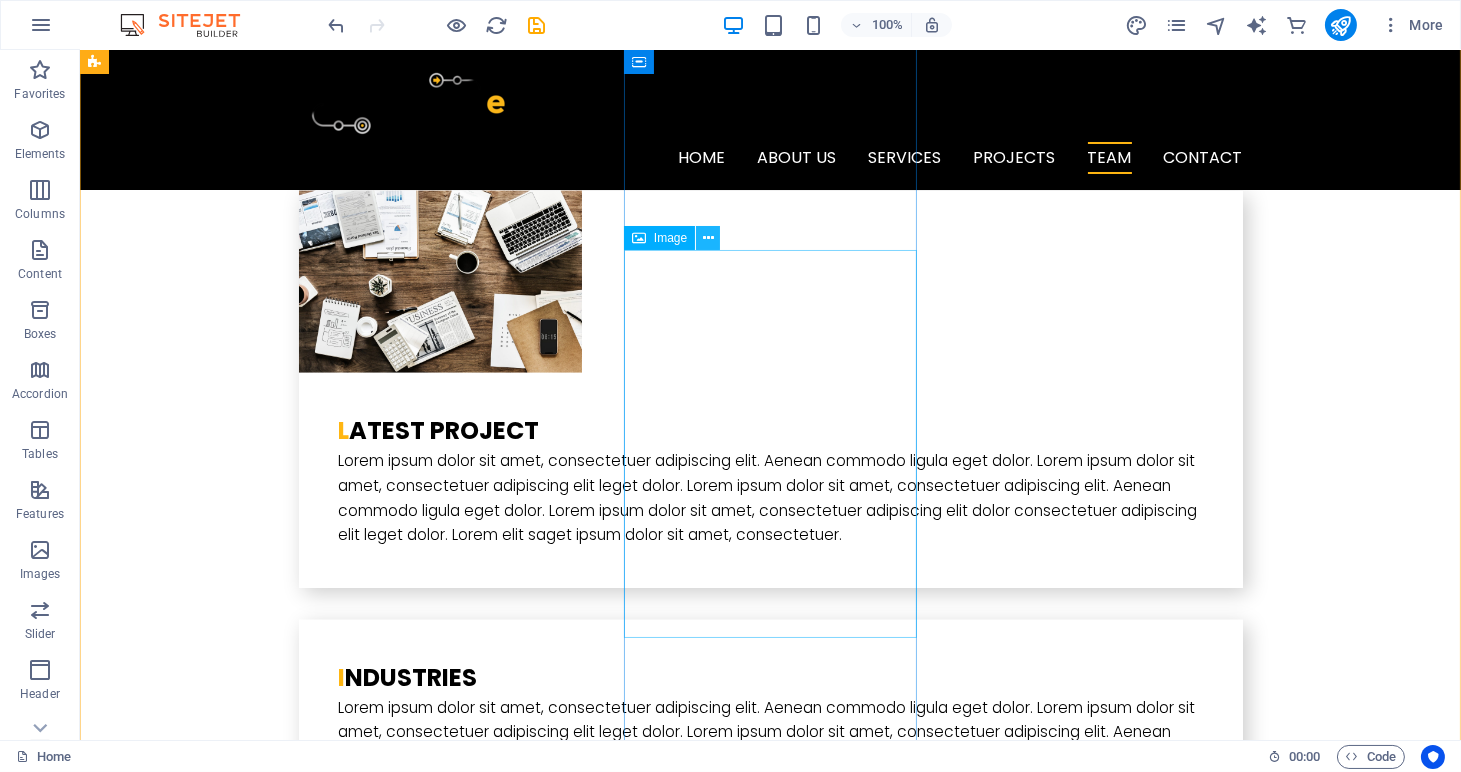 click at bounding box center [708, 238] 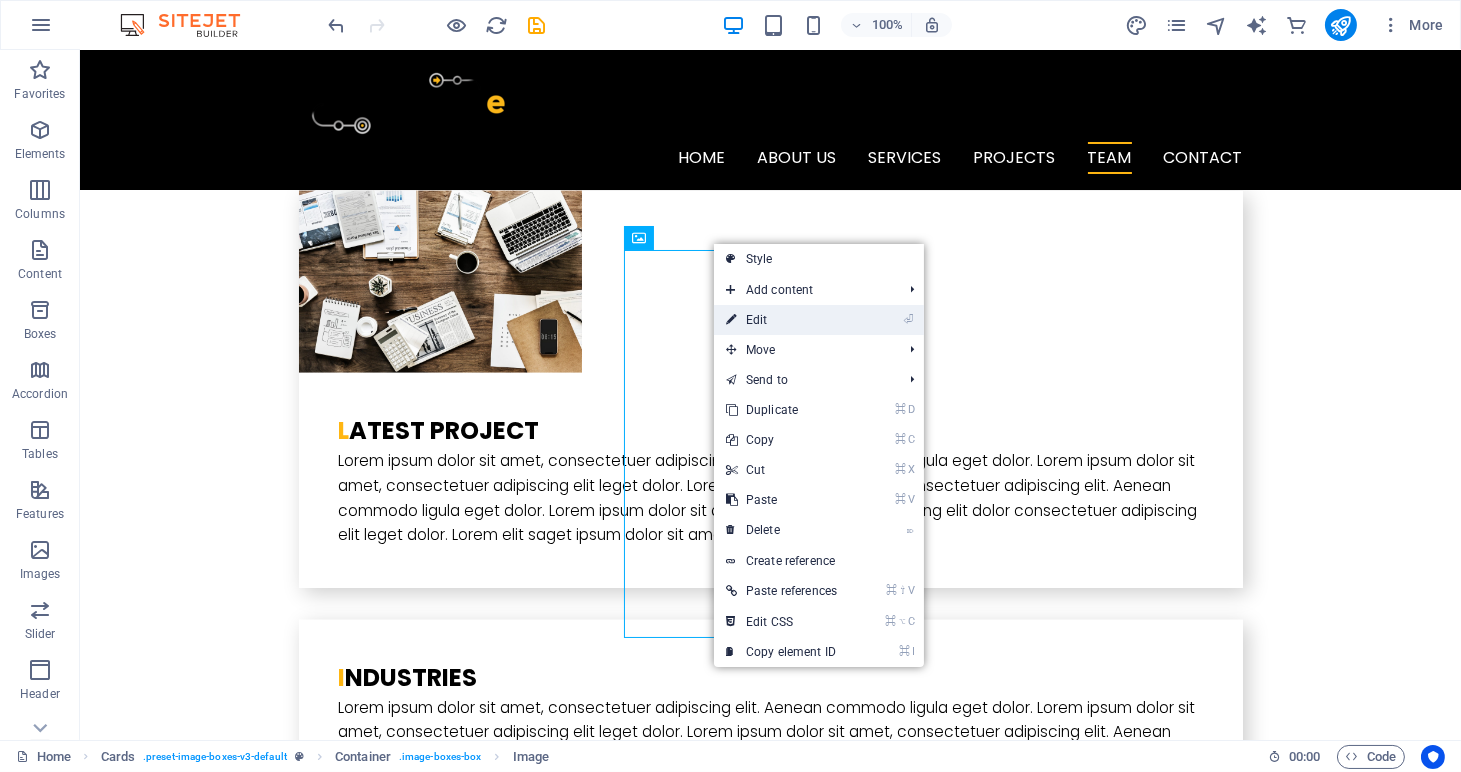 click on "⏎  Edit" at bounding box center (781, 320) 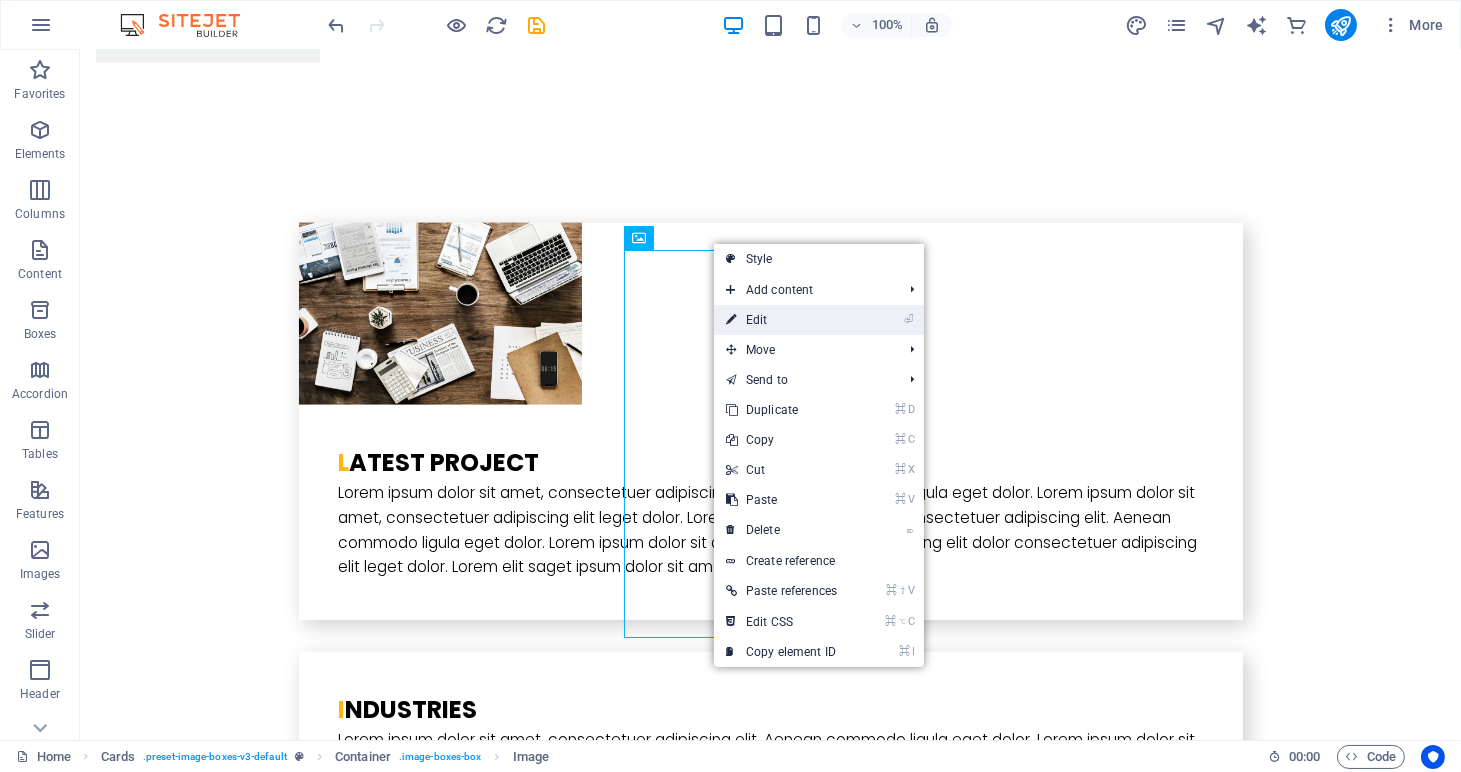 select on "%" 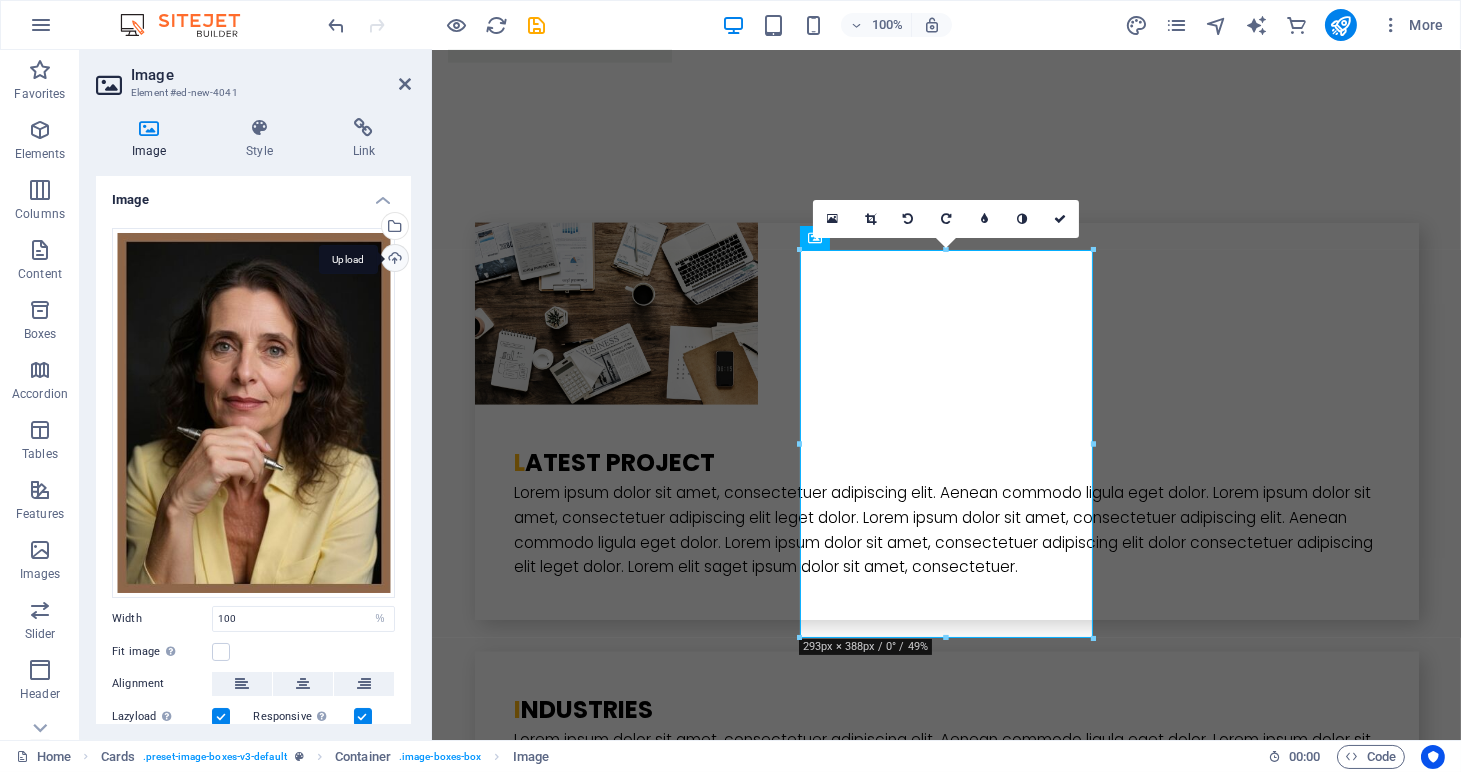 click on "Upload" at bounding box center [393, 260] 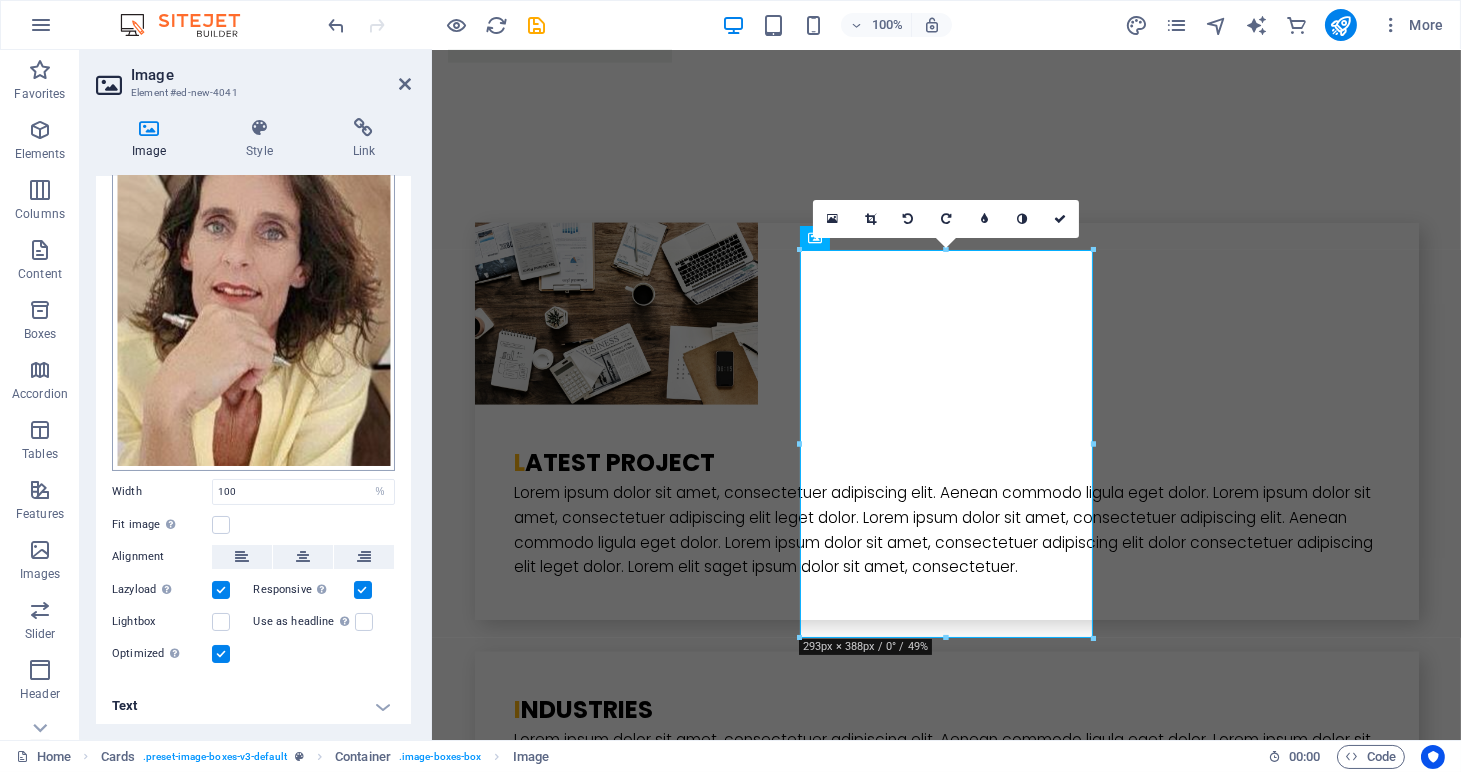 scroll, scrollTop: 126, scrollLeft: 0, axis: vertical 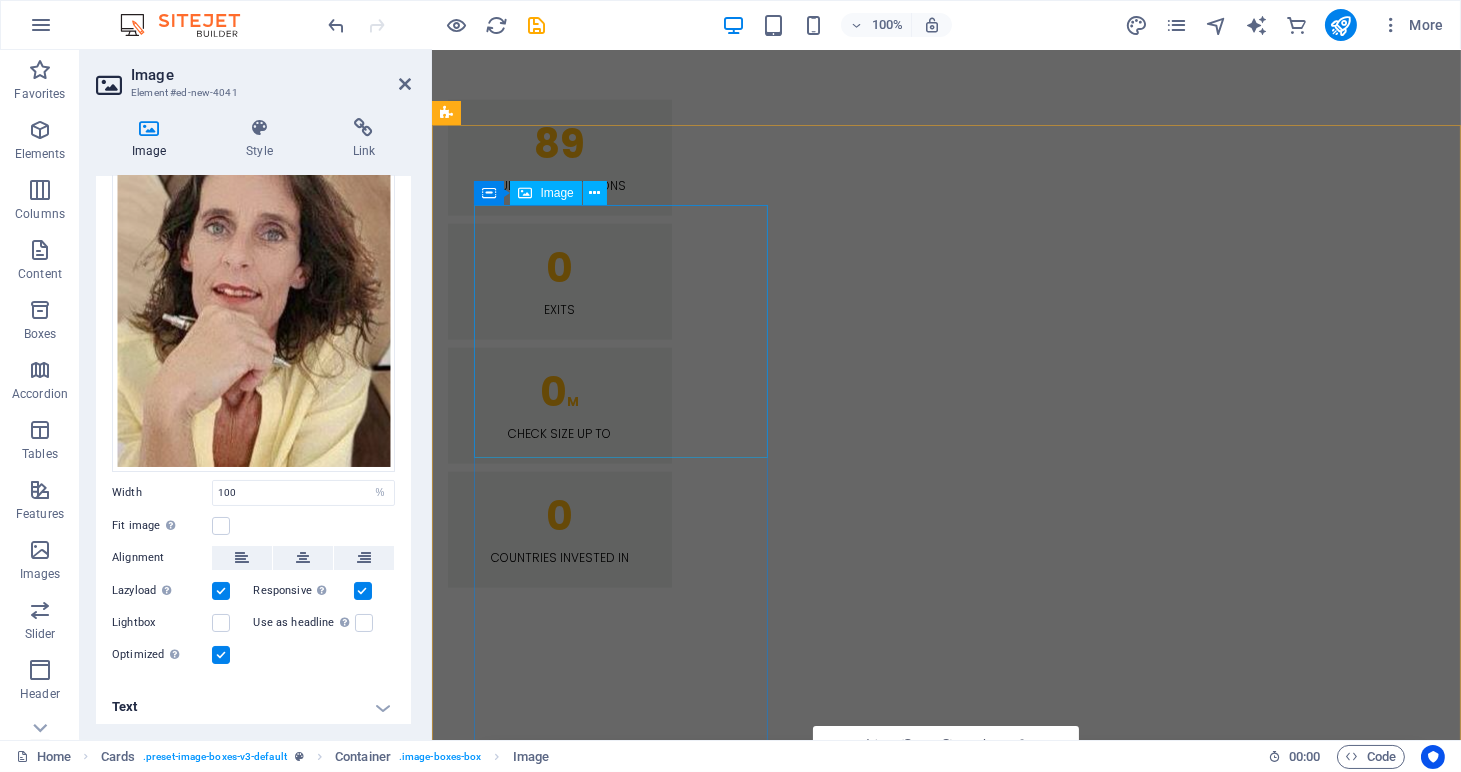 click at bounding box center [593, 3472] 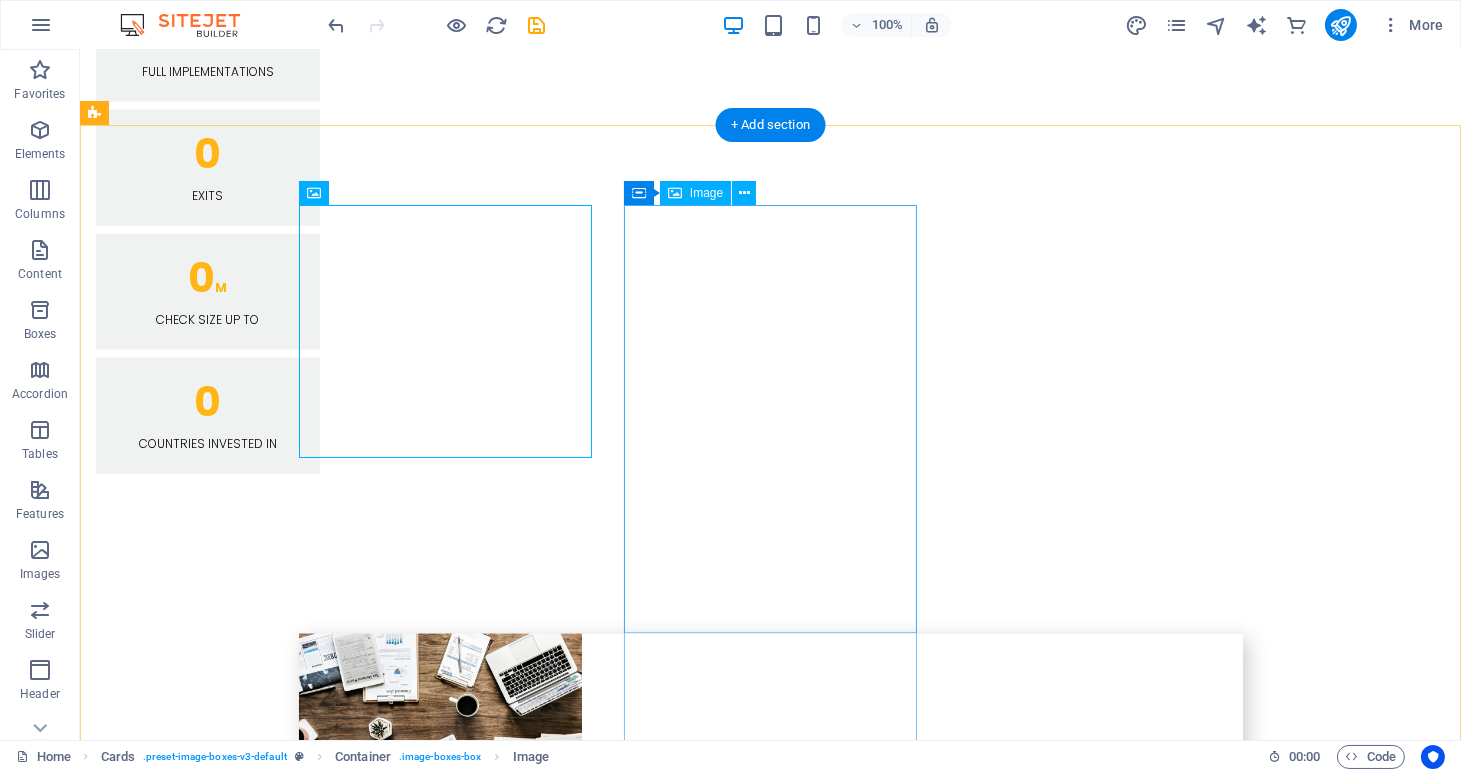 scroll, scrollTop: 4764, scrollLeft: 0, axis: vertical 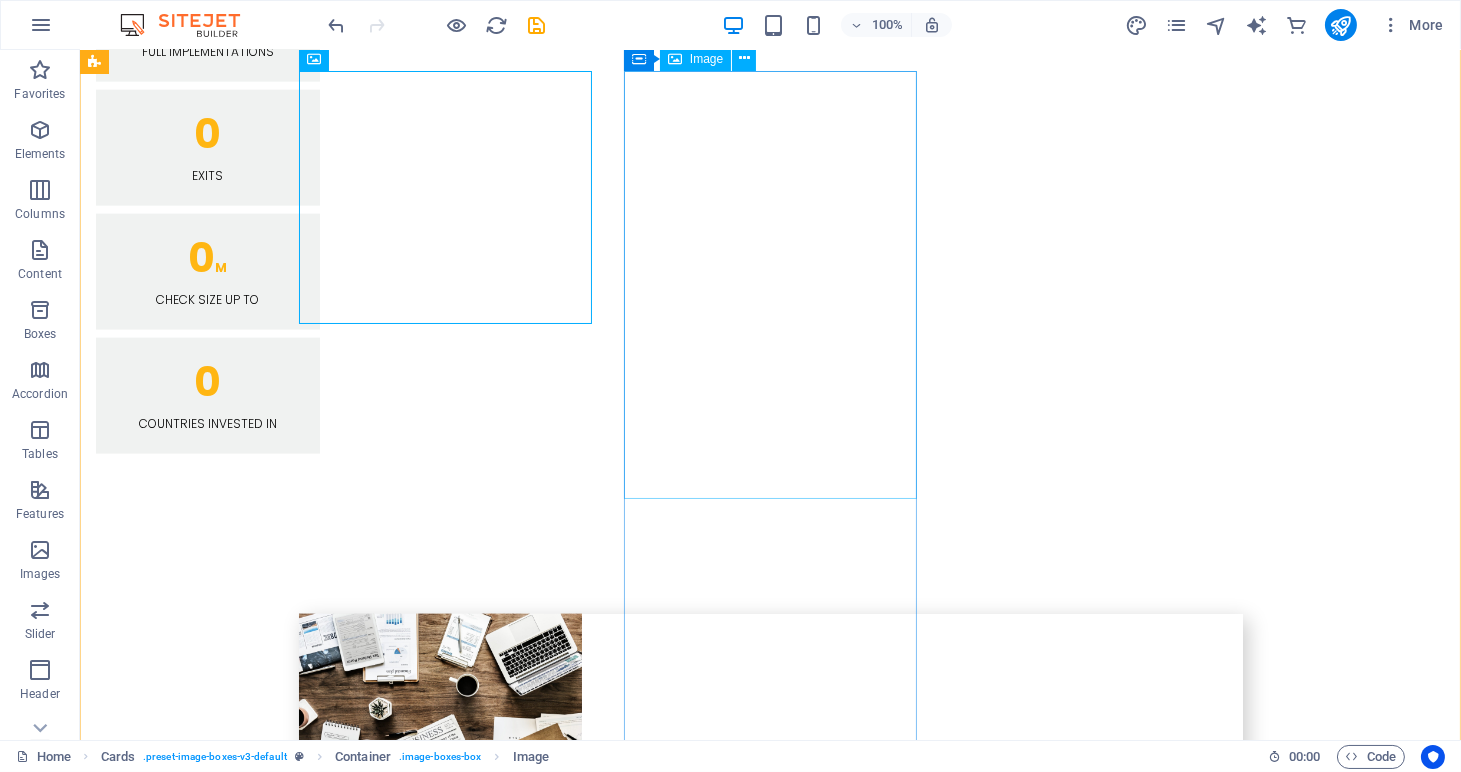 click at bounding box center [242, 5012] 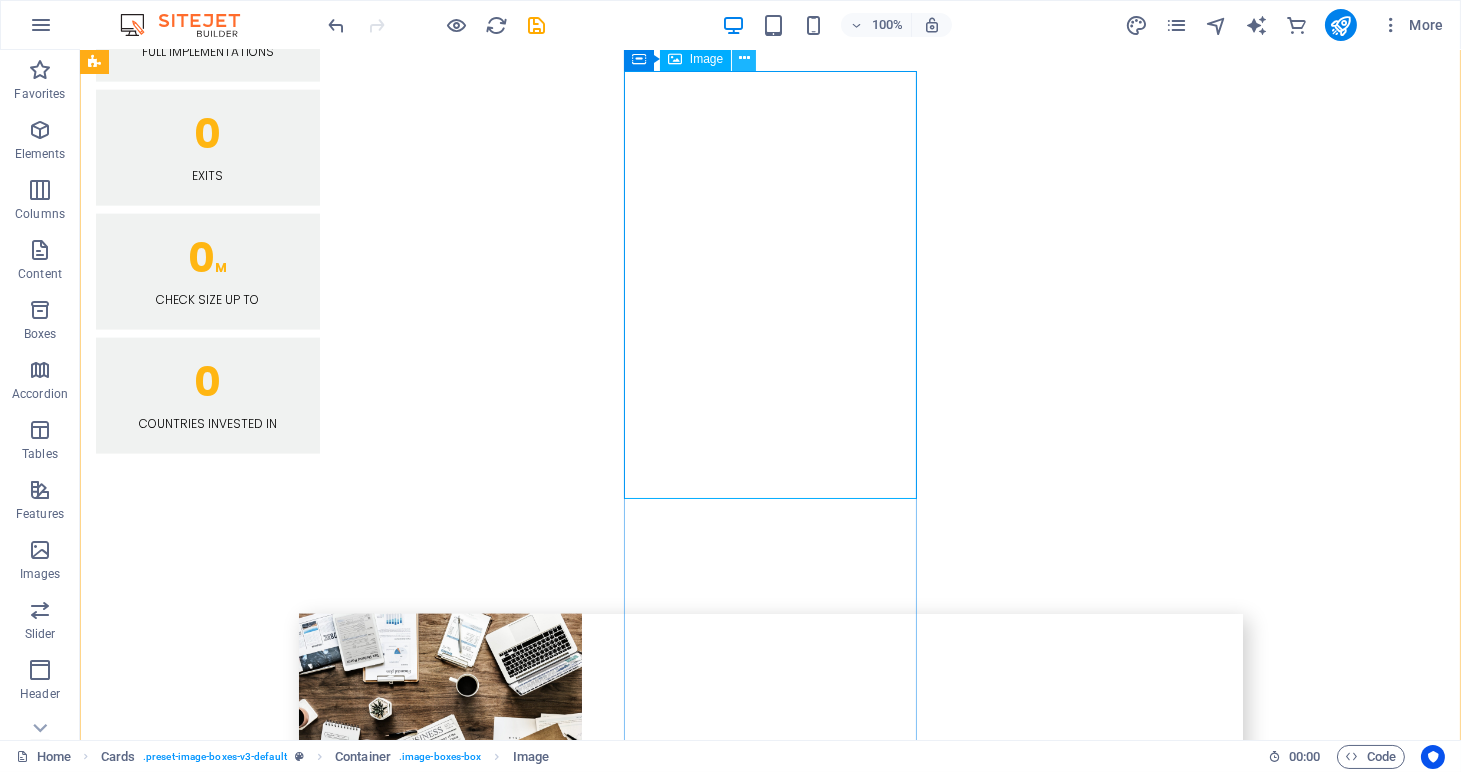 click at bounding box center [744, 58] 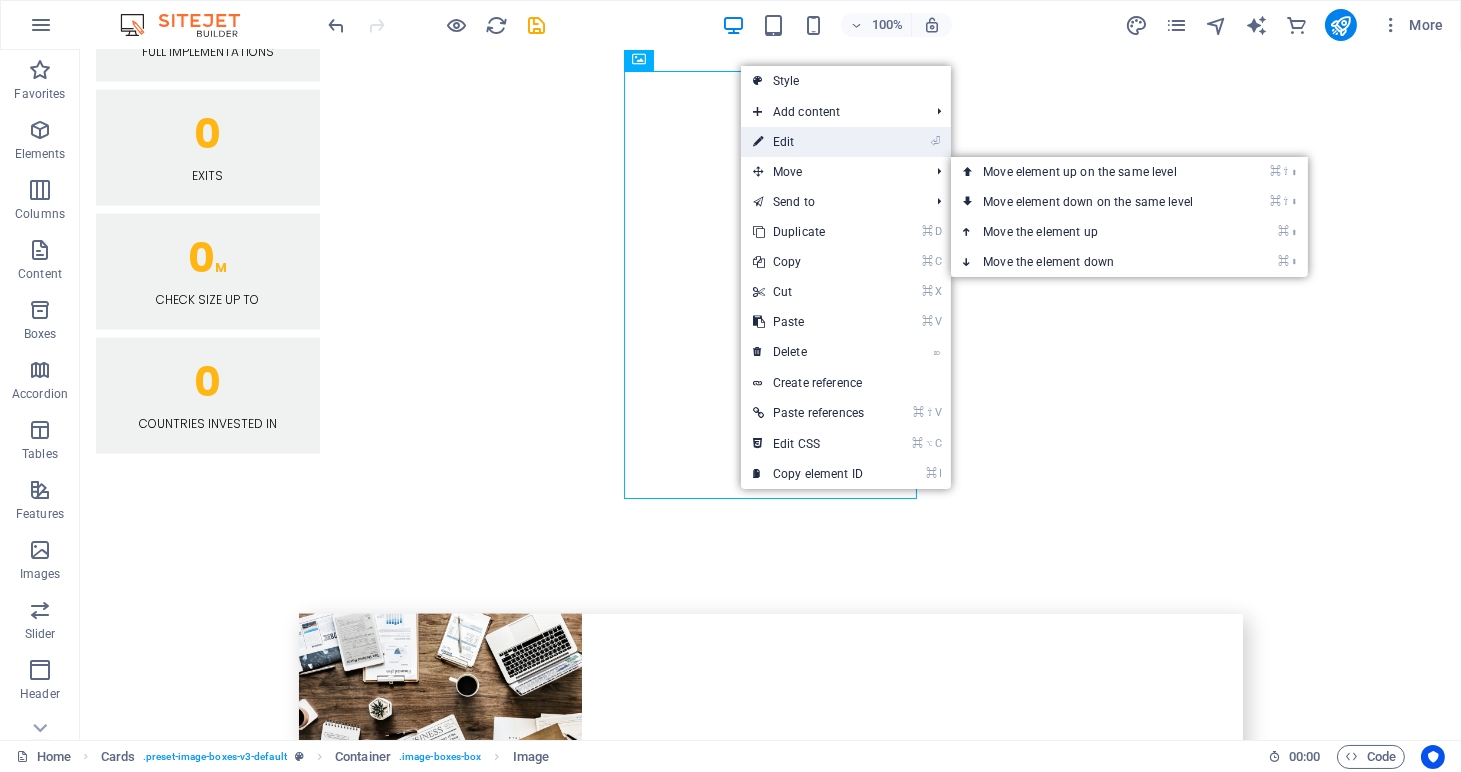 click on "⏎  Edit" at bounding box center (808, 142) 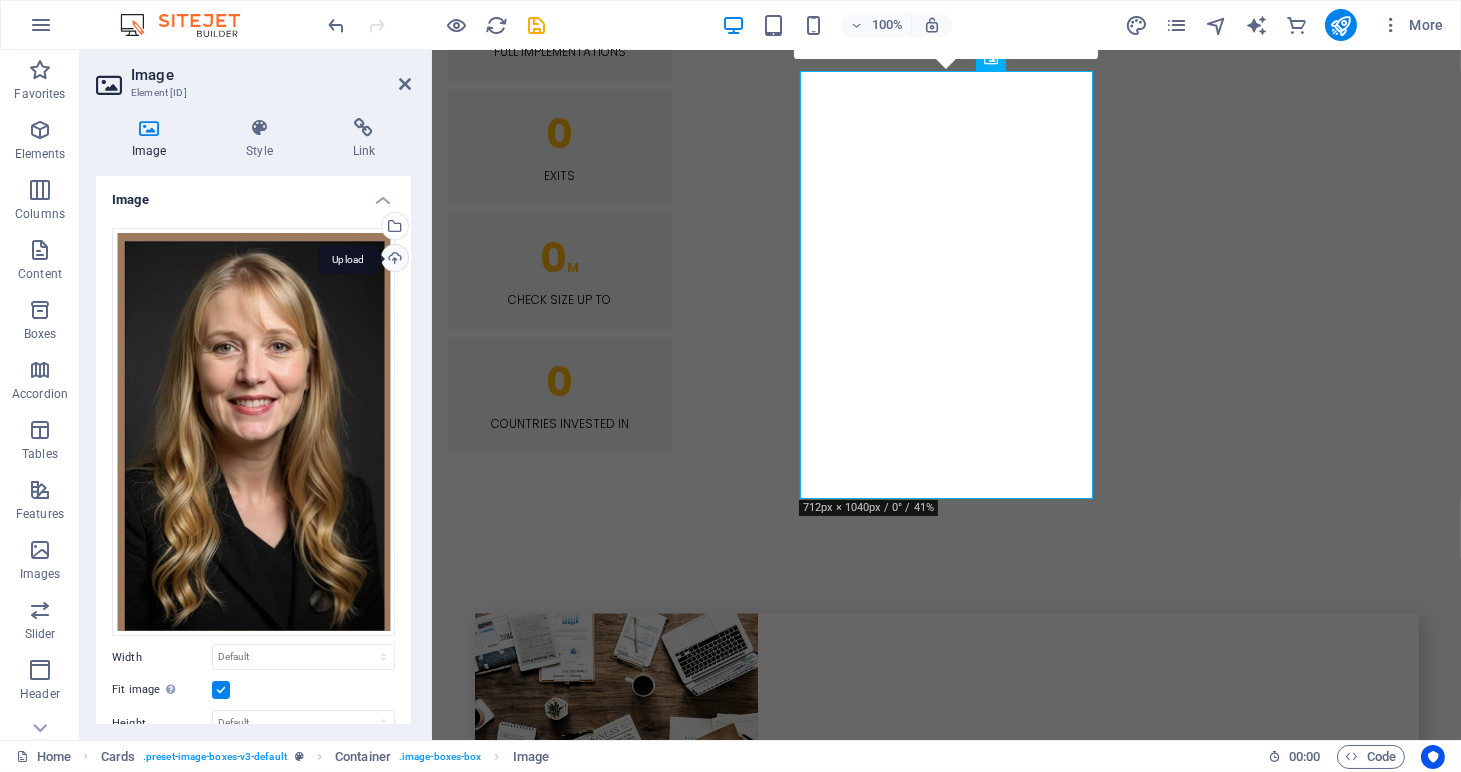 click on "Upload" at bounding box center (393, 260) 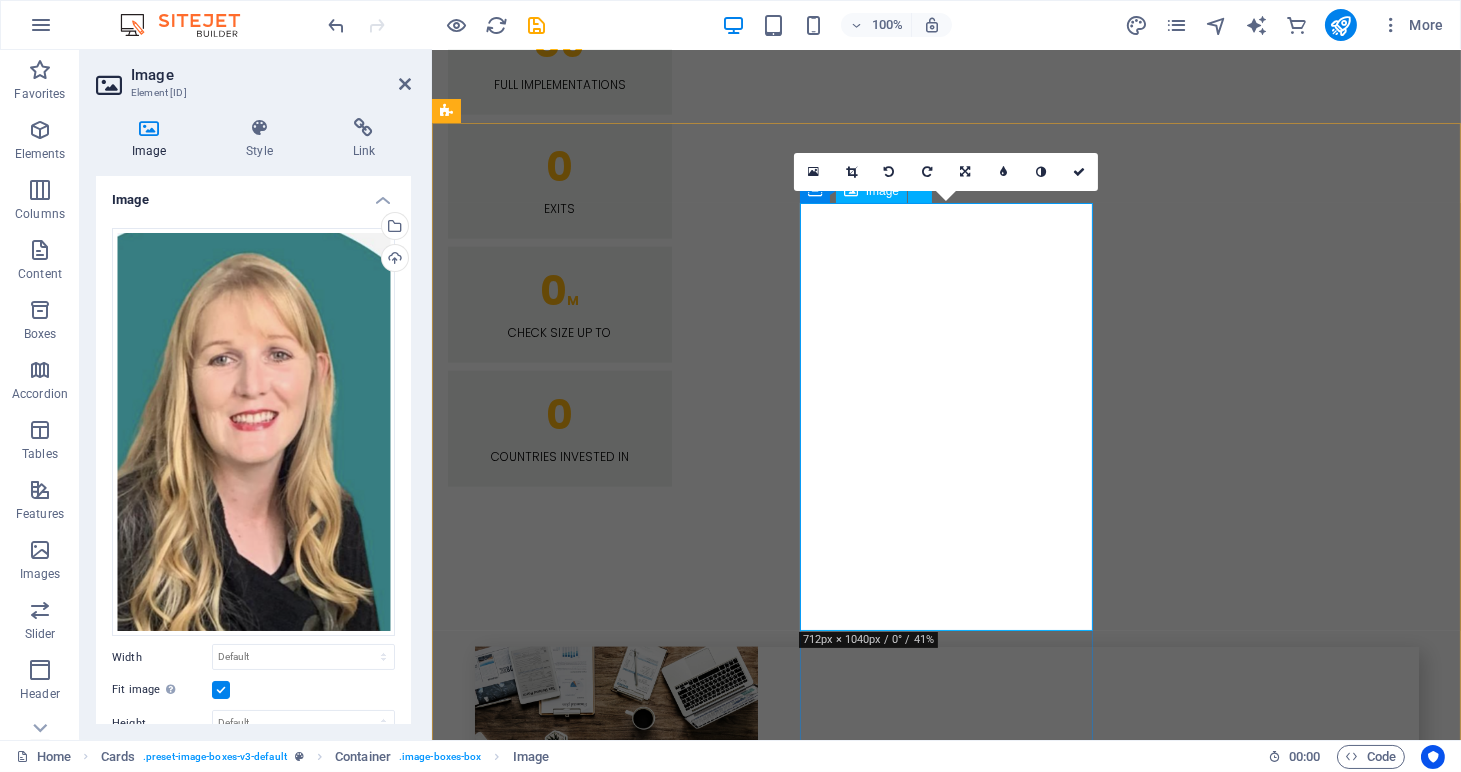 scroll, scrollTop: 4794, scrollLeft: 0, axis: vertical 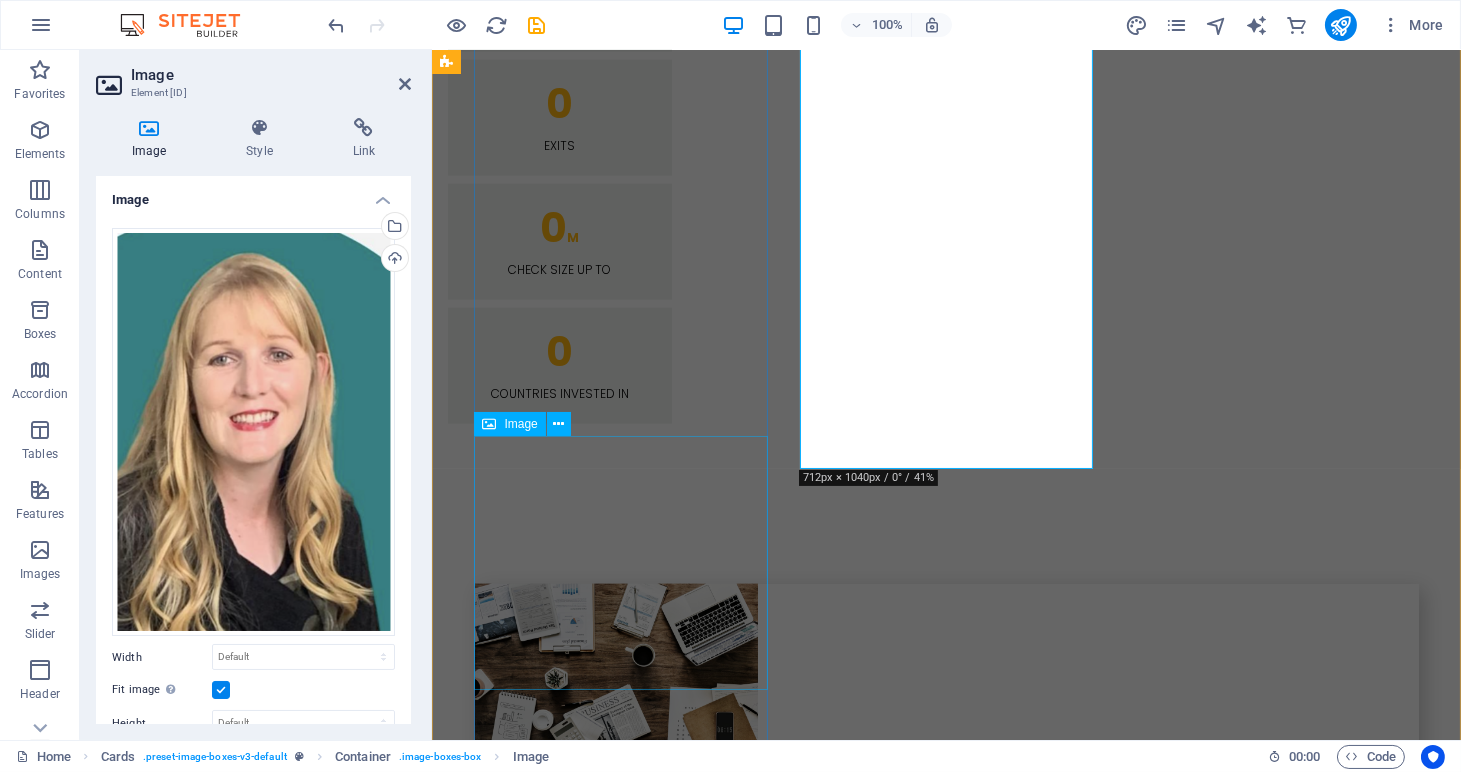click at bounding box center (593, 3705) 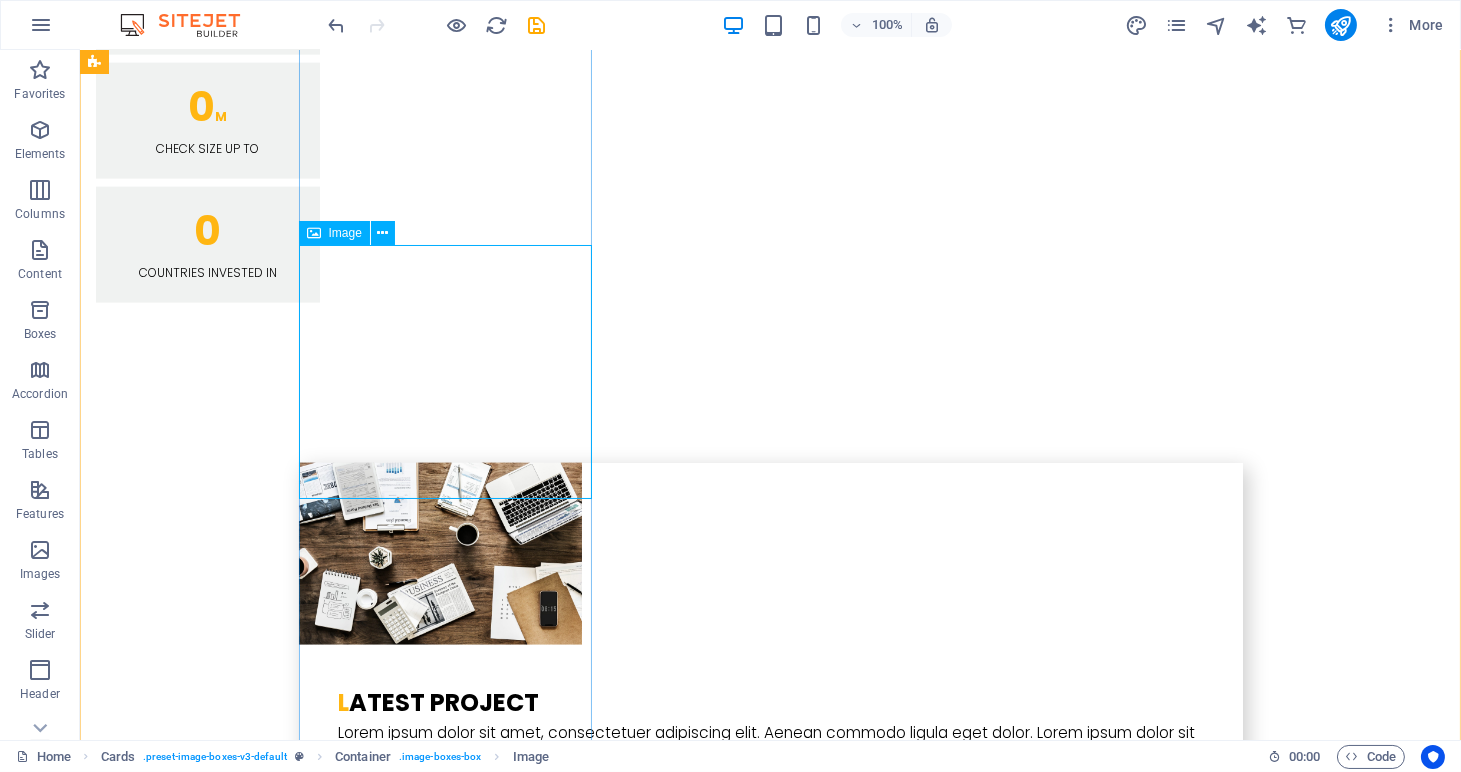 scroll, scrollTop: 4911, scrollLeft: 0, axis: vertical 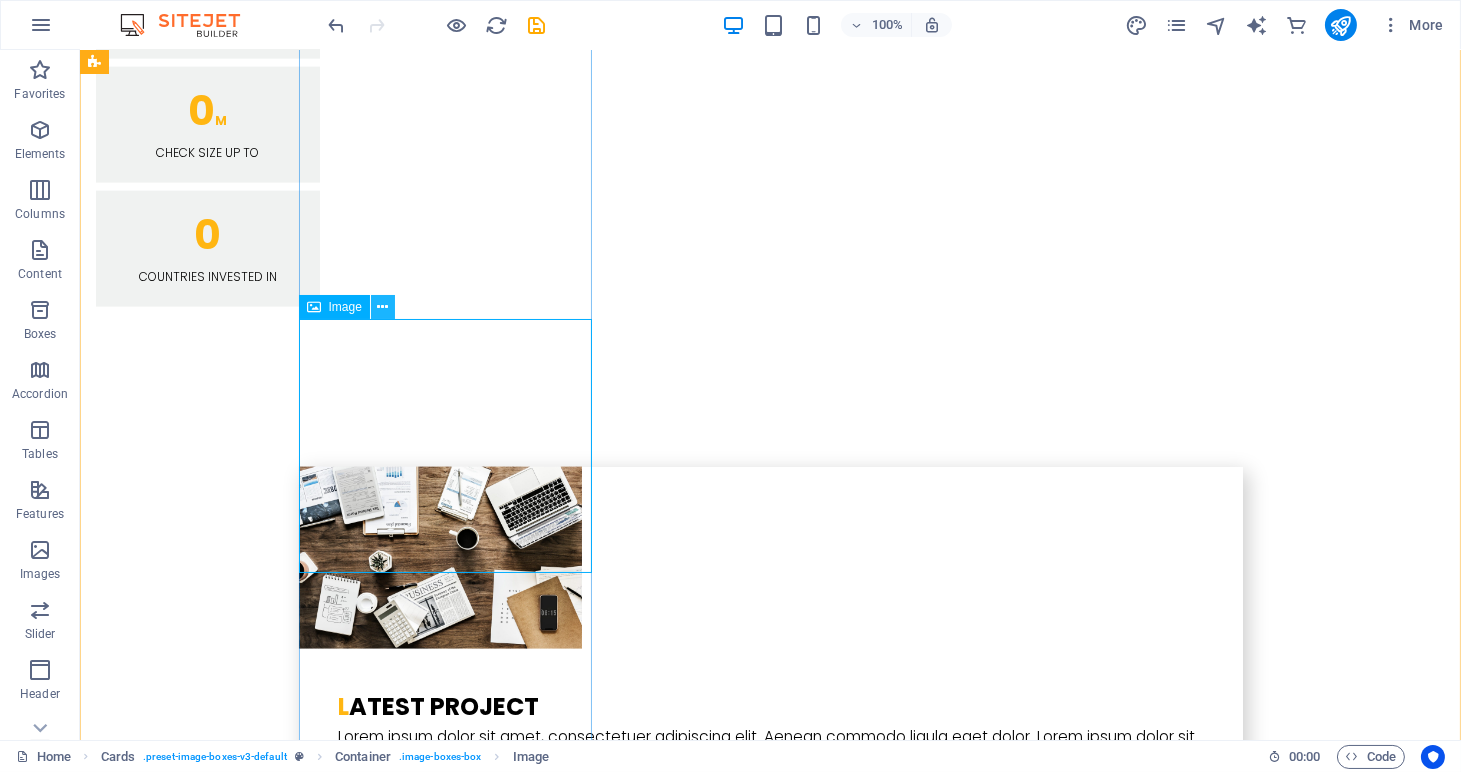 click at bounding box center (382, 307) 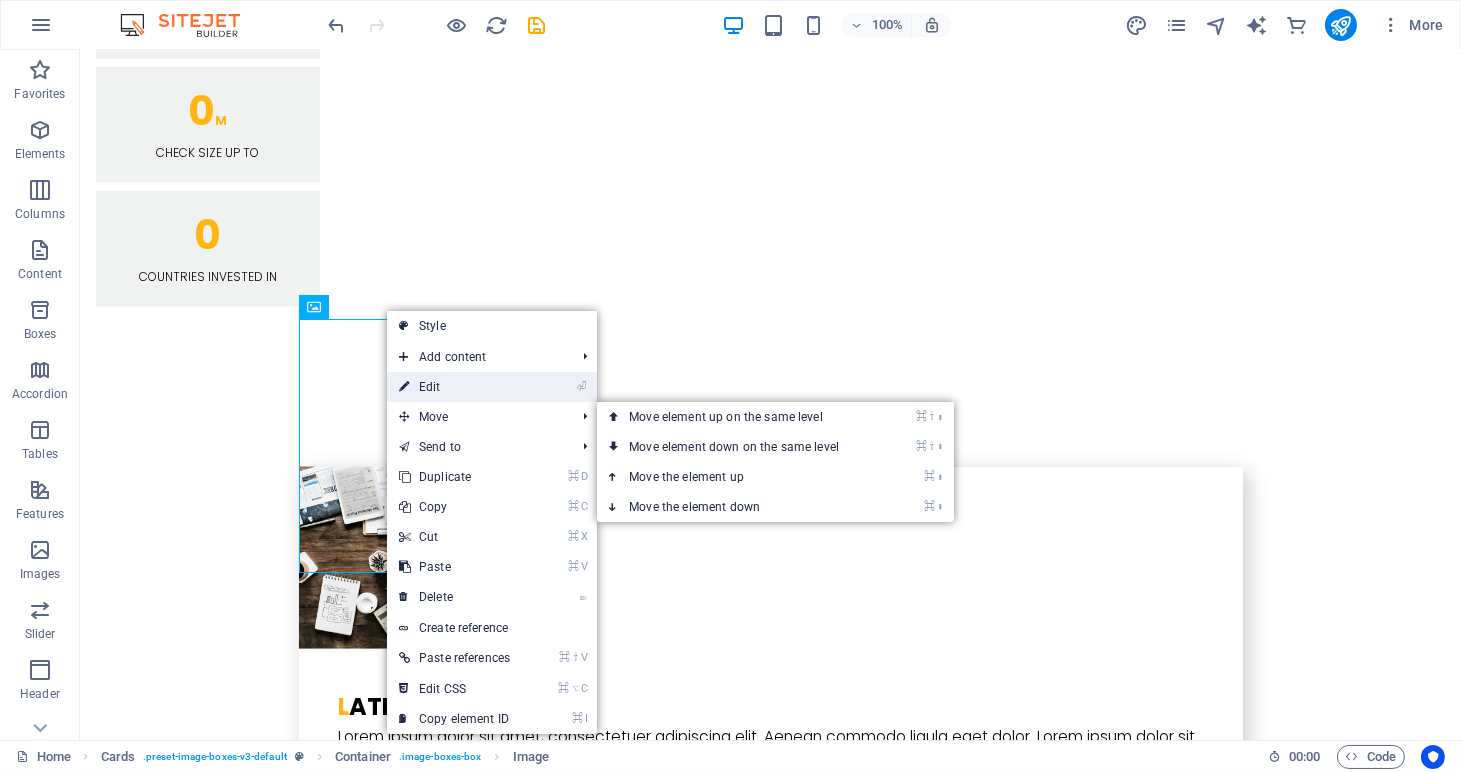 click on "⏎  Edit" at bounding box center (454, 387) 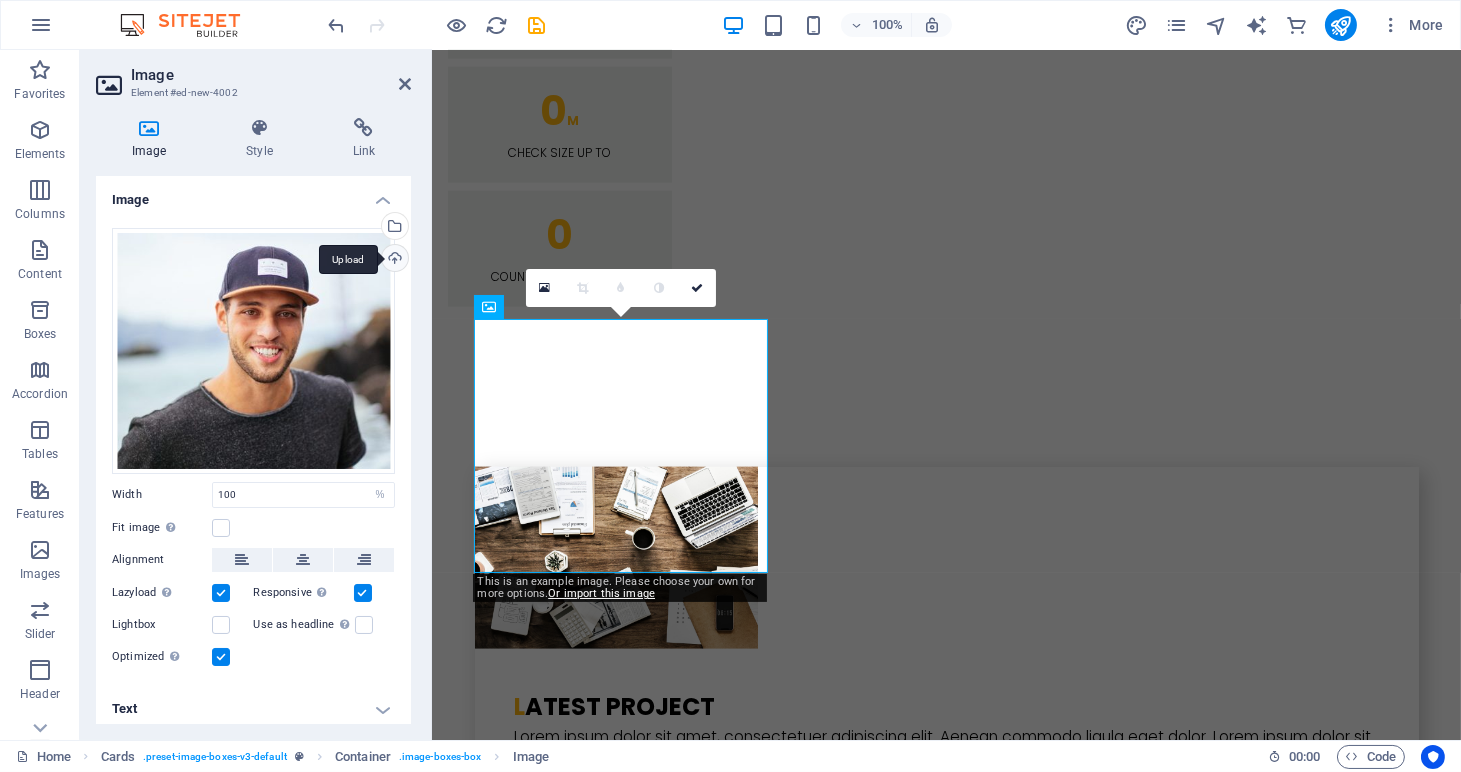 click on "Upload" at bounding box center (393, 260) 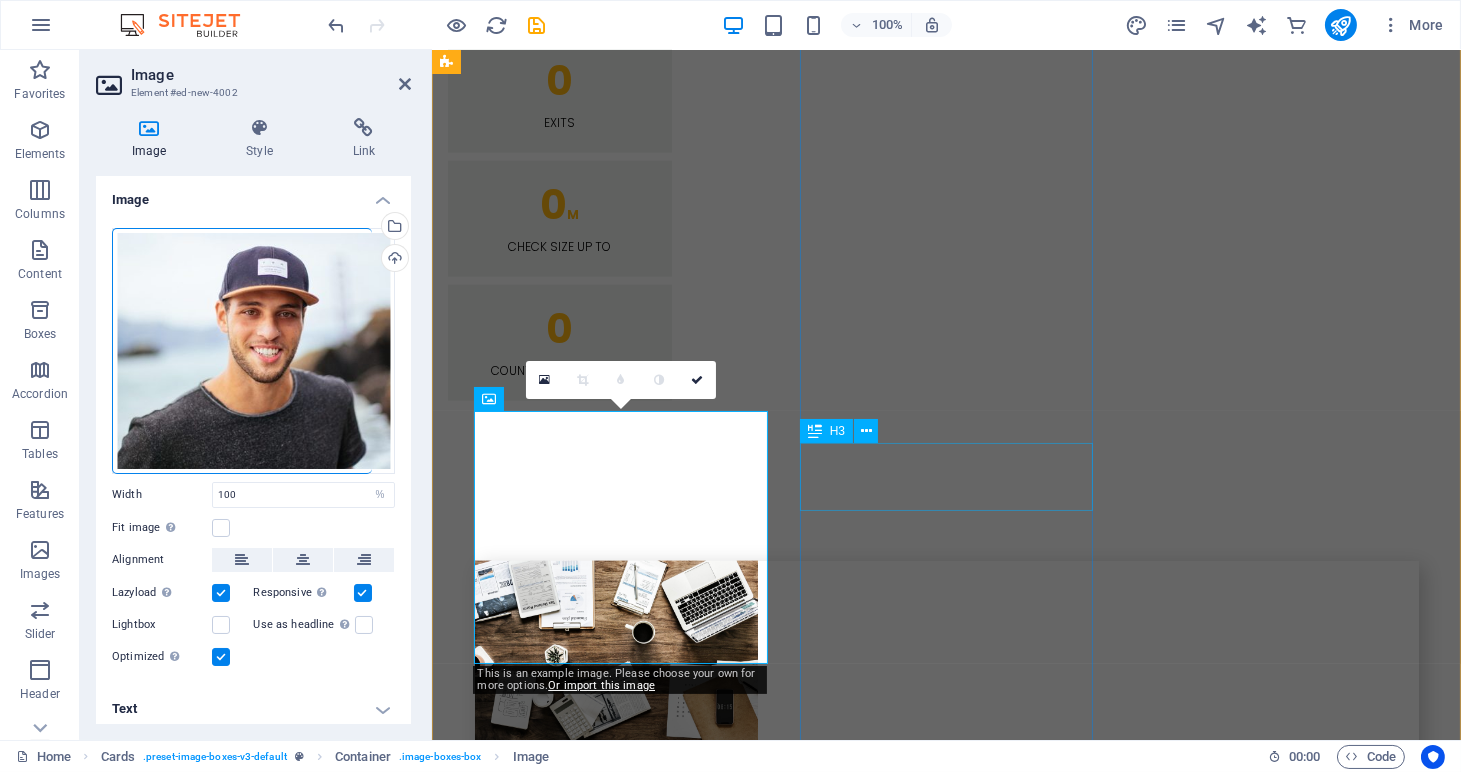 scroll, scrollTop: 4818, scrollLeft: 0, axis: vertical 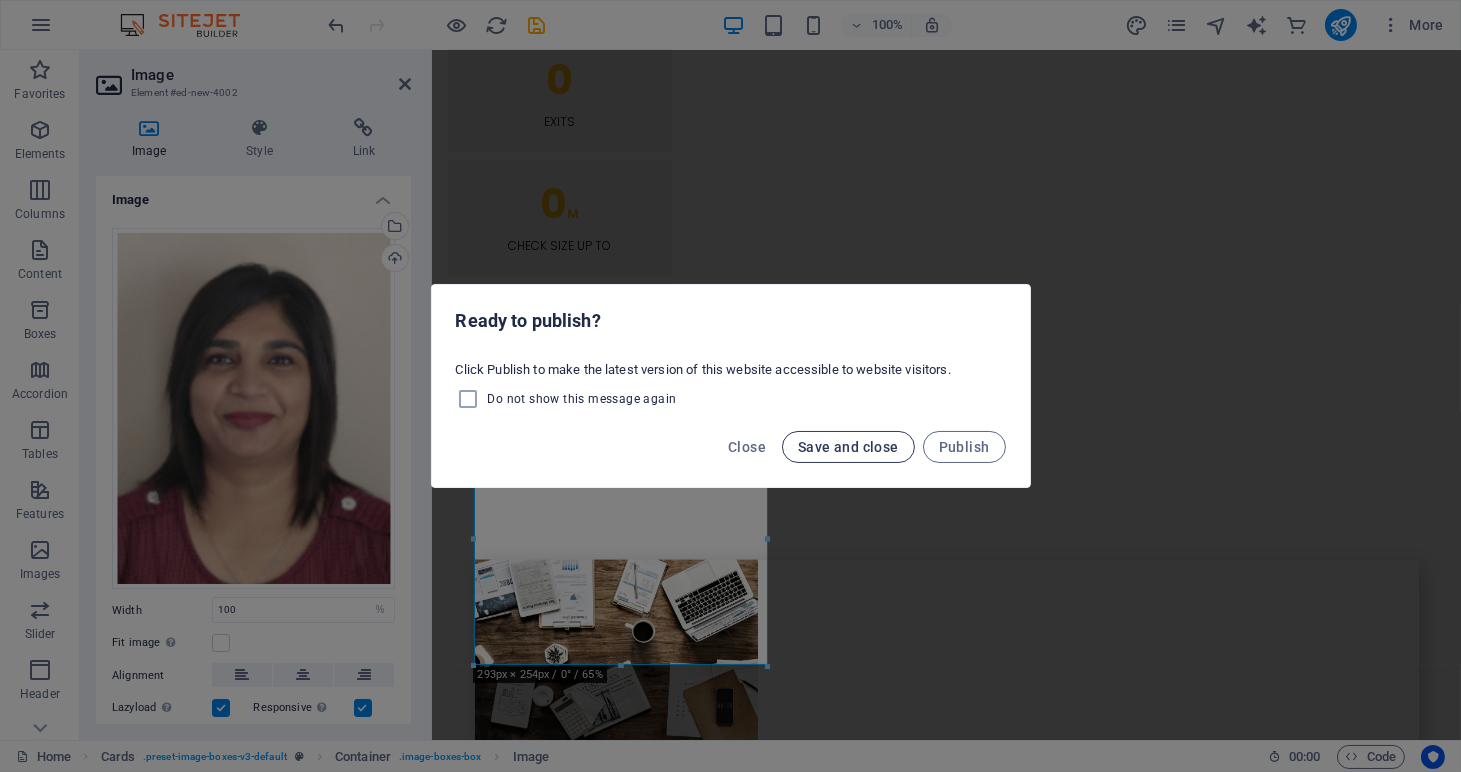 click on "Save and close" at bounding box center (848, 447) 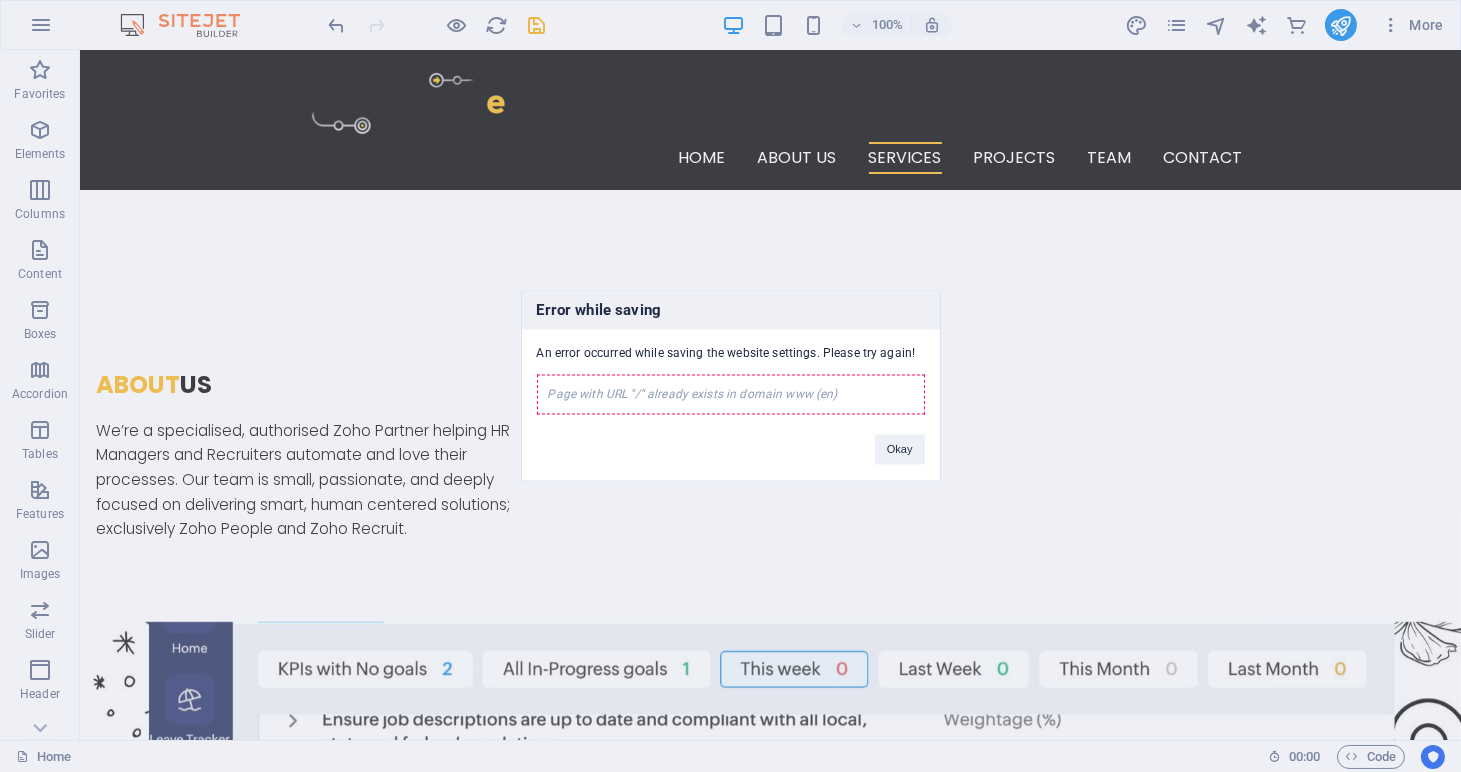 scroll, scrollTop: 1060, scrollLeft: 0, axis: vertical 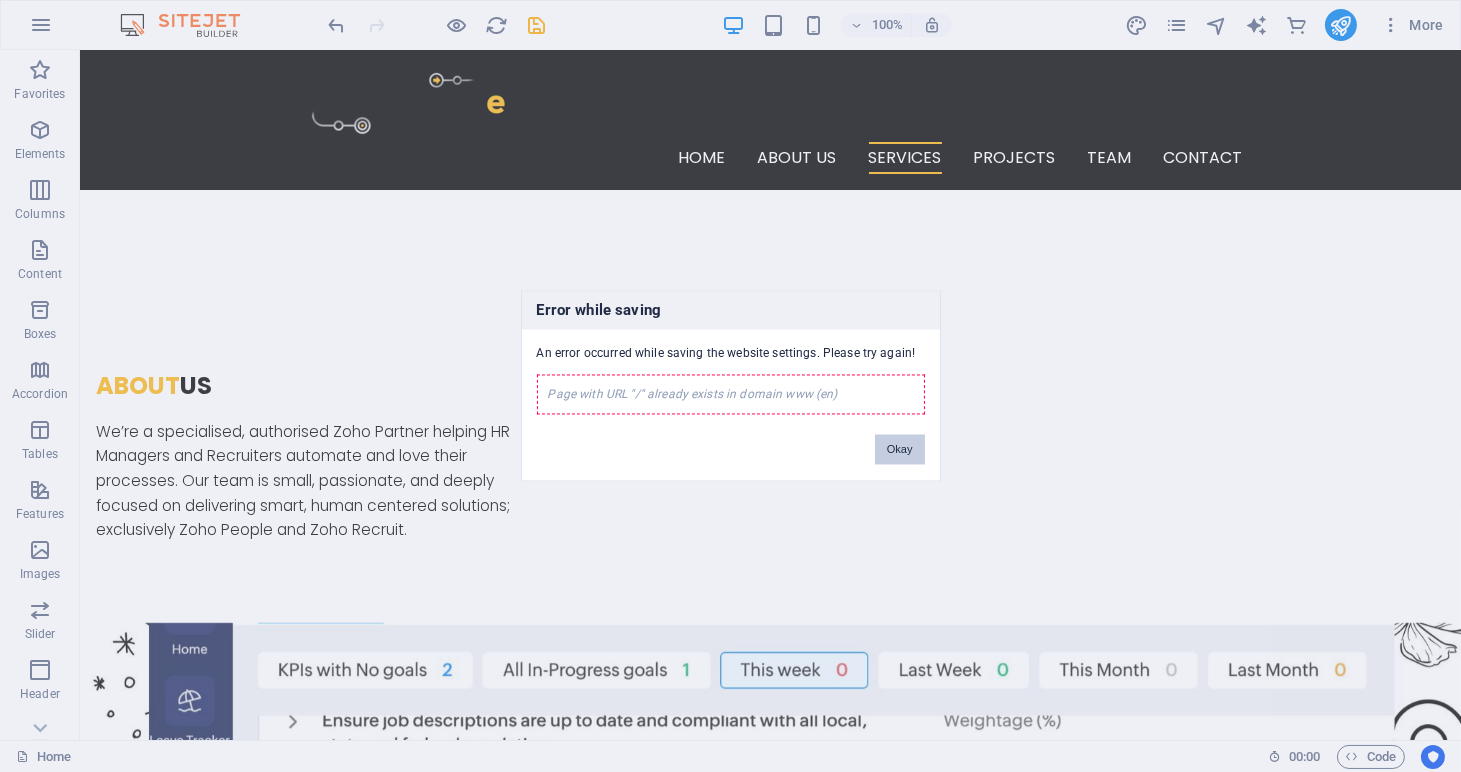click on "Okay" at bounding box center (900, 450) 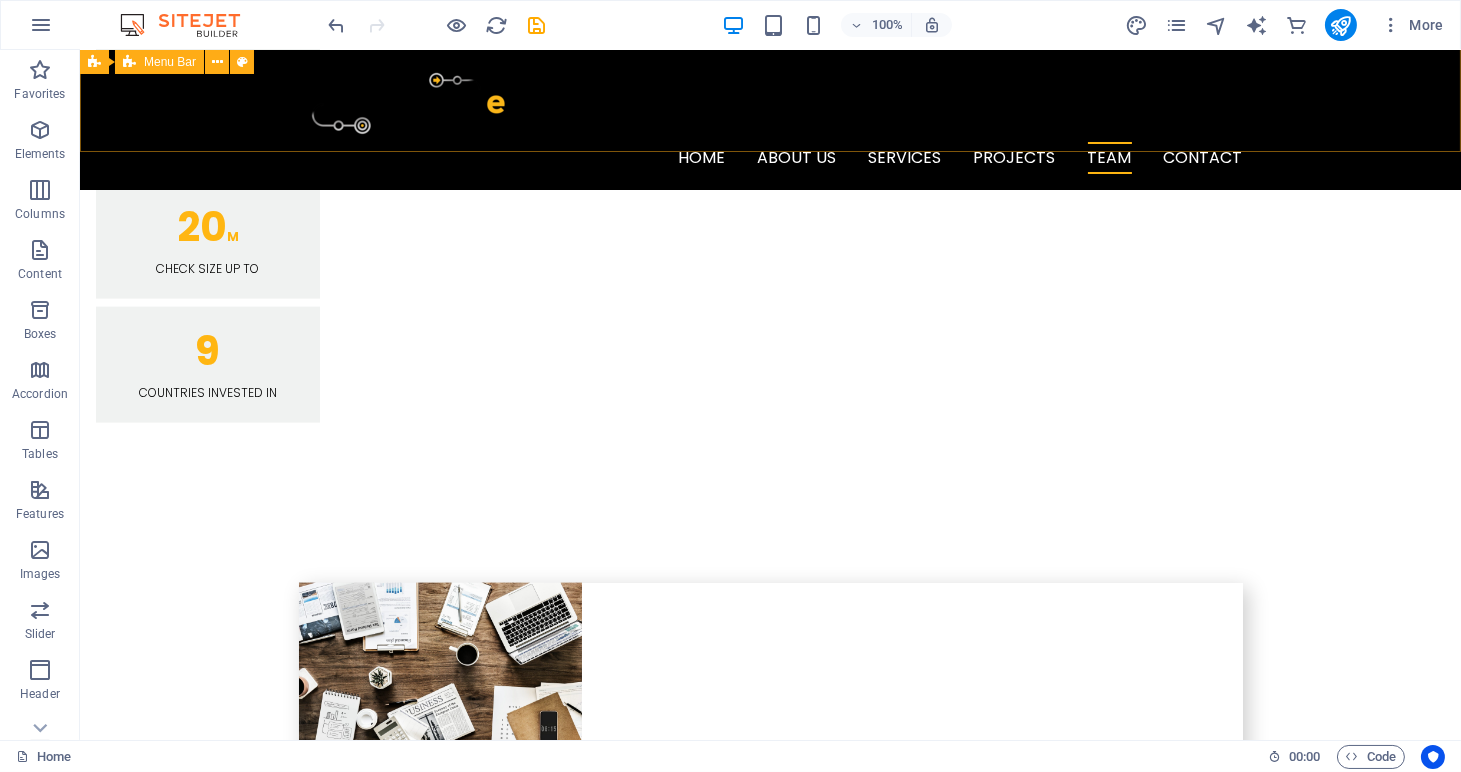 scroll, scrollTop: 4663, scrollLeft: 0, axis: vertical 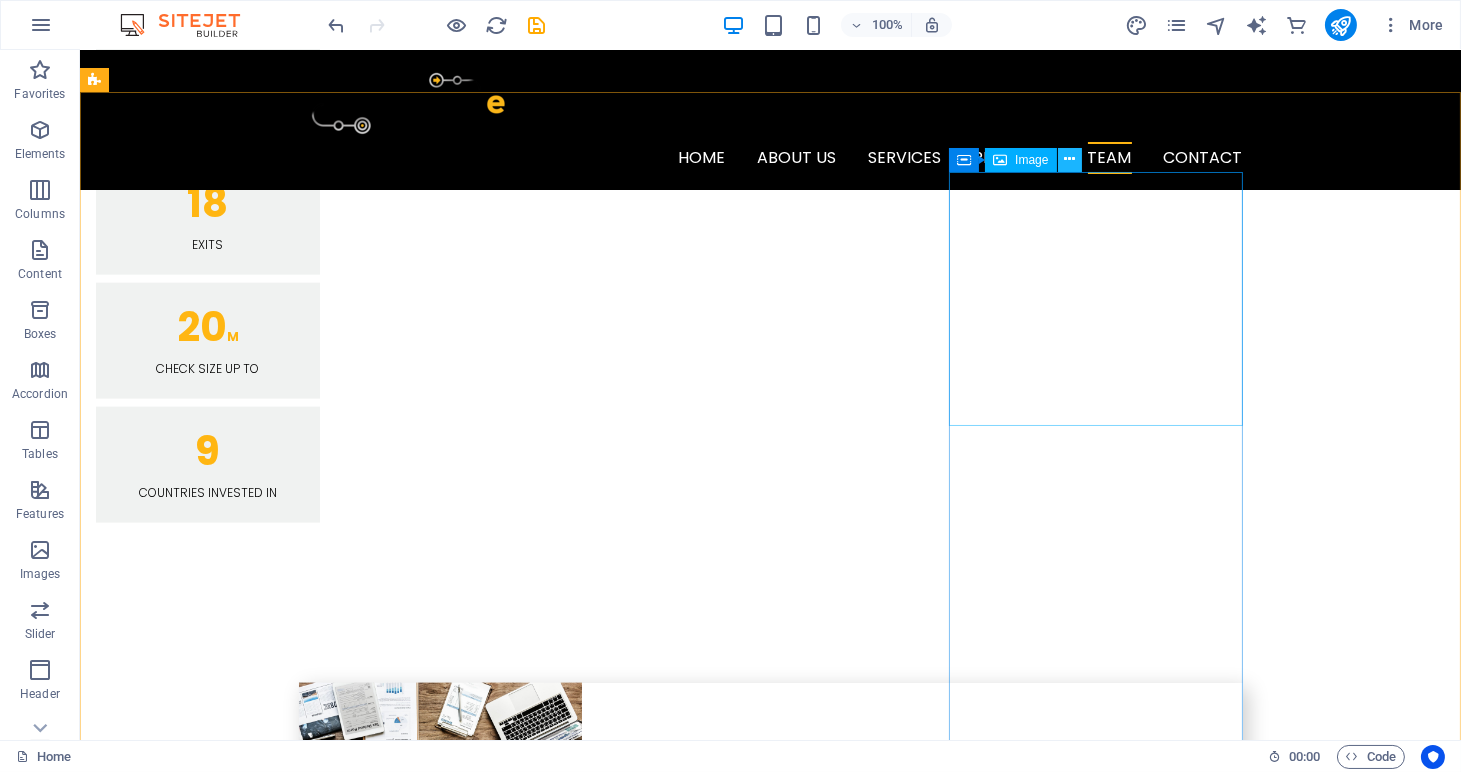 click at bounding box center [1069, 159] 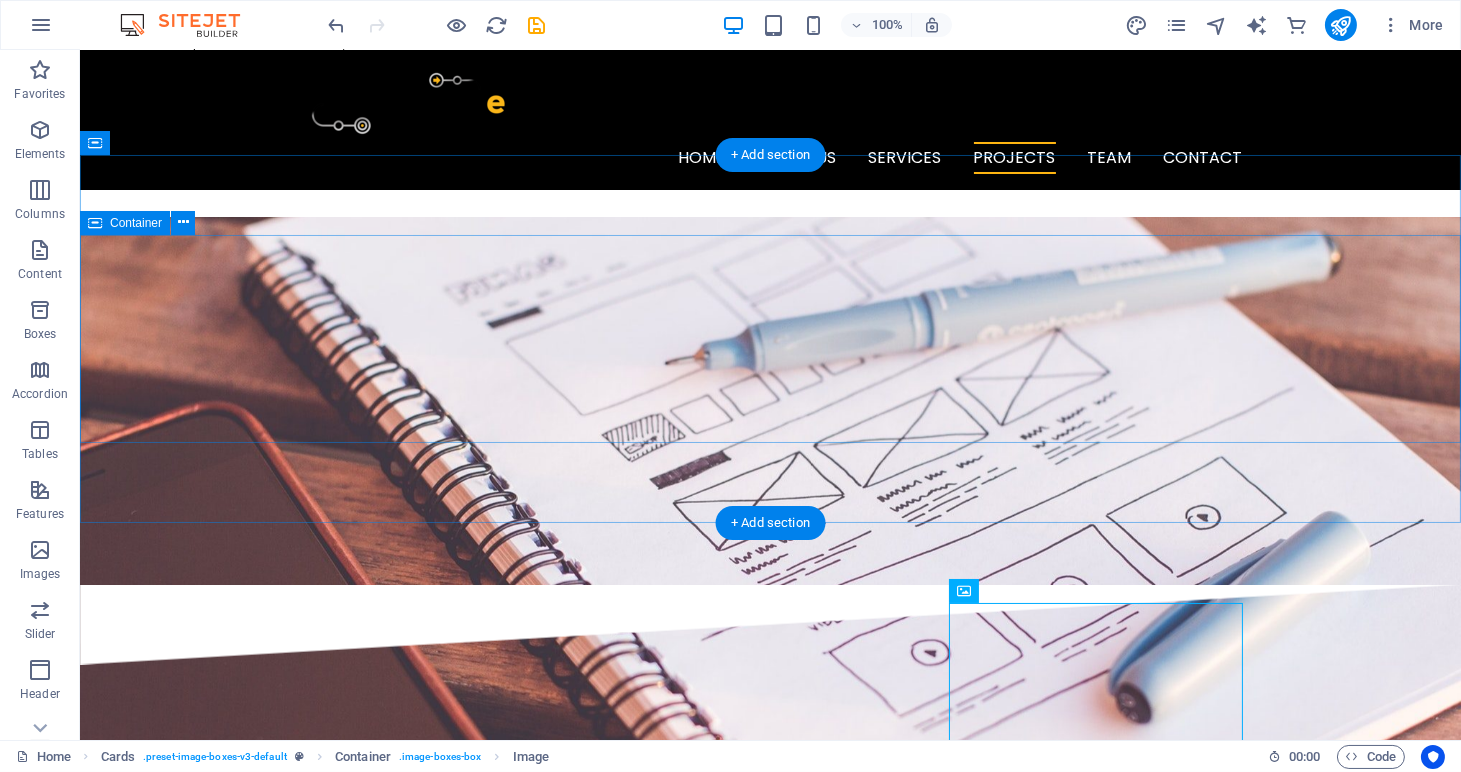 scroll, scrollTop: 2543, scrollLeft: 0, axis: vertical 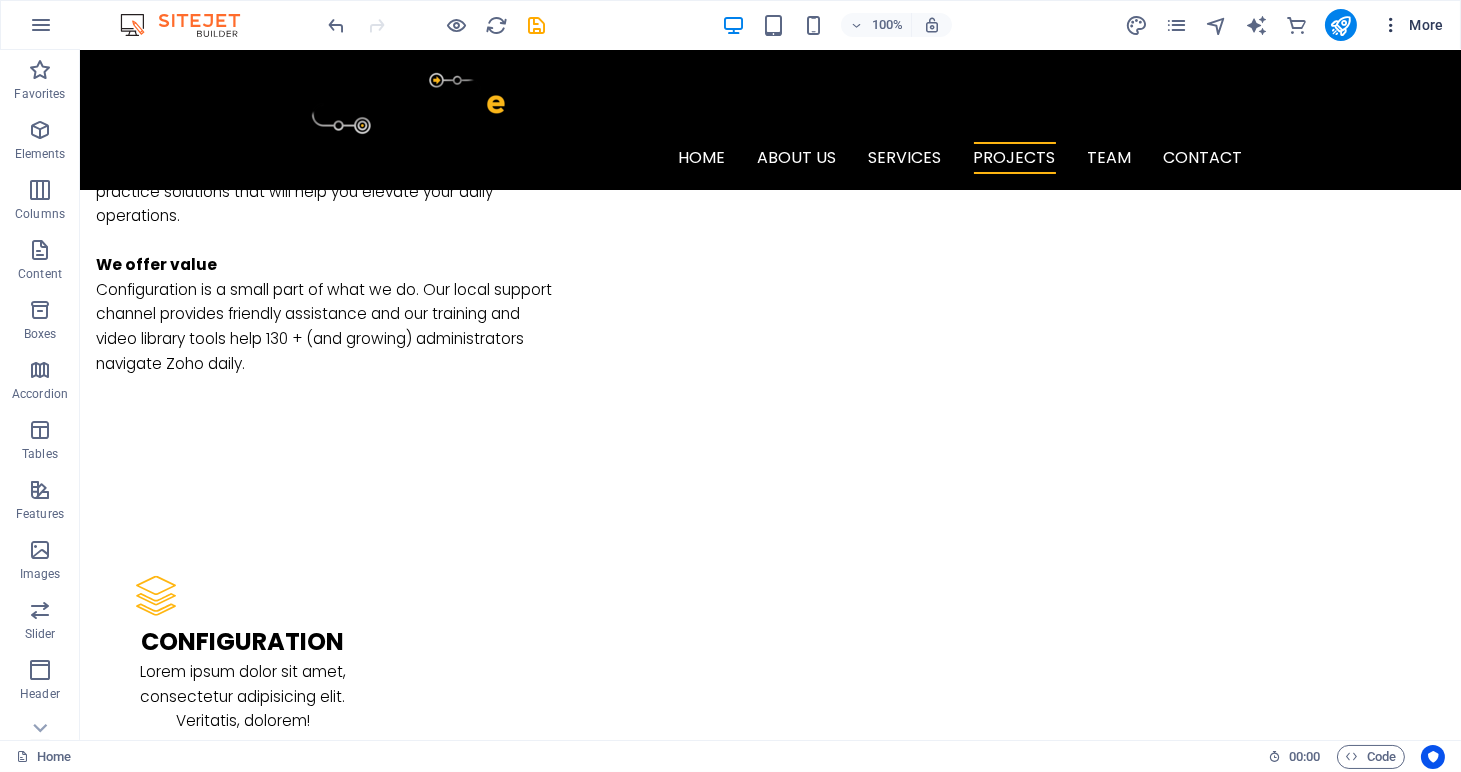click on "More" at bounding box center [1412, 25] 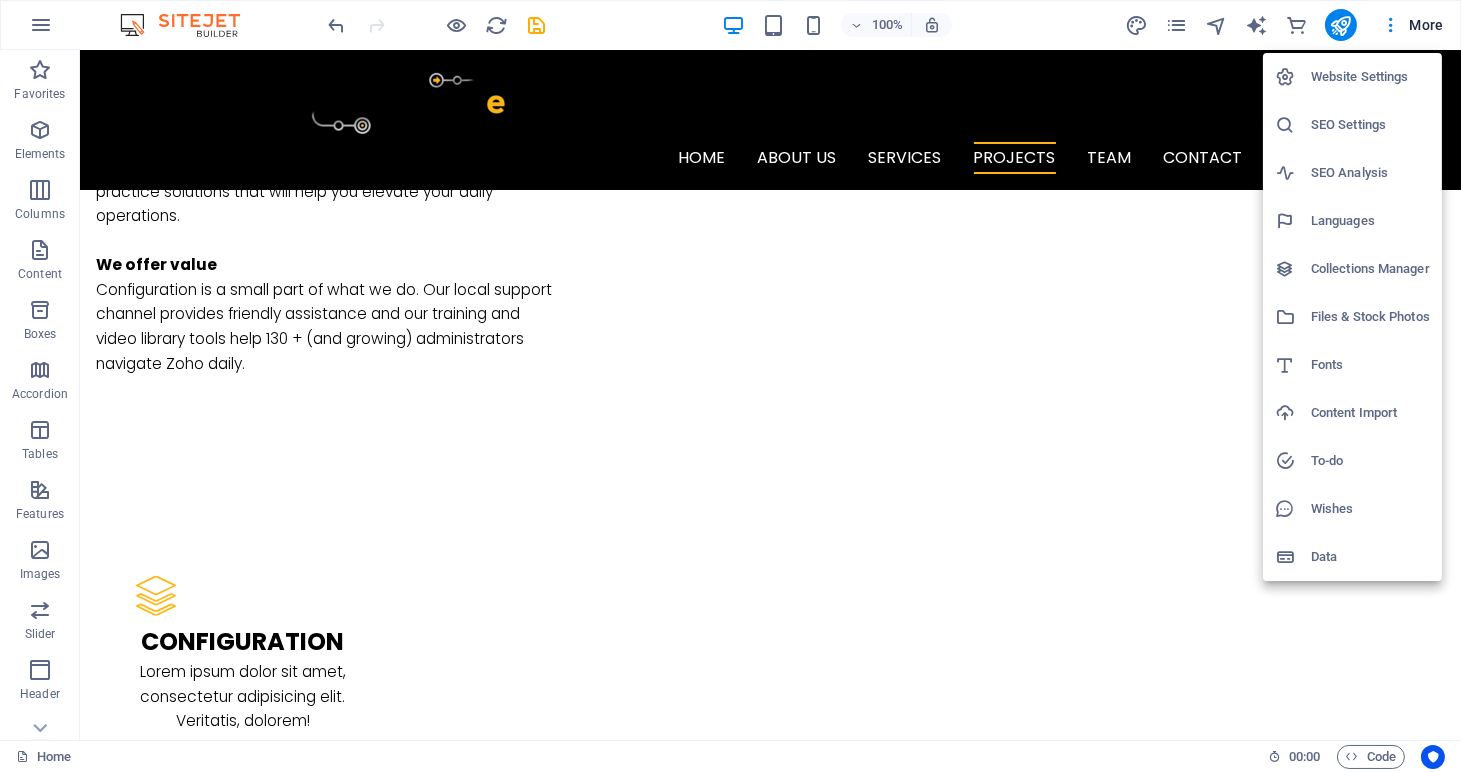 click at bounding box center [730, 386] 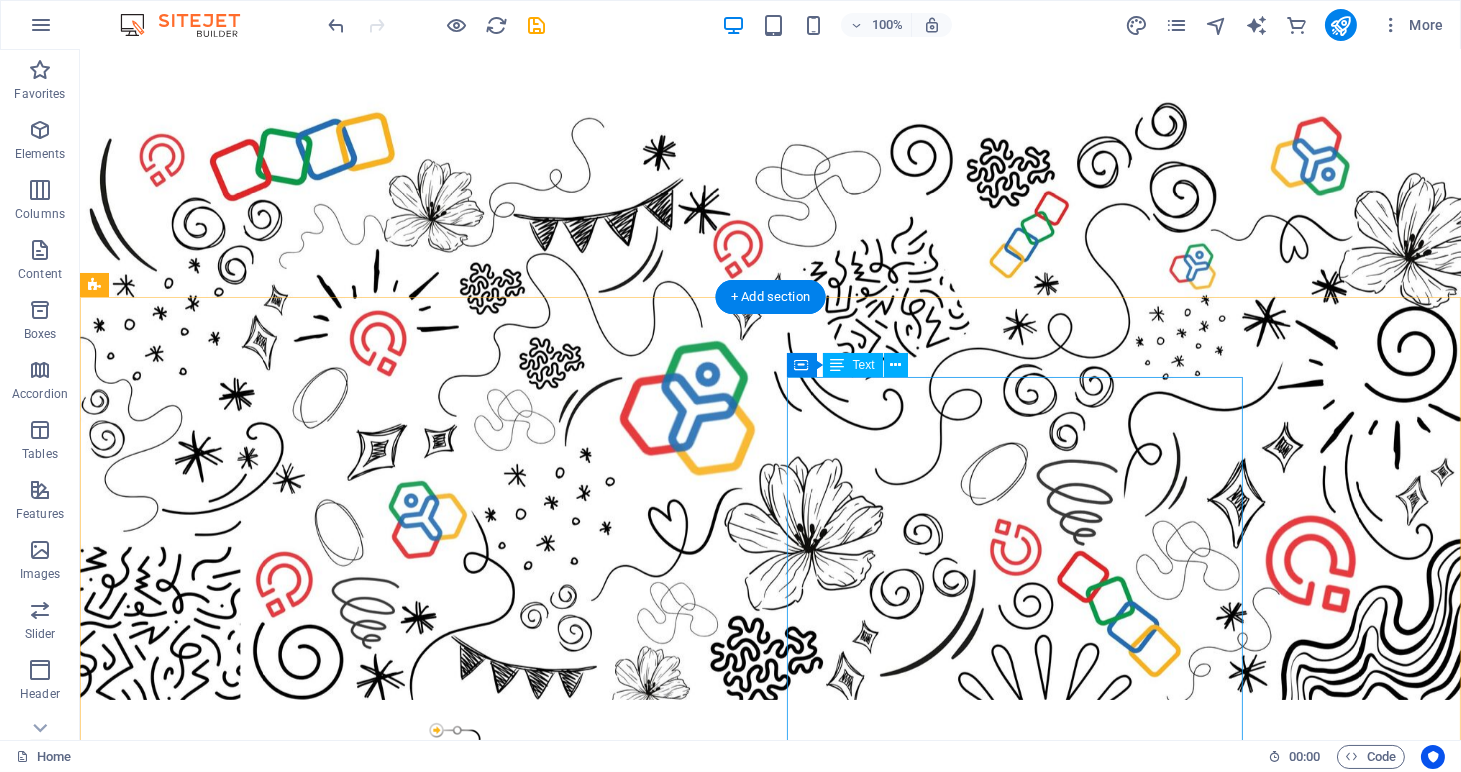 scroll, scrollTop: 0, scrollLeft: 0, axis: both 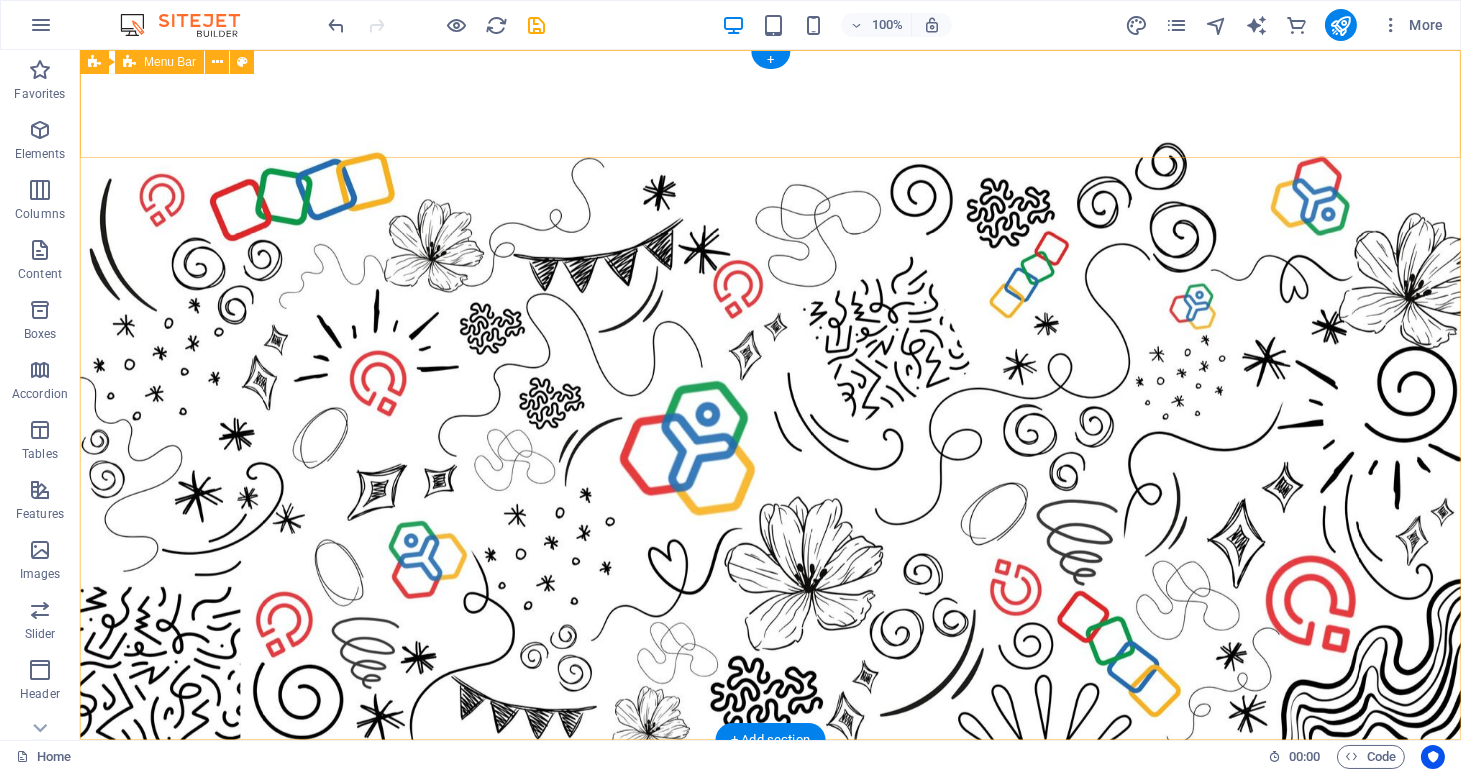 click on "Home About us Services Projects Team Contact" at bounding box center (770, 810) 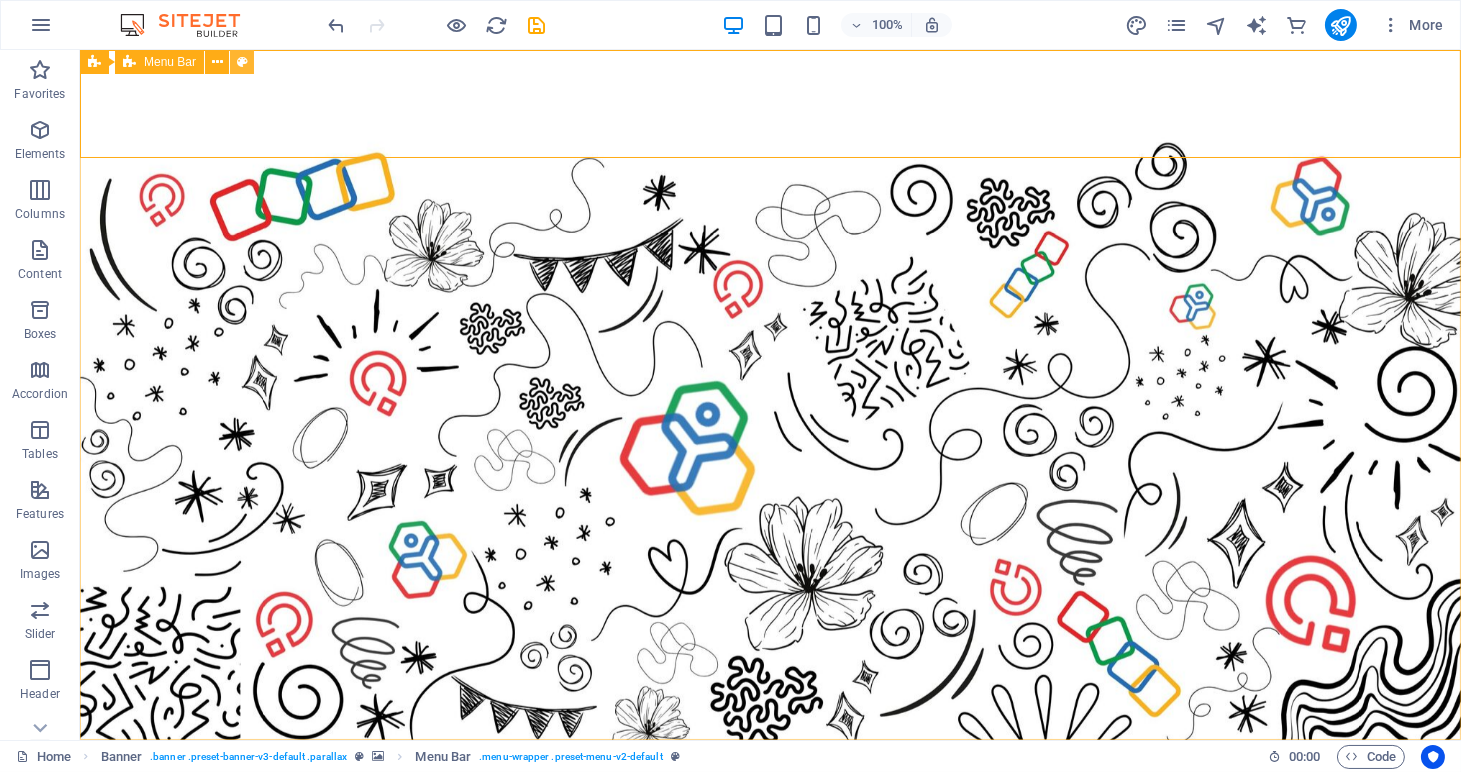 click at bounding box center (242, 62) 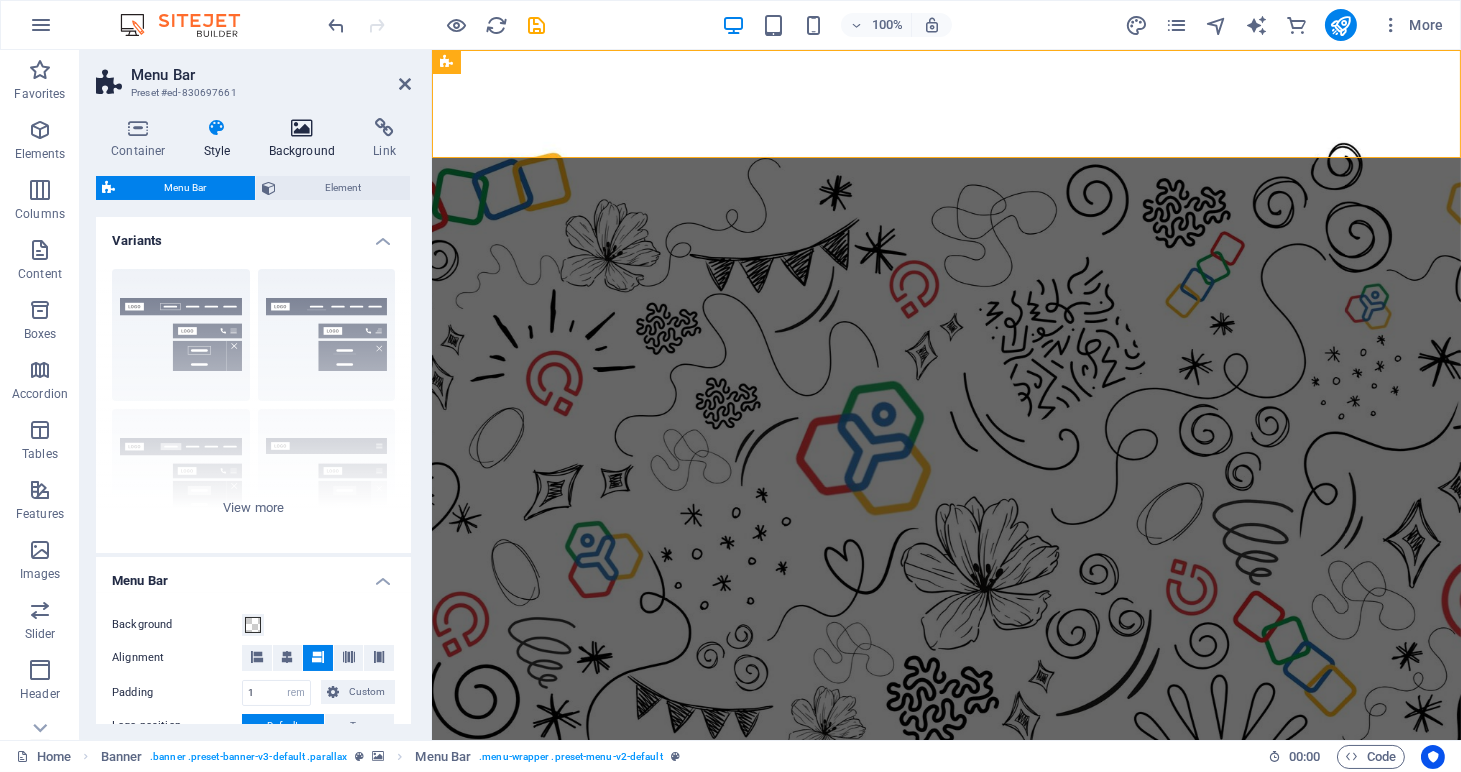 click on "Background" at bounding box center (306, 139) 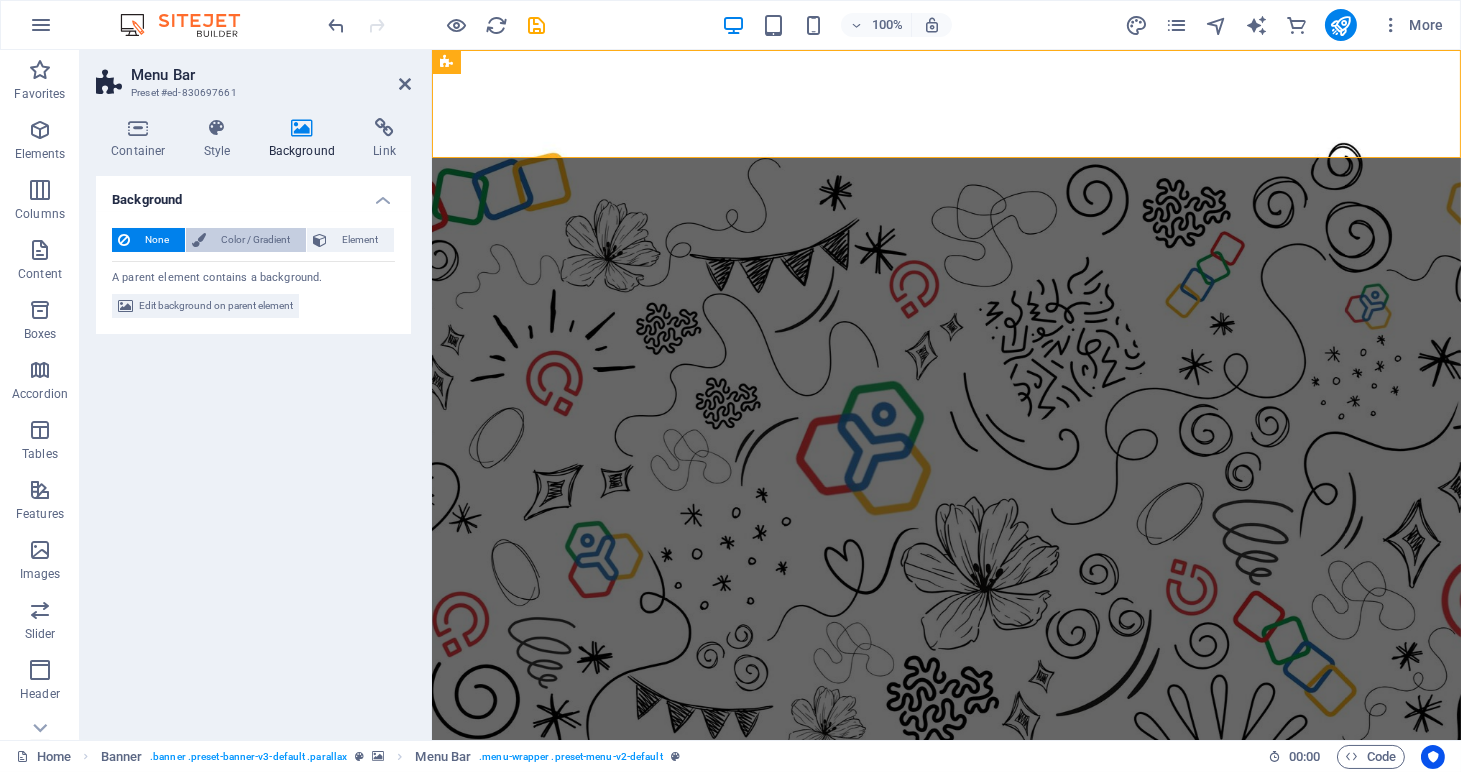 click on "Color / Gradient" at bounding box center (256, 240) 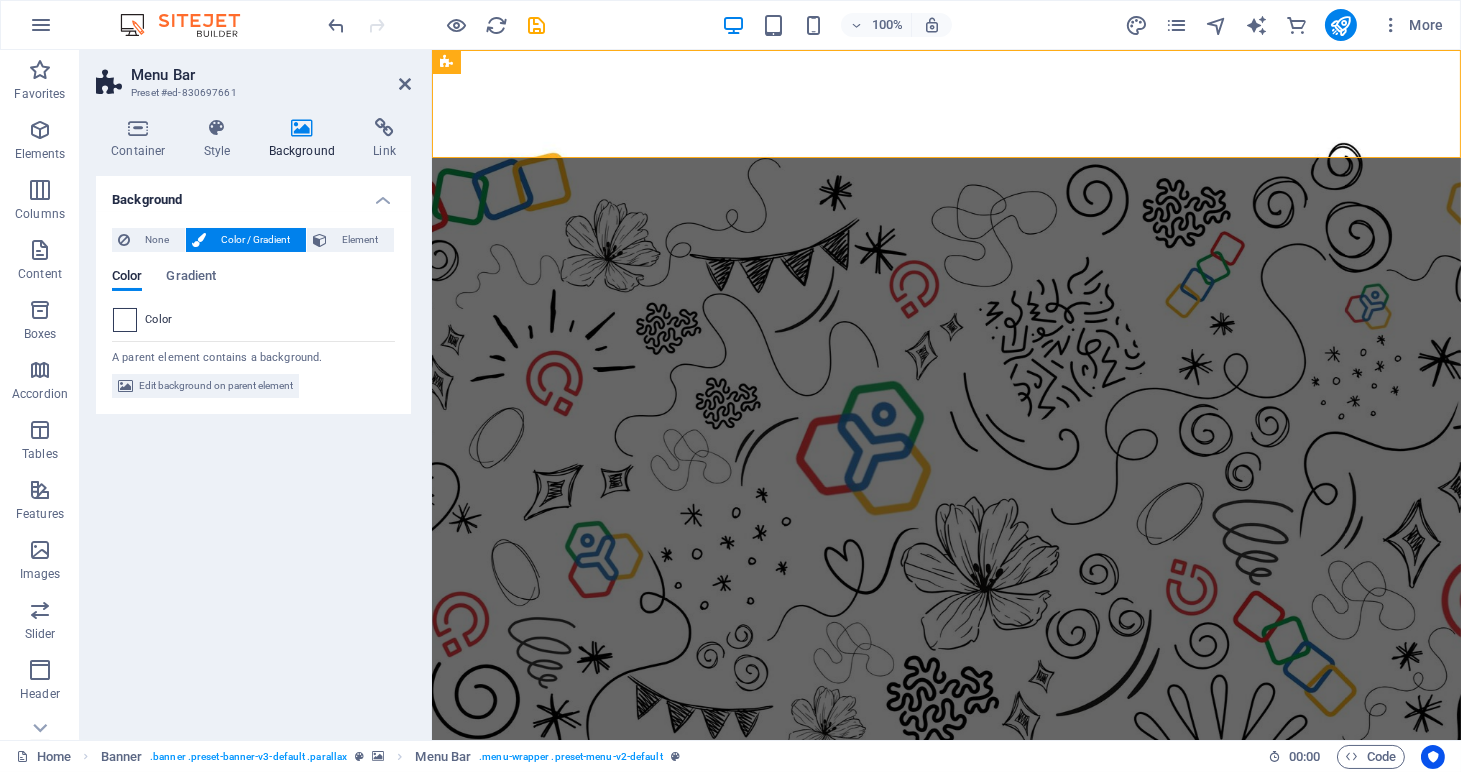 click at bounding box center (125, 320) 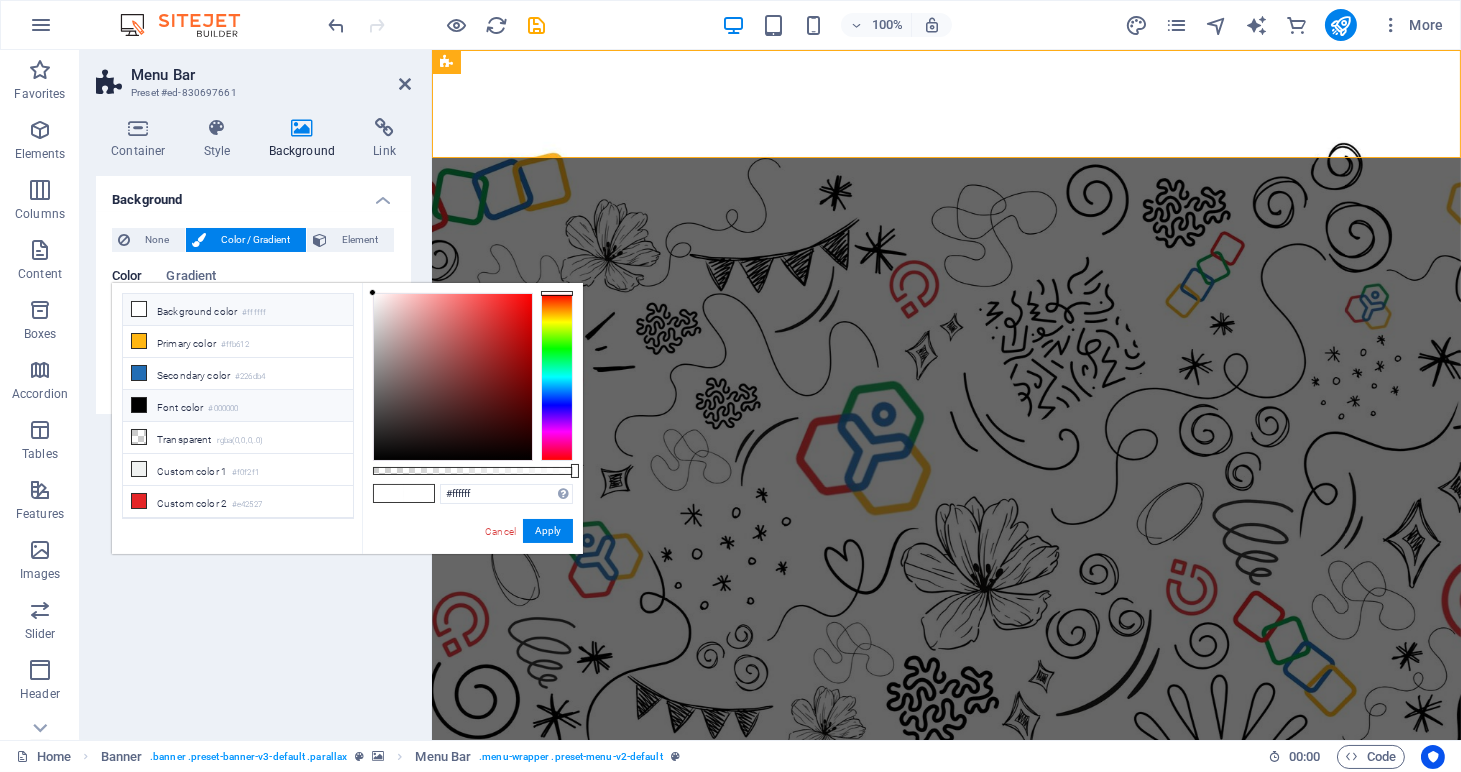 click on "Background color
#ffffff" at bounding box center (238, 310) 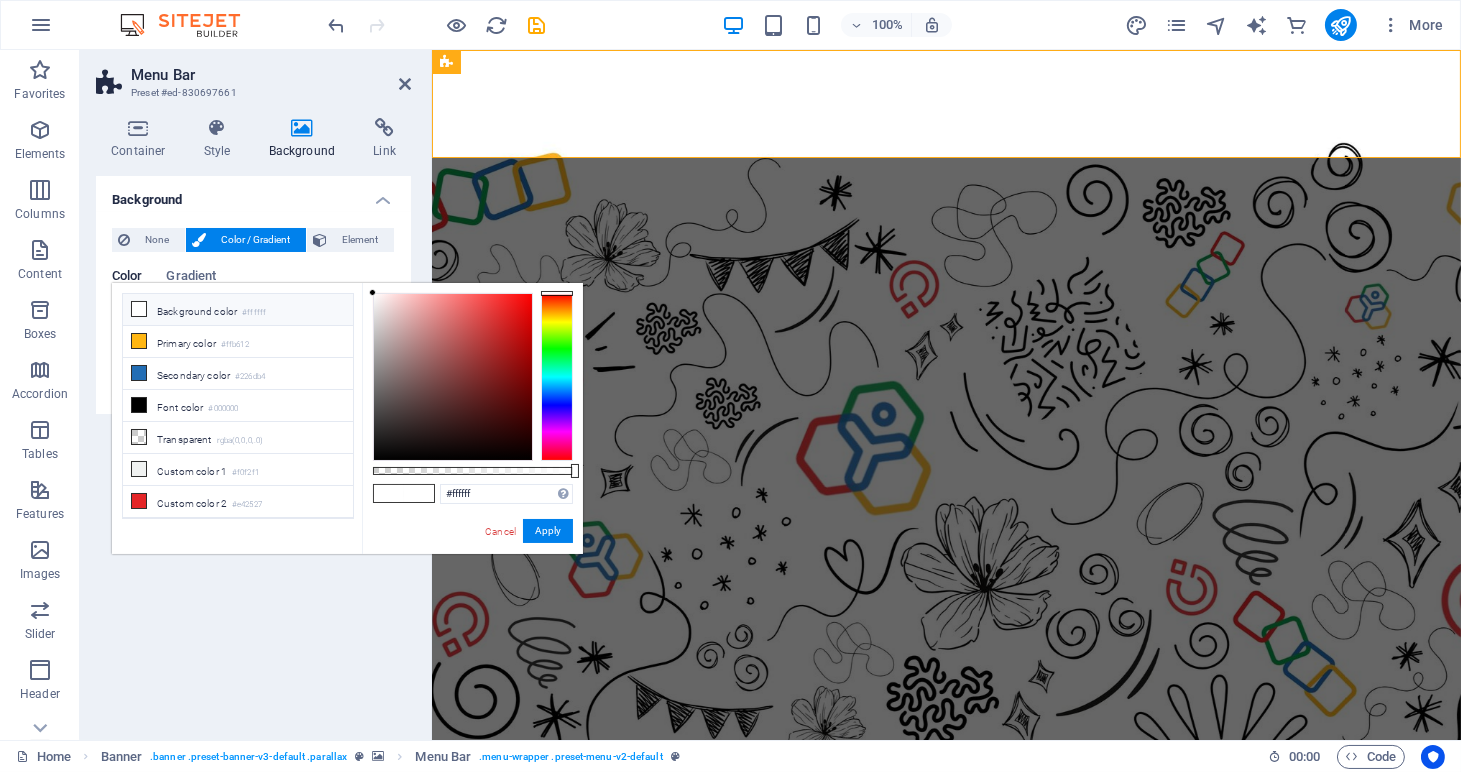 click at bounding box center [139, 309] 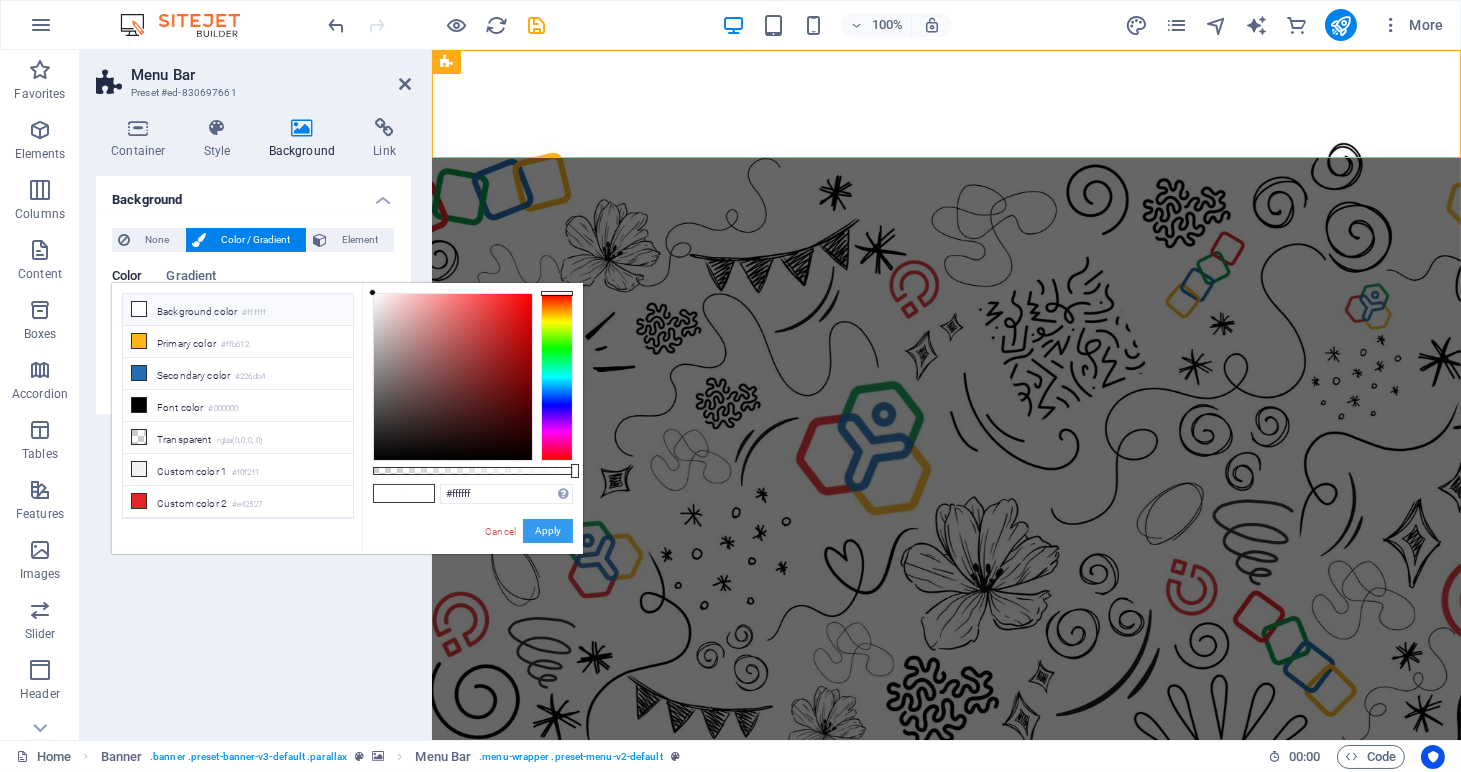 click on "Apply" at bounding box center [548, 531] 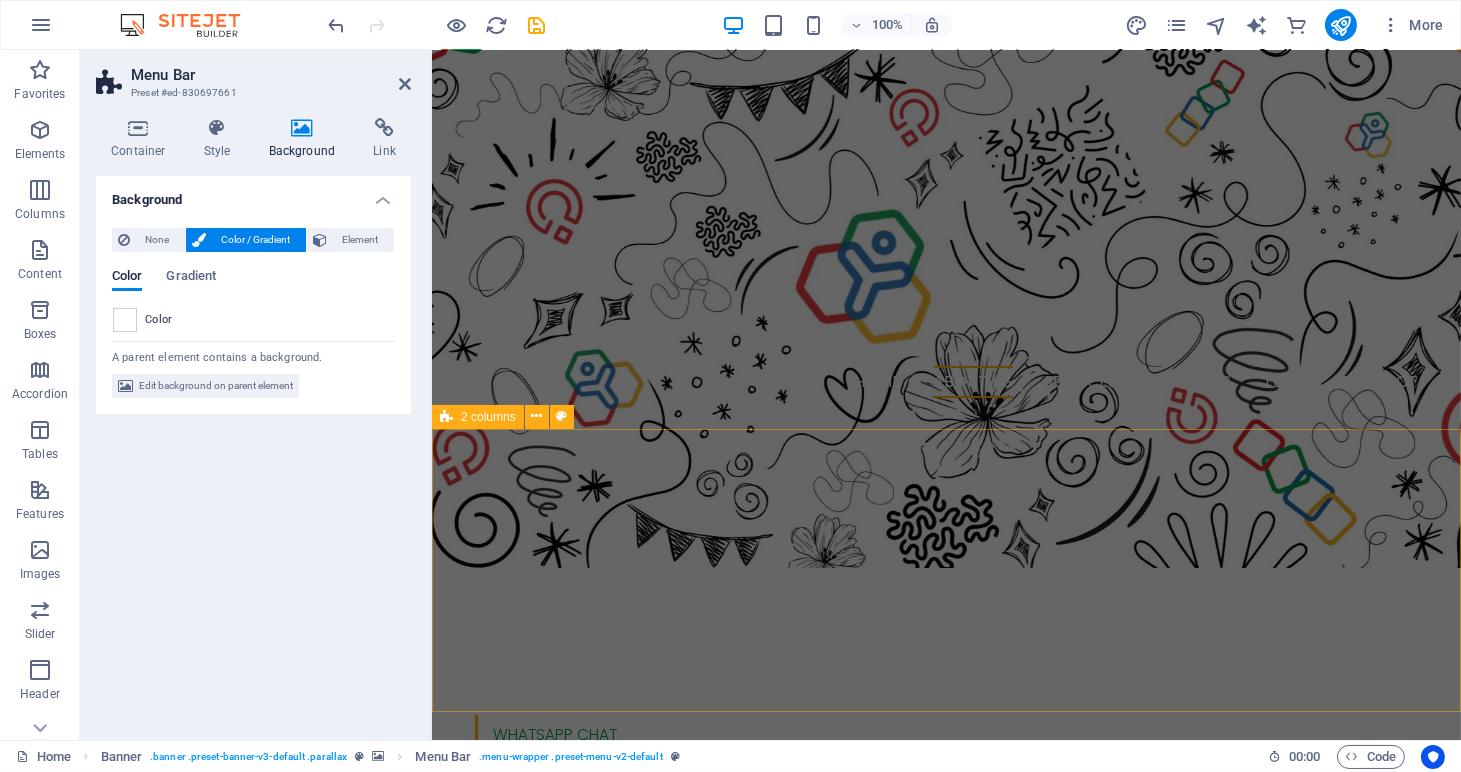 scroll, scrollTop: 668, scrollLeft: 0, axis: vertical 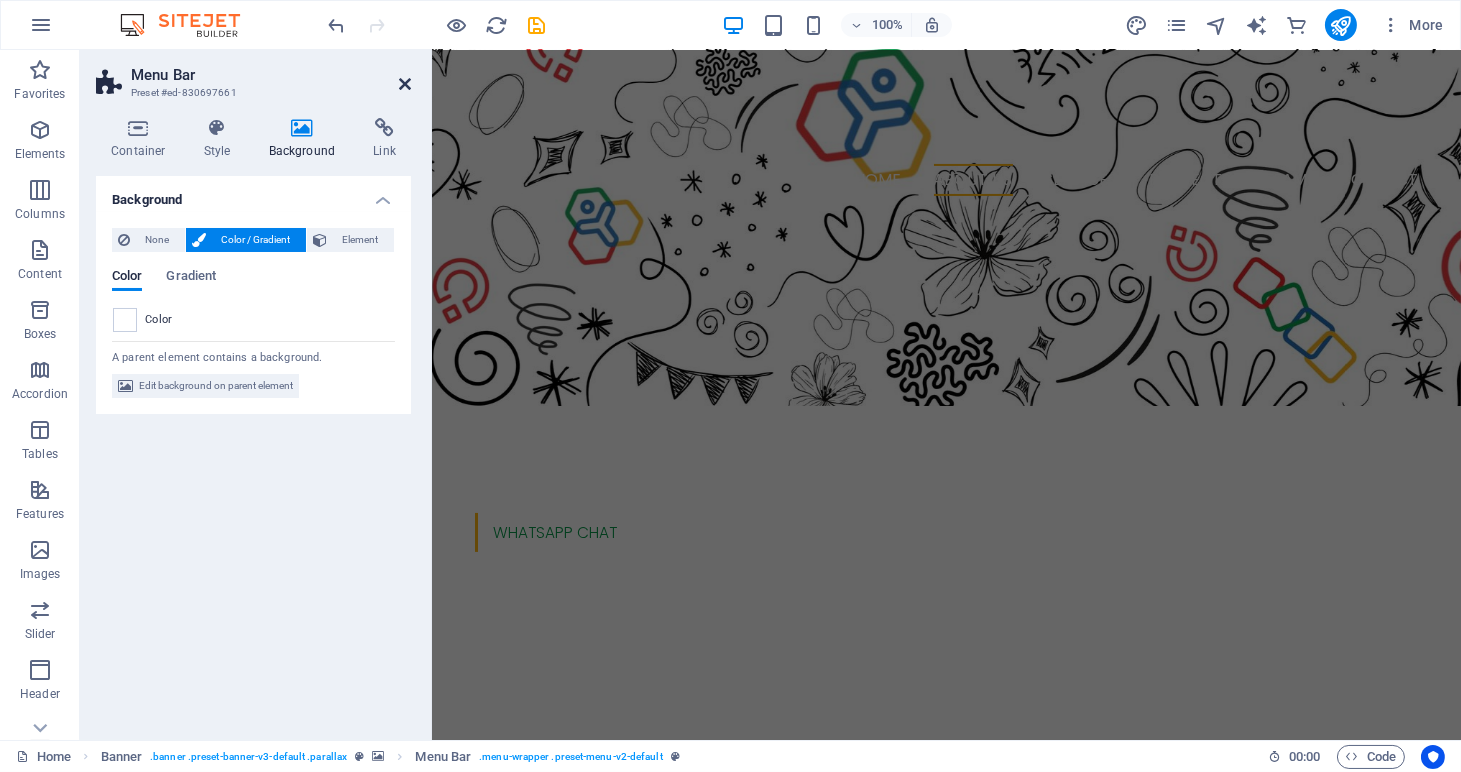 click at bounding box center [405, 84] 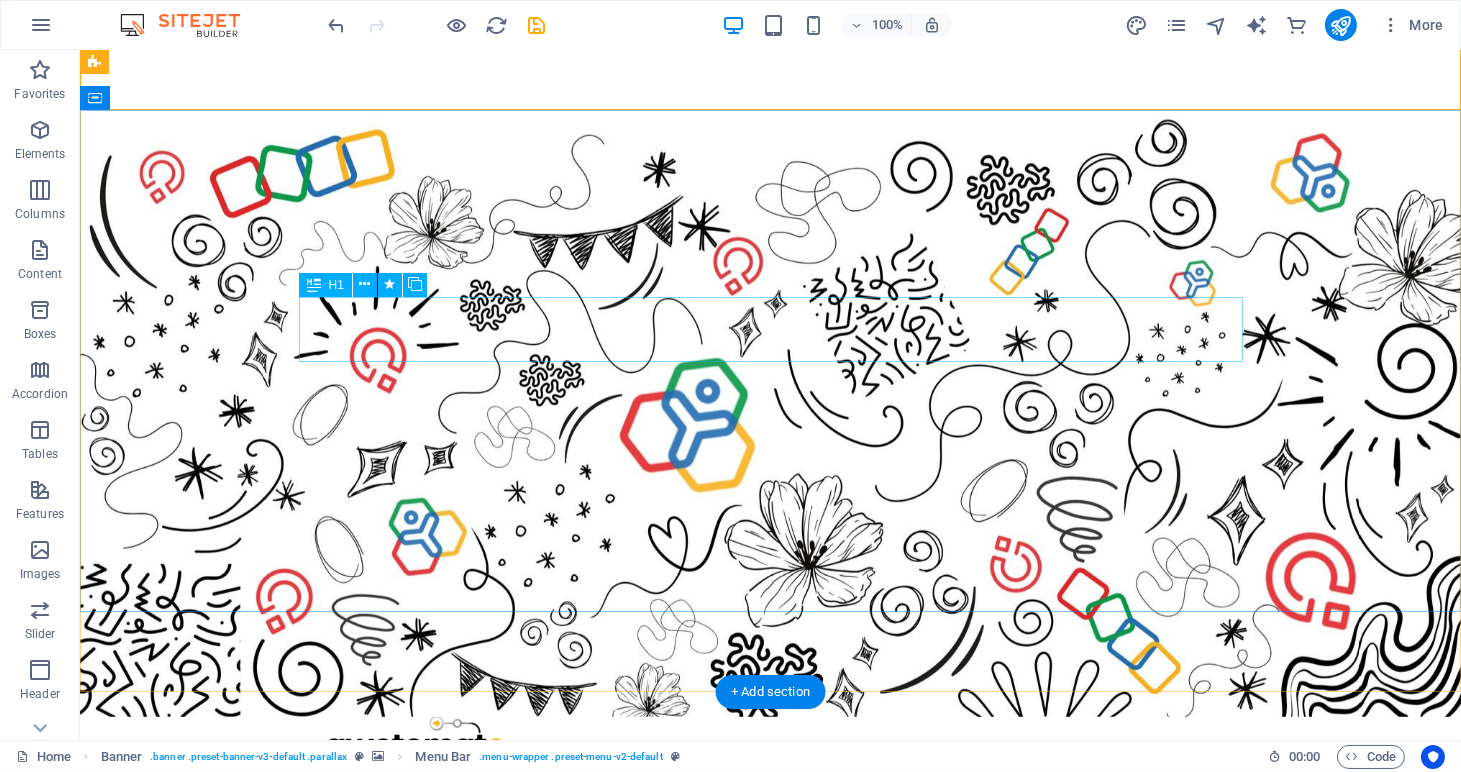 scroll, scrollTop: 0, scrollLeft: 0, axis: both 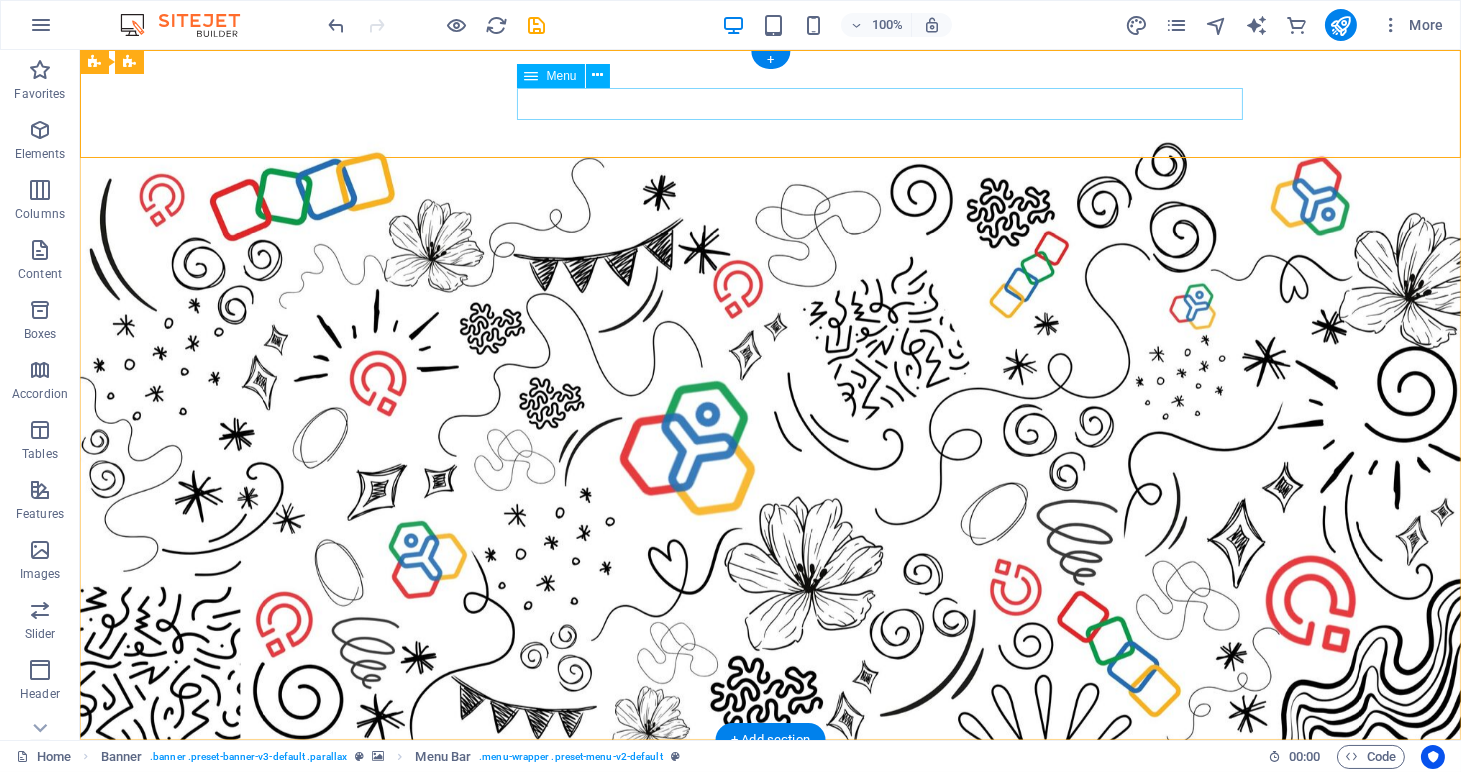 click on "Home About us Services Projects Team Contact" at bounding box center [771, 848] 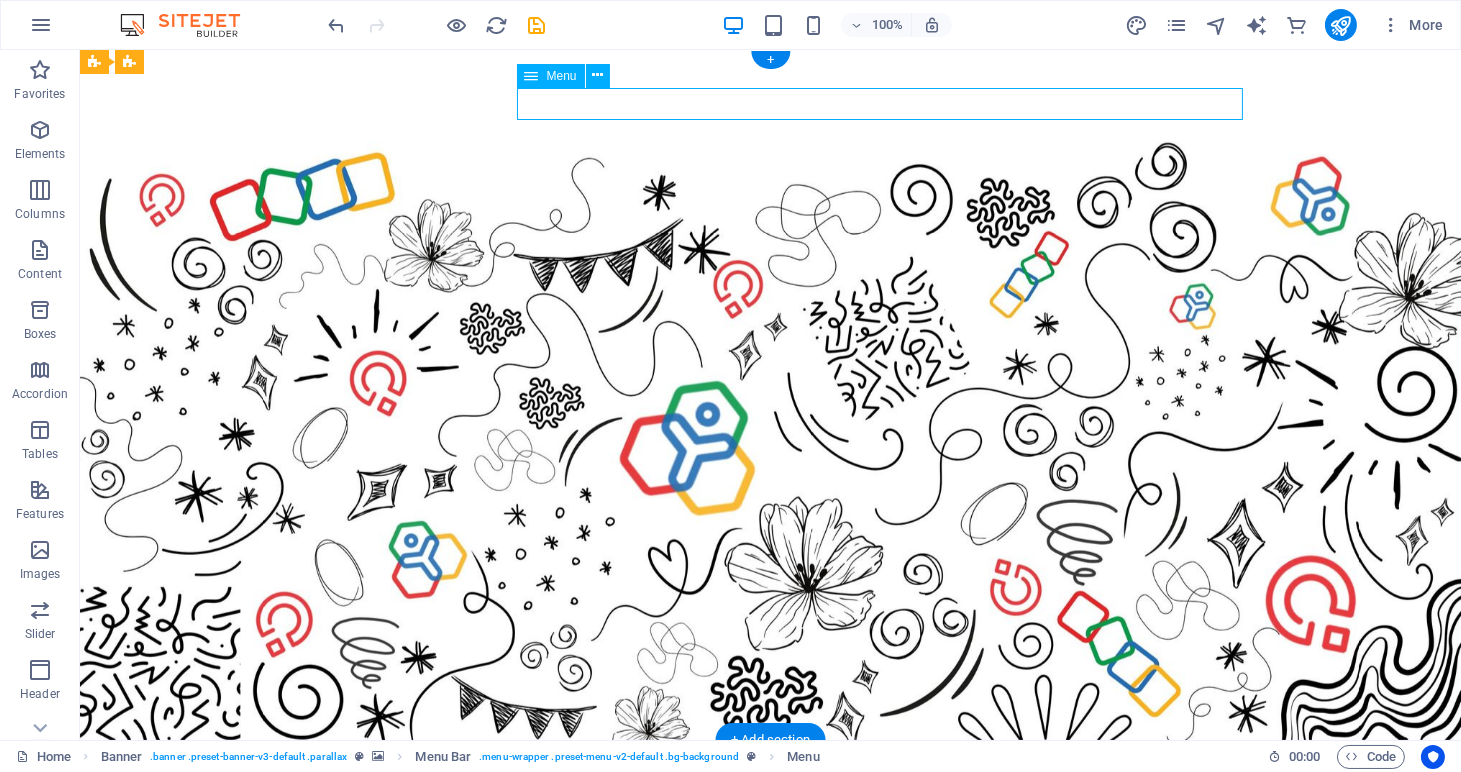 click on "Home About us Services Projects Team Contact" at bounding box center [771, 848] 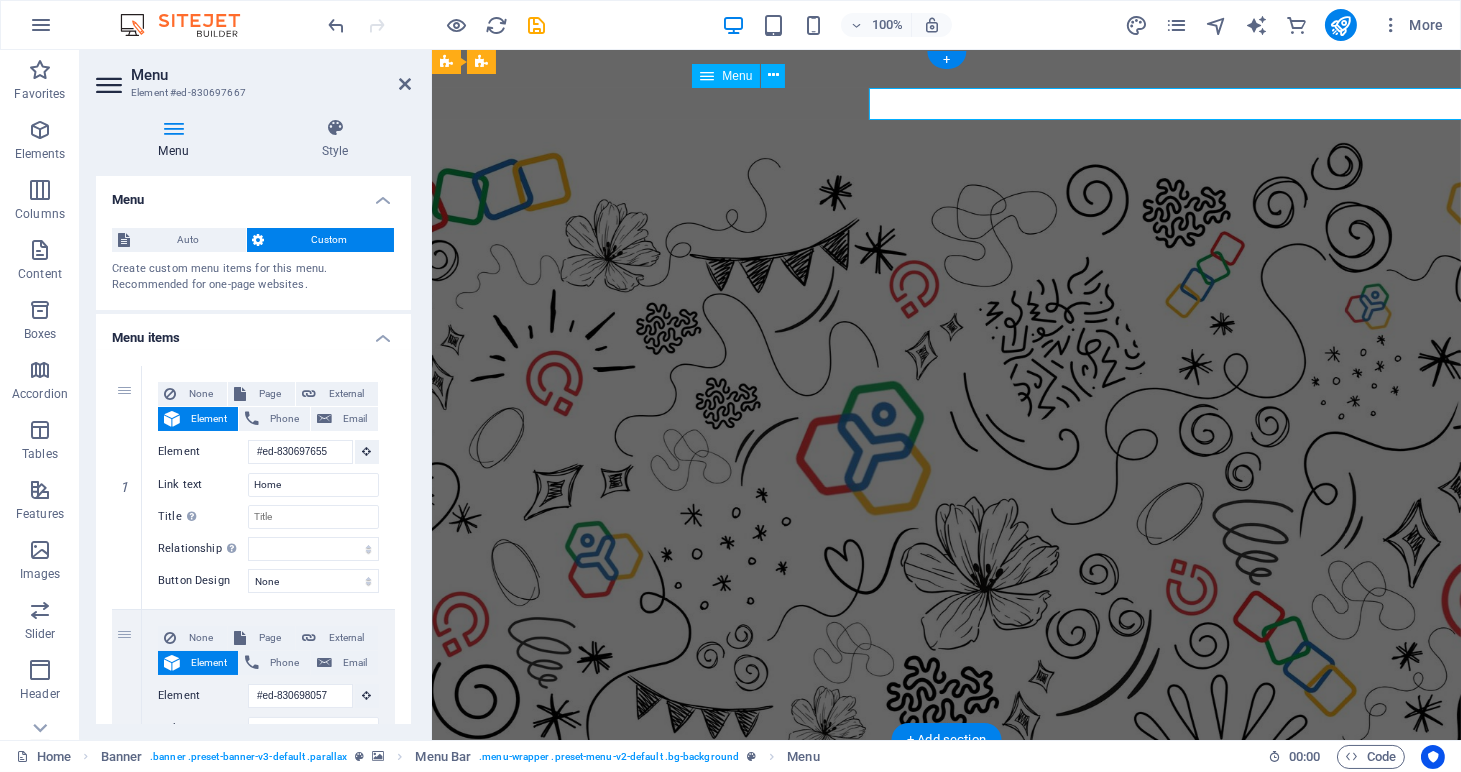 click on "Home About us Services Projects Team Contact" at bounding box center (946, 848) 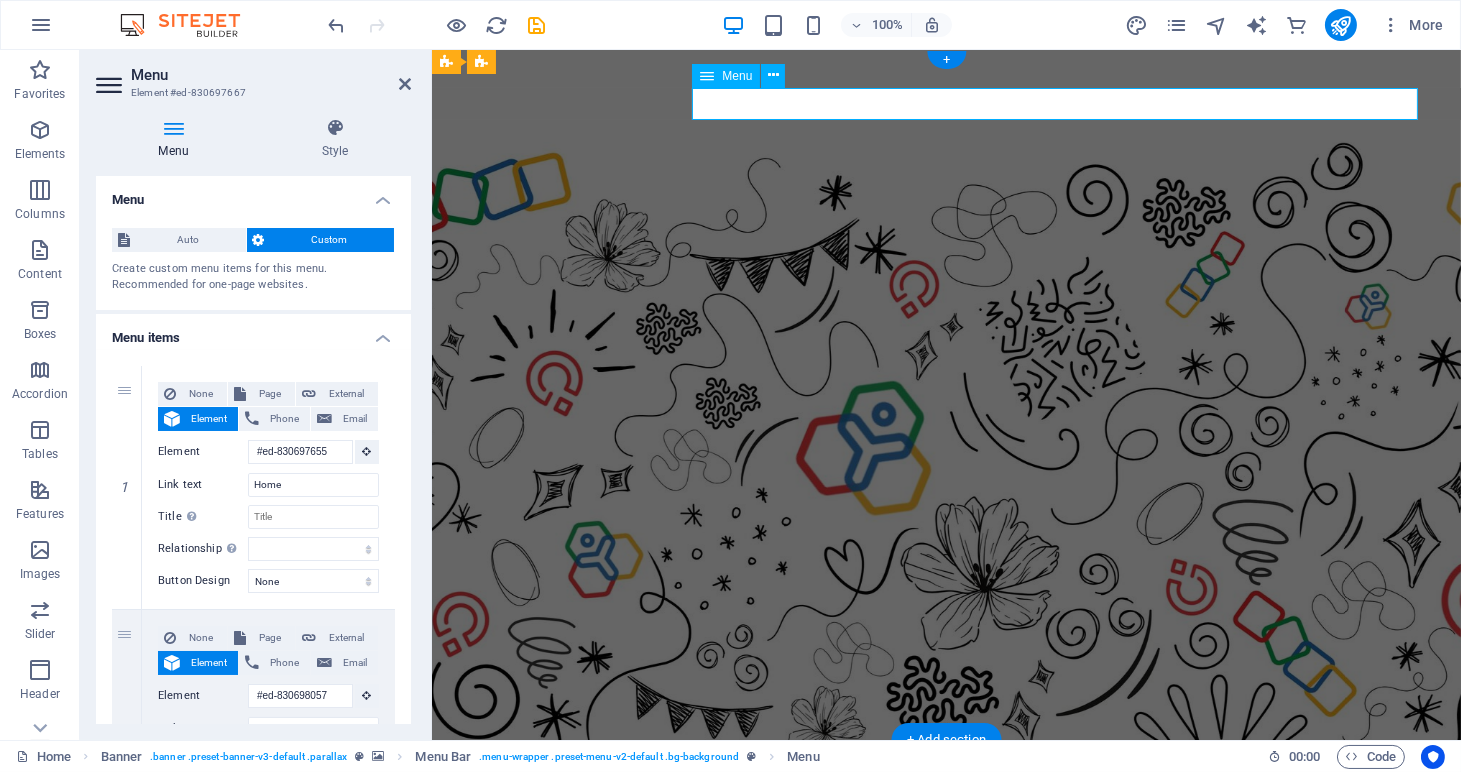 click on "Home About us Services Projects Team Contact" at bounding box center [946, 848] 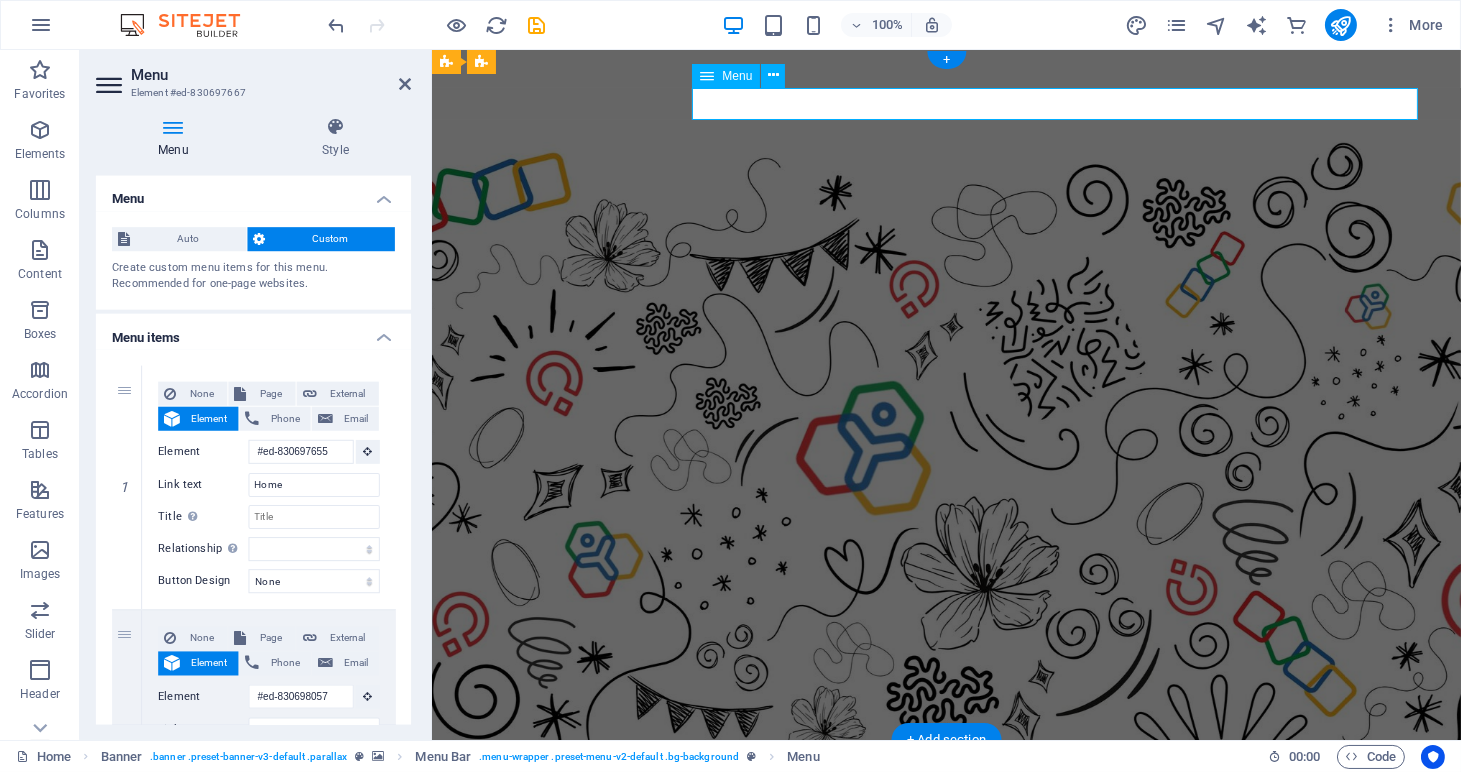 click on "Home About us Services Projects Team Contact" at bounding box center [946, 848] 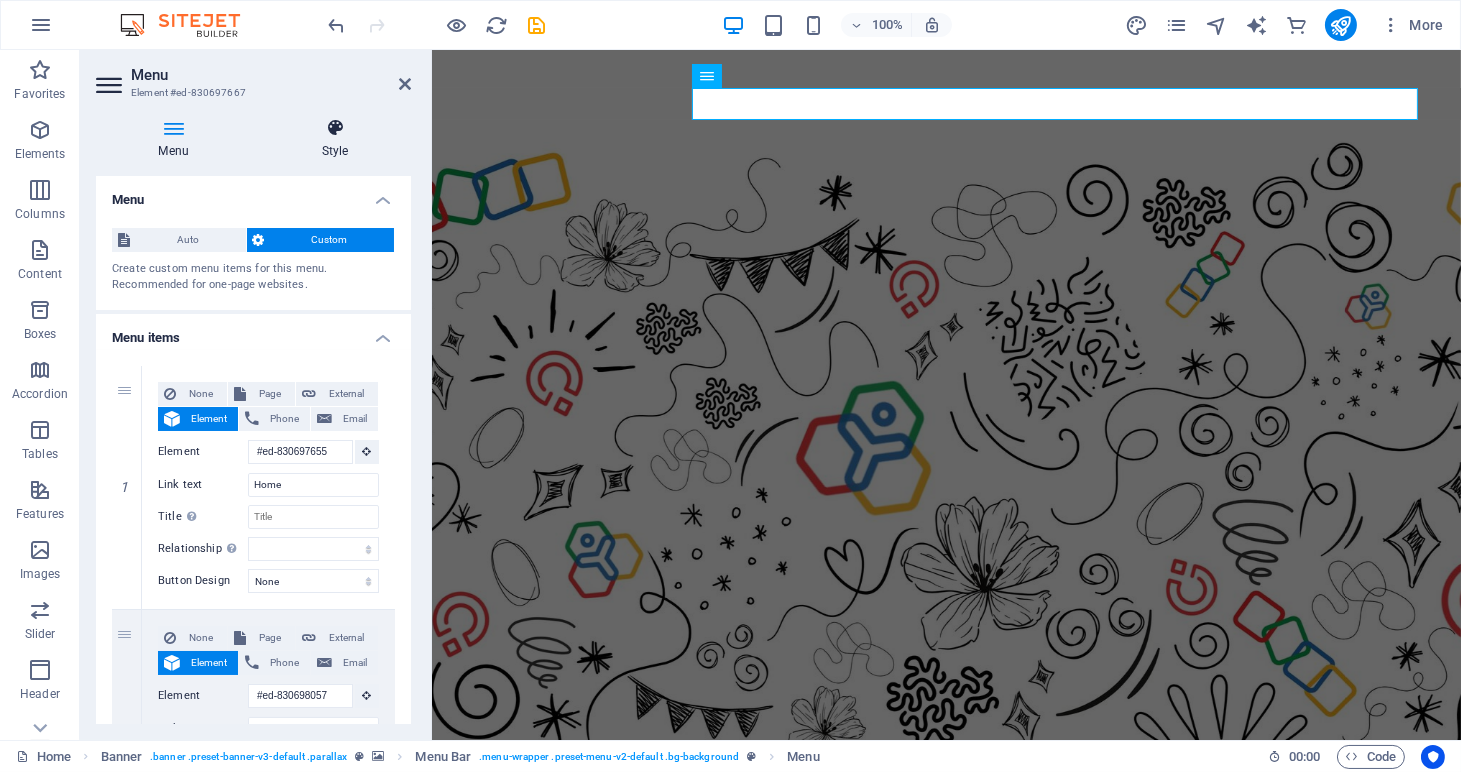 click on "Style" at bounding box center (335, 139) 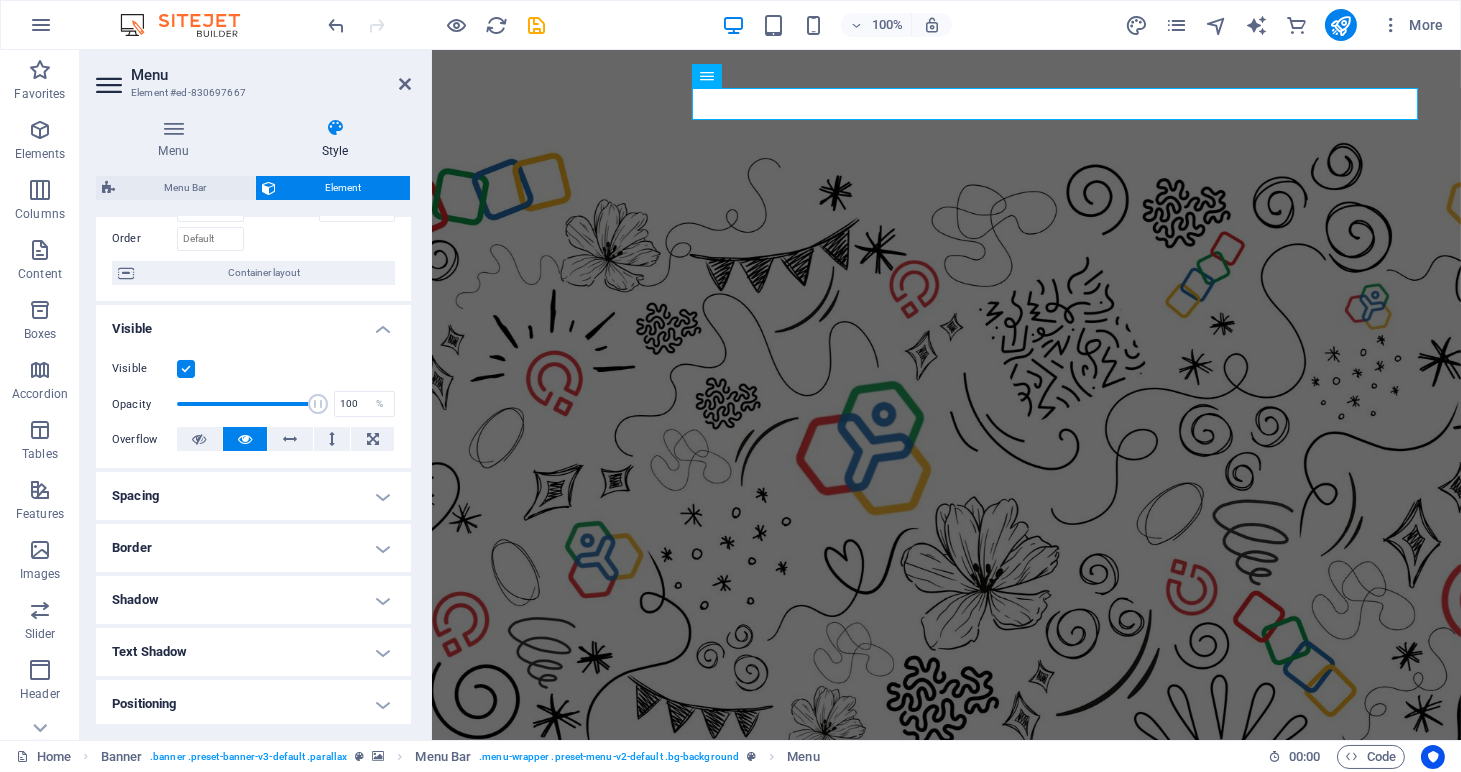 scroll, scrollTop: 0, scrollLeft: 0, axis: both 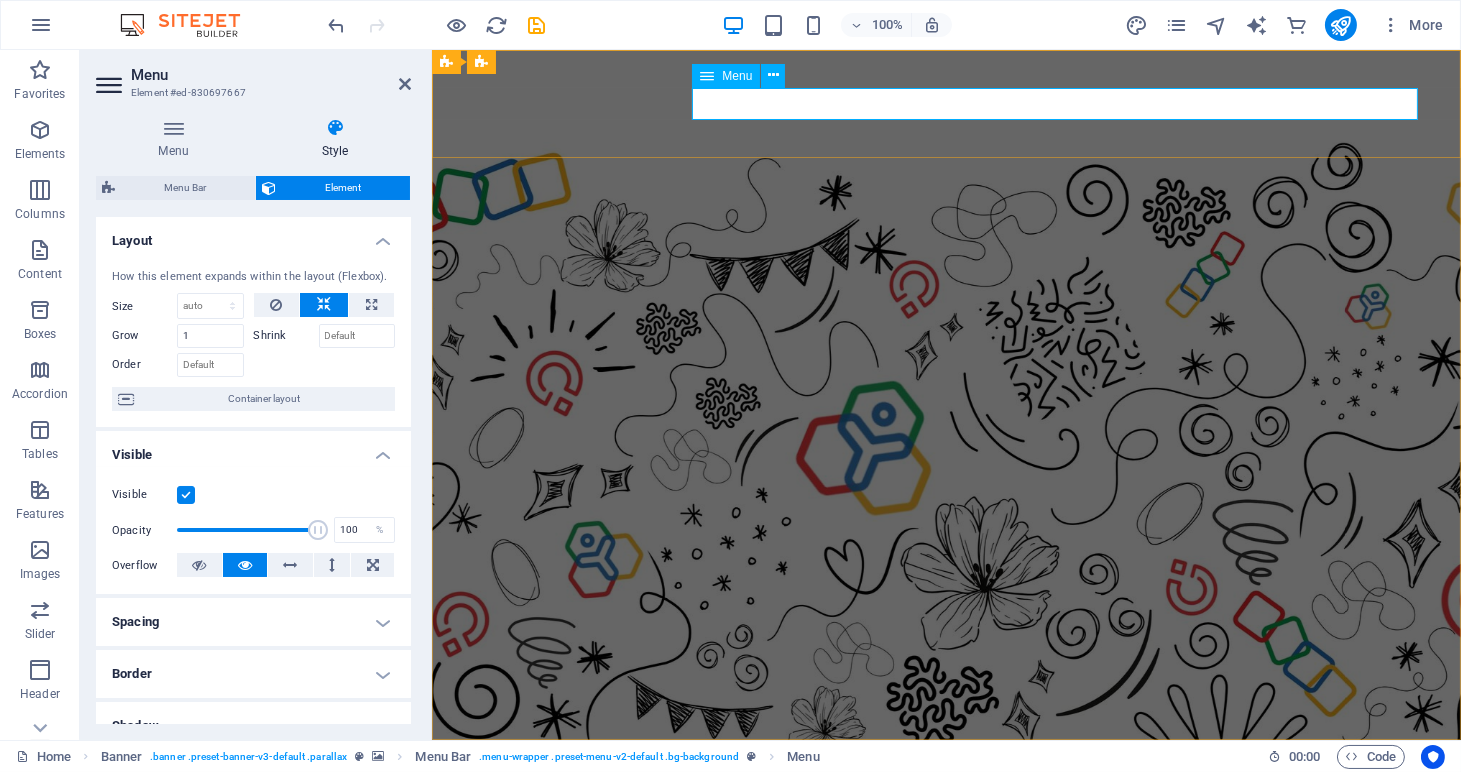 click on "Home About us Services Projects Team Contact" at bounding box center [946, 848] 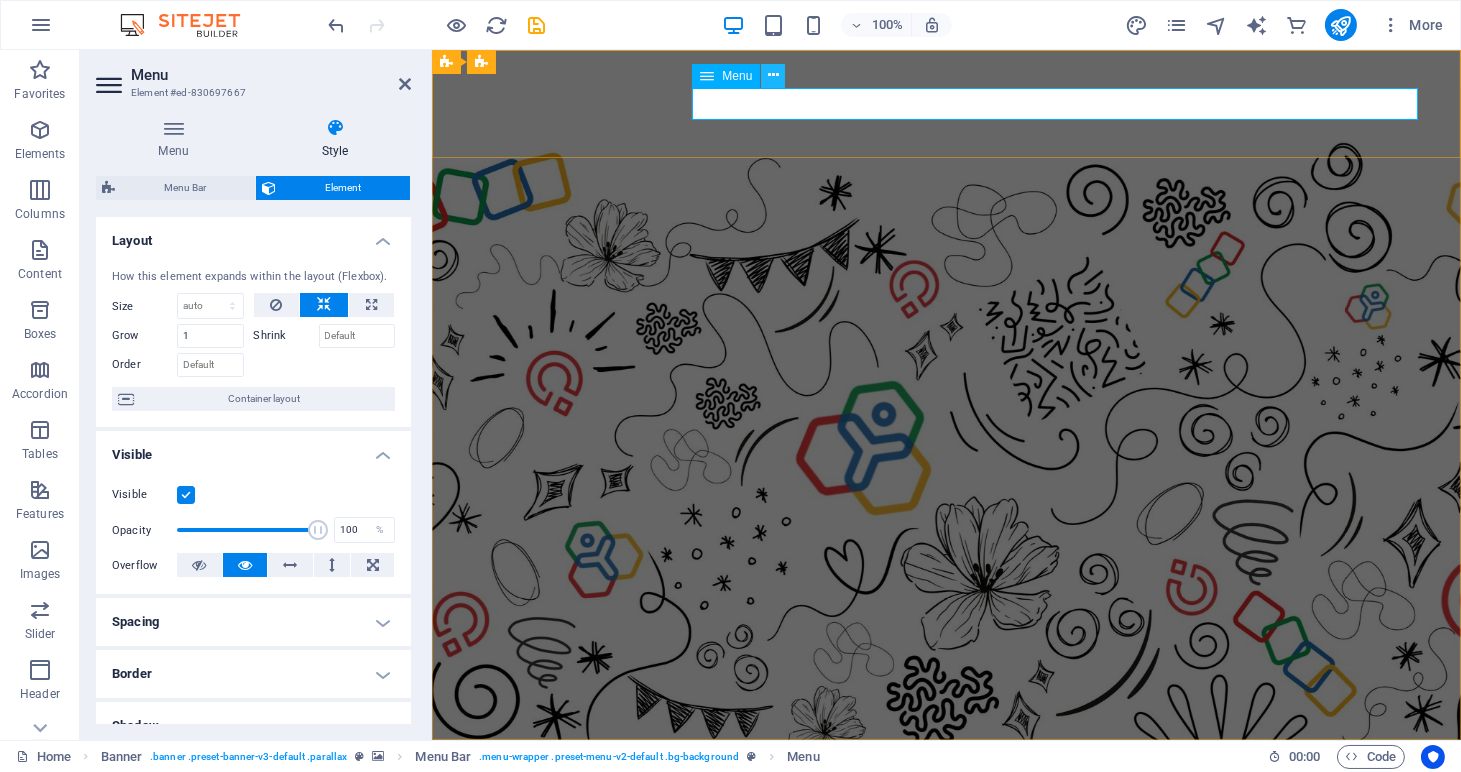 click at bounding box center (773, 75) 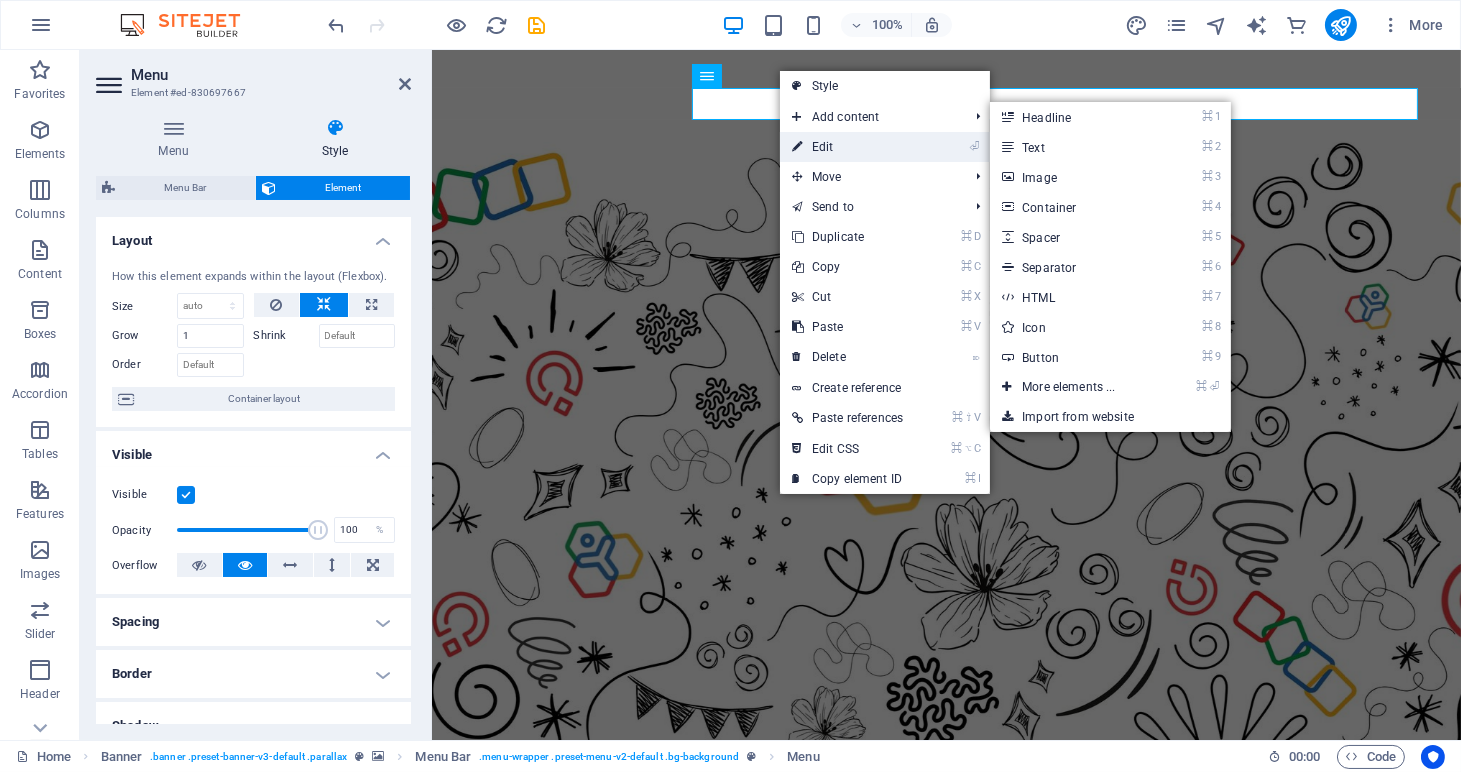 click on "⏎  Edit" at bounding box center [847, 147] 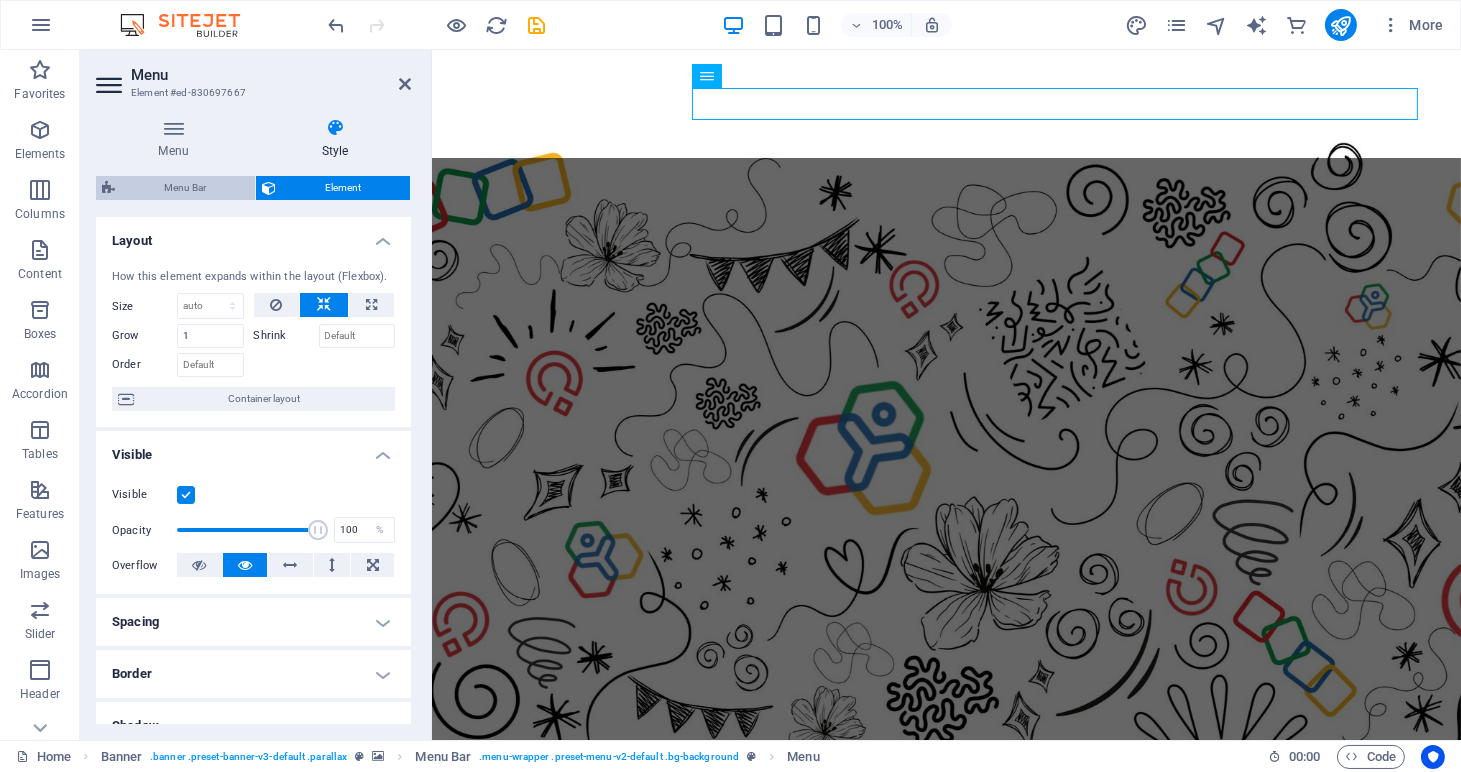 click on "Menu Bar" at bounding box center (185, 188) 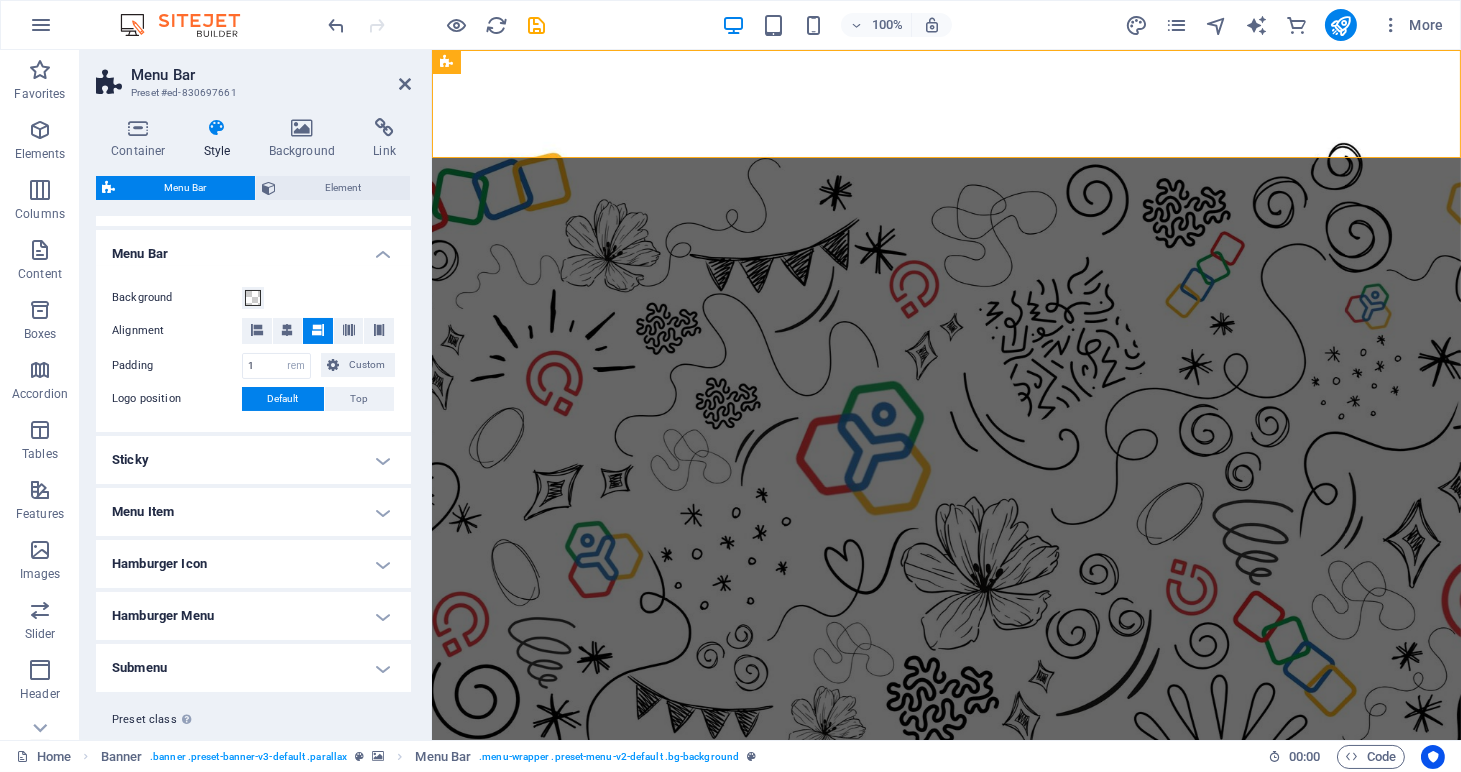 scroll, scrollTop: 330, scrollLeft: 0, axis: vertical 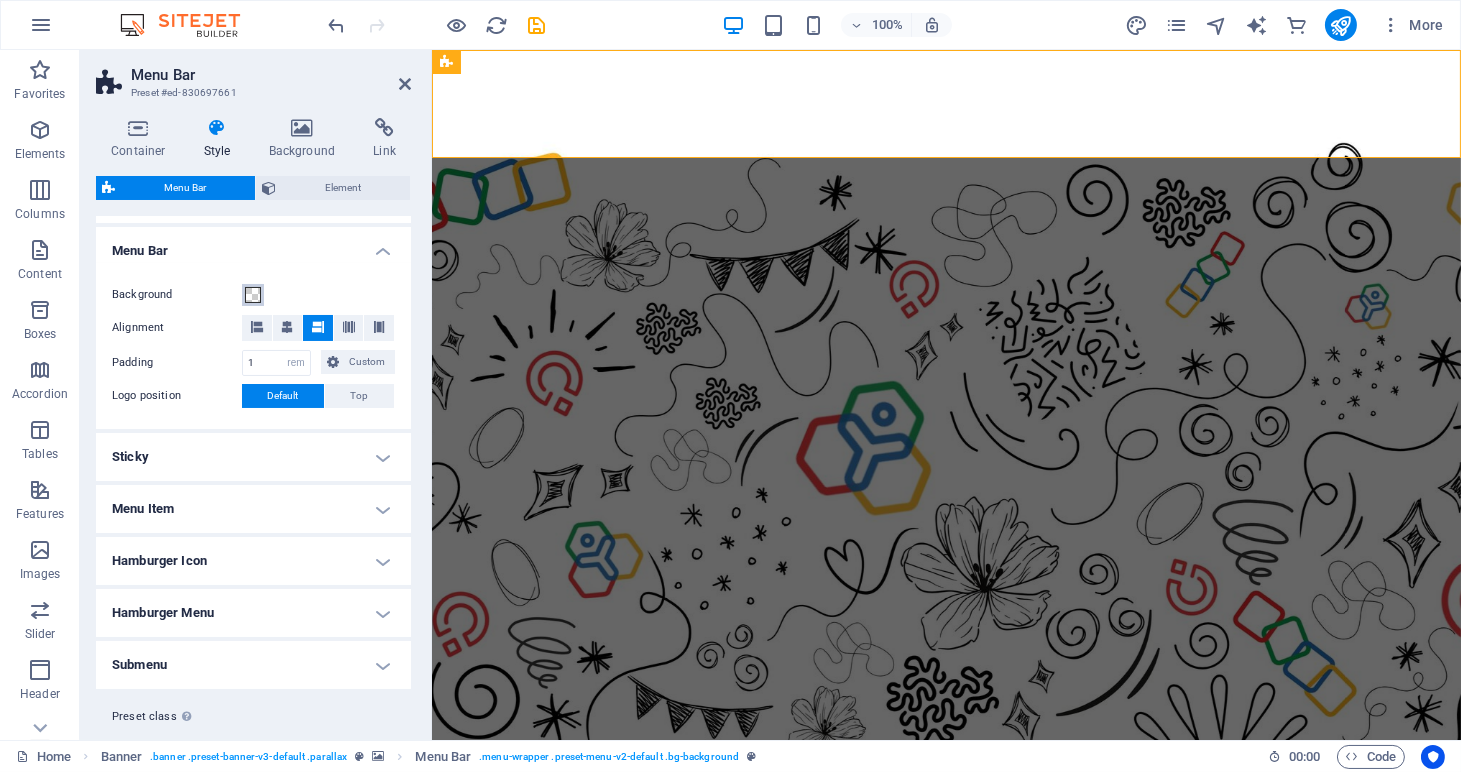 click at bounding box center [253, 295] 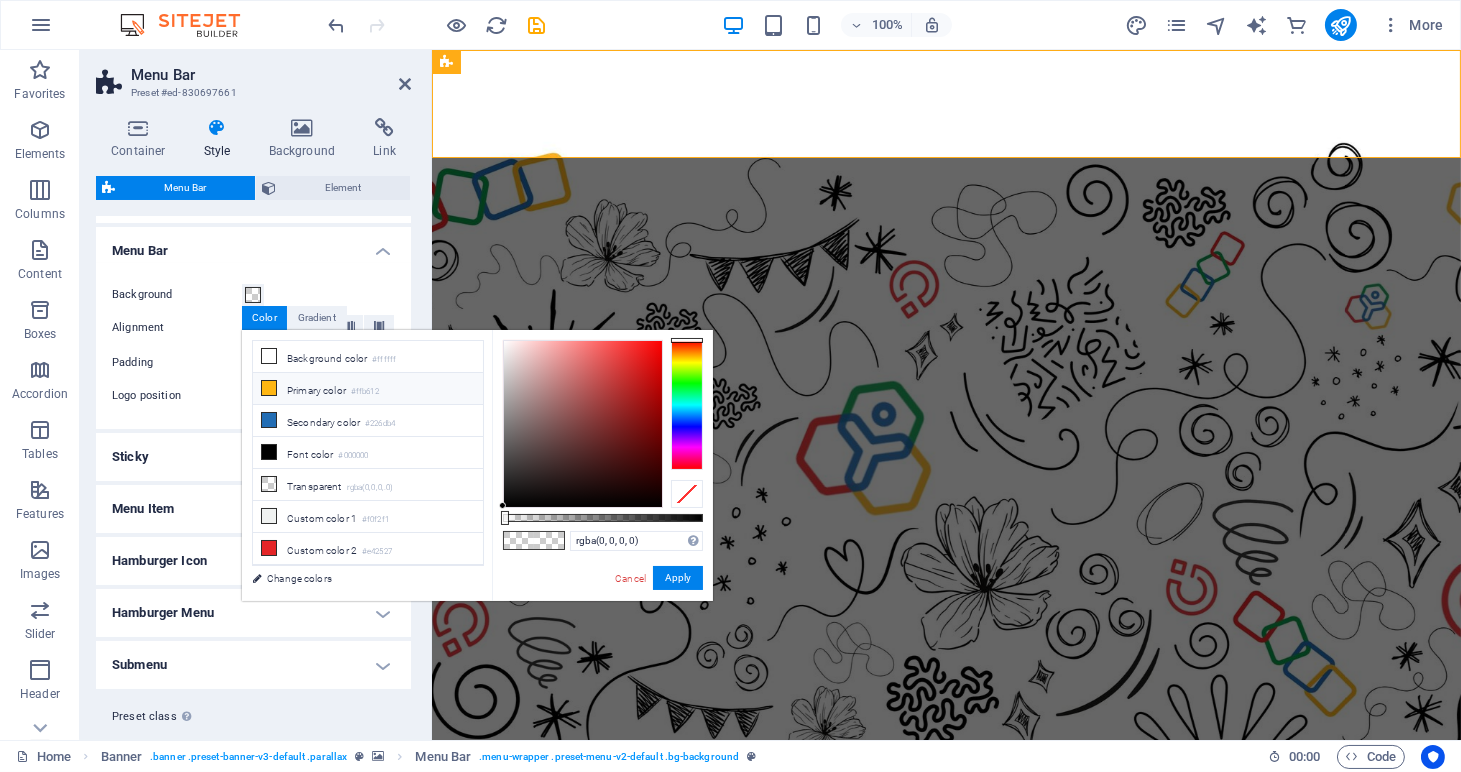 click at bounding box center [269, 388] 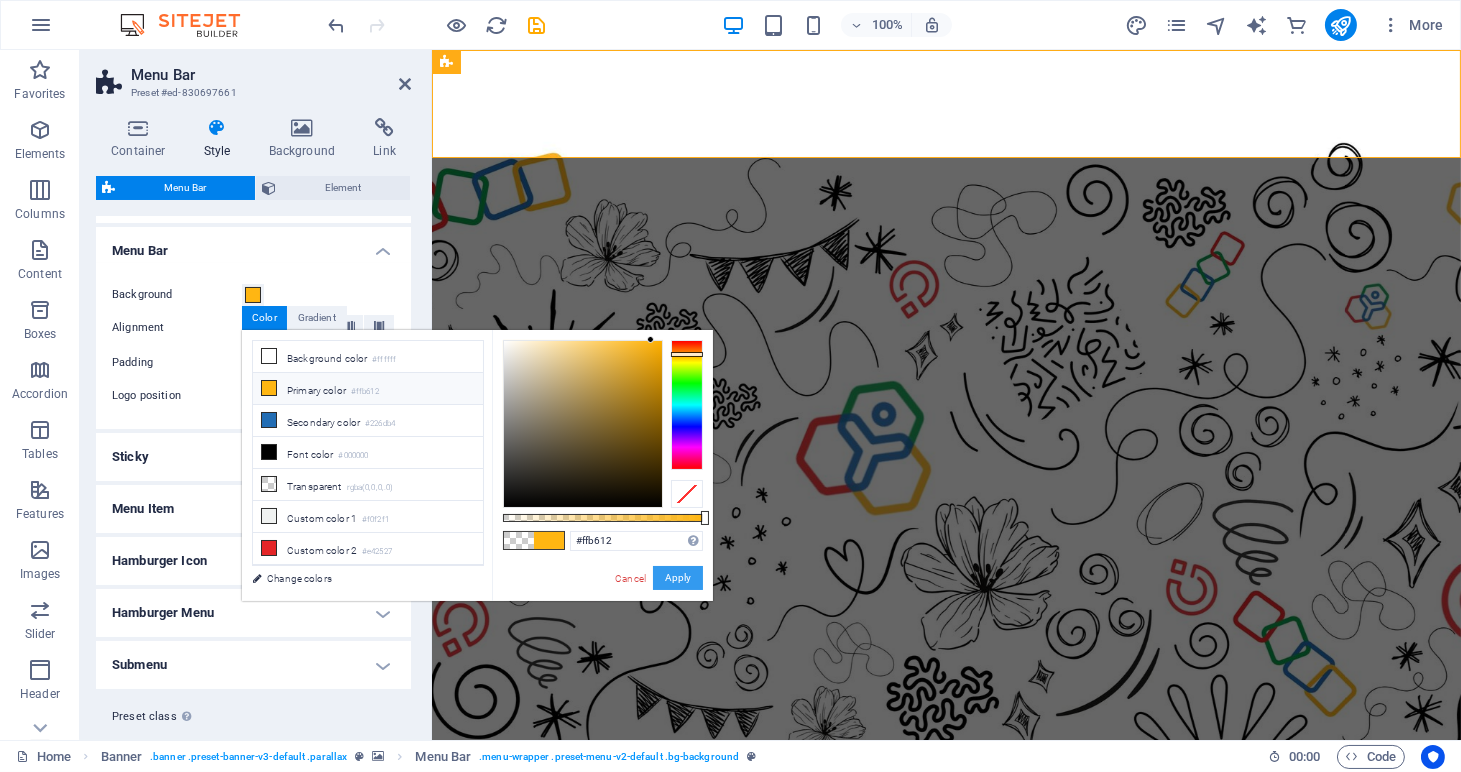 drag, startPoint x: 681, startPoint y: 581, endPoint x: 249, endPoint y: 530, distance: 435 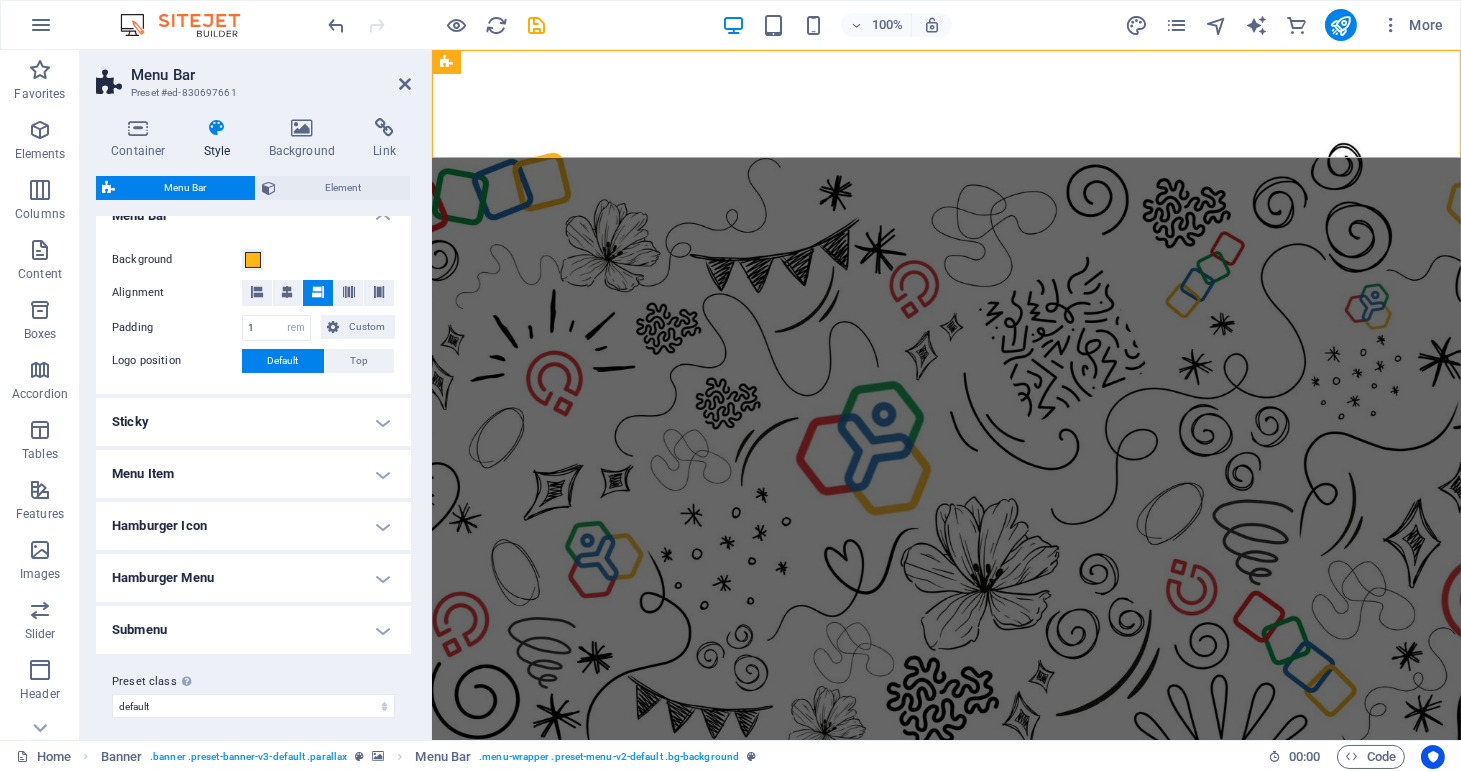 scroll, scrollTop: 372, scrollLeft: 0, axis: vertical 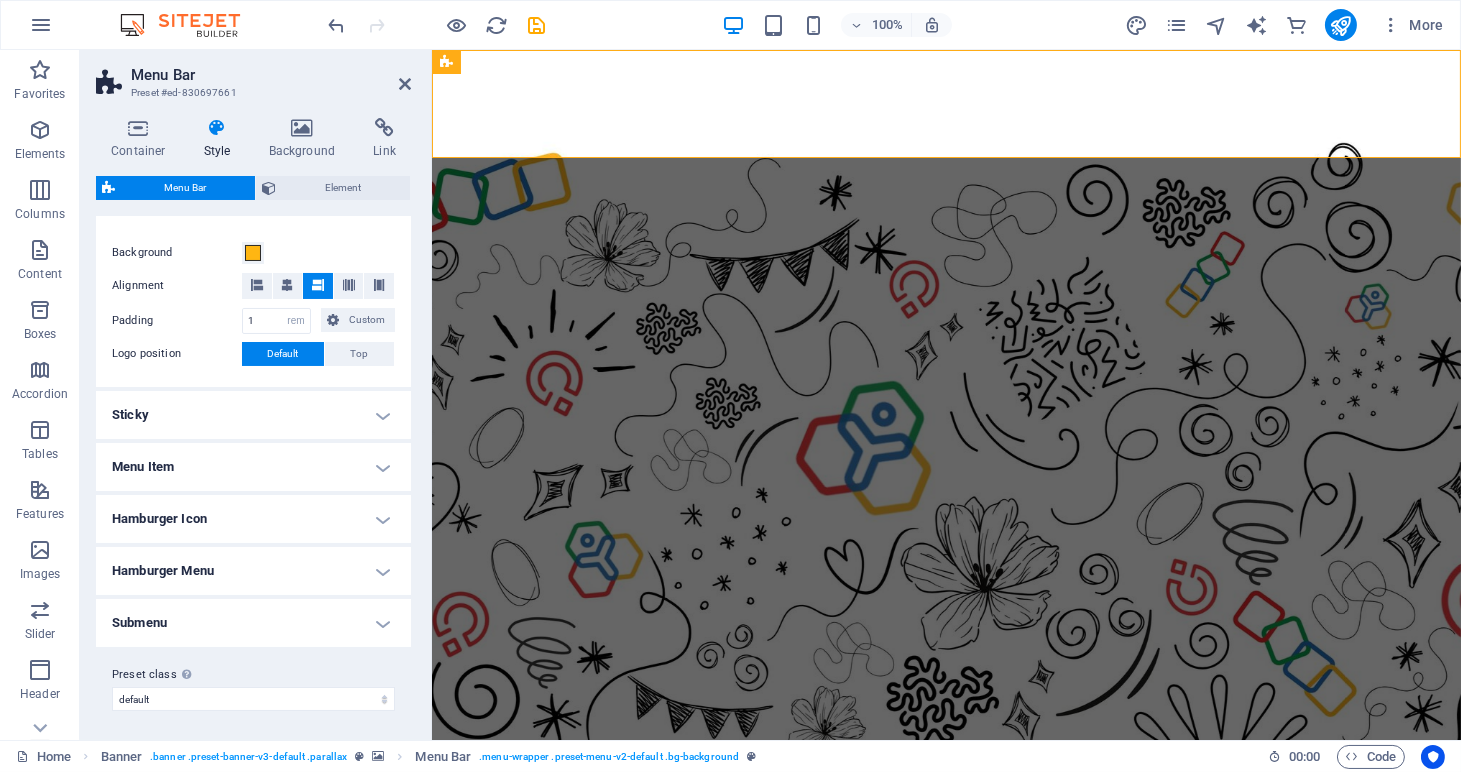 click on "Menu Item" at bounding box center [253, 467] 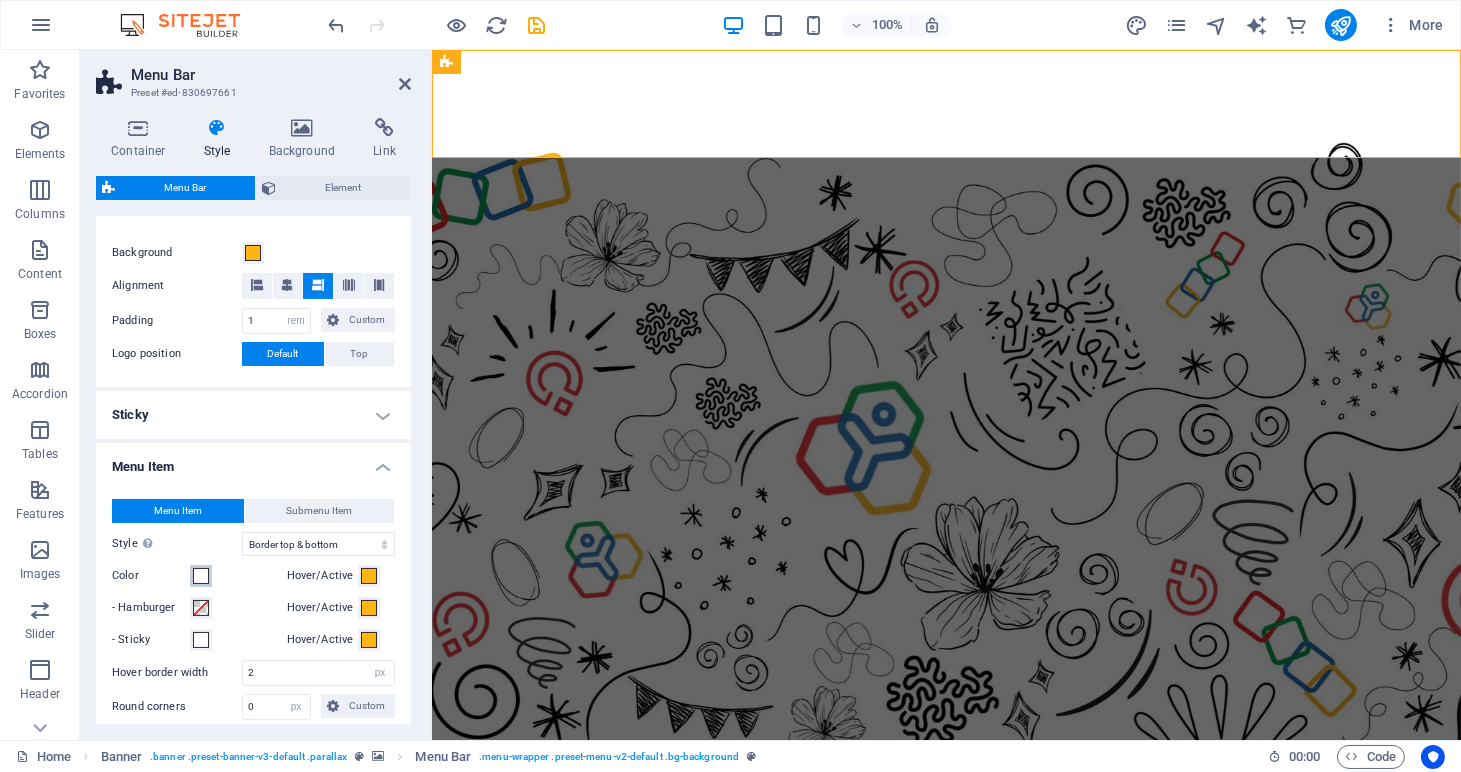 click at bounding box center [201, 576] 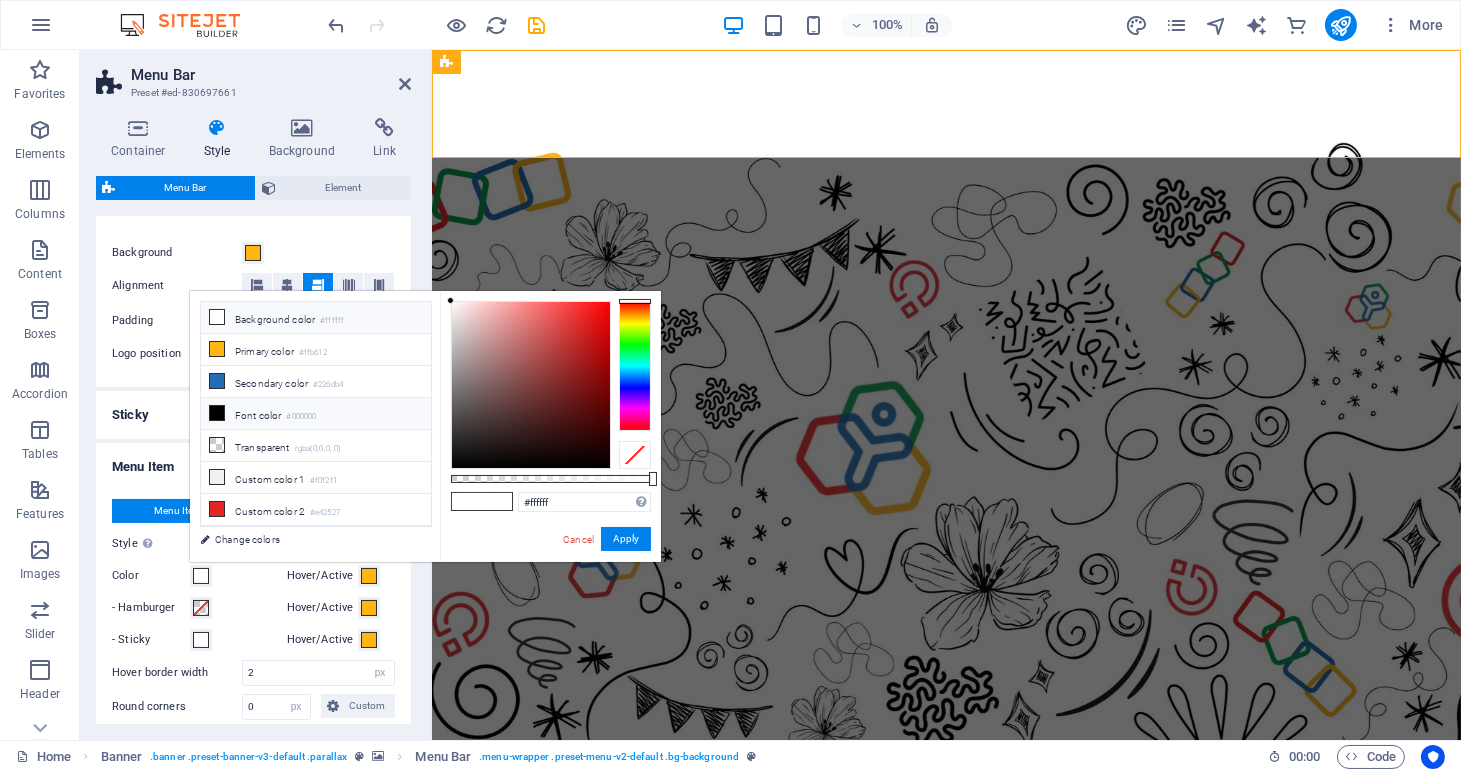 click on "Font color
#000000" at bounding box center (316, 414) 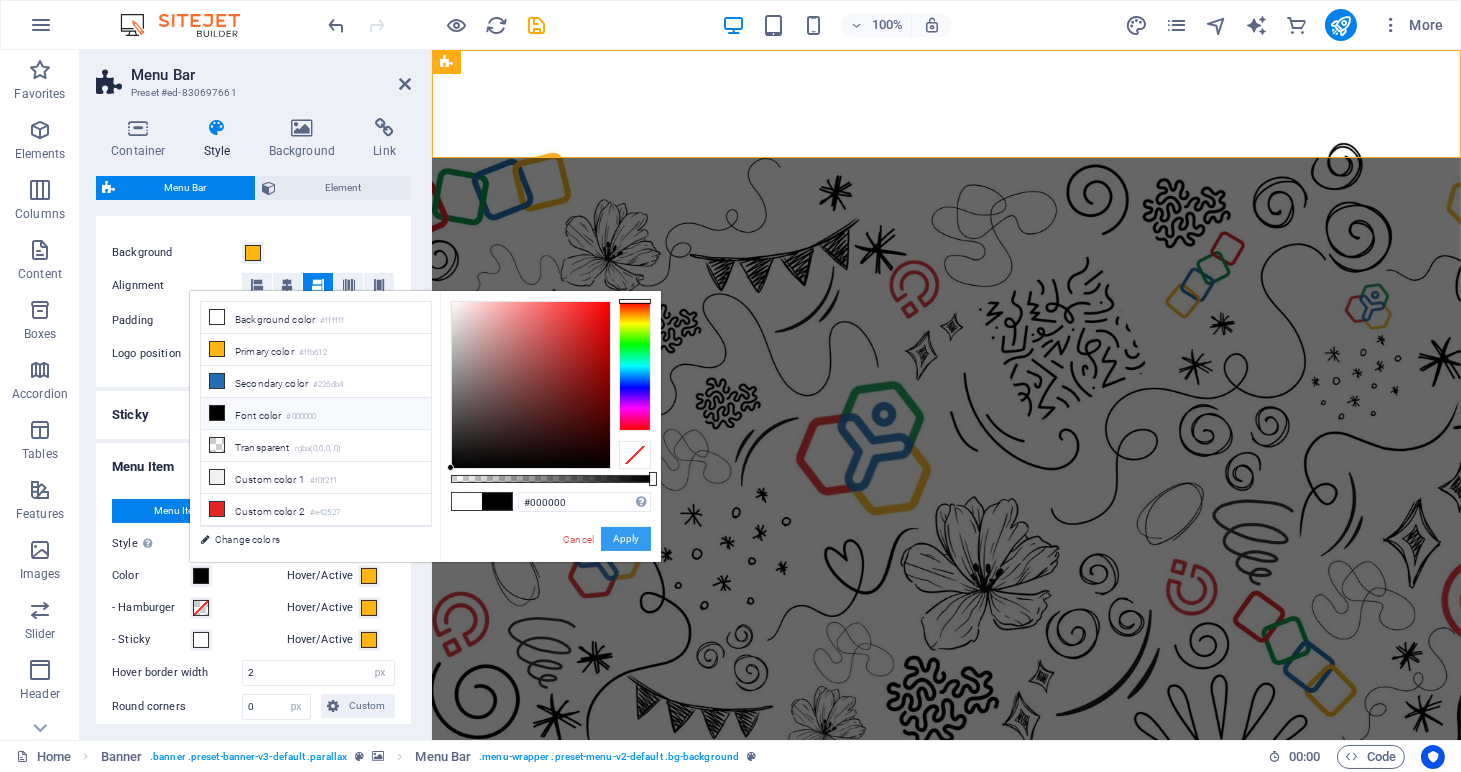 click on "Apply" at bounding box center [626, 539] 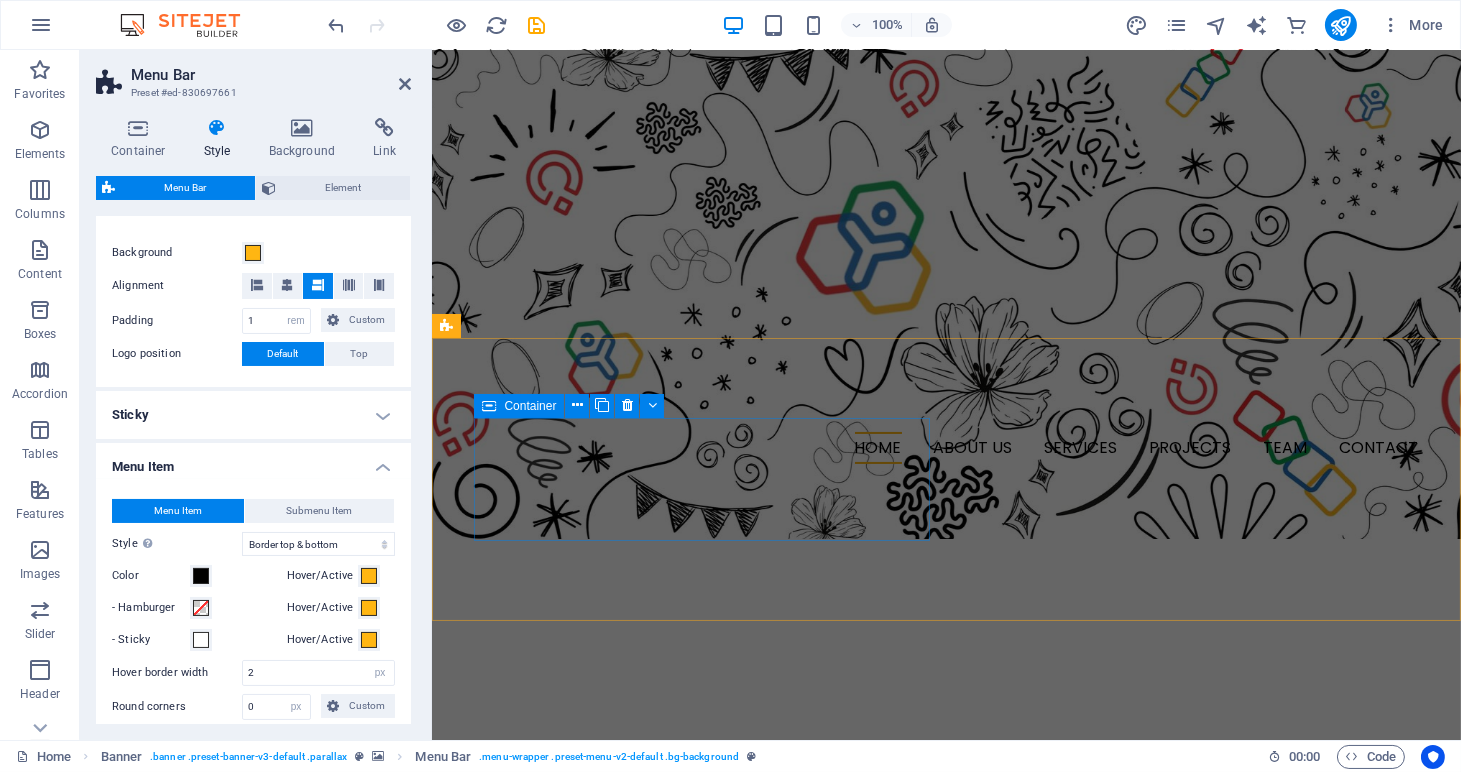 scroll, scrollTop: 403, scrollLeft: 0, axis: vertical 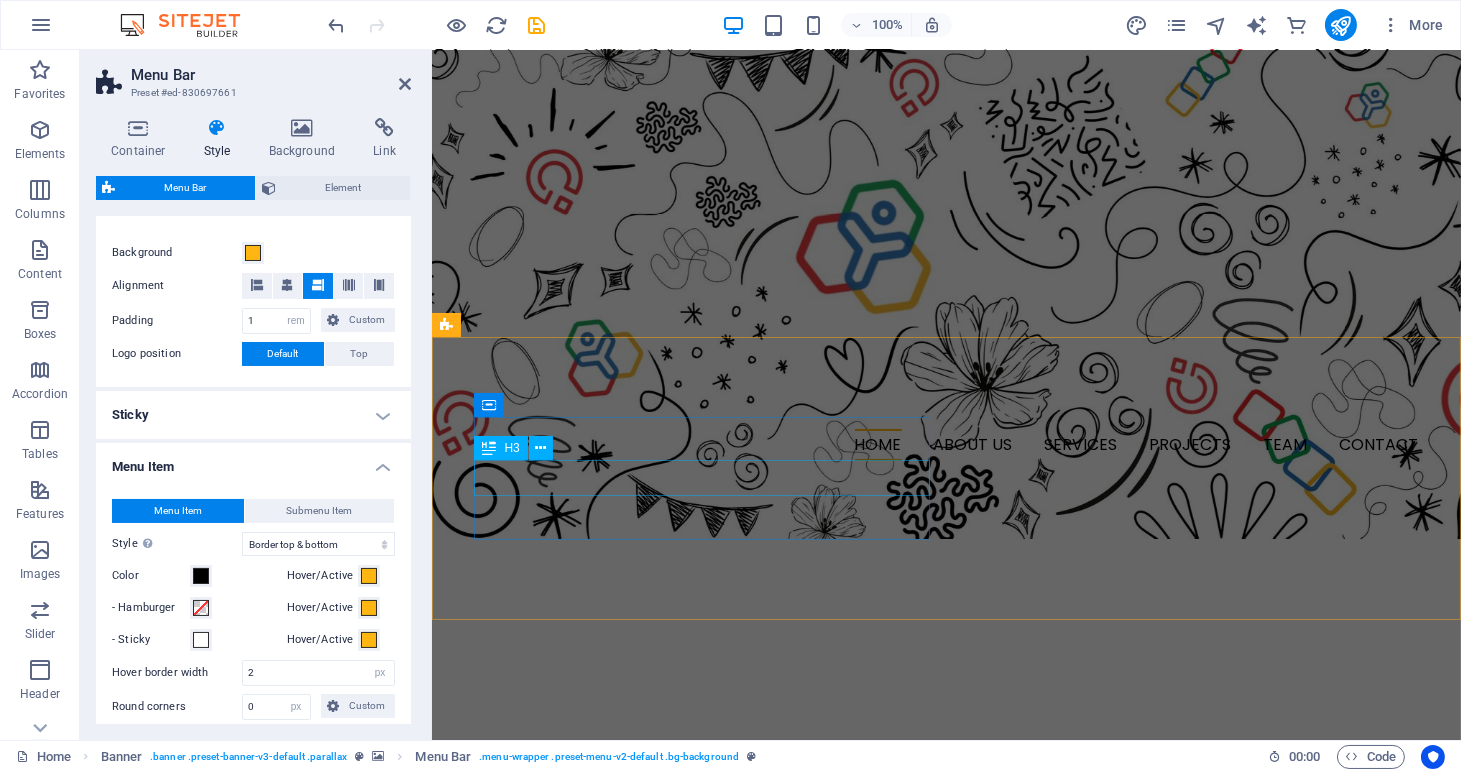 click on "about  us" at bounding box center (675, 1075) 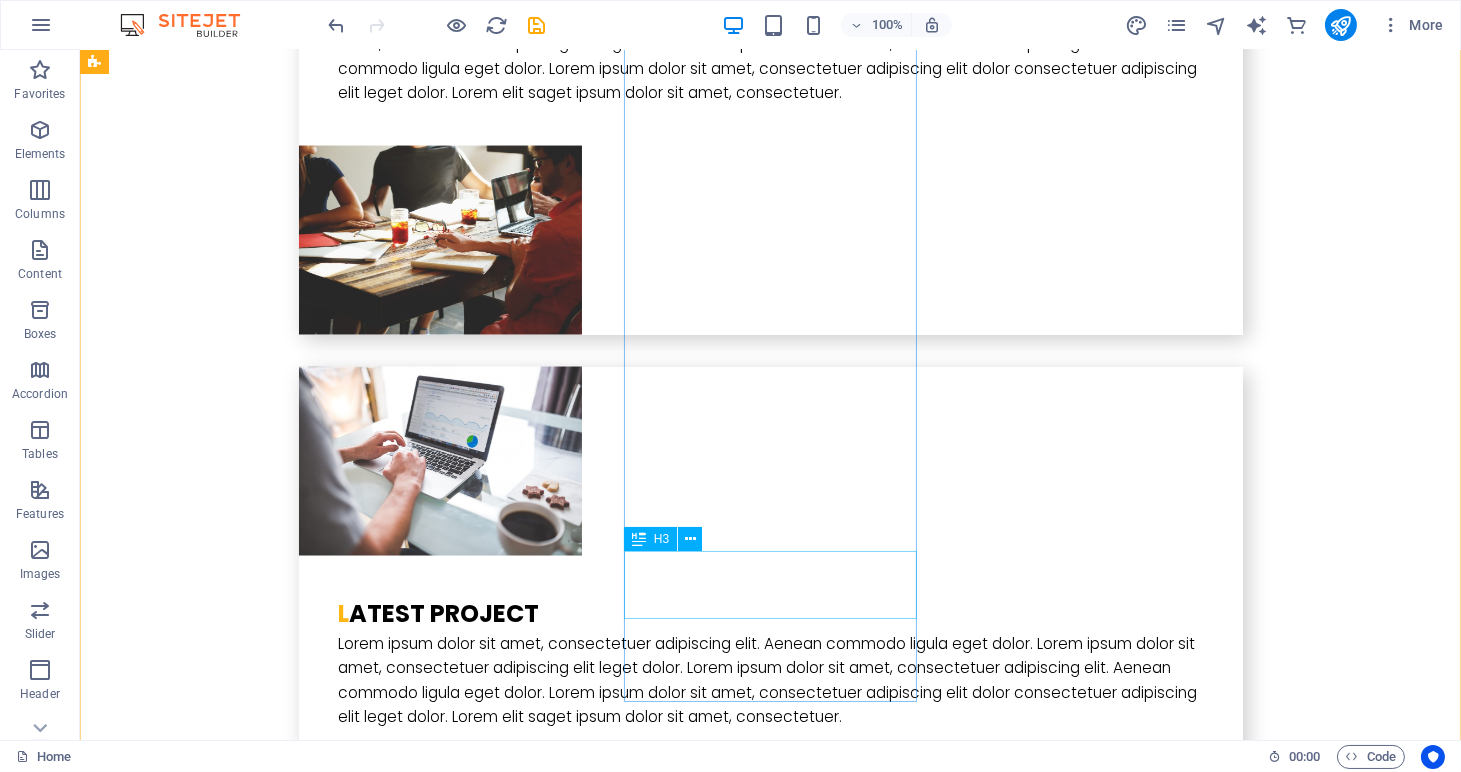 scroll, scrollTop: 6157, scrollLeft: 0, axis: vertical 